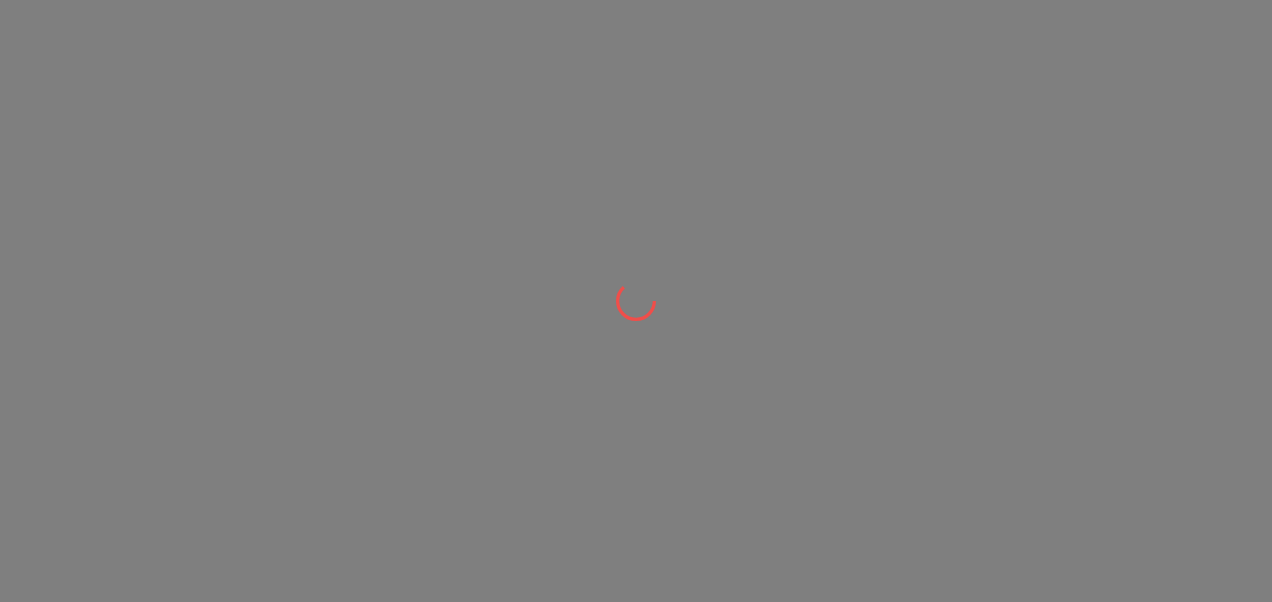 scroll, scrollTop: 0, scrollLeft: 0, axis: both 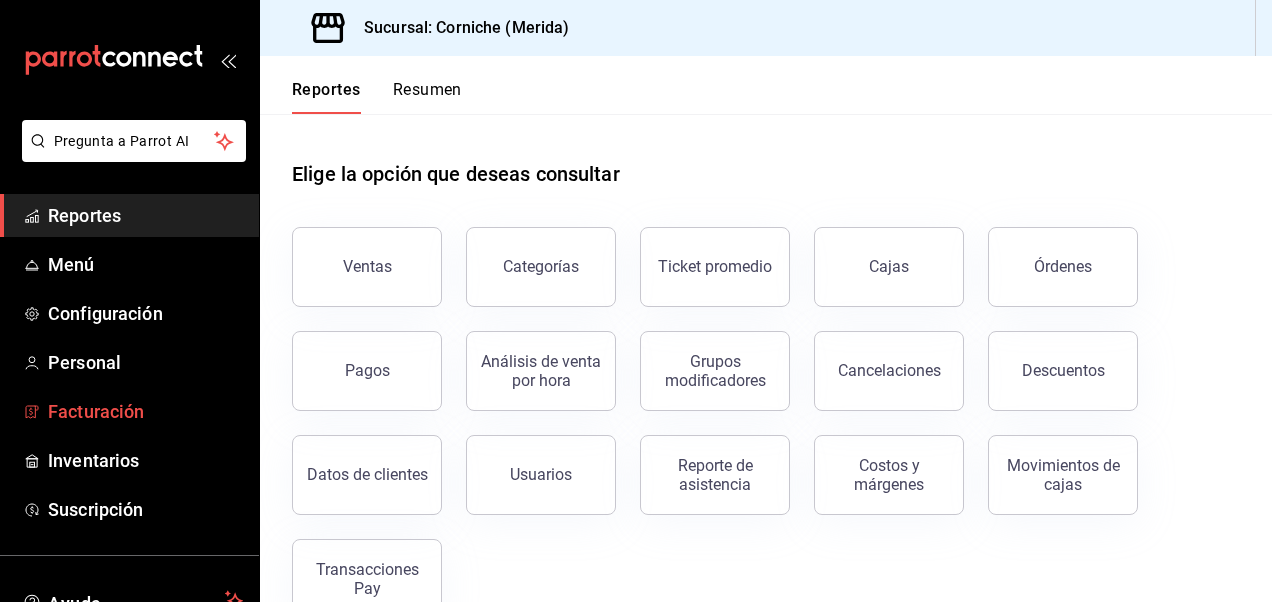 click on "Facturación" at bounding box center [145, 411] 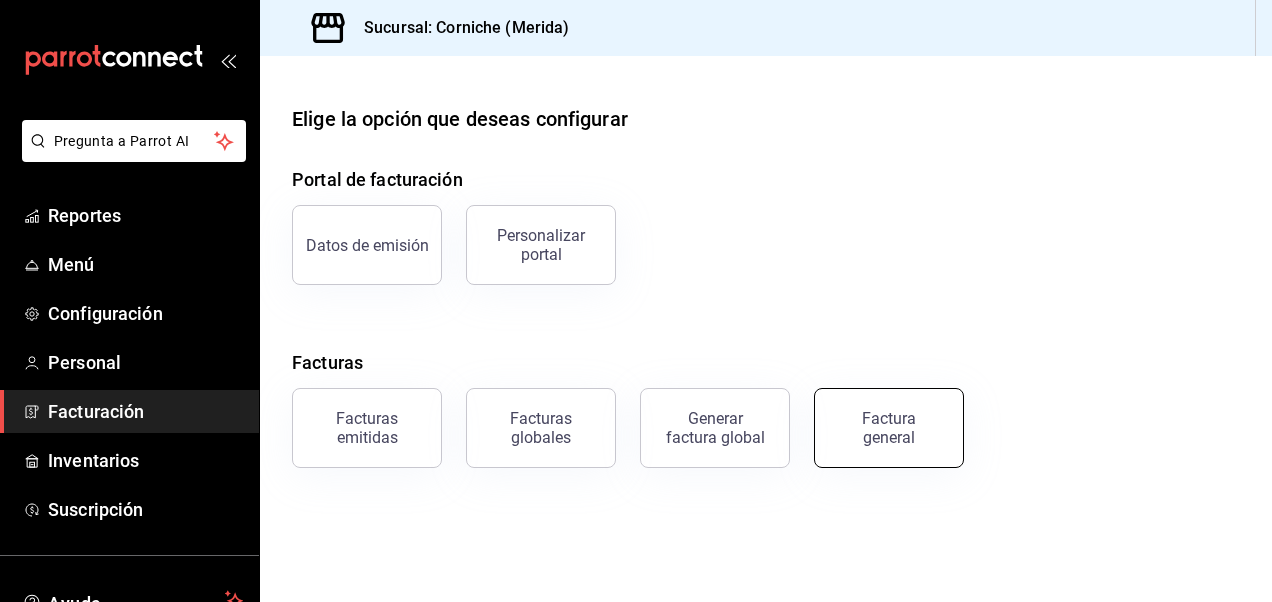 click on "Factura general" at bounding box center [889, 428] 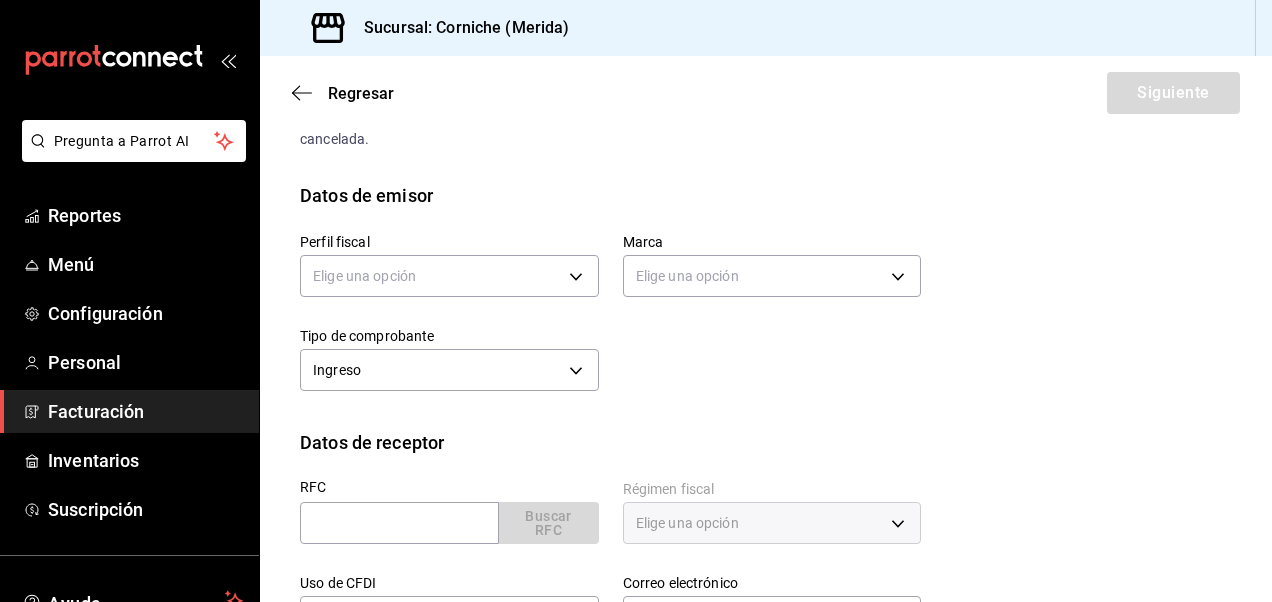 scroll, scrollTop: 0, scrollLeft: 0, axis: both 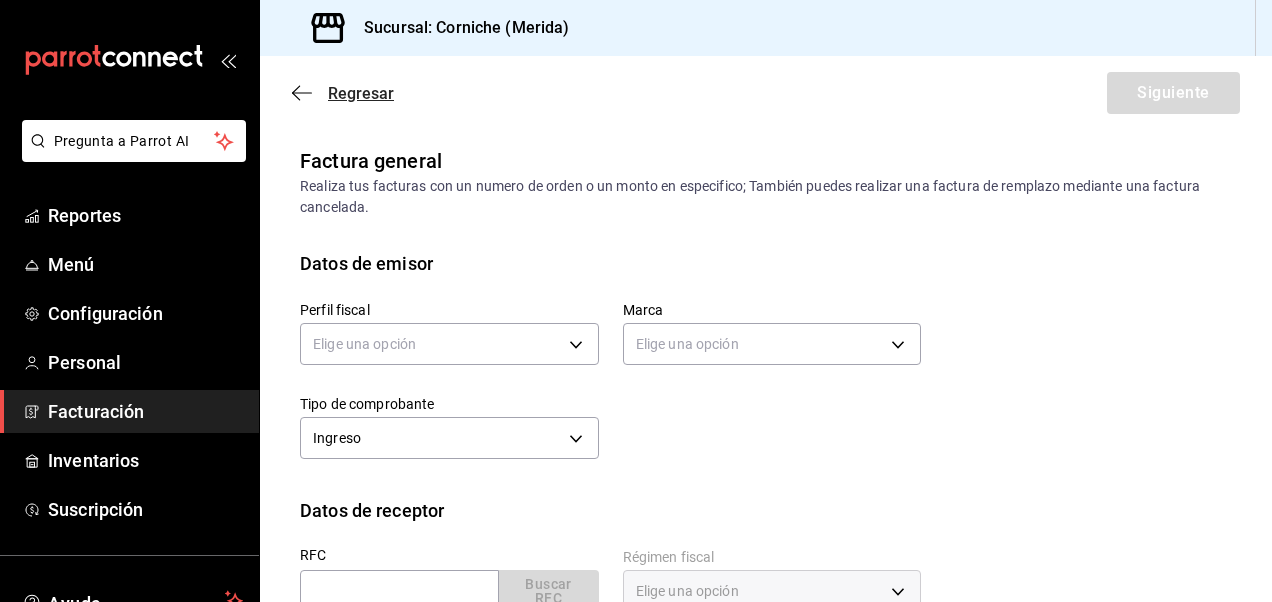 click 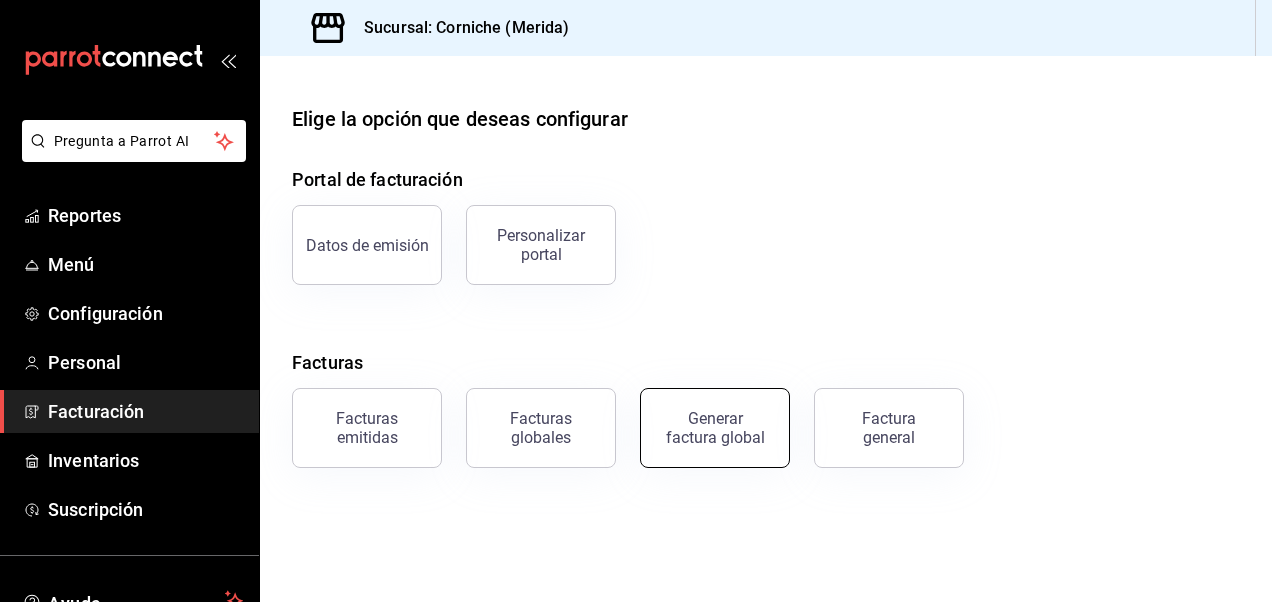 click on "Generar factura global" at bounding box center [715, 428] 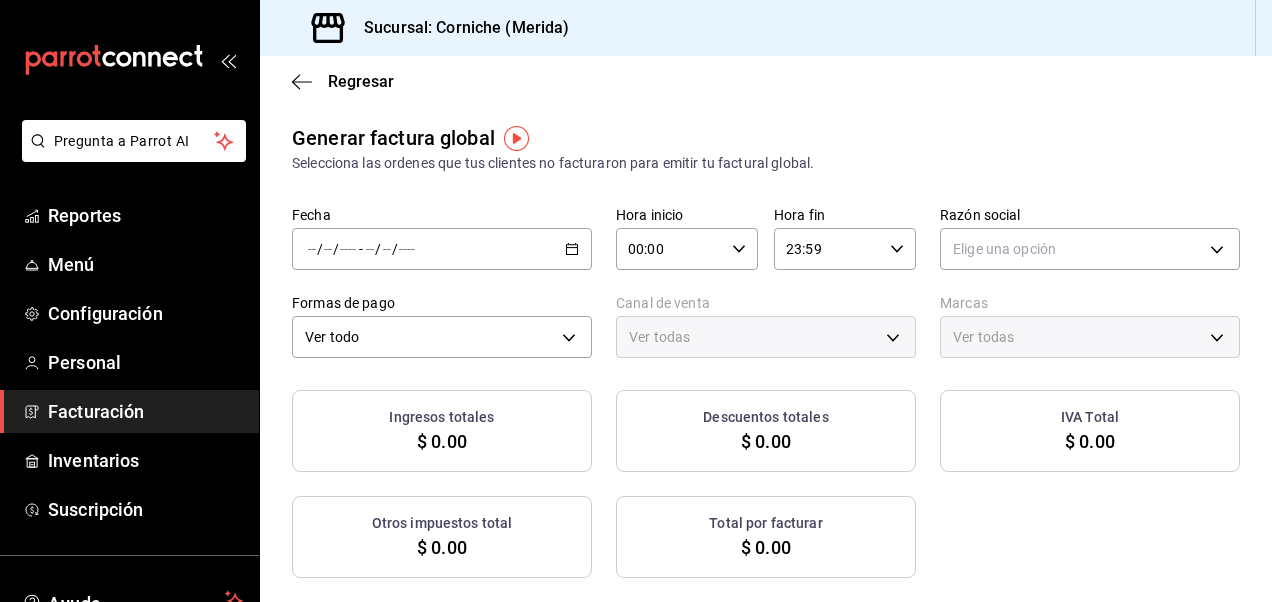 type on "PARROT,UBER_EATS,RAPPI,DIDI_FOOD,ONLINE" 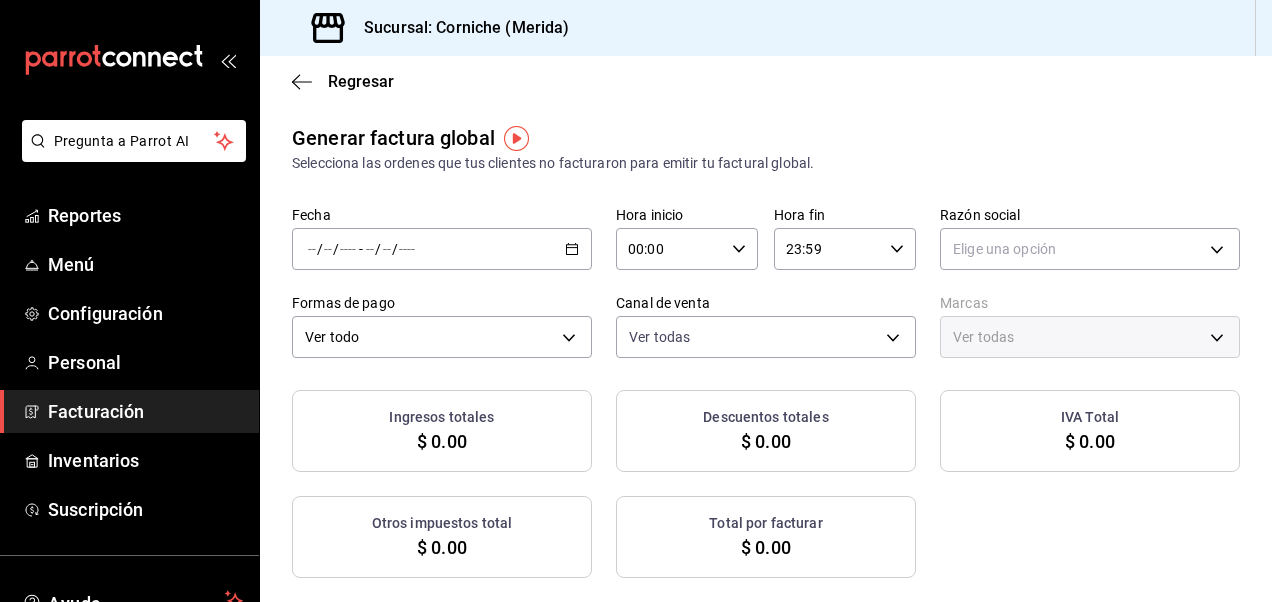 click 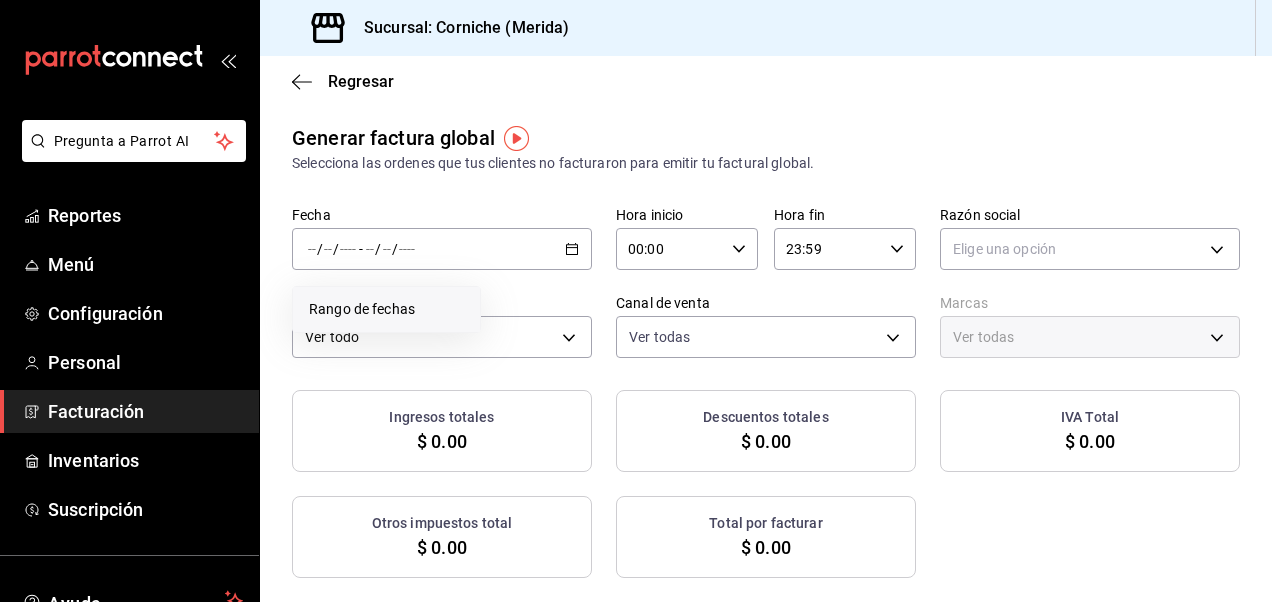 click on "Rango de fechas" at bounding box center [386, 309] 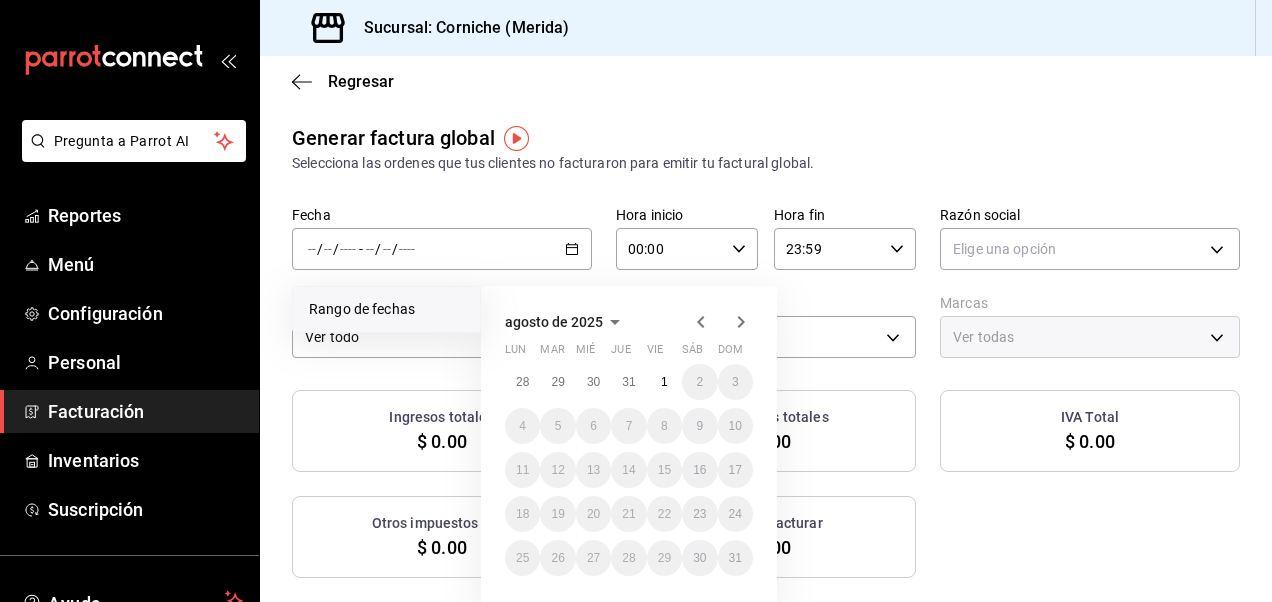 click 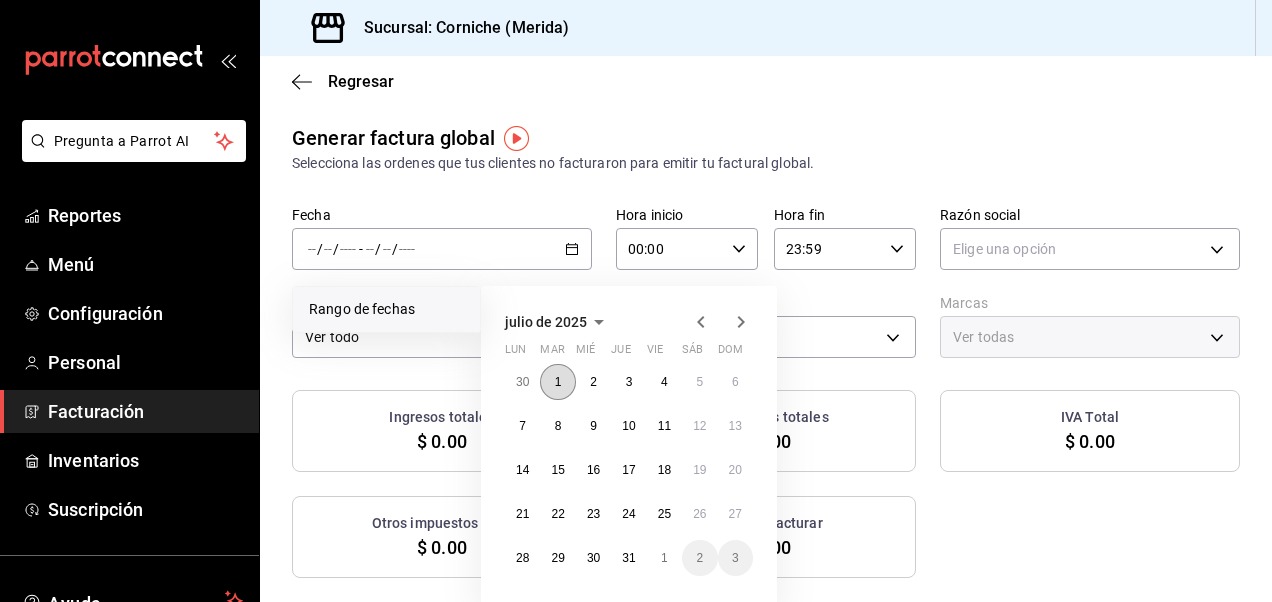 click on "1" at bounding box center (558, 382) 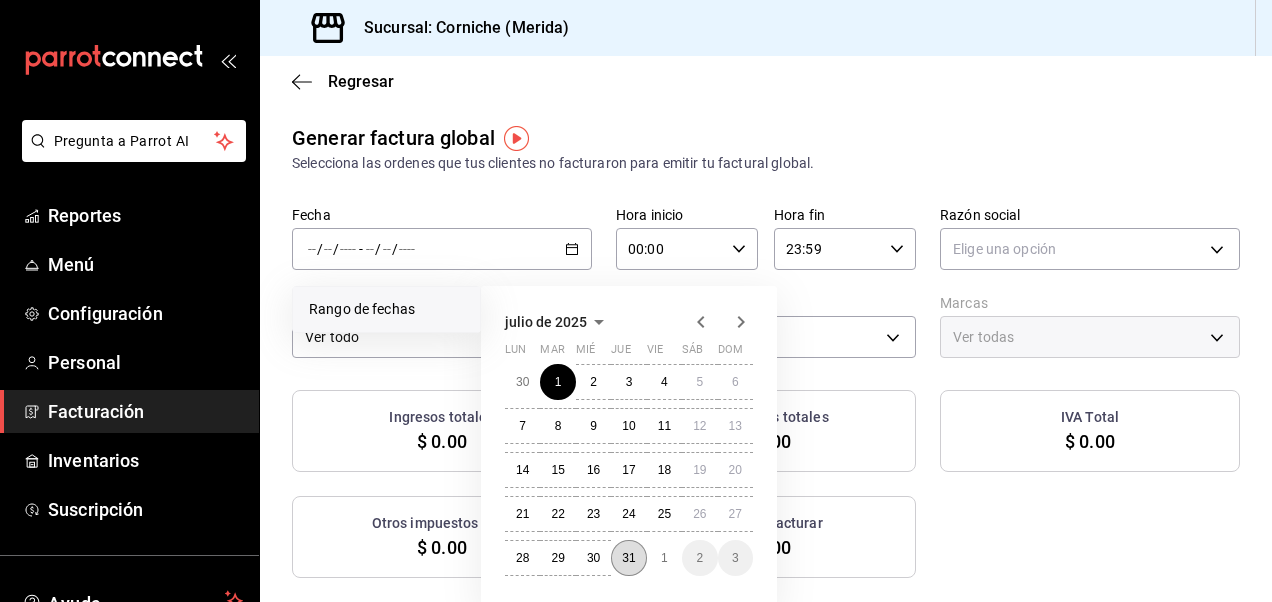 click on "31" at bounding box center (628, 558) 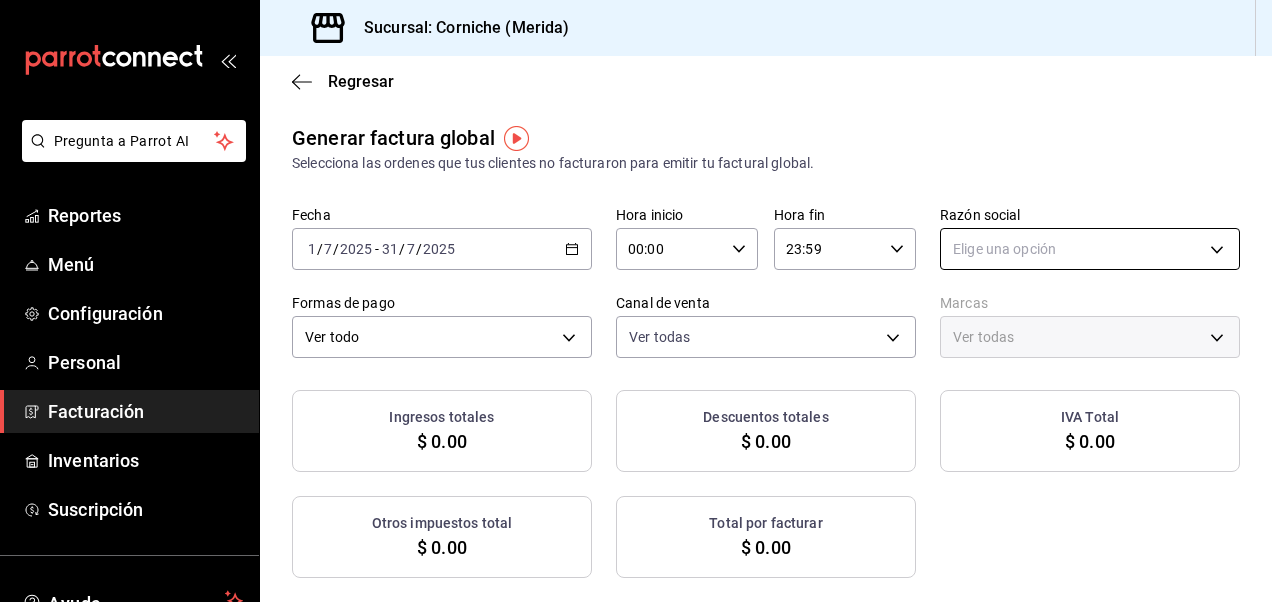 click on "Pregunta a Parrot AI Reportes   Menú   Configuración   Personal   Facturación   Inventarios   Suscripción   Ayuda Recomienda Parrot   [FIRST] [LAST]   Sugerir nueva función   Sucursal: Corniche (Merida) Regresar Generar factura global Selecciona las ordenes que tus clientes no facturaron para emitir tu factural global. Fecha 2025-07-01 1 / 7 / 2025 - 2025-07-31 31 / 7 / 2025 Hora inicio 00:00 Hora inicio Hora fin 23:59 Hora fin Razón social Elige una opción Formas de pago Ver todo ALL Canal de venta Ver todas PARROT,UBER_EATS,RAPPI,DIDI_FOOD,ONLINE Marcas Ver todas Ingresos totales $ 0.00 Descuentos totales $ 0.00 IVA Total $ 0.00 Otros impuestos total $ 0.00 Total por facturar $ 0.00 No hay información que mostrar GANA 1 MES GRATIS EN TU SUSCRIPCIÓN AQUÍ Ver video tutorial Ir a video Pregunta a Parrot AI Reportes   Menú   Configuración   Personal   Facturación   Inventarios   Suscripción   Ayuda Recomienda Parrot   [FIRST] [LAST]   Sugerir nueva función   Visitar centro de ayuda (81) [PHONE]" at bounding box center (636, 301) 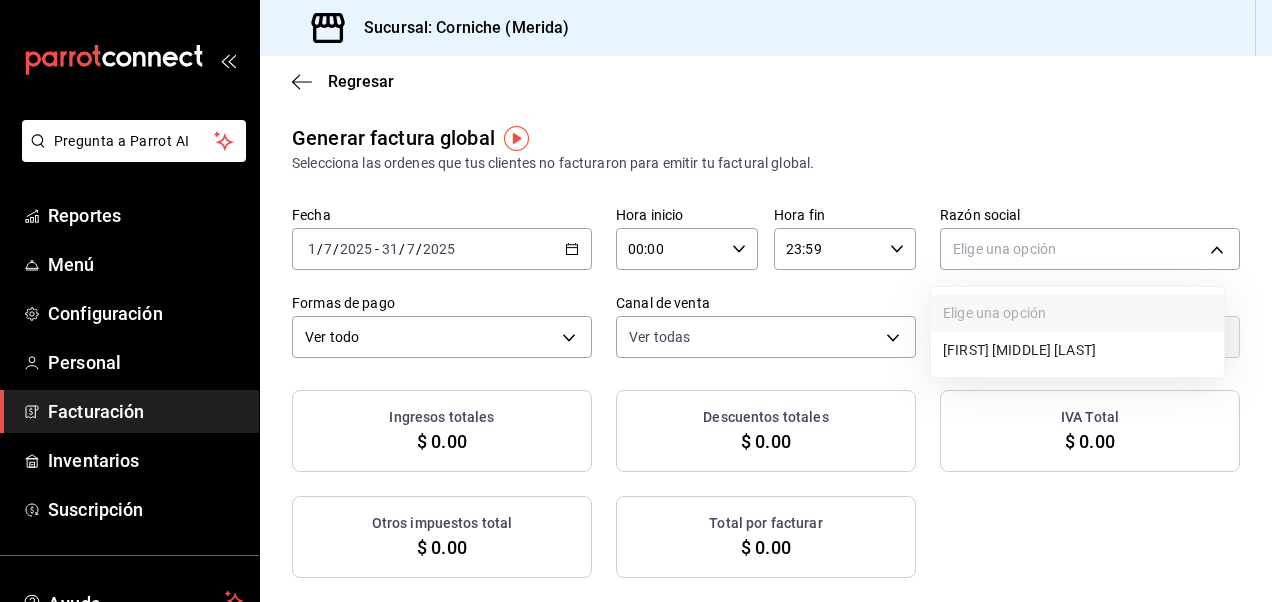 click on "[FIRST] [LAST] [LAST_NAME_EXT]" at bounding box center (1077, 350) 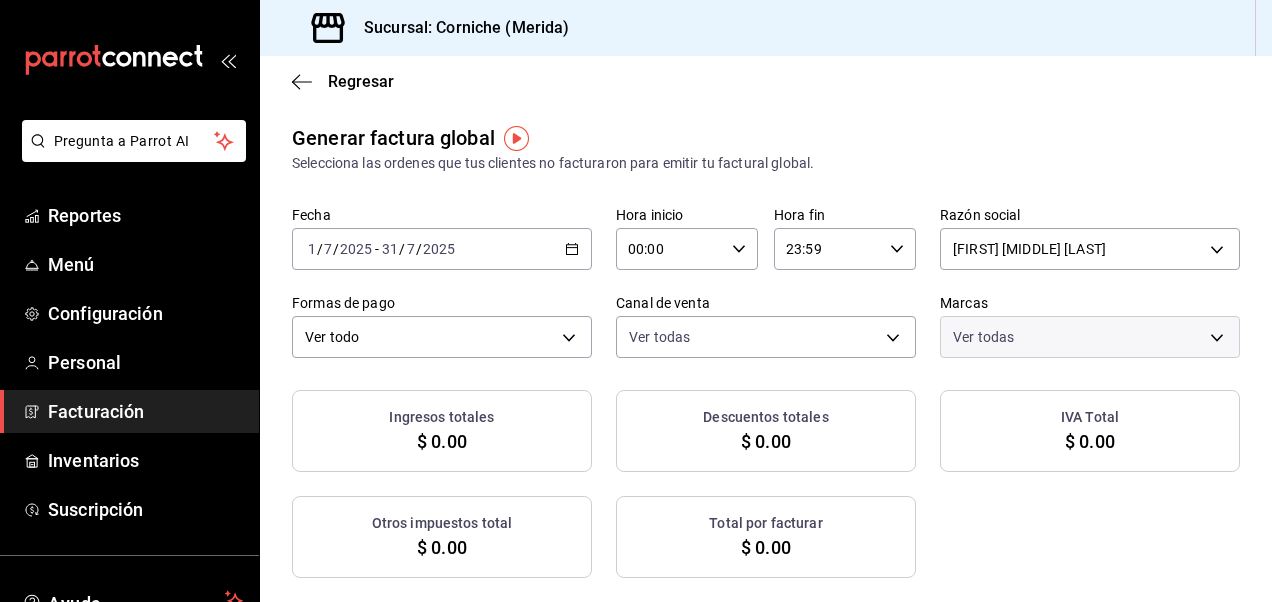 checkbox on "true" 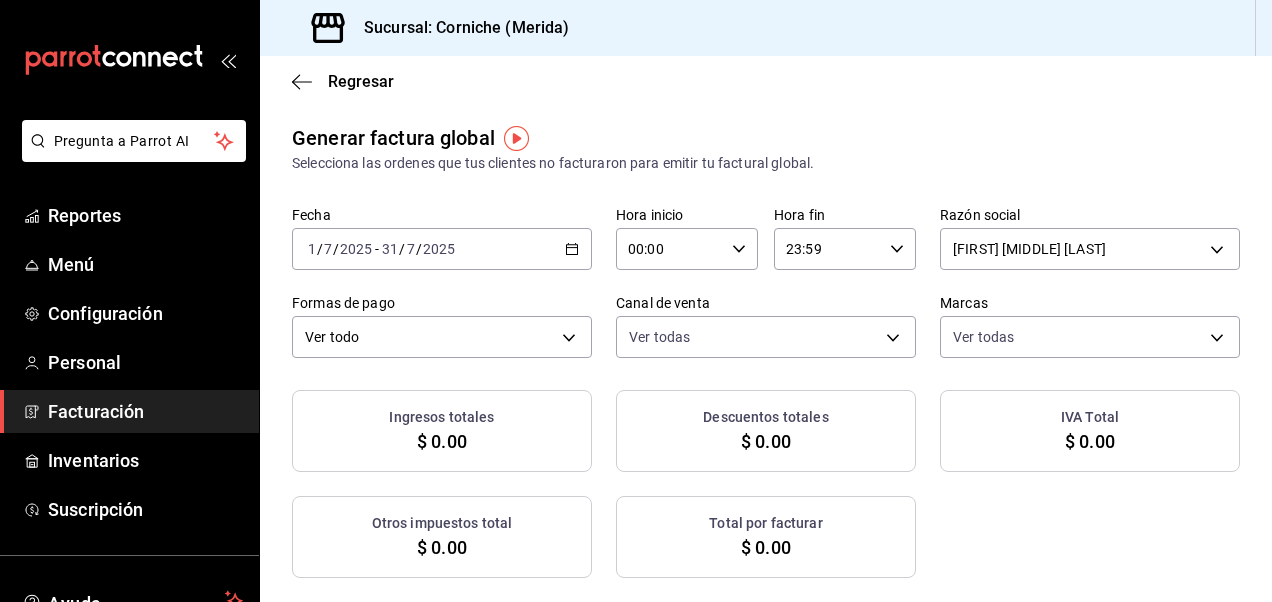 checkbox on "true" 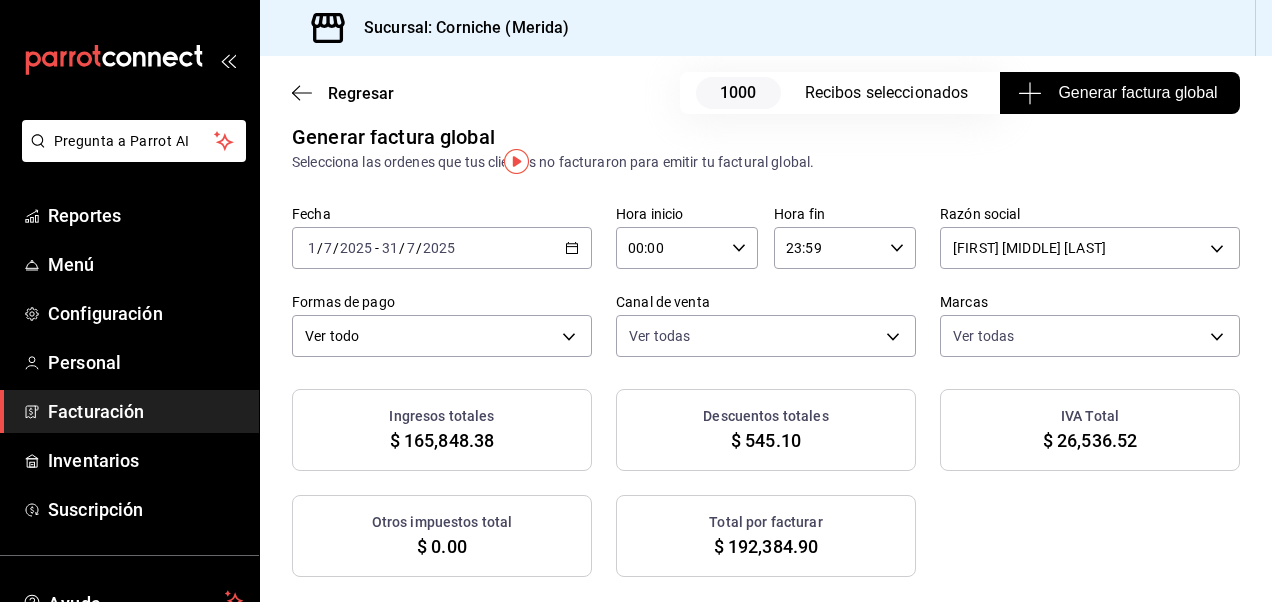 scroll, scrollTop: 0, scrollLeft: 0, axis: both 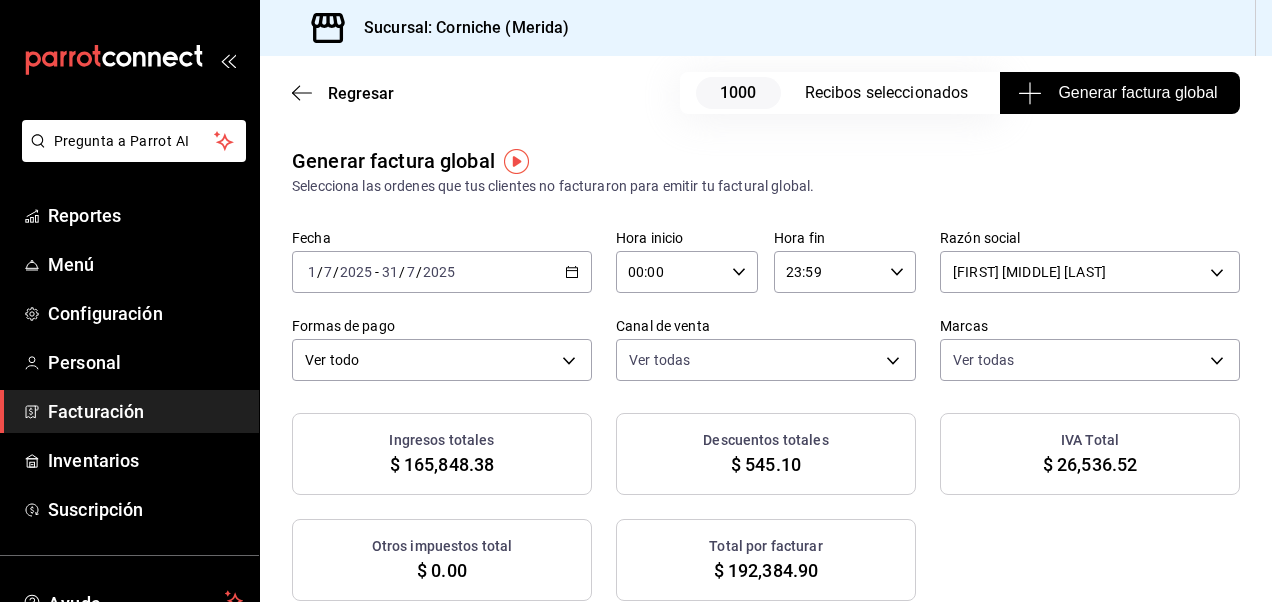 click 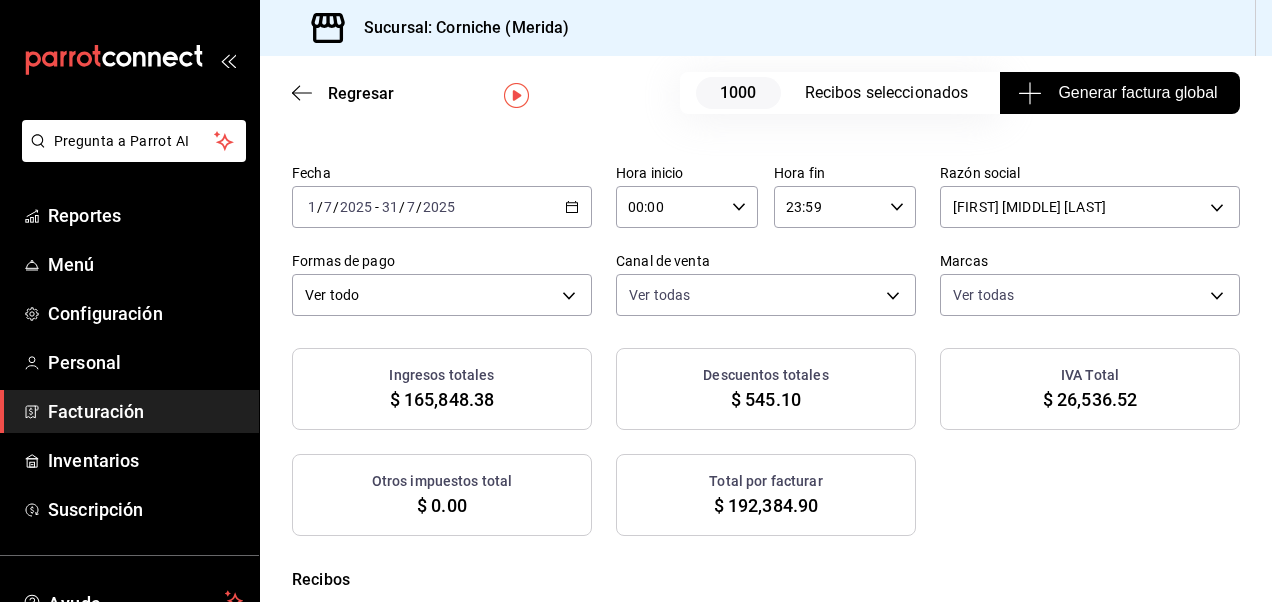 scroll, scrollTop: 62, scrollLeft: 0, axis: vertical 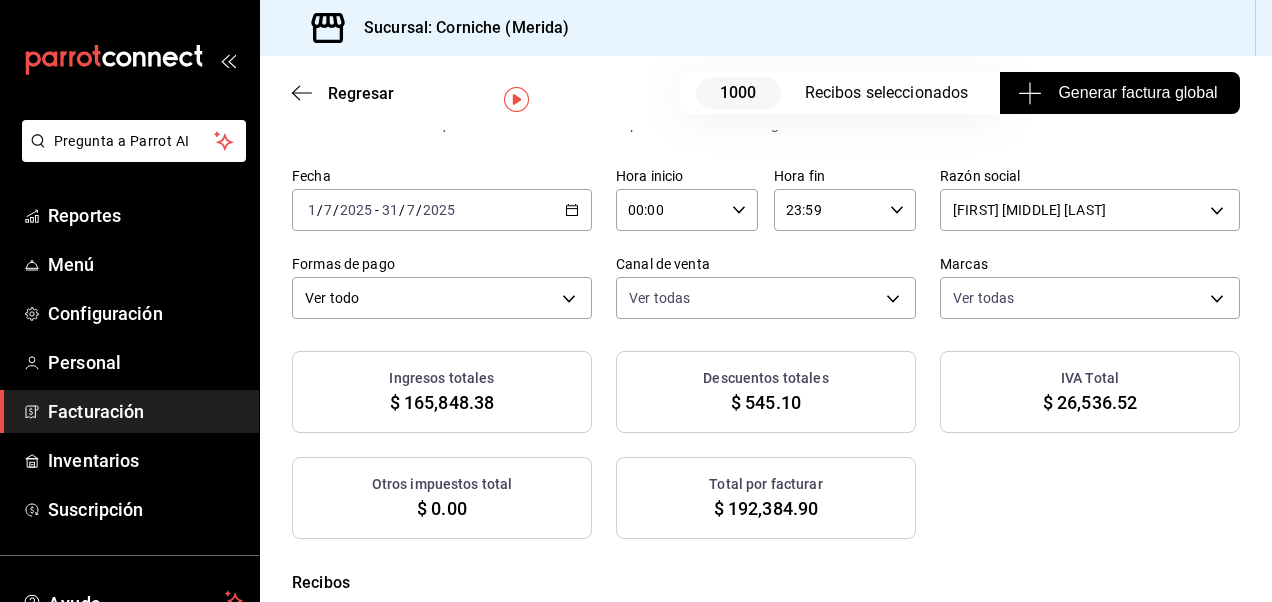 click on "2025-07-01 1 / 7 / 2025 - 2025-07-31 31 / 7 / 2025" at bounding box center [442, 210] 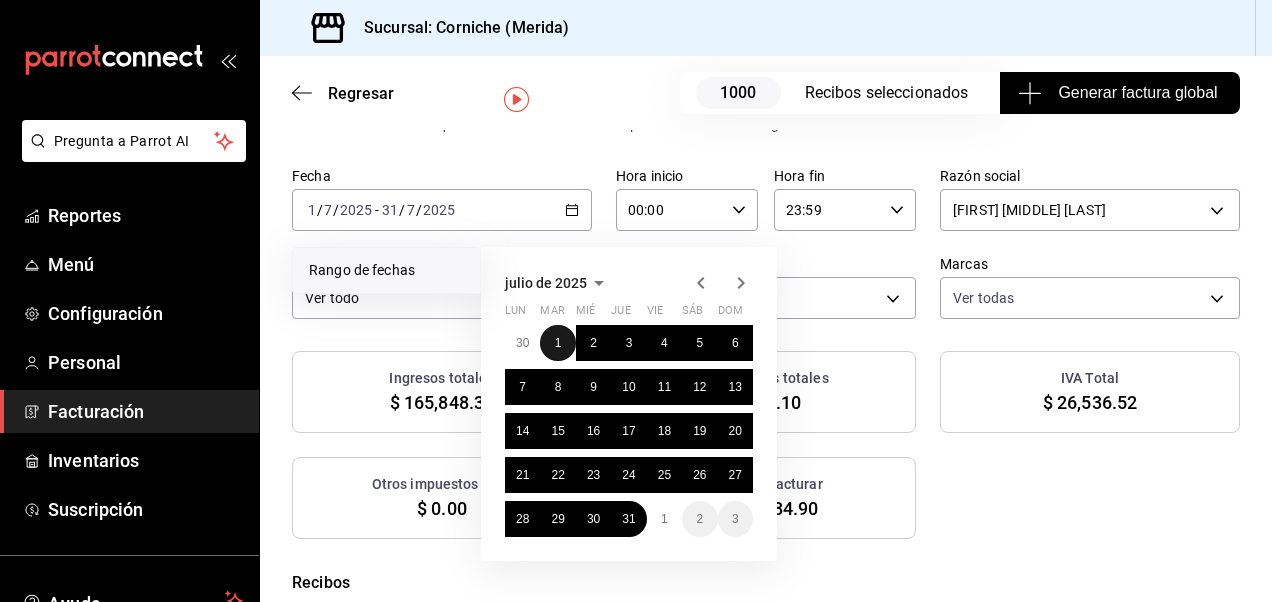 click on "1" at bounding box center (558, 343) 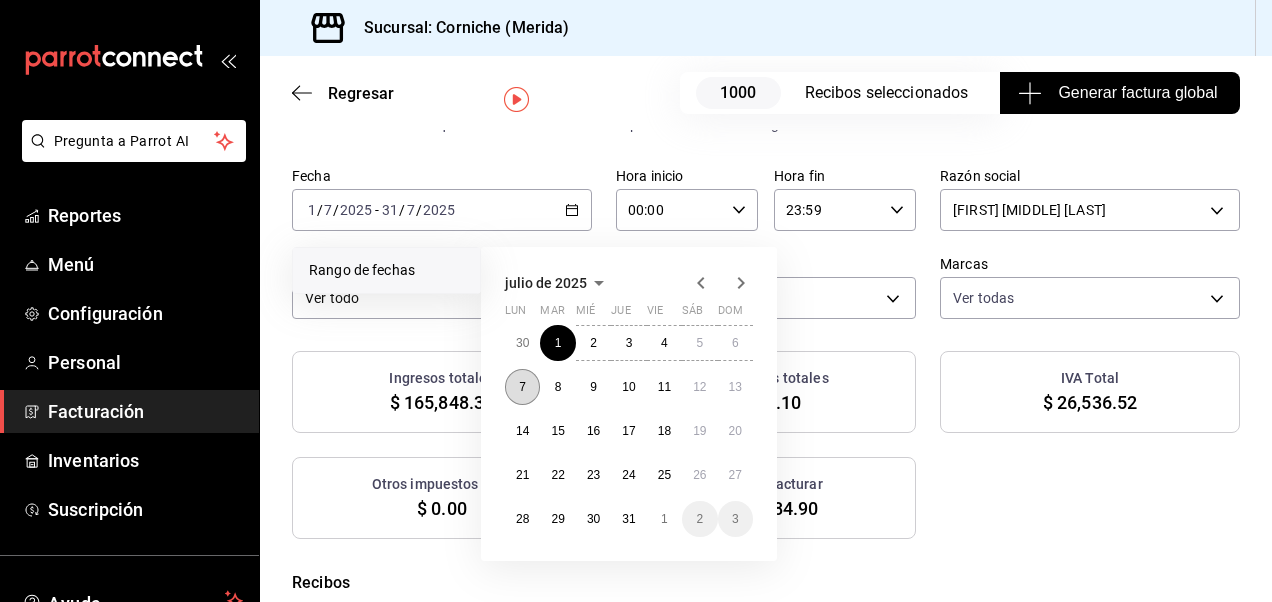 click on "7" at bounding box center (522, 387) 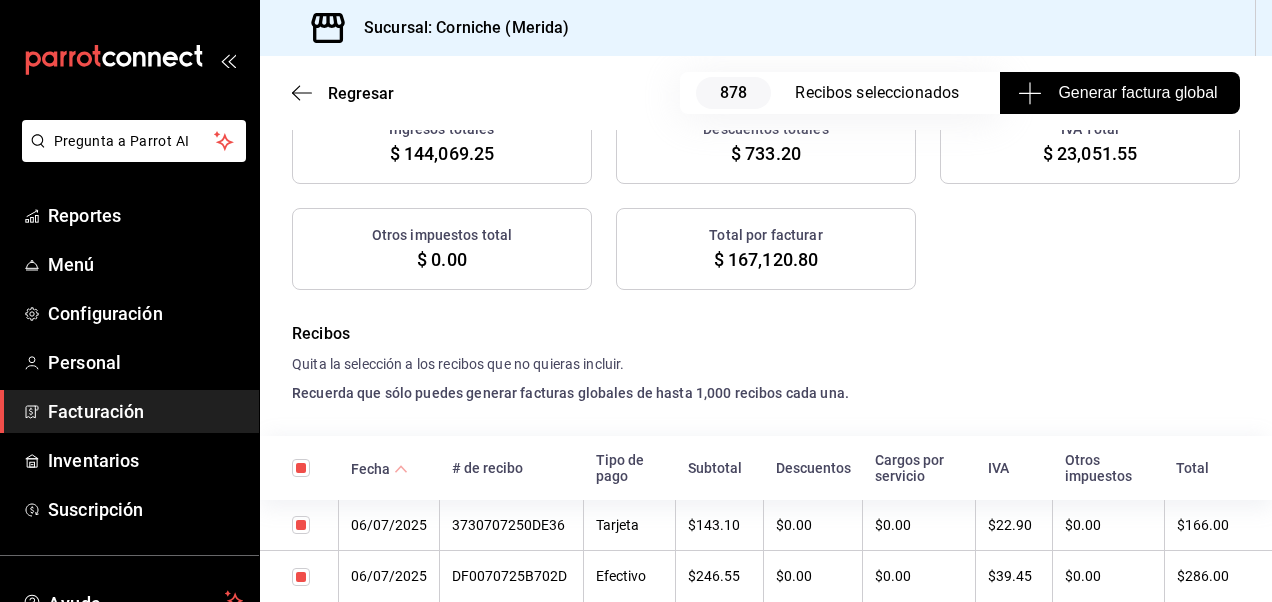scroll, scrollTop: 313, scrollLeft: 0, axis: vertical 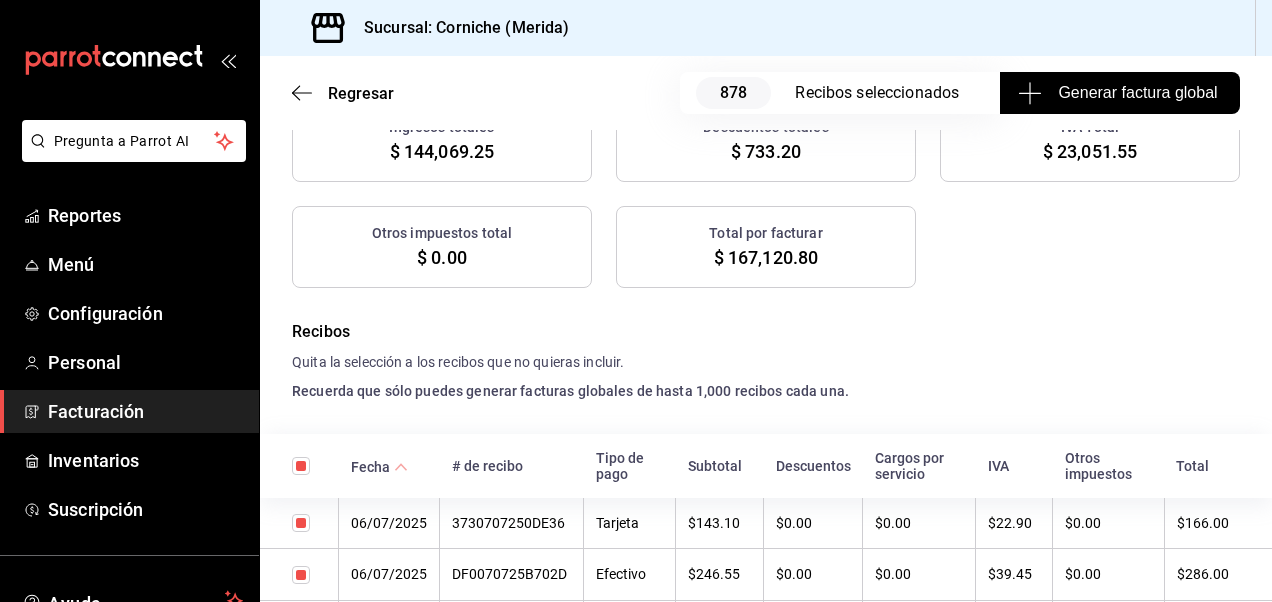 click at bounding box center (301, 523) 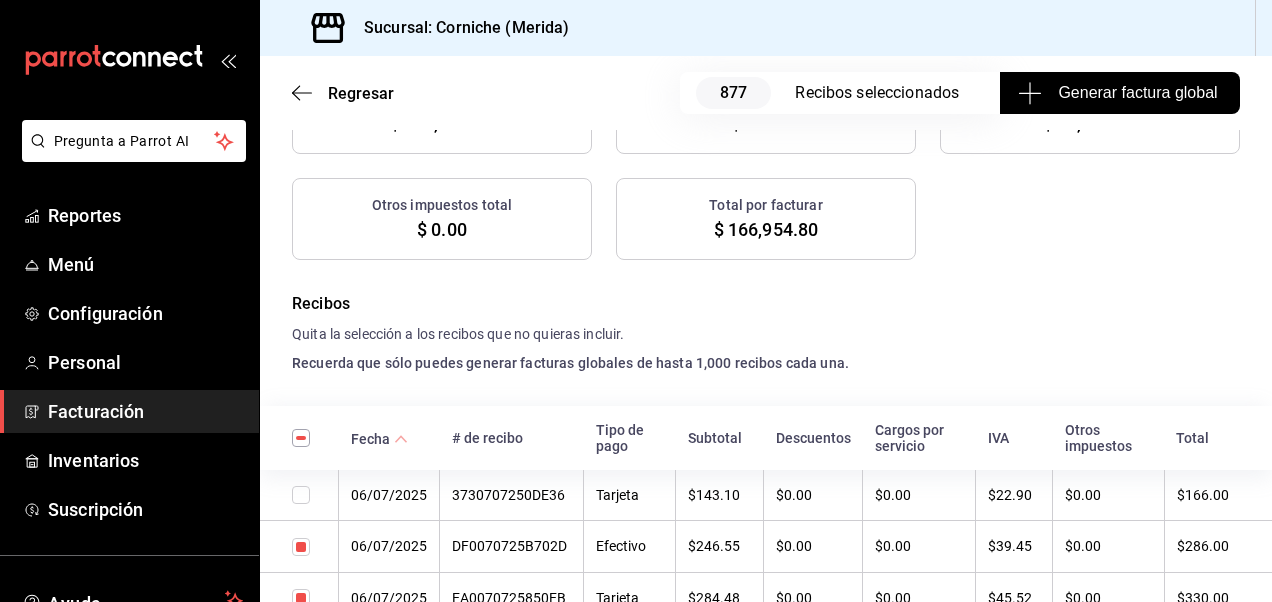scroll, scrollTop: 360, scrollLeft: 0, axis: vertical 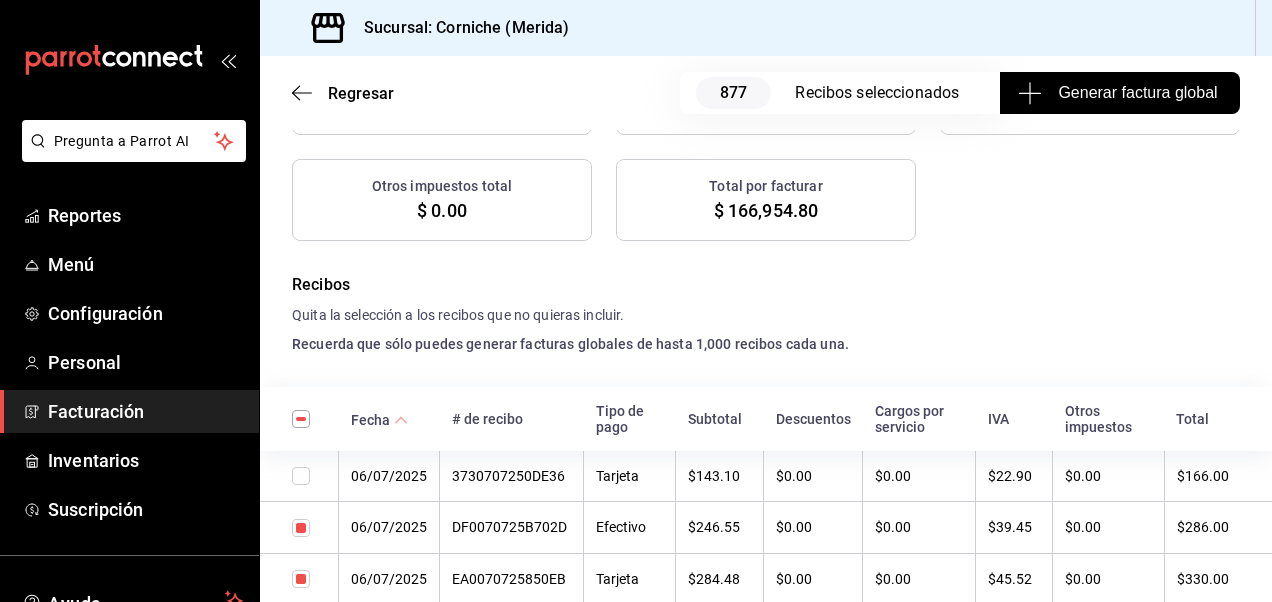 click at bounding box center [301, 528] 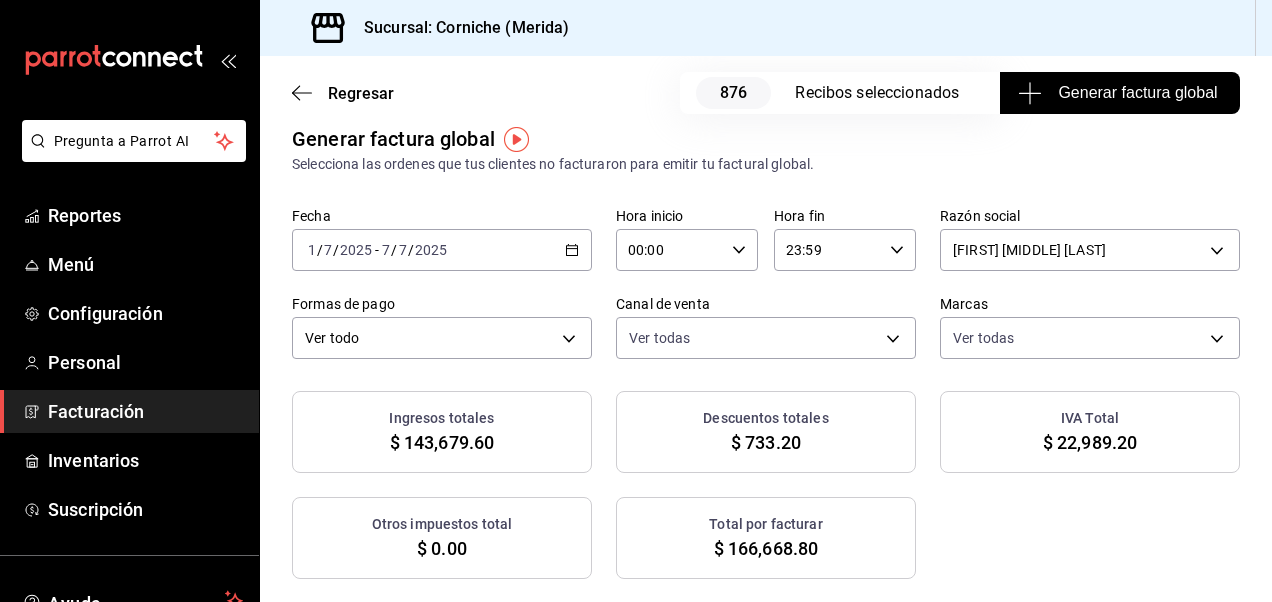 scroll, scrollTop: 0, scrollLeft: 0, axis: both 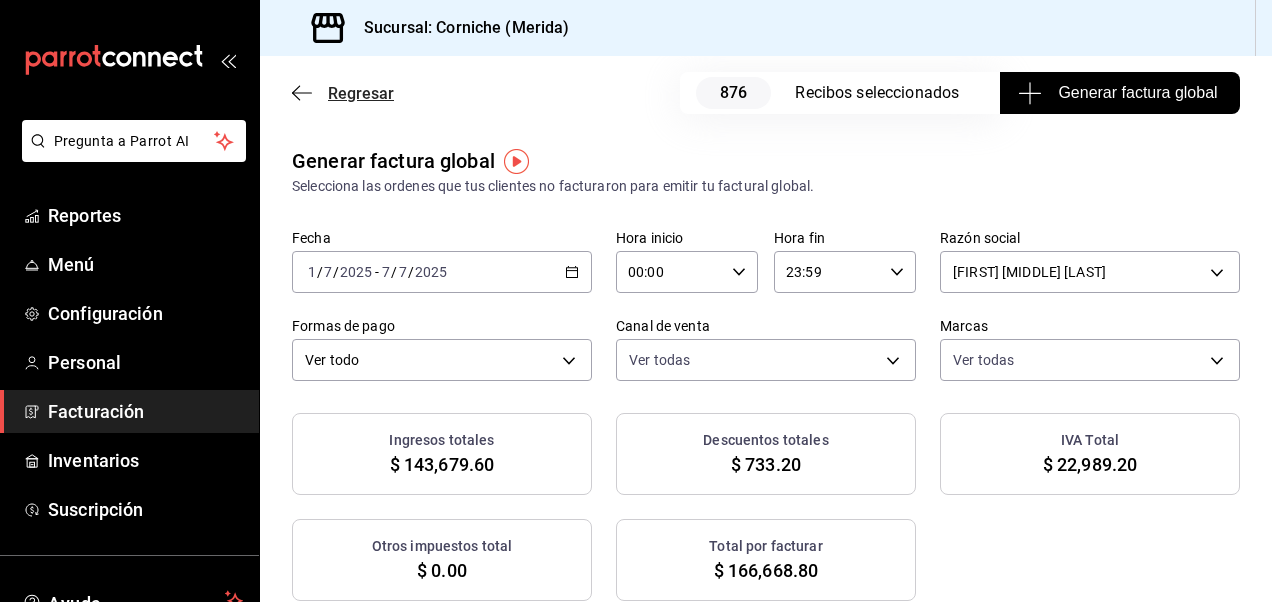 click 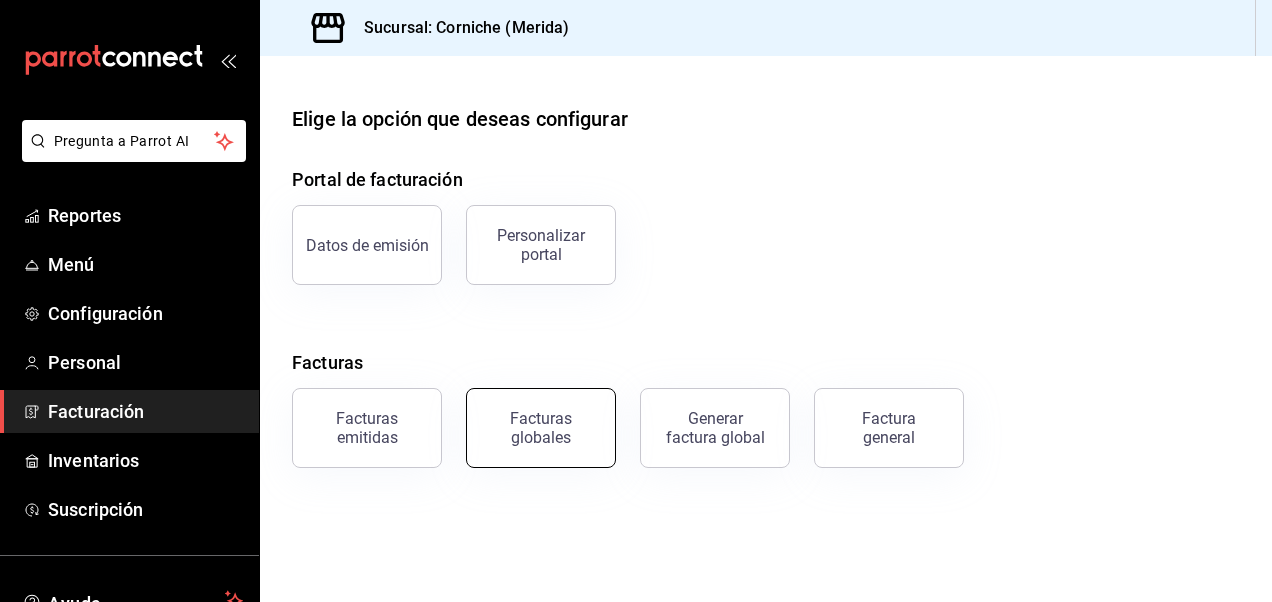 click on "Facturas globales" at bounding box center [541, 428] 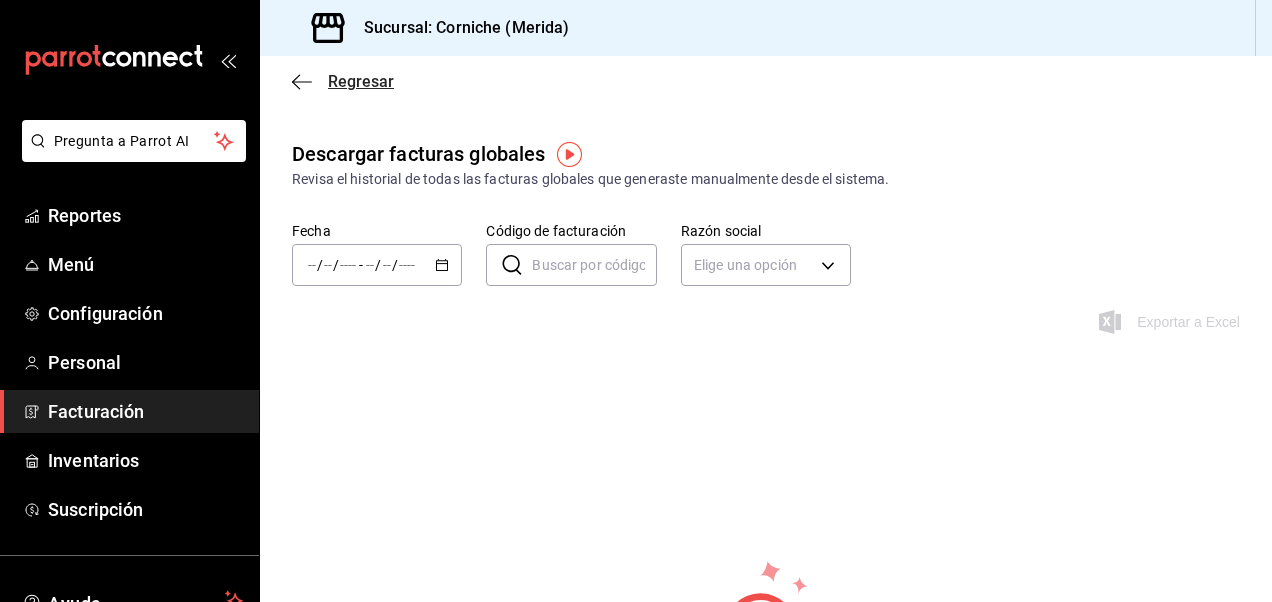 click 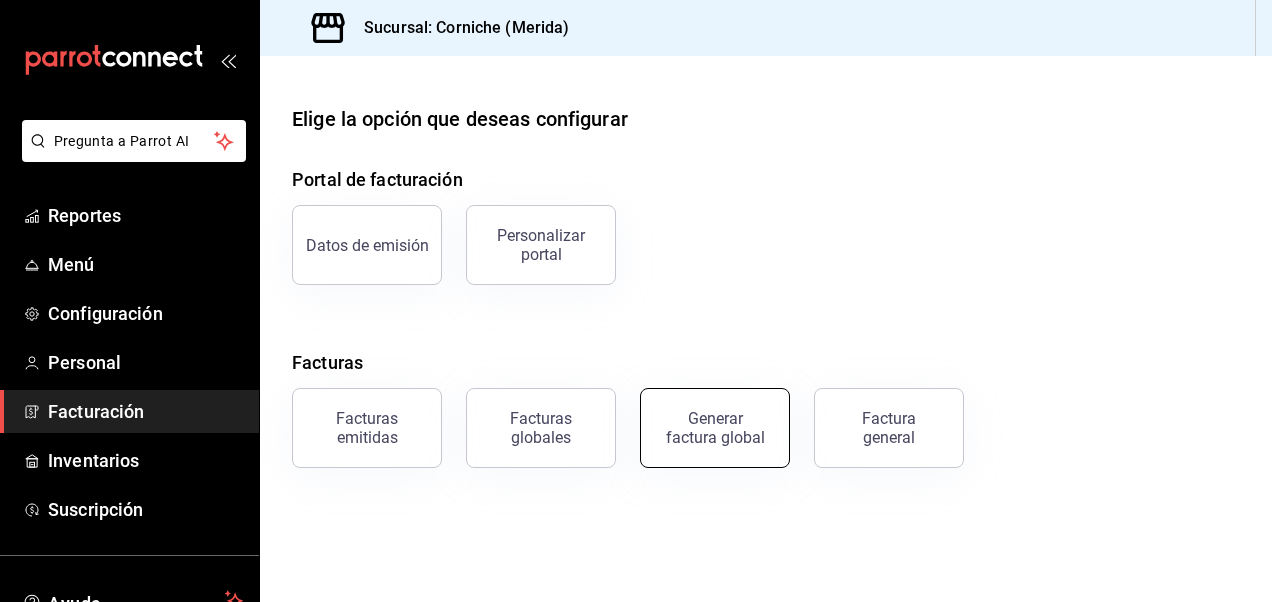 click on "Generar factura global" at bounding box center (715, 428) 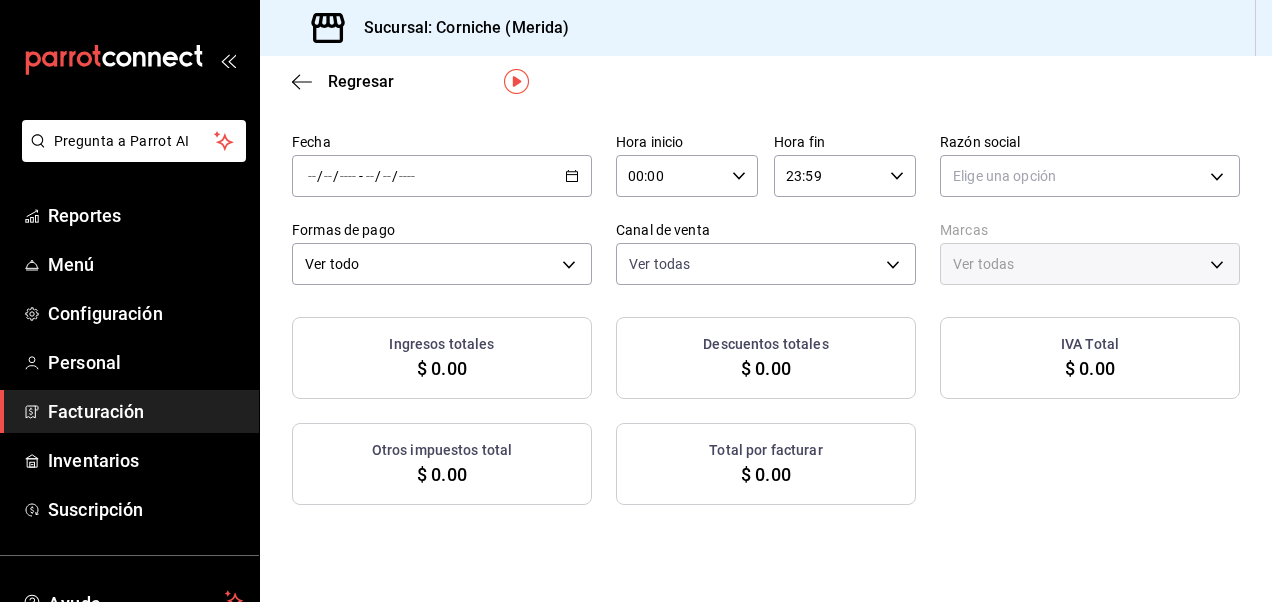scroll, scrollTop: 0, scrollLeft: 0, axis: both 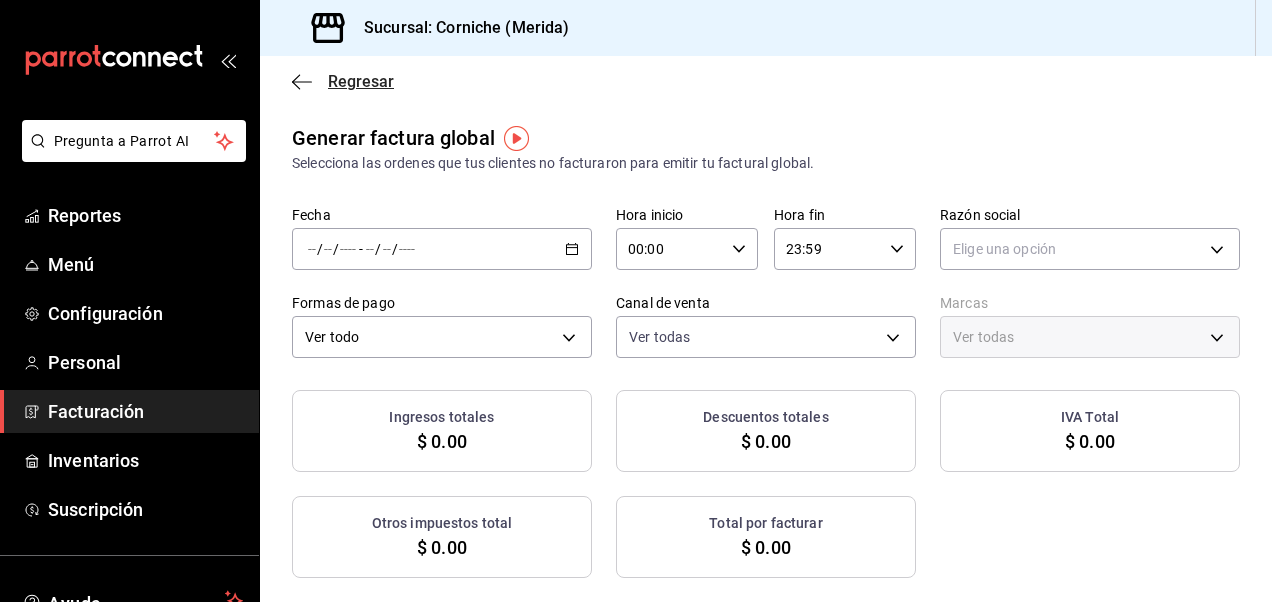 click 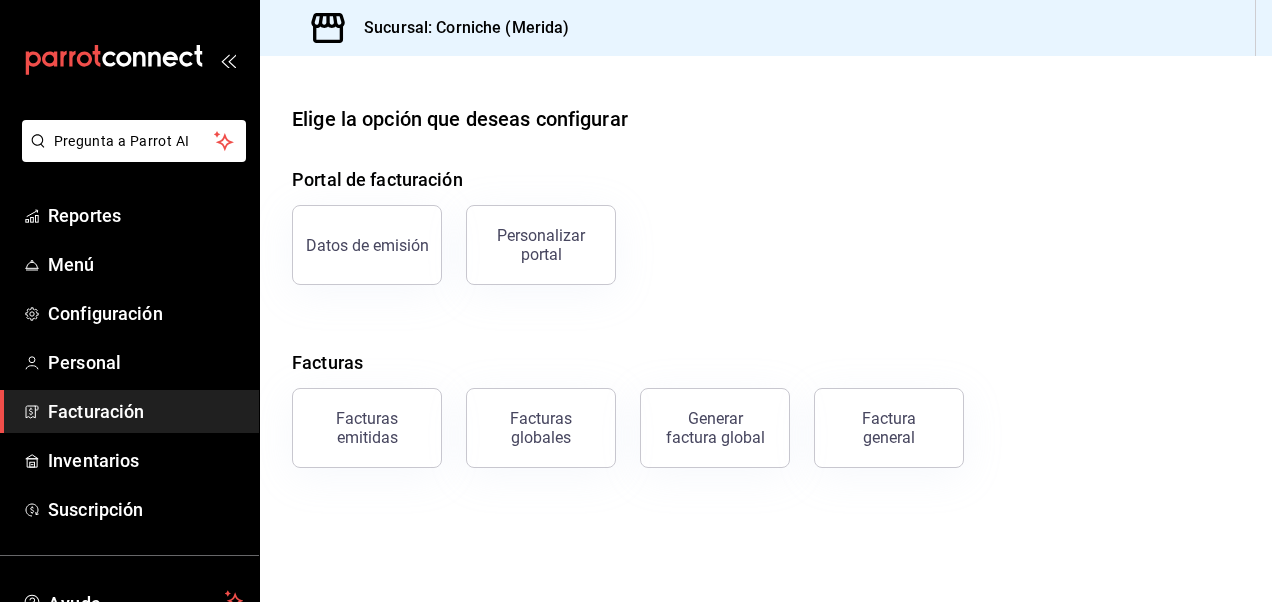click at bounding box center [766, 72] 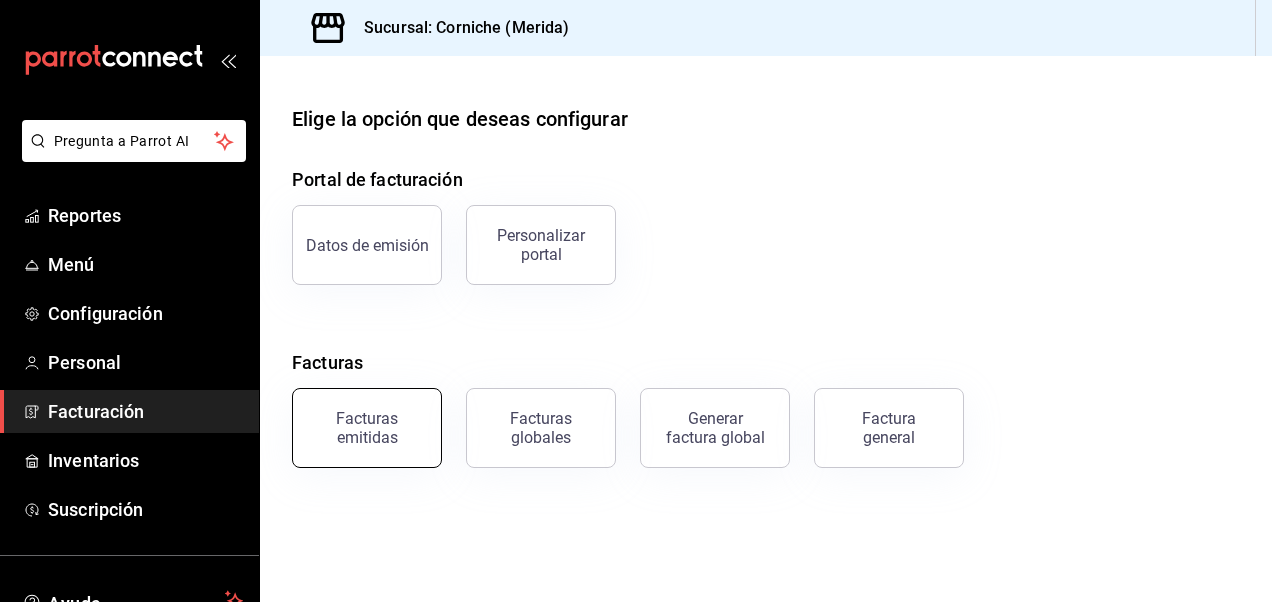 click on "Facturas emitidas" at bounding box center [367, 428] 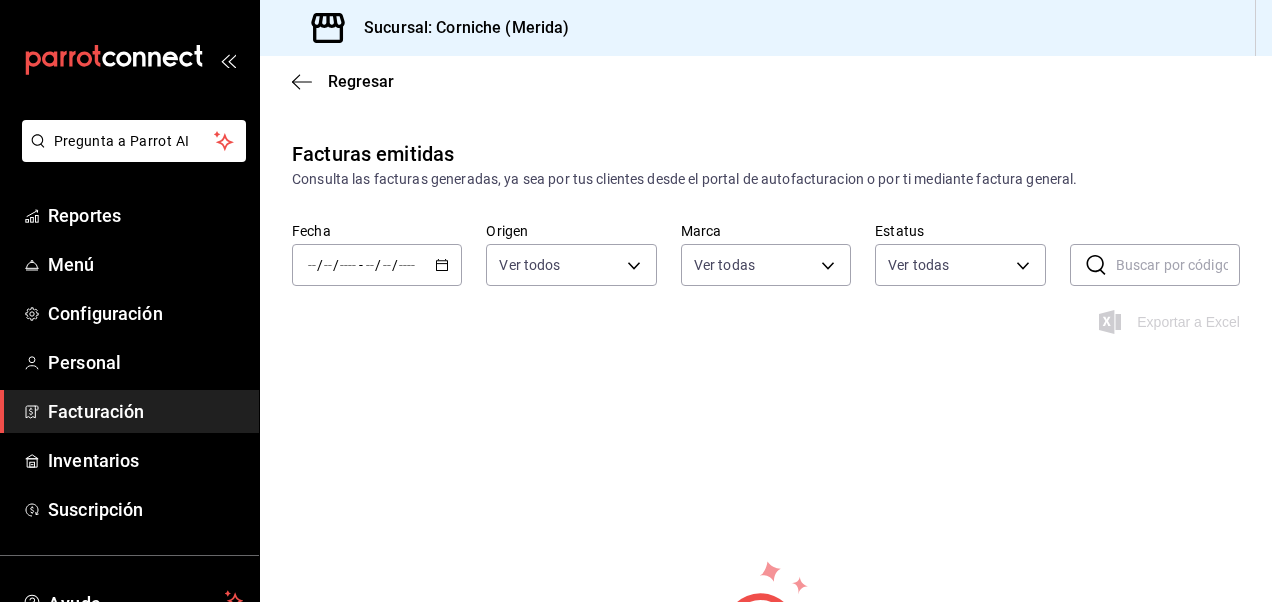 click 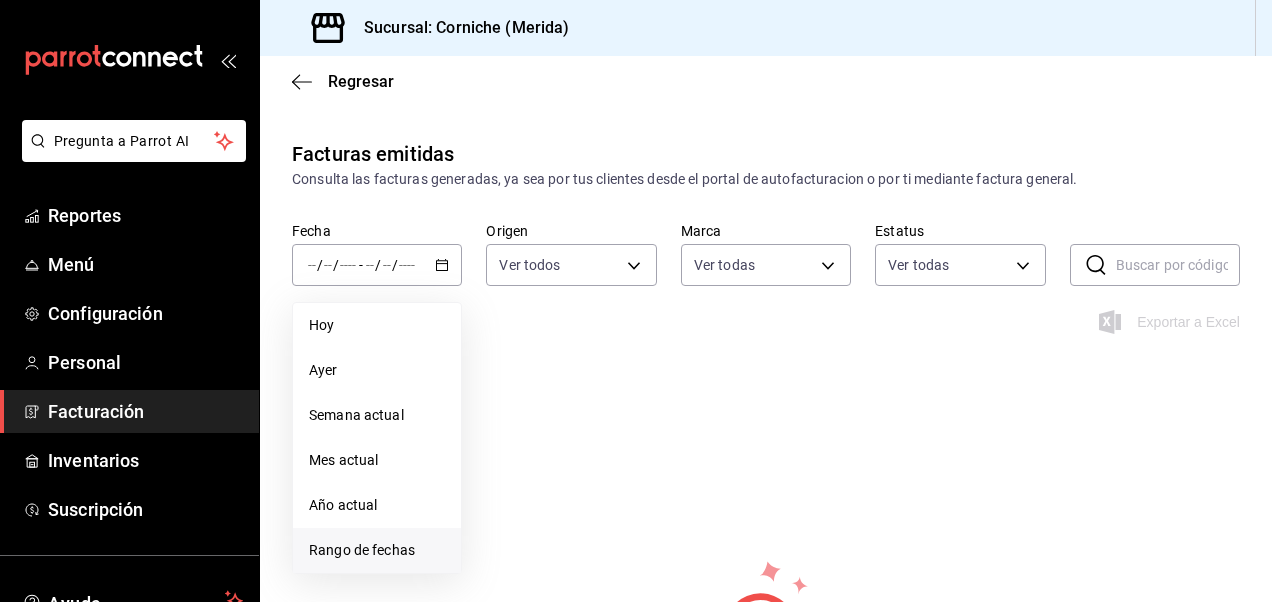 click on "Rango de fechas" at bounding box center [377, 550] 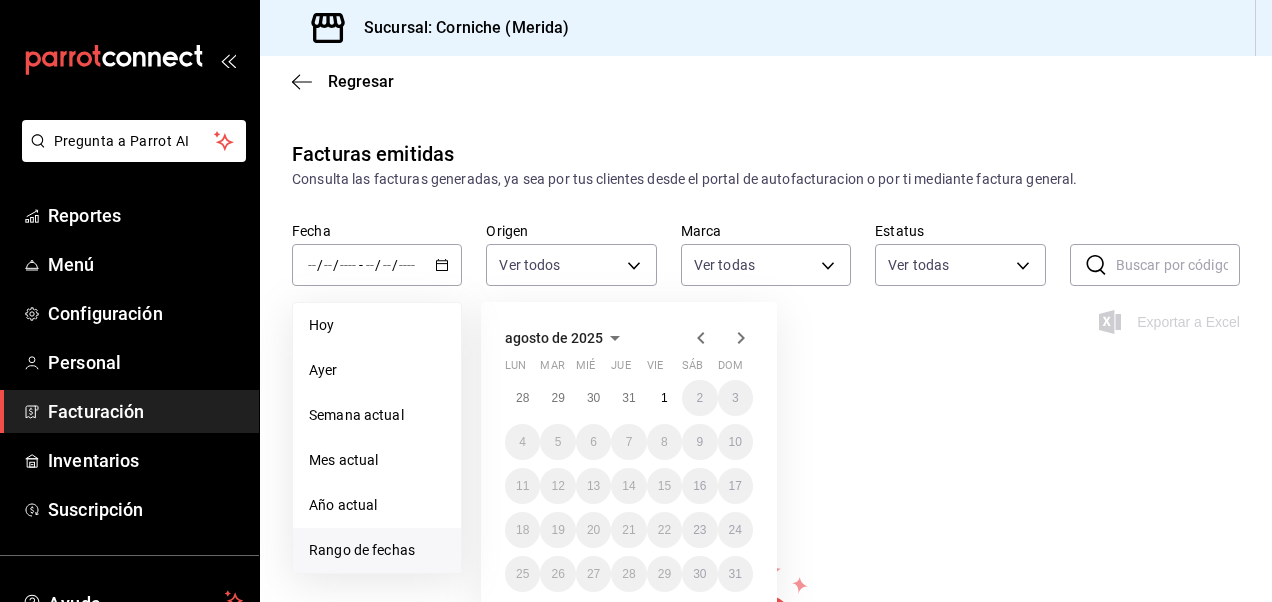 click 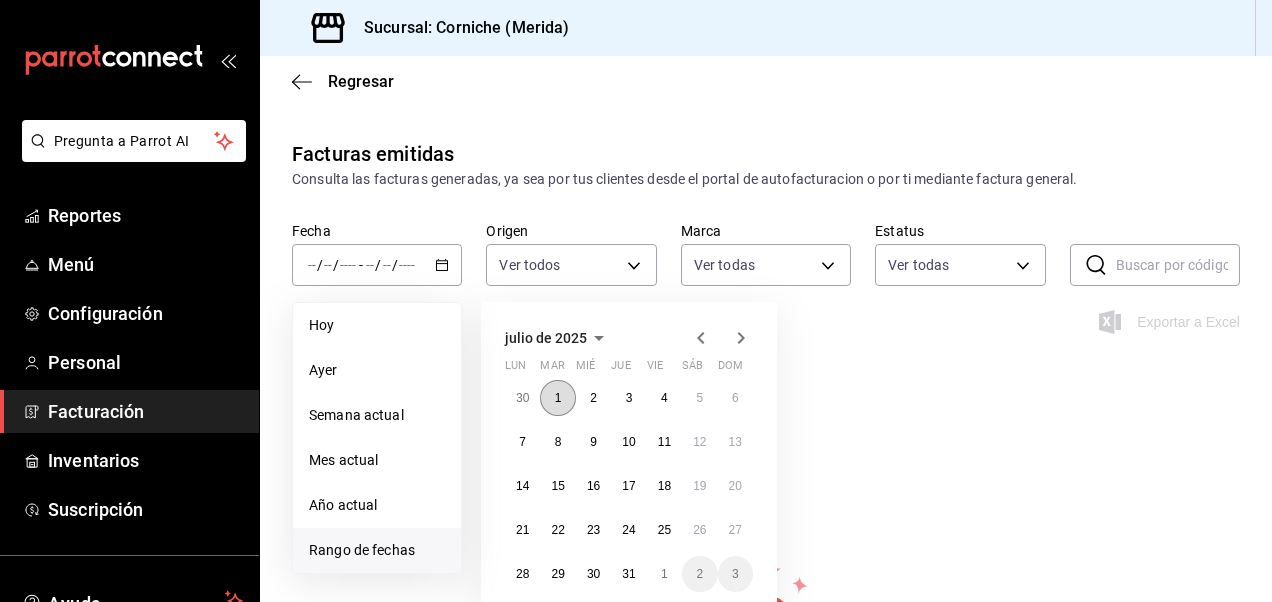 click on "1" at bounding box center [558, 398] 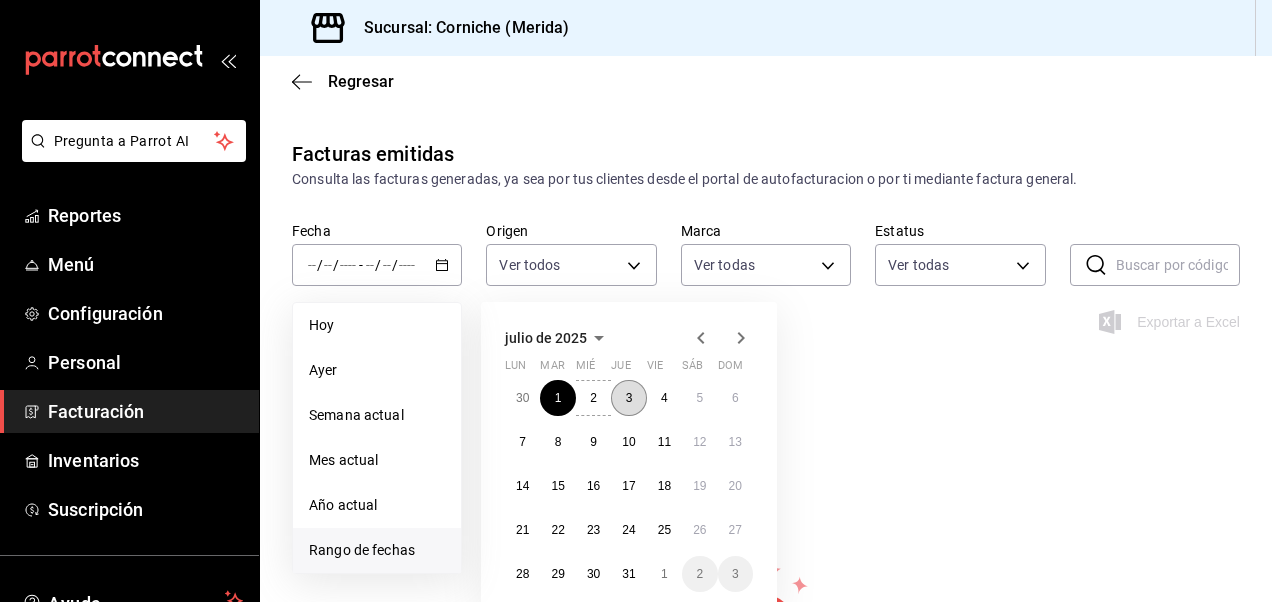 click on "3" at bounding box center (628, 398) 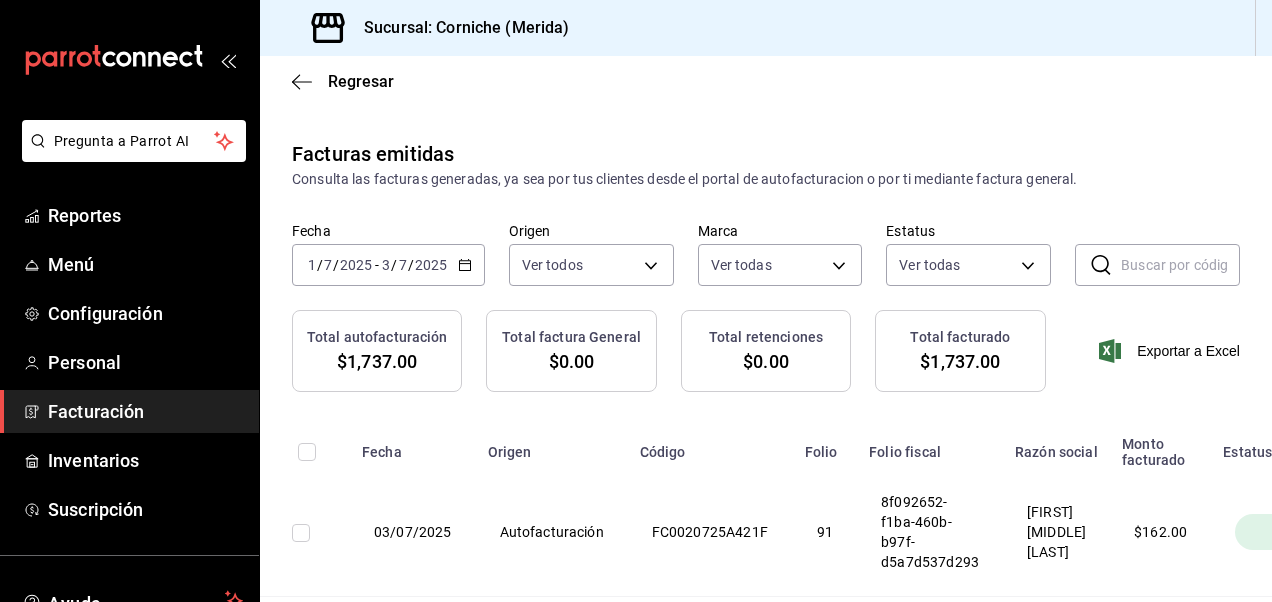 click on "Facturas emitidas Consulta las facturas generadas, ya sea por tus clientes desde el portal de autofacturacion o por ti mediante factura general. Fecha 2025-07-01 1 / 7 / 2025 - 2025-07-03 3 / 7 / 2025 Origen Ver todos ORDER_INVOICE,GENERAL_INVOICE Marca Ver todas a5e4ea80-a09b-4b49-842f-4acdef3f1c67 Estatus Ver todas ACTIVE,PENDING_CANCELLATION,CANCELLED,PRE_CANCELLED ​ ​" at bounding box center [766, 224] 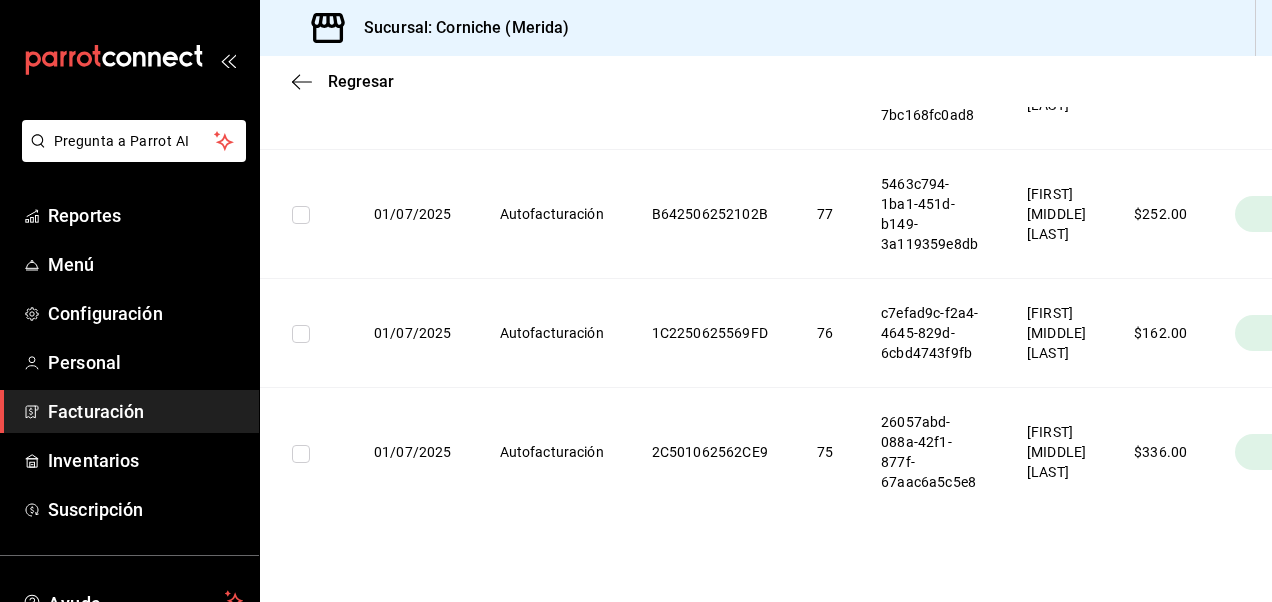 scroll, scrollTop: 834, scrollLeft: 0, axis: vertical 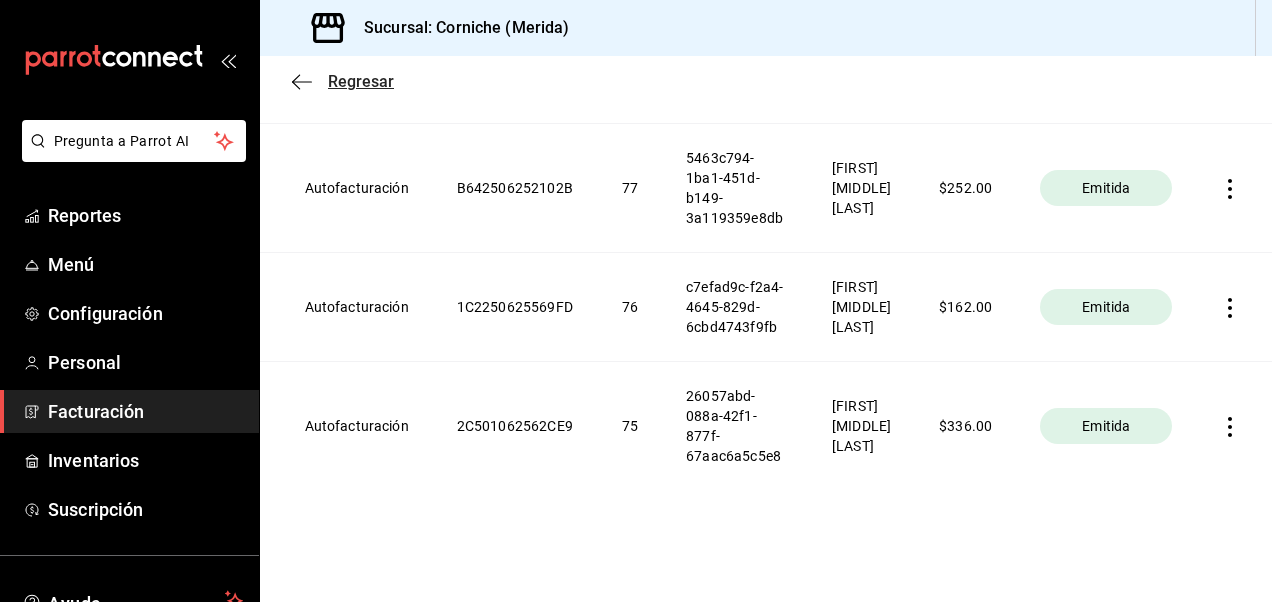 click 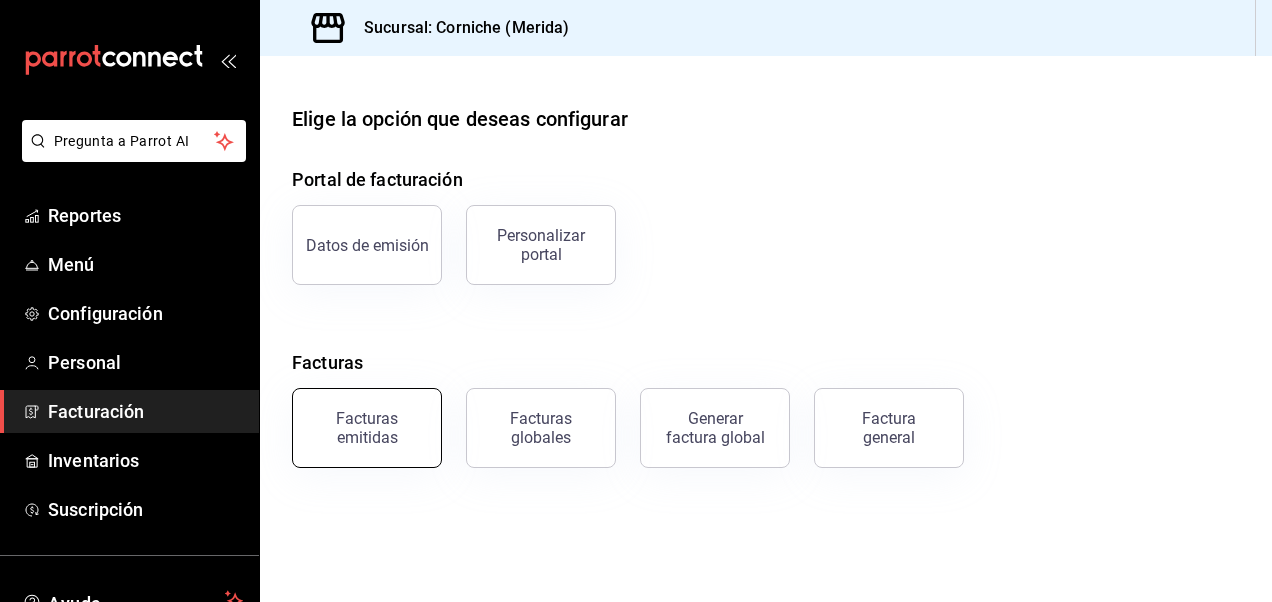 click on "Facturas emitidas" at bounding box center [367, 428] 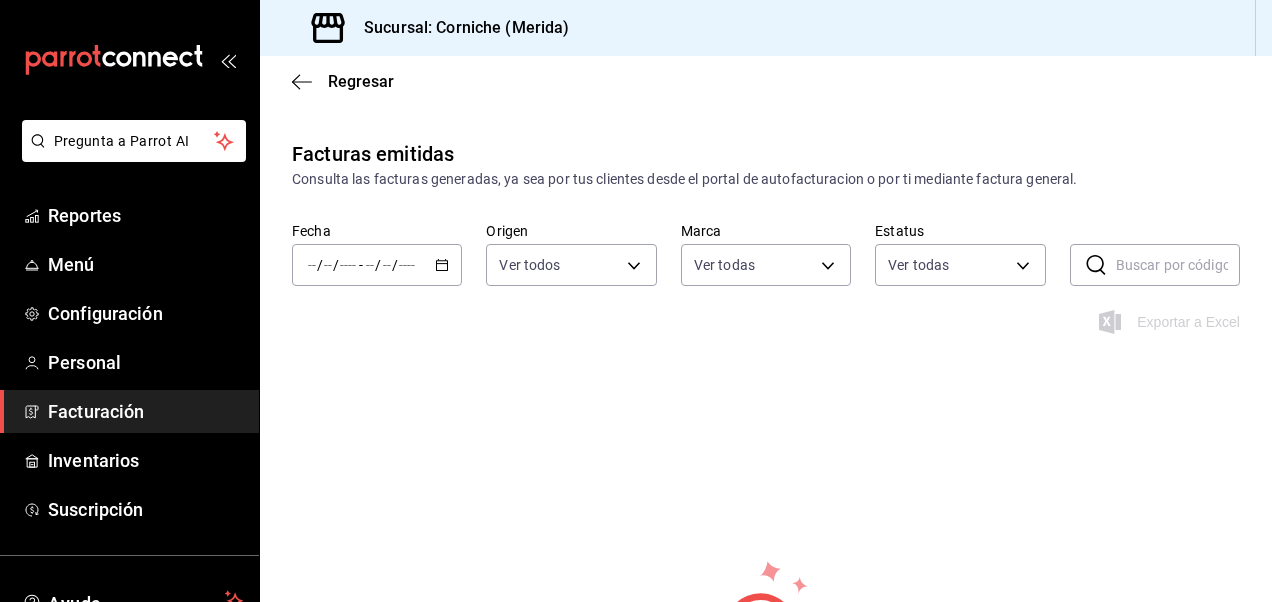 click on "/ / - / /" at bounding box center (377, 265) 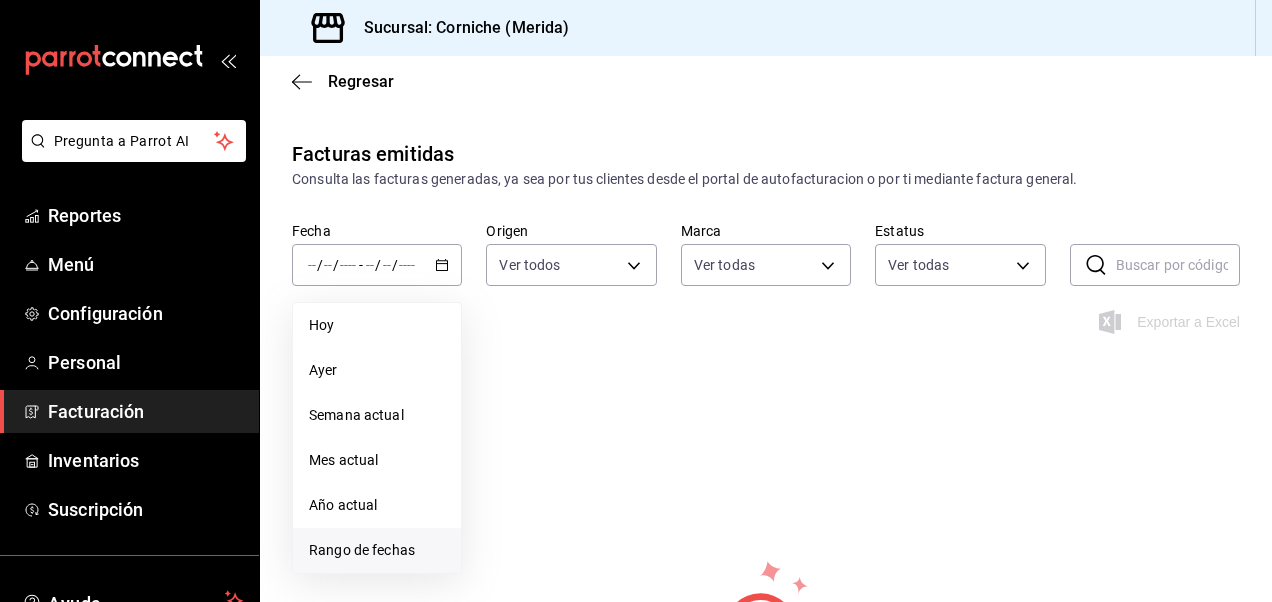 click on "Rango de fechas" at bounding box center [377, 550] 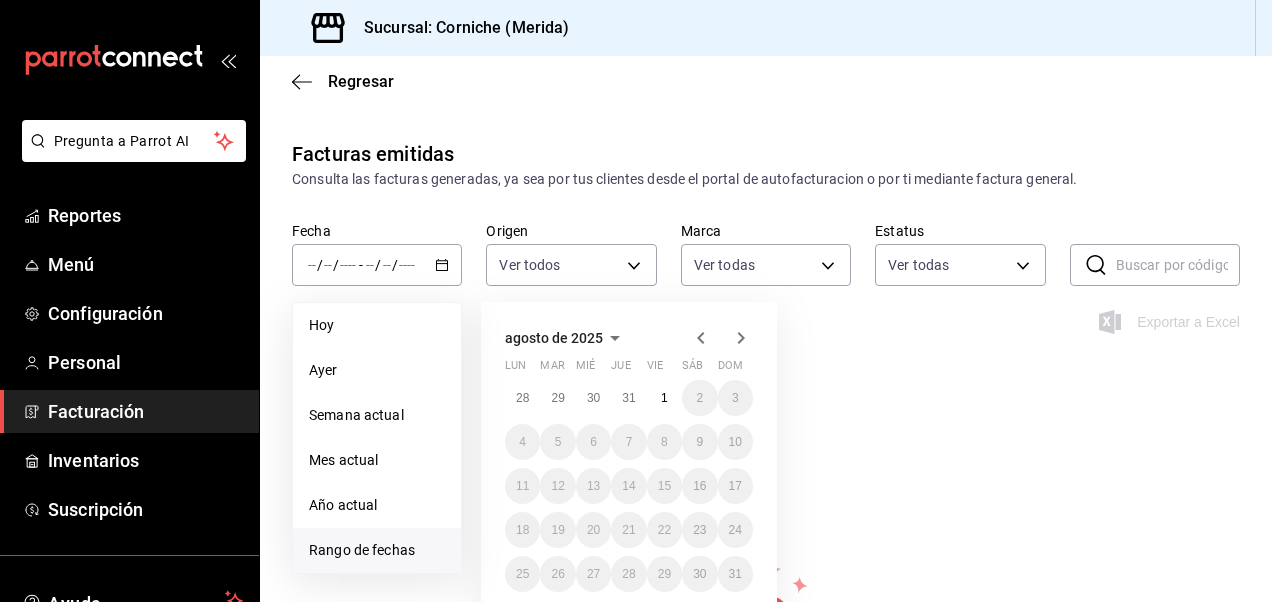 click 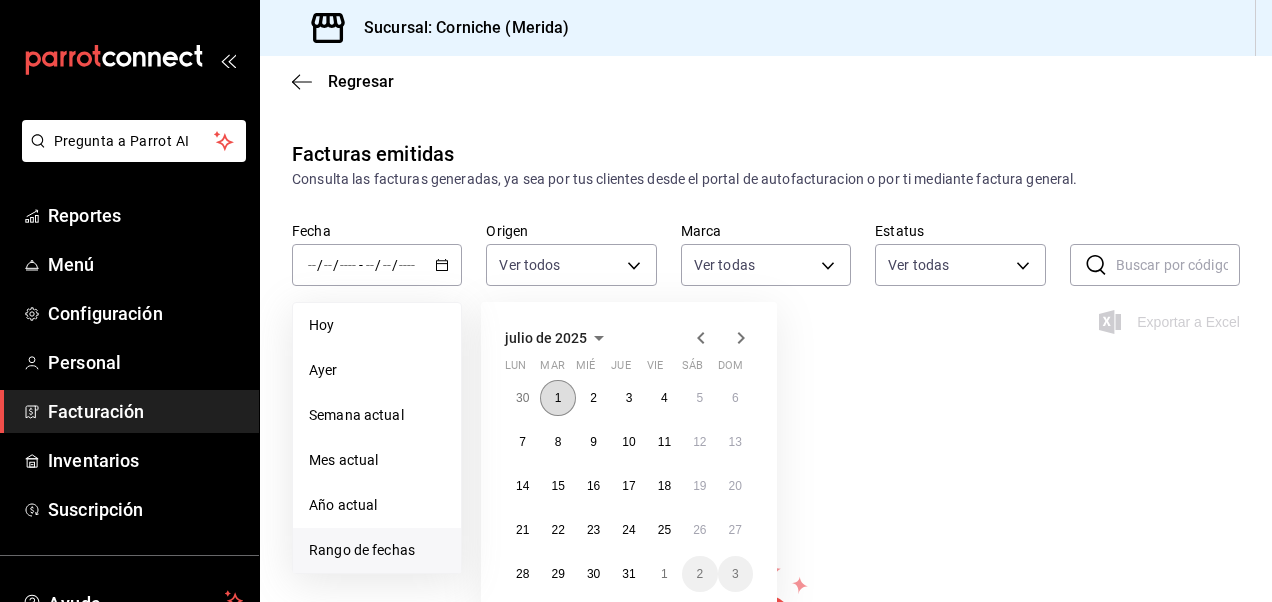 click on "1" at bounding box center (557, 398) 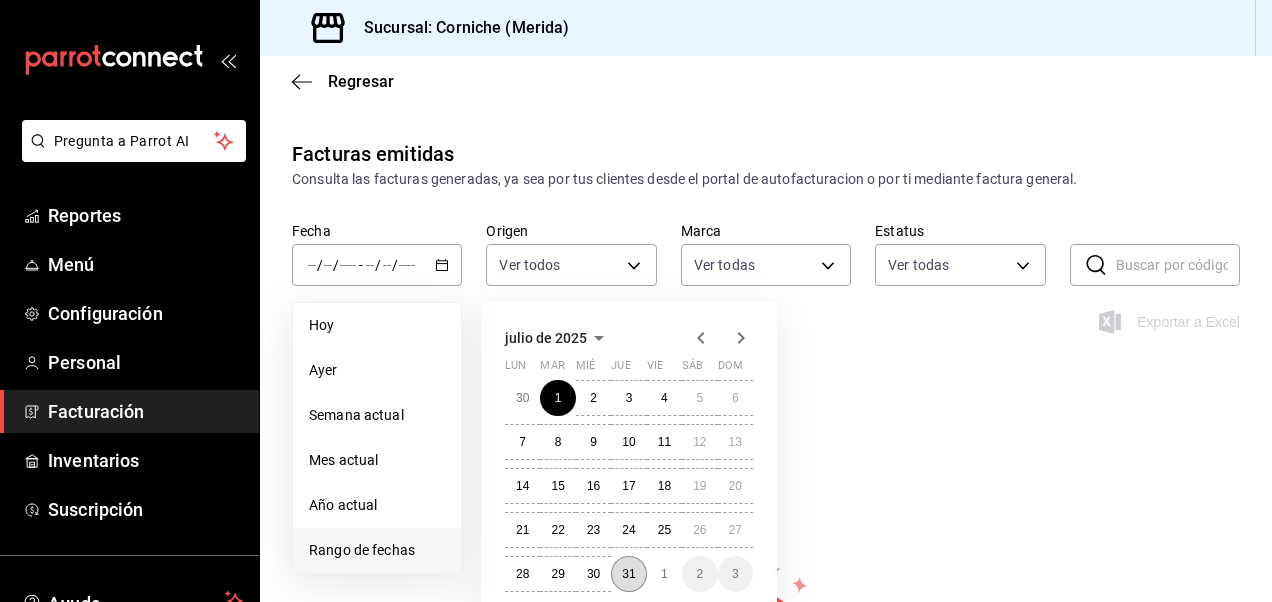 click on "31" at bounding box center (628, 574) 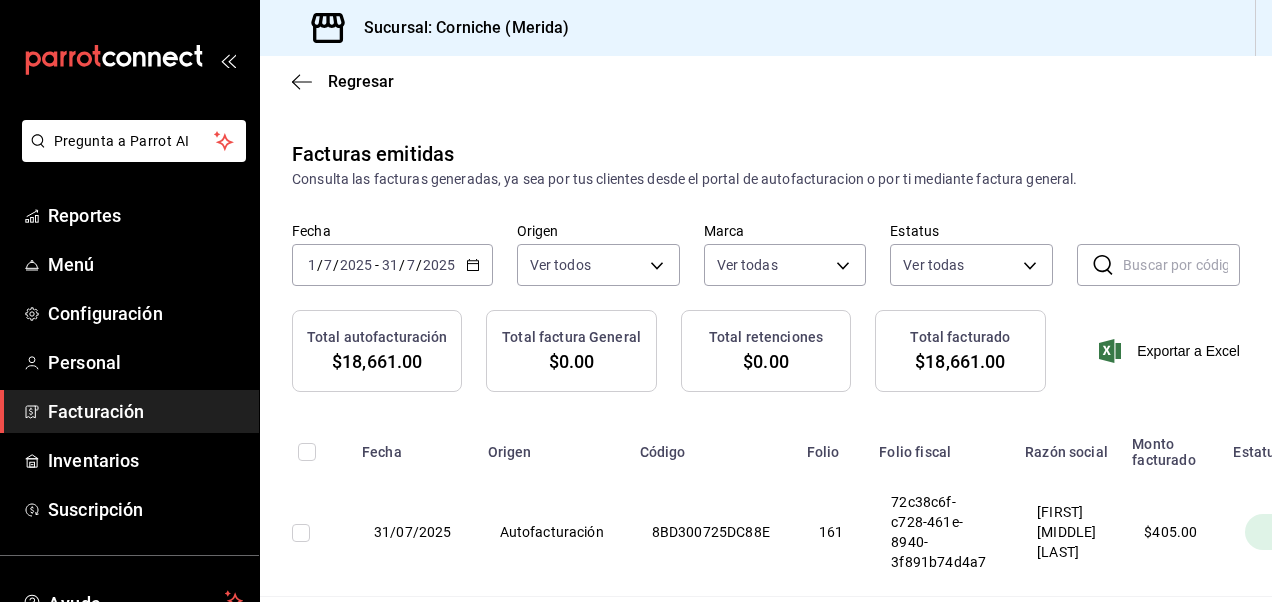 click on "Total autofacturación $18,661.00 Total factura General $0.00 Total retenciones $0.00 Total facturado $18,661.00 Exportar a Excel" at bounding box center (766, 363) 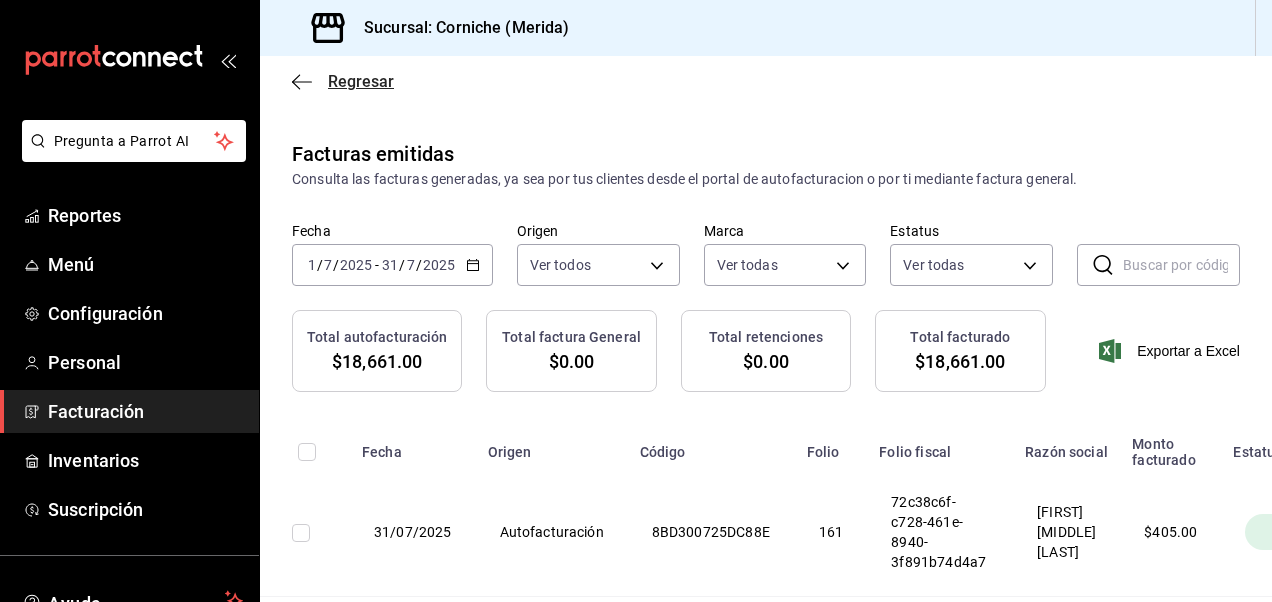 click 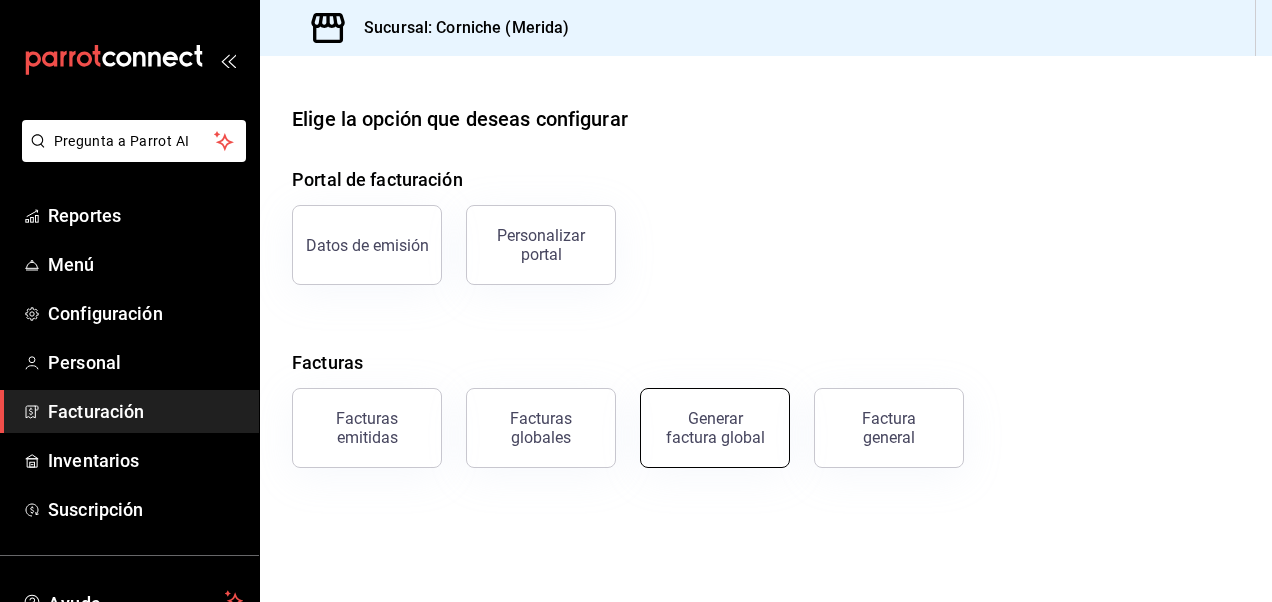 click on "Generar factura global" at bounding box center [715, 428] 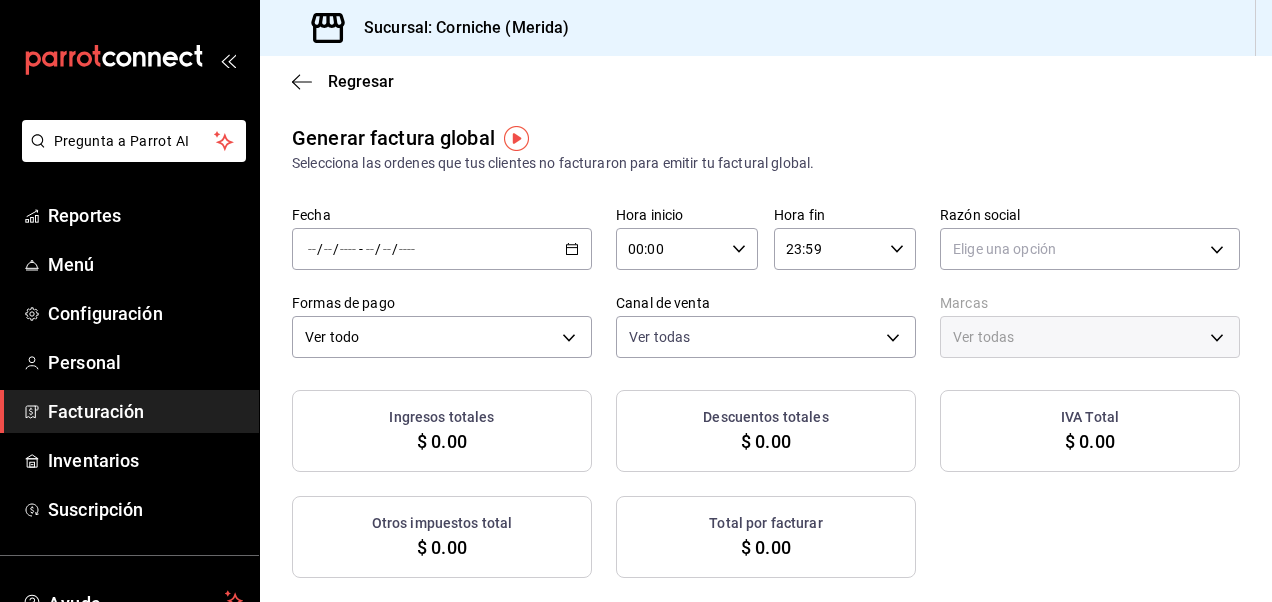 click 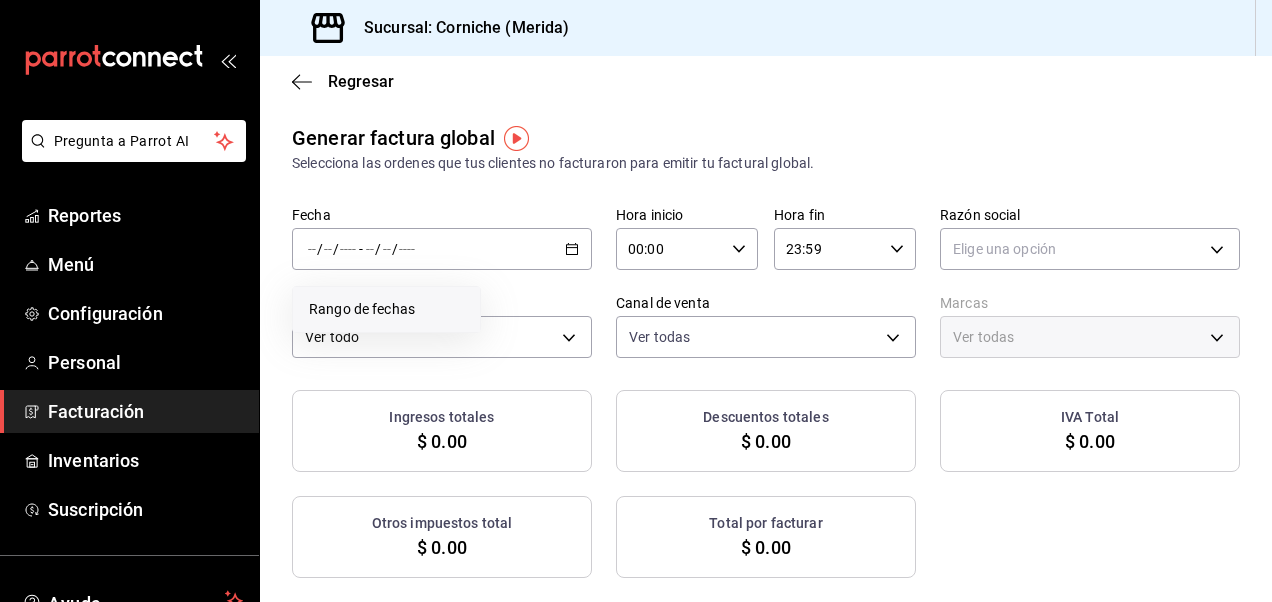 click on "Rango de fechas" at bounding box center (386, 309) 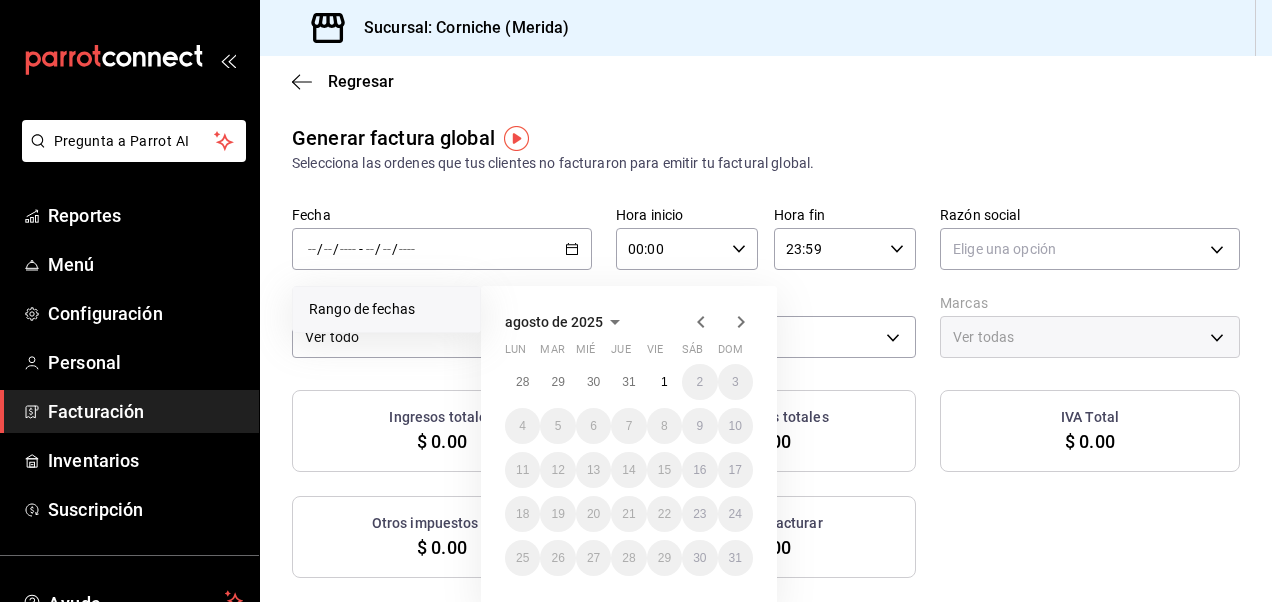 click 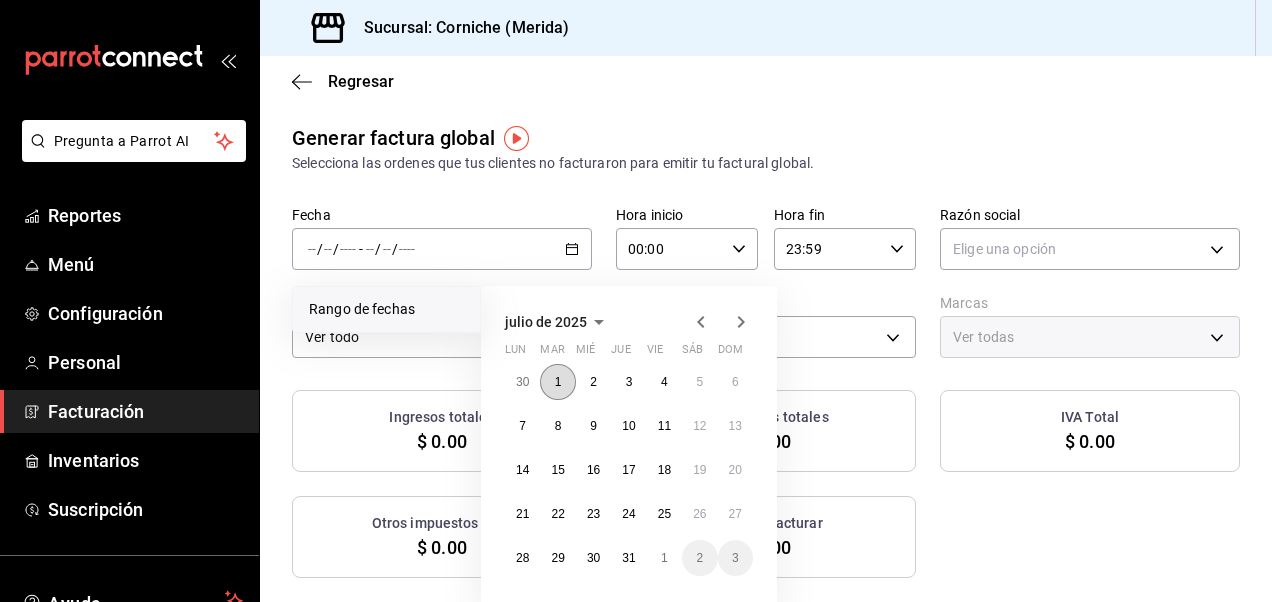 click on "1" at bounding box center (557, 382) 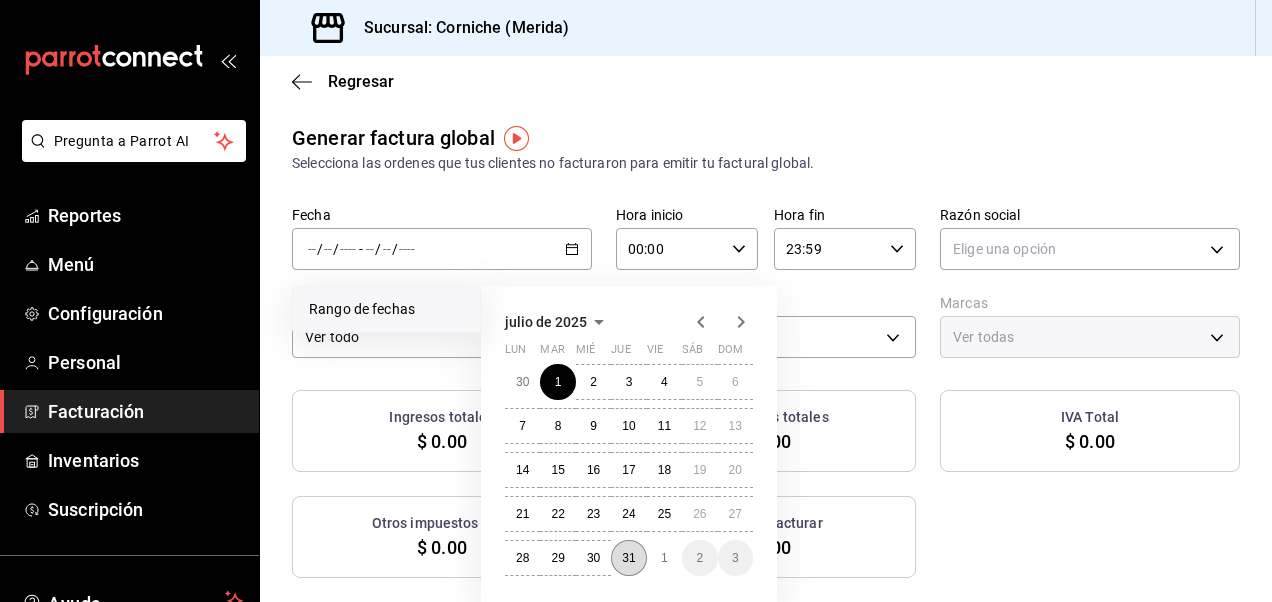 click on "31" at bounding box center (628, 558) 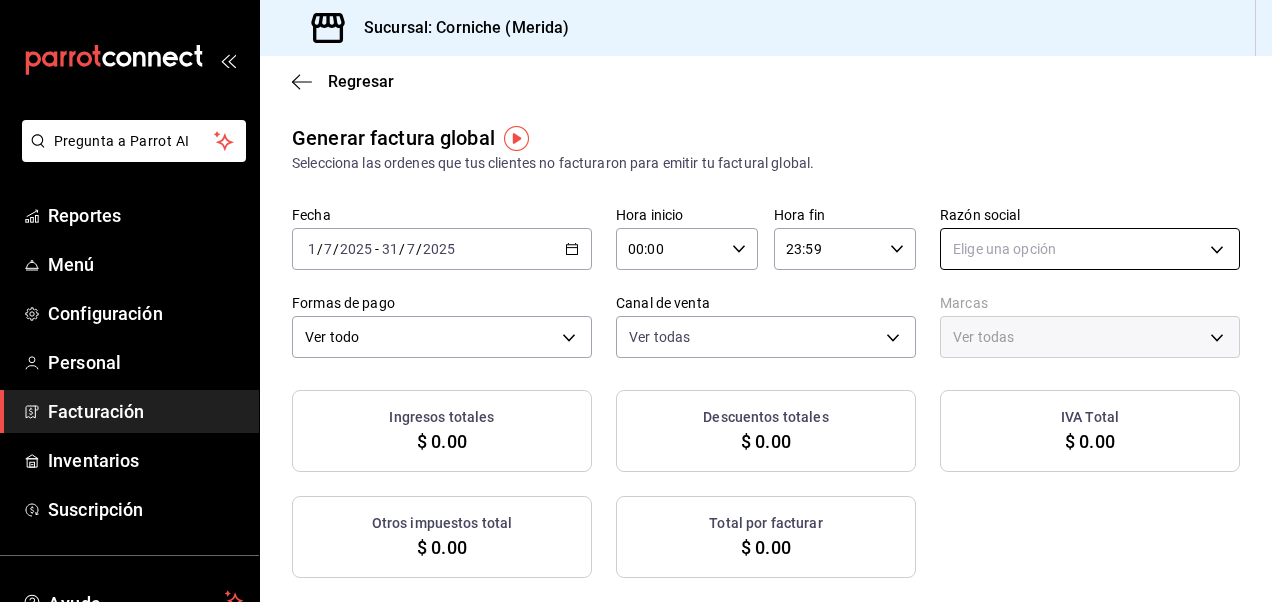 click on "Pregunta a Parrot AI Reportes   Menú   Configuración   Personal   Facturación   Inventarios   Suscripción   Ayuda Recomienda Parrot   [FIRST] [LAST]   Sugerir nueva función   Sucursal: Corniche ( [CITY] ) Regresar Generar factura global Selecciona las ordenes que tus clientes no facturaron para emitir tu factural global. Fecha 2025-07-01 1 / 7 / 2025 - 2025-07-31 31 / 7 / 2025 Hora inicio 00:00 Hora inicio Hora fin 23:59 Hora fin Razón social Elige una opción Formas de pago Ver todo ALL Canal de venta Ver todas PARROT,UBER_EATS,RAPPI,DIDI_FOOD,ONLINE Marcas Ver todas Ingresos totales $ [NUMBER]. [NUMBER] Descuentos totales $ [NUMBER]. [NUMBER] IVA Total $ [NUMBER]. [NUMBER] Otros impuestos total $ [NUMBER]. [NUMBER] Total por facturar $ [NUMBER]. [NUMBER] No hay información que mostrar GANA 1 MES GRATIS EN TU SUSCRIPCIÓN AQUÍ Ver video tutorial Ir a video Pregunta a Parrot AI Reportes   Menú   Configuración   Personal   Facturación   Inventarios   Suscripción   Ayuda Recomienda Parrot   [FIRST] [LAST]   Sugerir nueva función   Visitar centro de ayuda ([PHONE])" at bounding box center (636, 301) 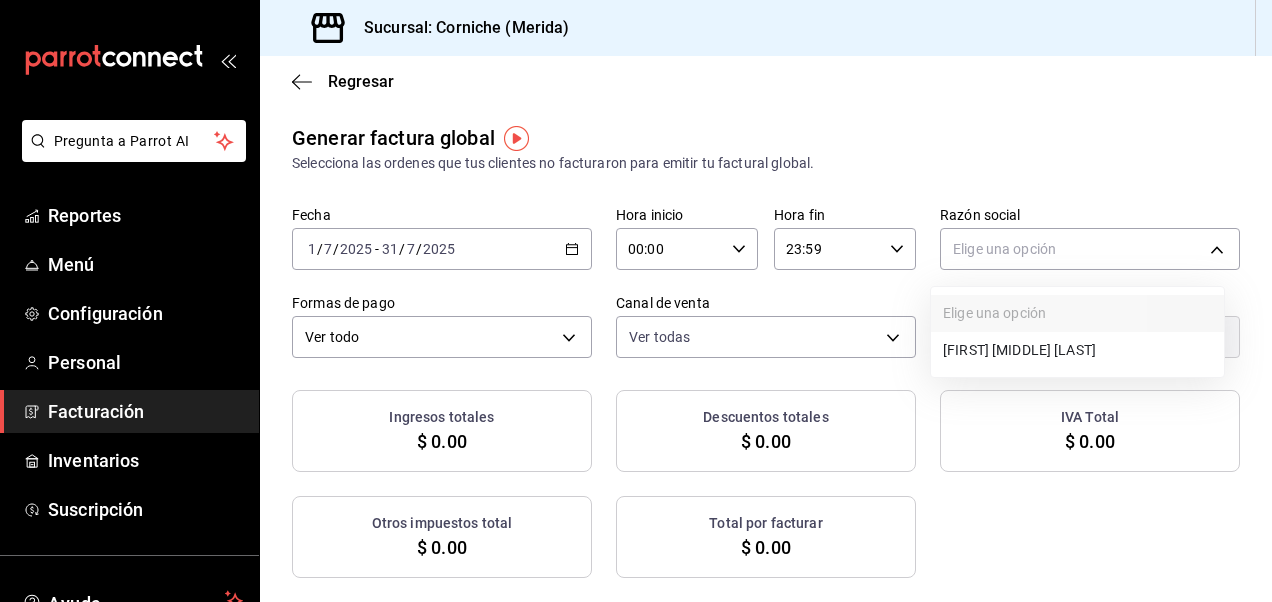 click on "[FIRST] [LAST]" at bounding box center [1077, 350] 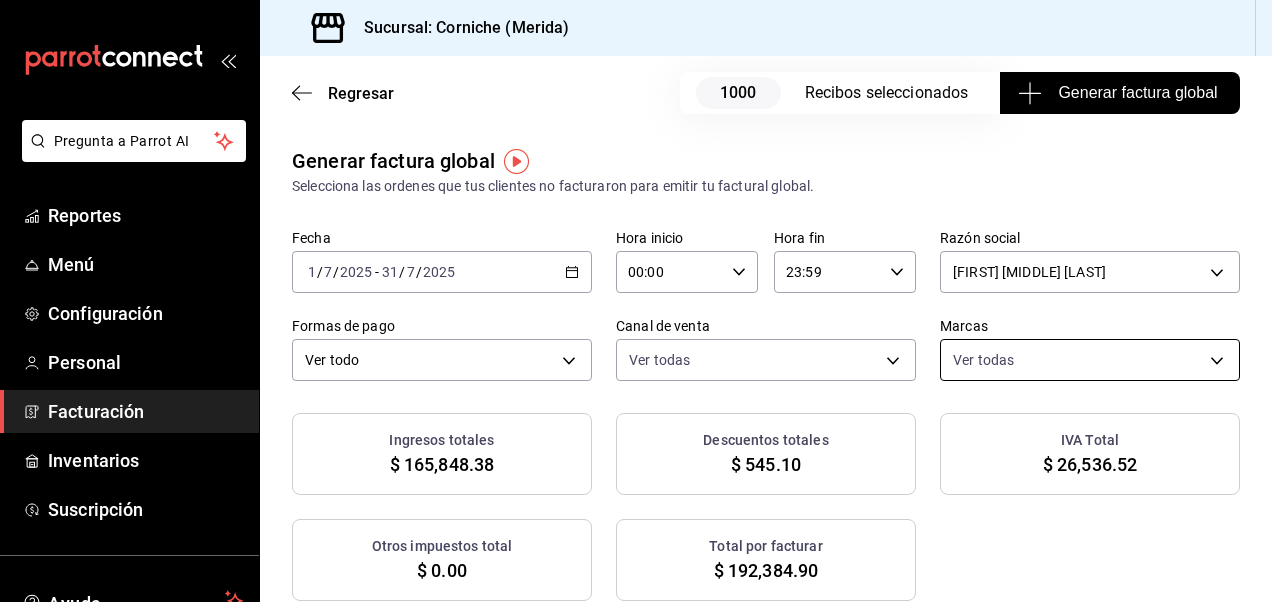 click on "Pregunta a Parrot AI Reportes   Menú   Configuración   Personal   Facturación   Inventarios   Suscripción   Ayuda Recomienda Parrot   Brayan Ramos   Sugerir nueva función   Sucursal: Corniche (Merida) Regresar 1000 Recibos seleccionados Generar factura global Generar factura global Selecciona las ordenes que tus clientes no facturaron para emitir tu factural global. Fecha 2025-07-01 1 / 7 / 2025 - 2025-07-31 31 / 7 / 2025 Hora inicio 00:00 Hora inicio Hora fin 23:59 Hora fin Razón social BRAYAN DONALDO RAMOS SALDAÑA c8a2189d-ec4b-49d3-ae6b-184920dc65b4 Formas de pago Ver todo ALL Canal de venta Ver todas PARROT,UBER_EATS,RAPPI,DIDI_FOOD,ONLINE Marcas Ver todas a5e4ea80-a09b-4b49-842f-4acdef3f1c67 Ingresos totales $ 165,848.38 Descuentos totales $ 545.10 IVA Total $ 26,536.52 Otros impuestos total $ 0.00 Total por facturar $ 192,384.90 Recibos Quita la selección a los recibos que no quieras incluir. Recuerda que sólo puedes generar facturas globales de hasta 1,000 recibos cada una. Fecha # de recibo" at bounding box center [636, 301] 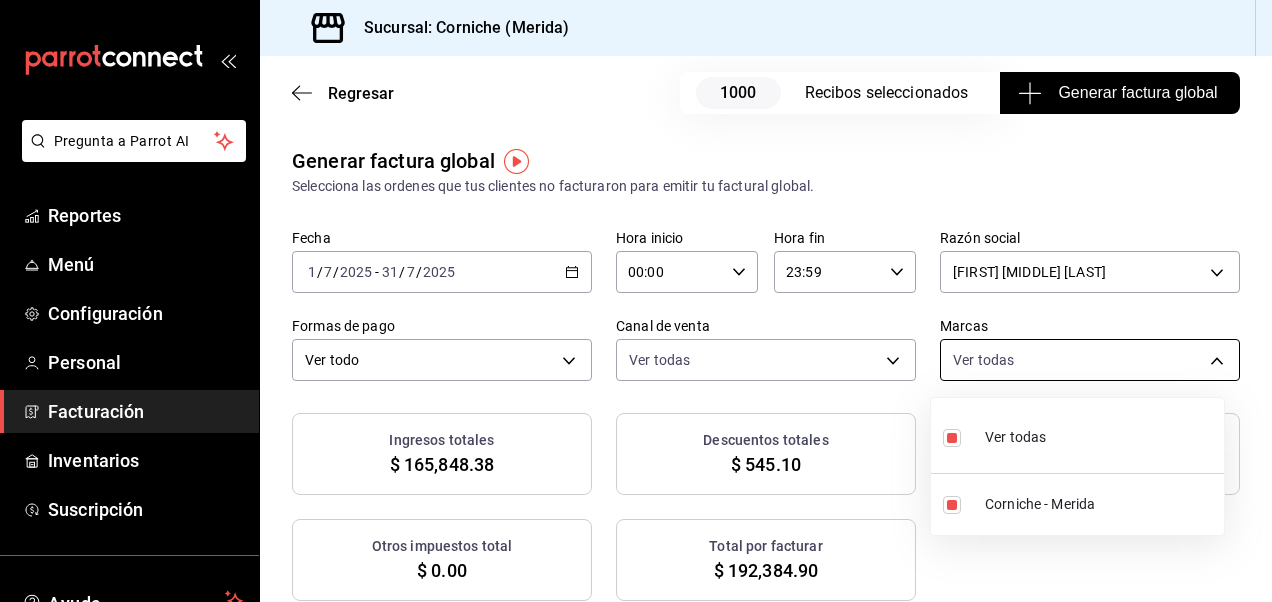click at bounding box center (636, 301) 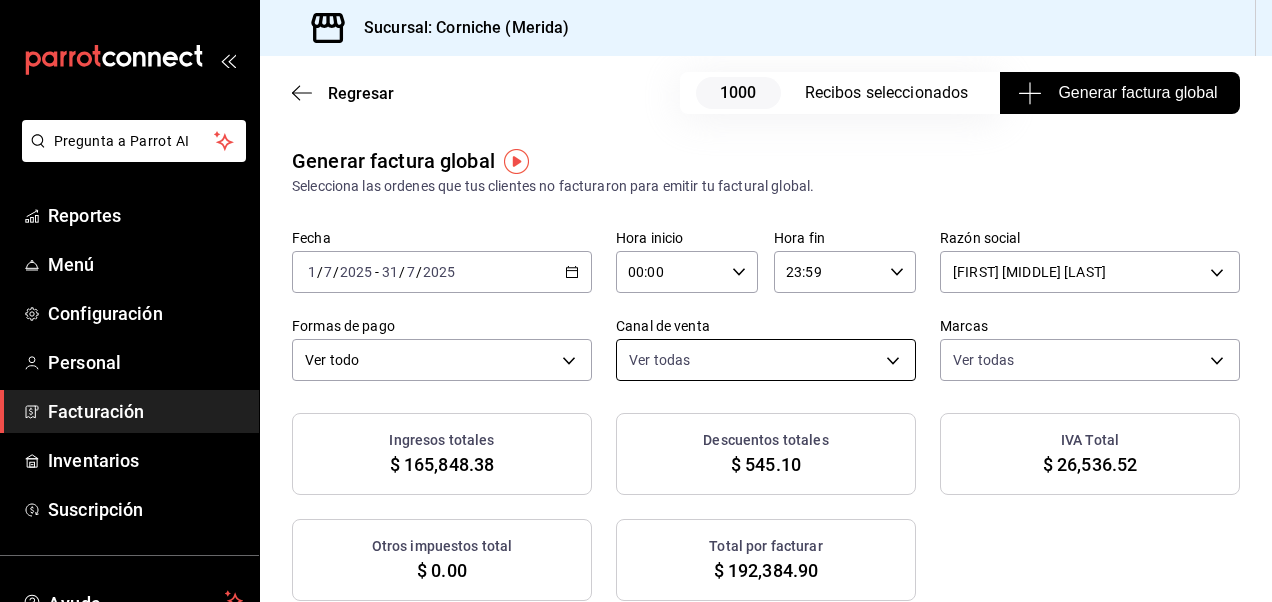 click on "Pregunta a Parrot AI Reportes   Menú   Configuración   Personal   Facturación   Inventarios   Suscripción   Ayuda Recomienda Parrot   Brayan Ramos   Sugerir nueva función   Sucursal: Corniche (Merida) Regresar 1000 Recibos seleccionados Generar factura global Generar factura global Selecciona las ordenes que tus clientes no facturaron para emitir tu factural global. Fecha 2025-07-01 1 / 7 / 2025 - 2025-07-31 31 / 7 / 2025 Hora inicio 00:00 Hora inicio Hora fin 23:59 Hora fin Razón social BRAYAN DONALDO RAMOS SALDAÑA c8a2189d-ec4b-49d3-ae6b-184920dc65b4 Formas de pago Ver todo ALL Canal de venta Ver todas PARROT,UBER_EATS,RAPPI,DIDI_FOOD,ONLINE Marcas Ver todas a5e4ea80-a09b-4b49-842f-4acdef3f1c67 Ingresos totales $ 165,848.38 Descuentos totales $ 545.10 IVA Total $ 26,536.52 Otros impuestos total $ 0.00 Total por facturar $ 192,384.90 Recibos Quita la selección a los recibos que no quieras incluir. Recuerda que sólo puedes generar facturas globales de hasta 1,000 recibos cada una. Fecha # de recibo" at bounding box center [636, 301] 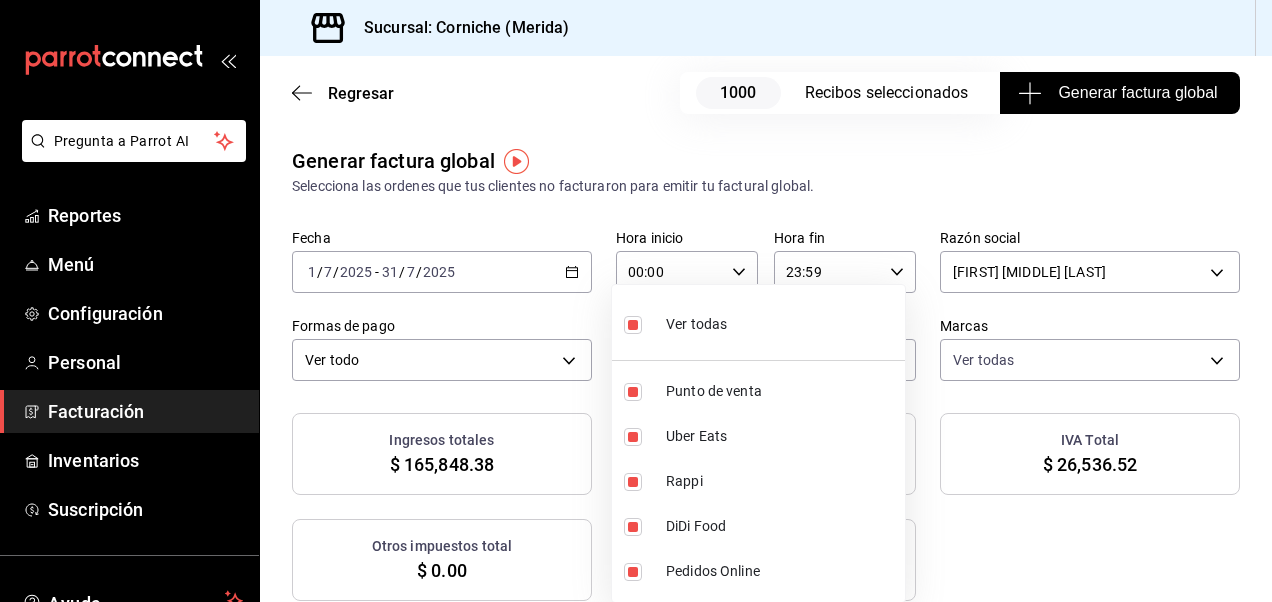 click at bounding box center (633, 325) 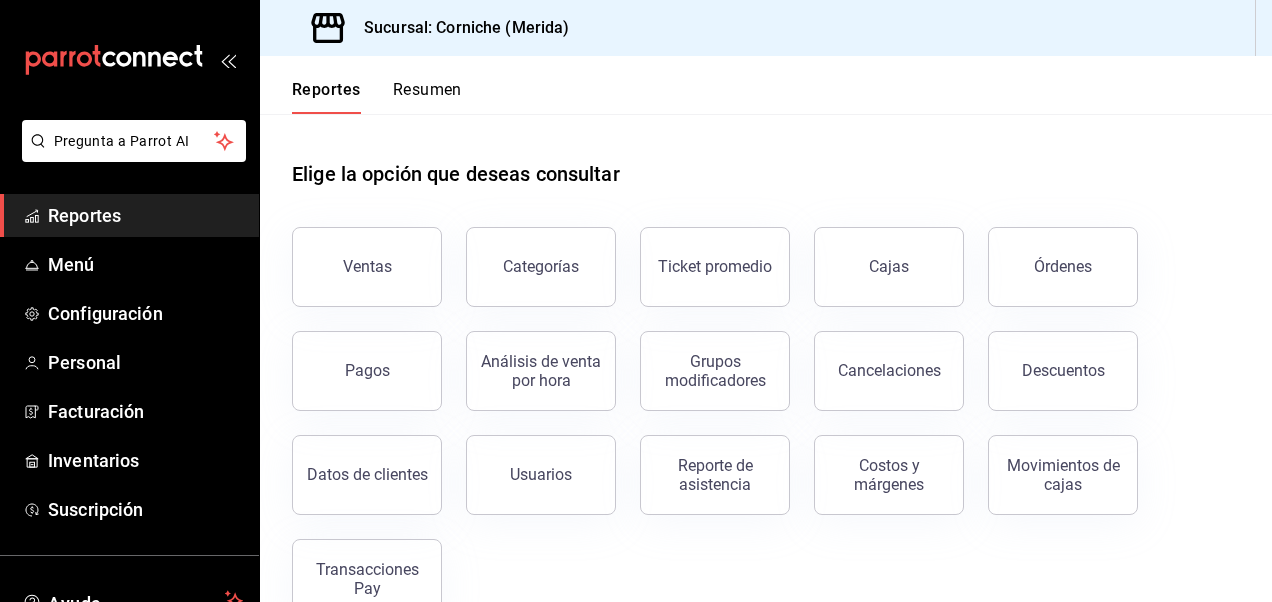 scroll, scrollTop: 0, scrollLeft: 0, axis: both 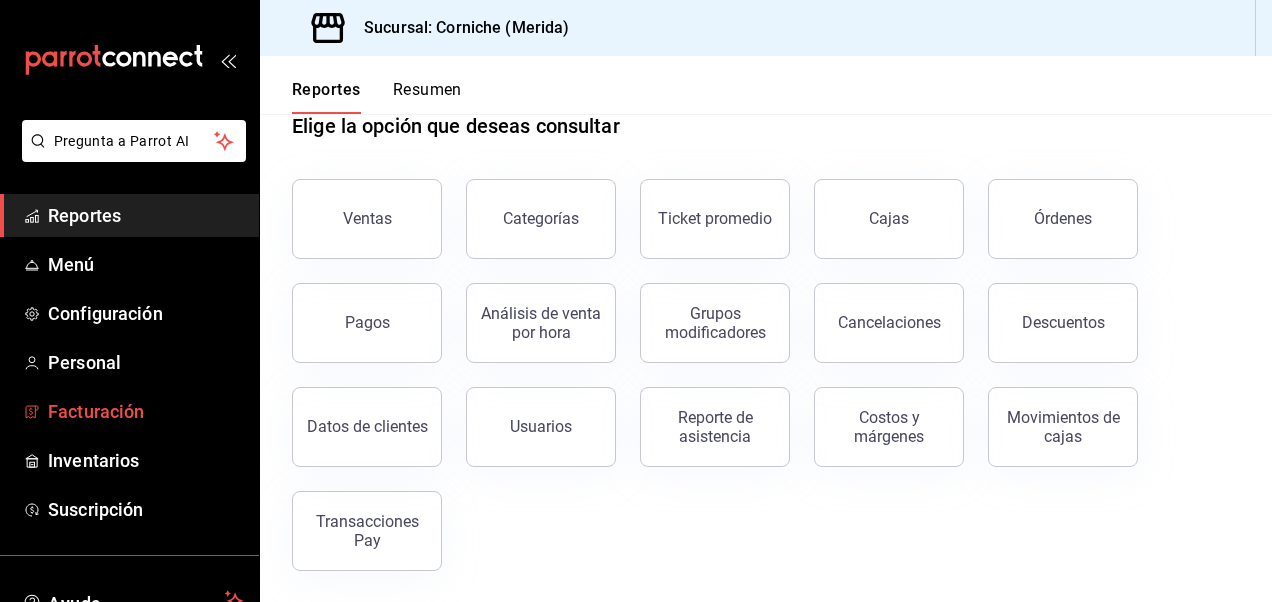 click on "Facturación" at bounding box center [145, 411] 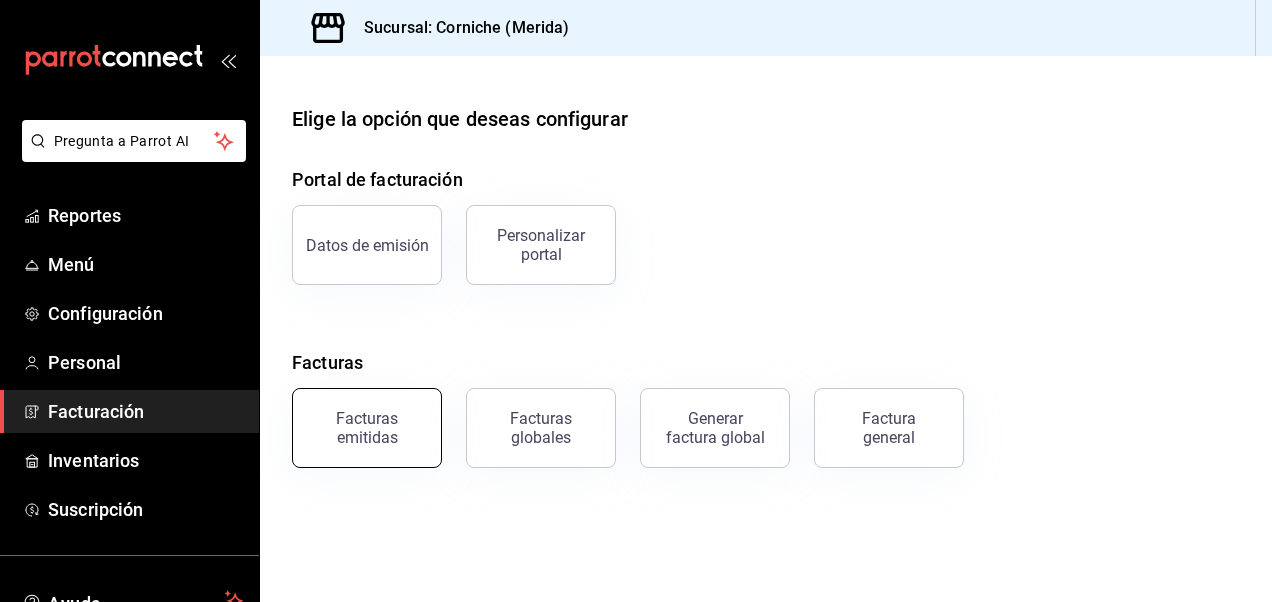 click on "Facturas emitidas" at bounding box center (367, 428) 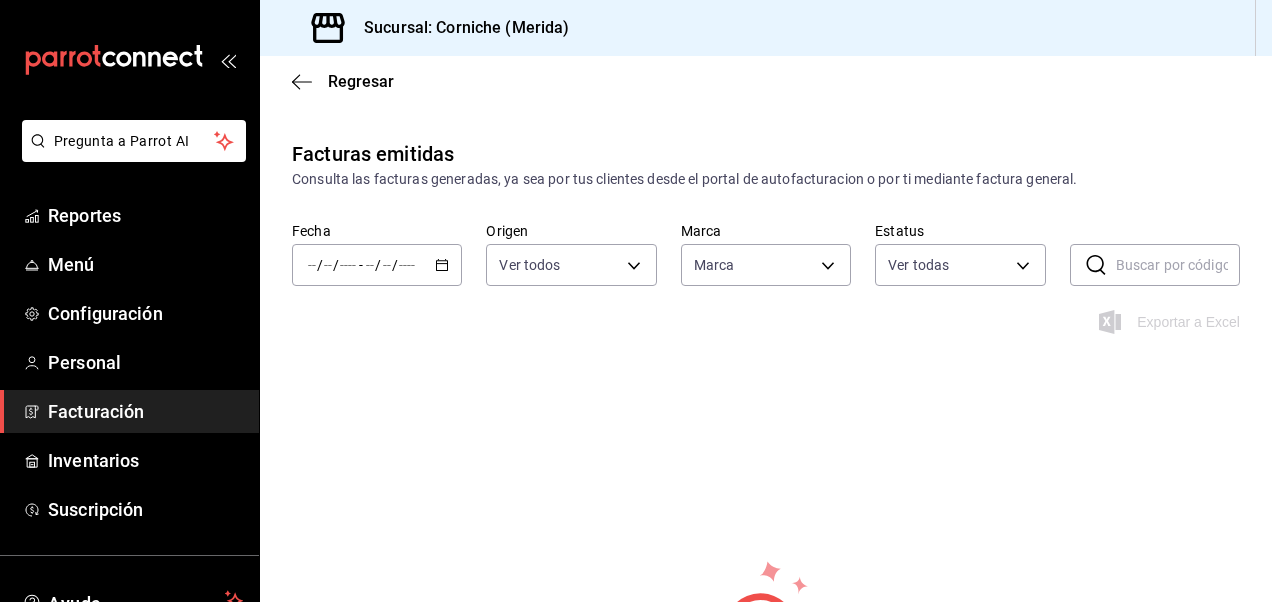 type on "a5e4ea80-a09b-4b49-842f-4acdef3f1c67" 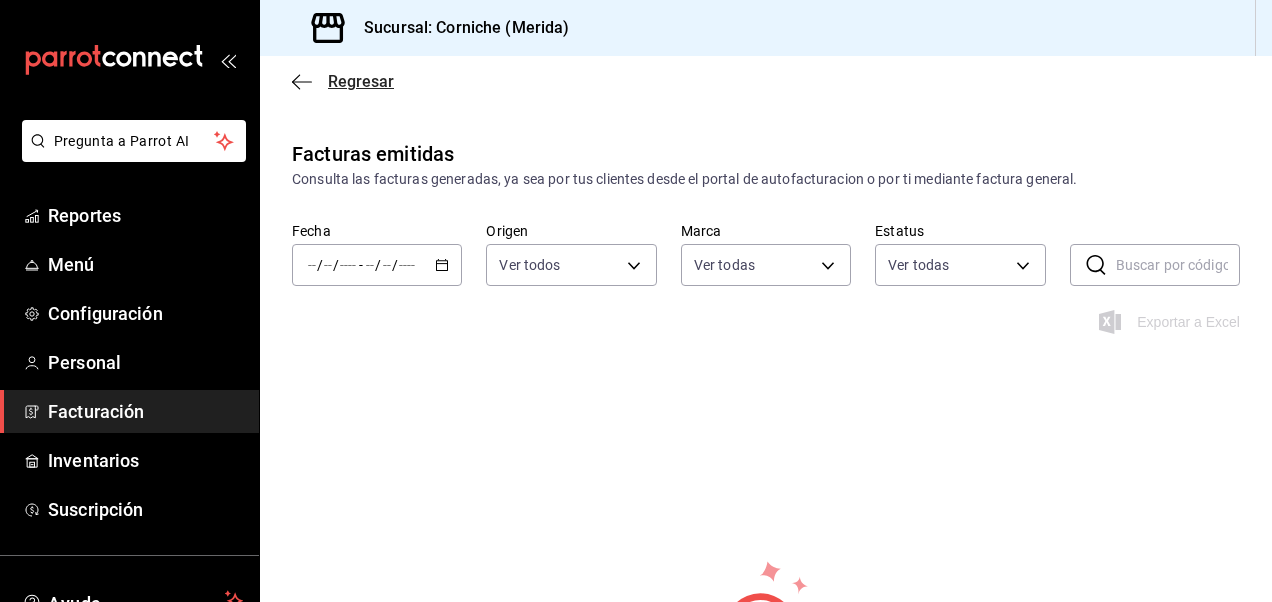 click 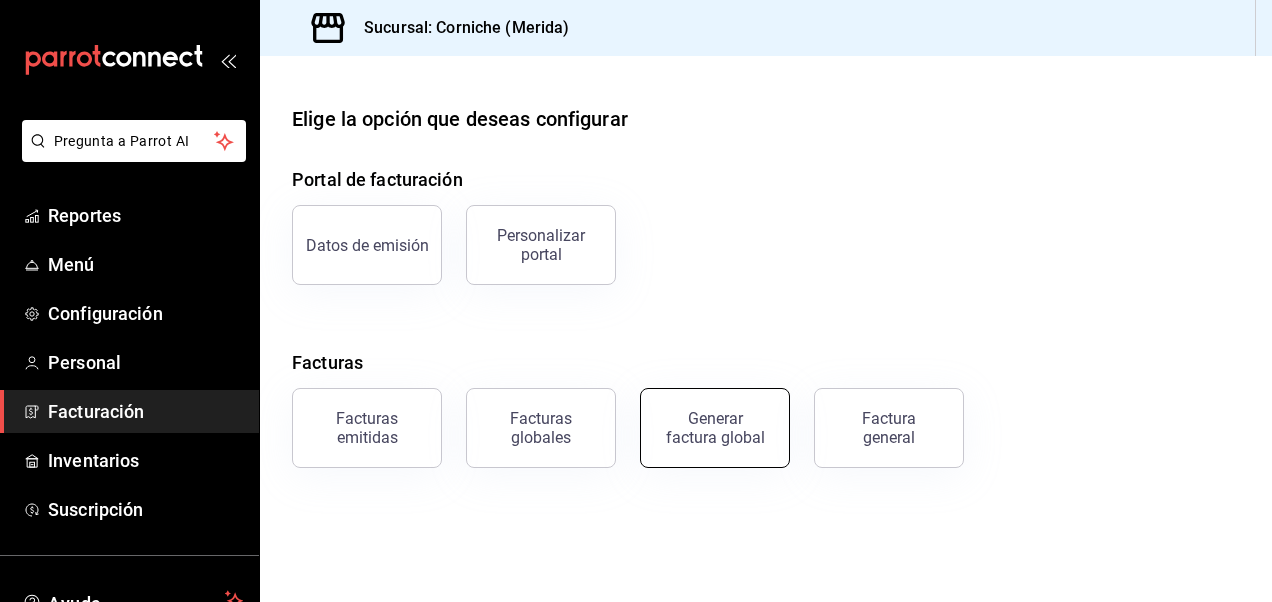click on "Generar factura global" at bounding box center [715, 428] 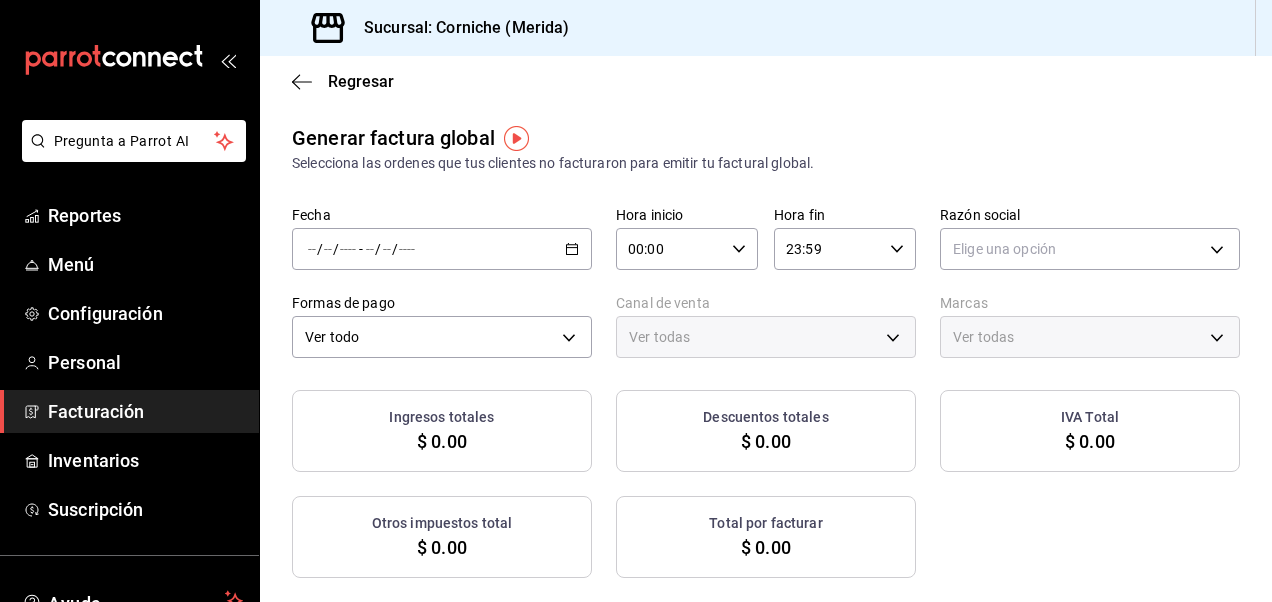 type on "PARROT,UBER_EATS,RAPPI,DIDI_FOOD,ONLINE" 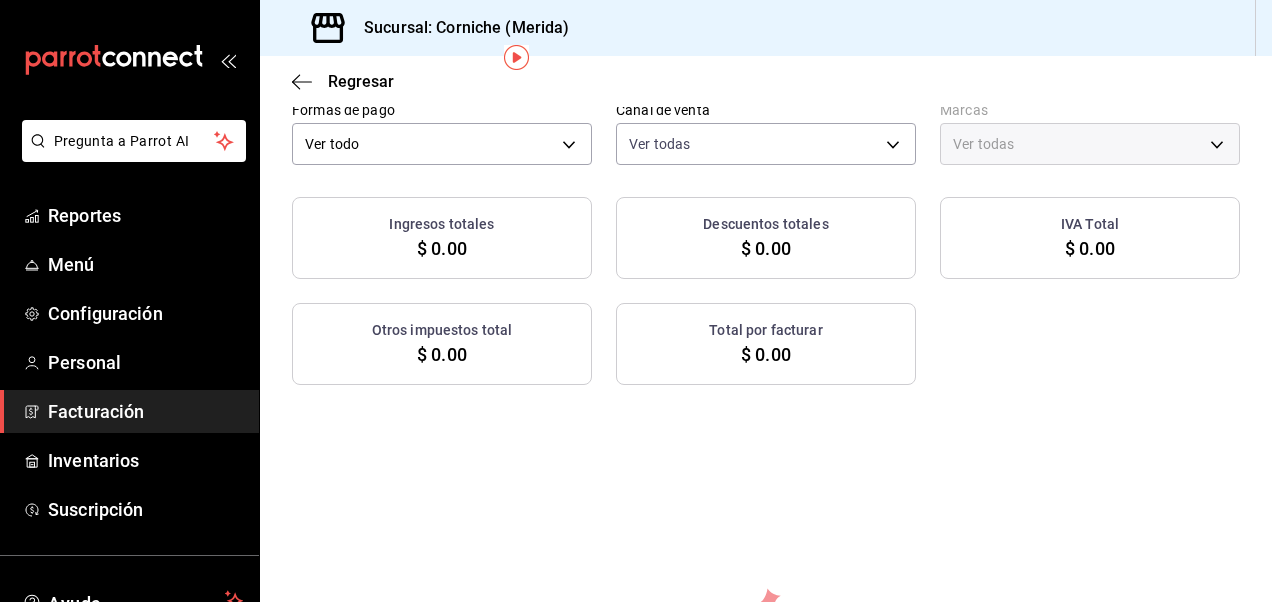 scroll, scrollTop: 0, scrollLeft: 0, axis: both 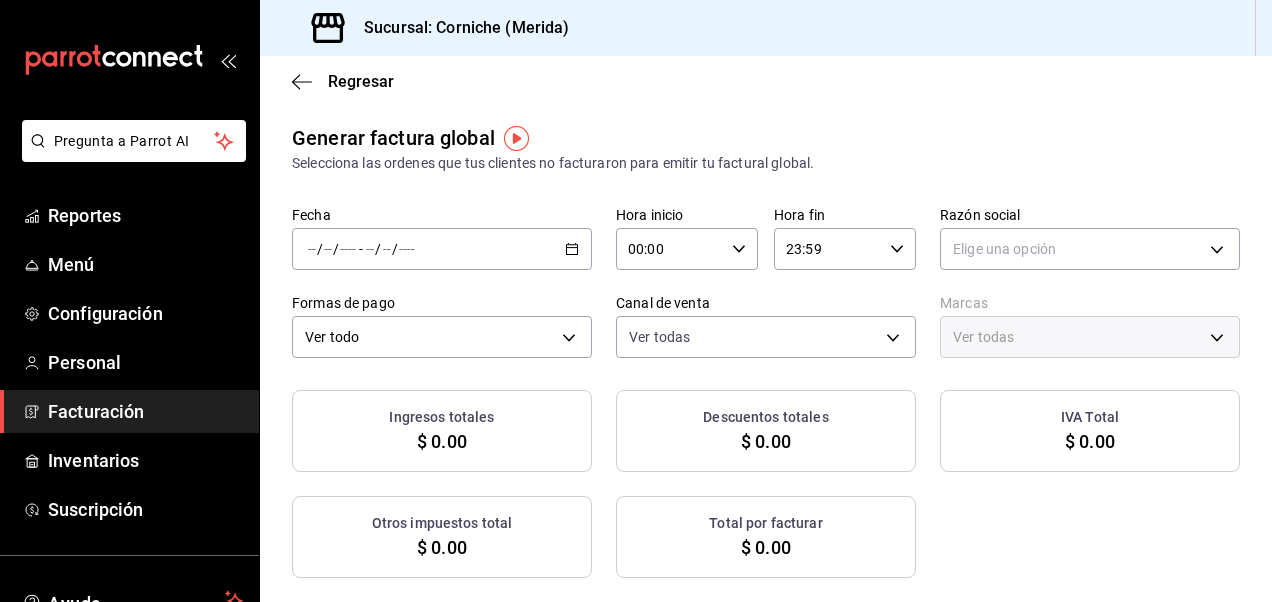 click 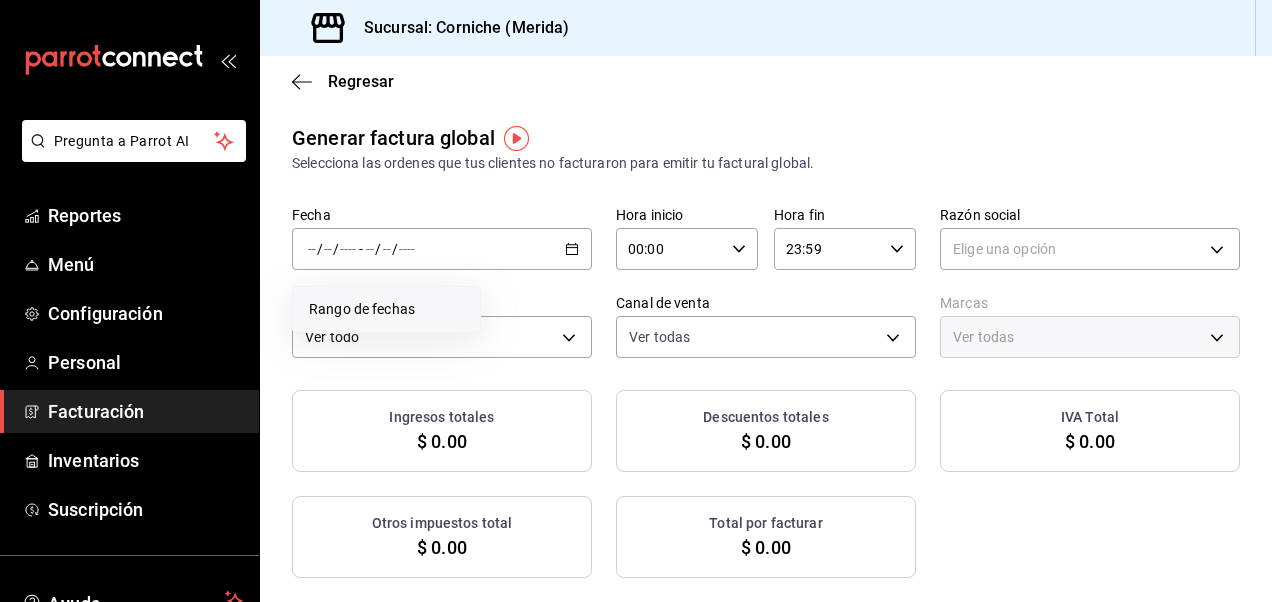 click on "Rango de fechas" at bounding box center (386, 309) 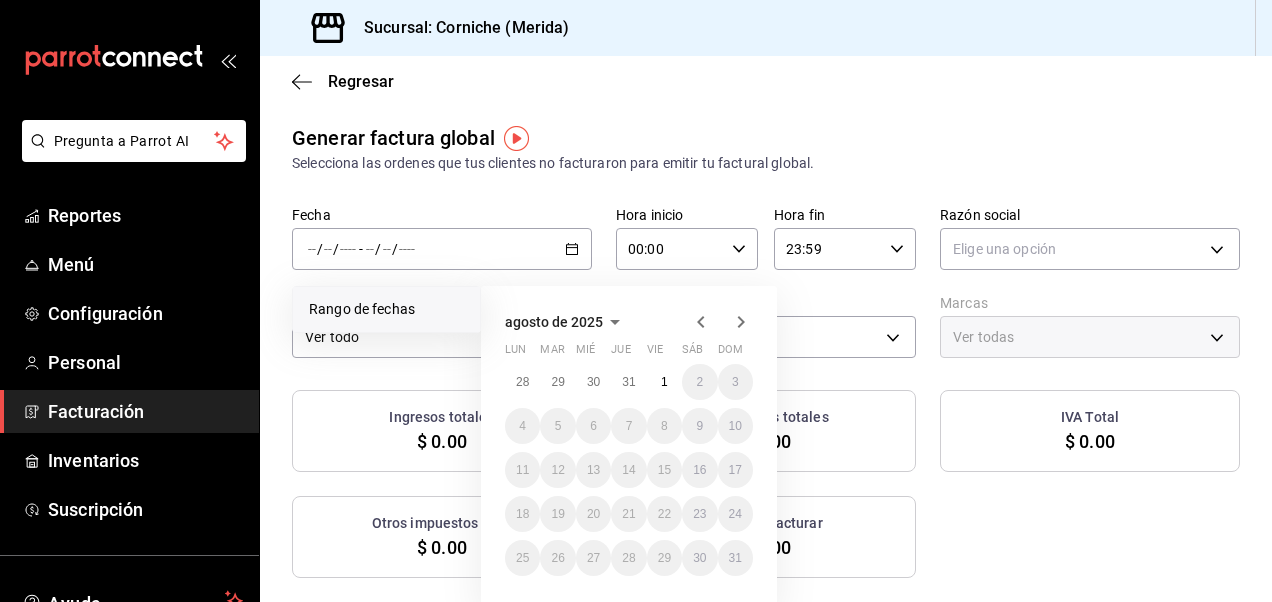 click 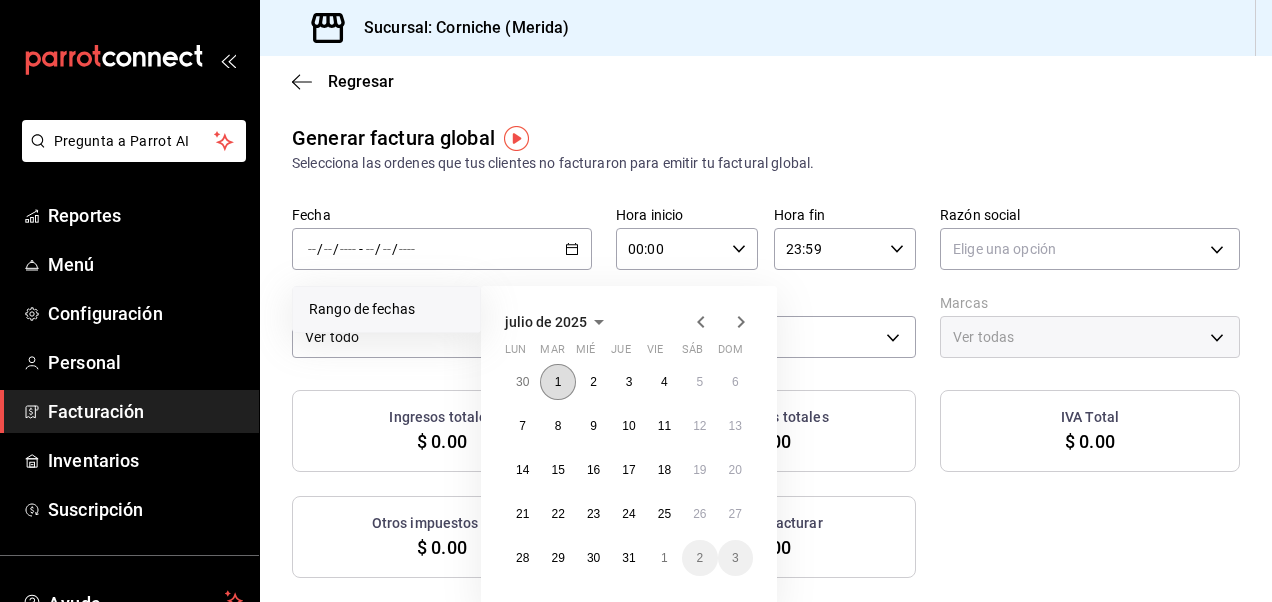 click on "1" at bounding box center [557, 382] 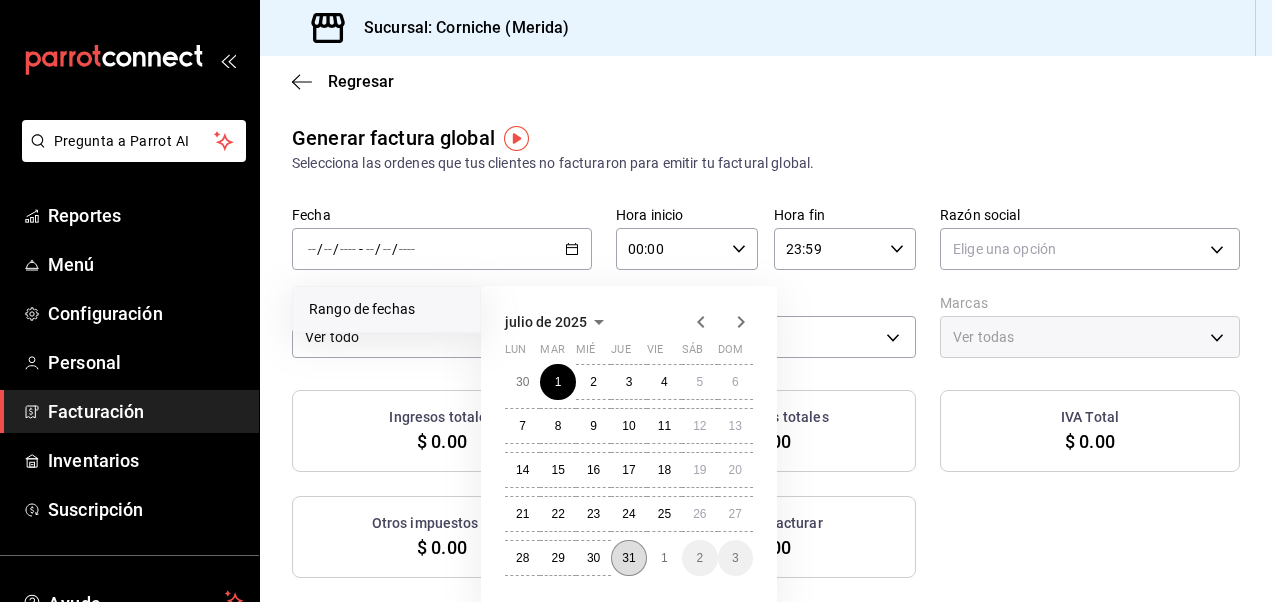 click on "31" at bounding box center [628, 558] 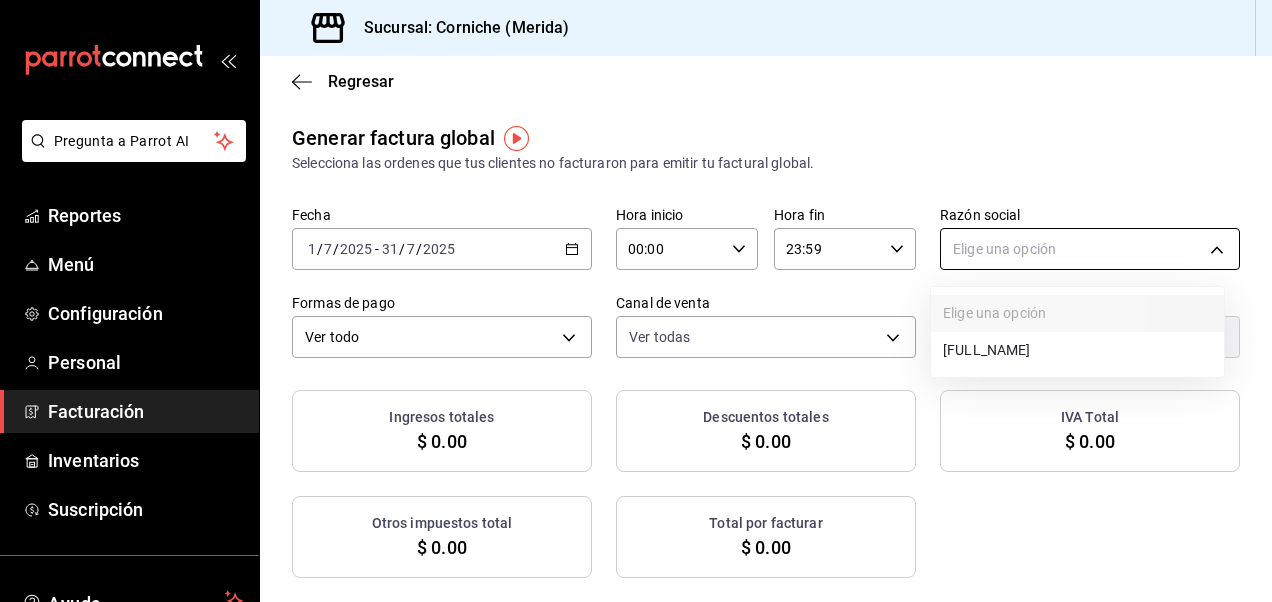 click on "Pregunta a Parrot AI Reportes   Menú   Configuración   Personal   Facturación   Inventarios   Suscripción   Ayuda Recomienda Parrot   [FIRST] [LAST]   Sugerir nueva función   Sucursal: Corniche (Merida) Regresar Generar factura global Selecciona las ordenes que tus clientes no facturaron para emitir tu factural global. Fecha 2025-07-01 1 / 7 / 2025 - 2025-07-31 31 / 7 / 2025 Hora inicio 00:00 Hora inicio Hora fin 23:59 Hora fin Razón social Elige una opción Formas de pago Ver todo ALL Canal de venta Ver todas PARROT,UBER_EATS,RAPPI,DIDI_FOOD,ONLINE Marcas Ver todas Ingresos totales $ 0.00 Descuentos totales $ 0.00 IVA Total $ 0.00 Otros impuestos total $ 0.00 Total por facturar $ 0.00 No hay información que mostrar GANA 1 MES GRATIS EN TU SUSCRIPCIÓN AQUÍ Ver video tutorial Ir a video Pregunta a Parrot AI Reportes   Menú   Configuración   Personal   Facturación   Inventarios   Suscripción   Ayuda Recomienda Parrot   [FIRST] [LAST]   Sugerir nueva función   Visitar centro de ayuda (81) [PHONE]" at bounding box center [636, 301] 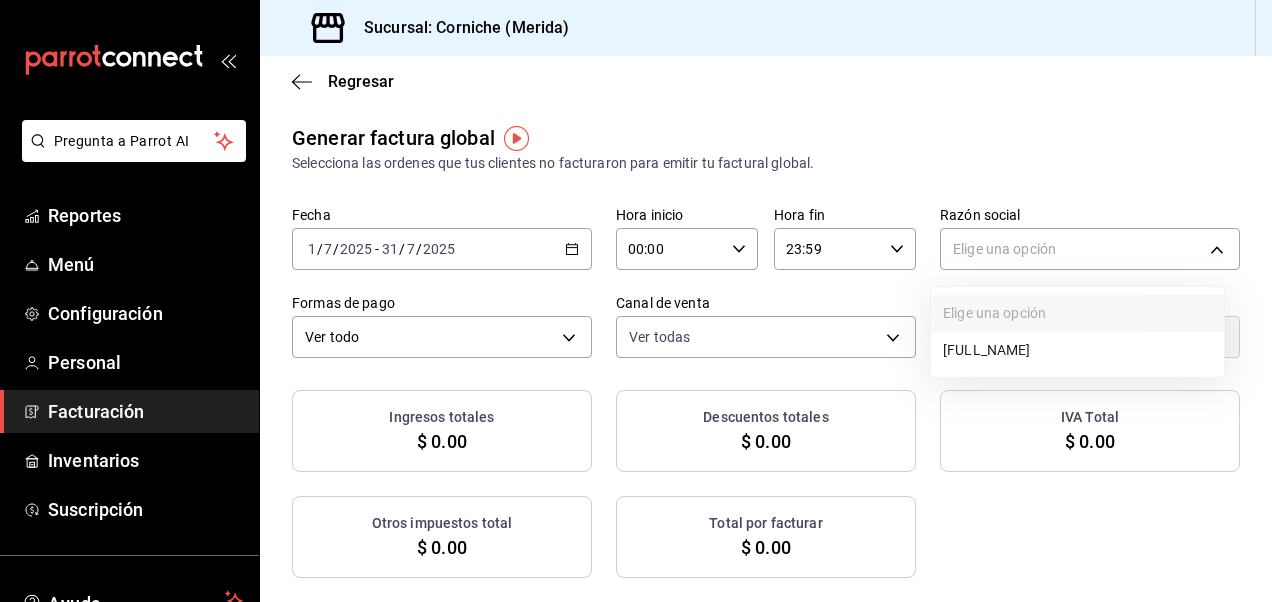 click on "[FIRST] [LAST] [LAST_NAME_EXT]" at bounding box center [1077, 350] 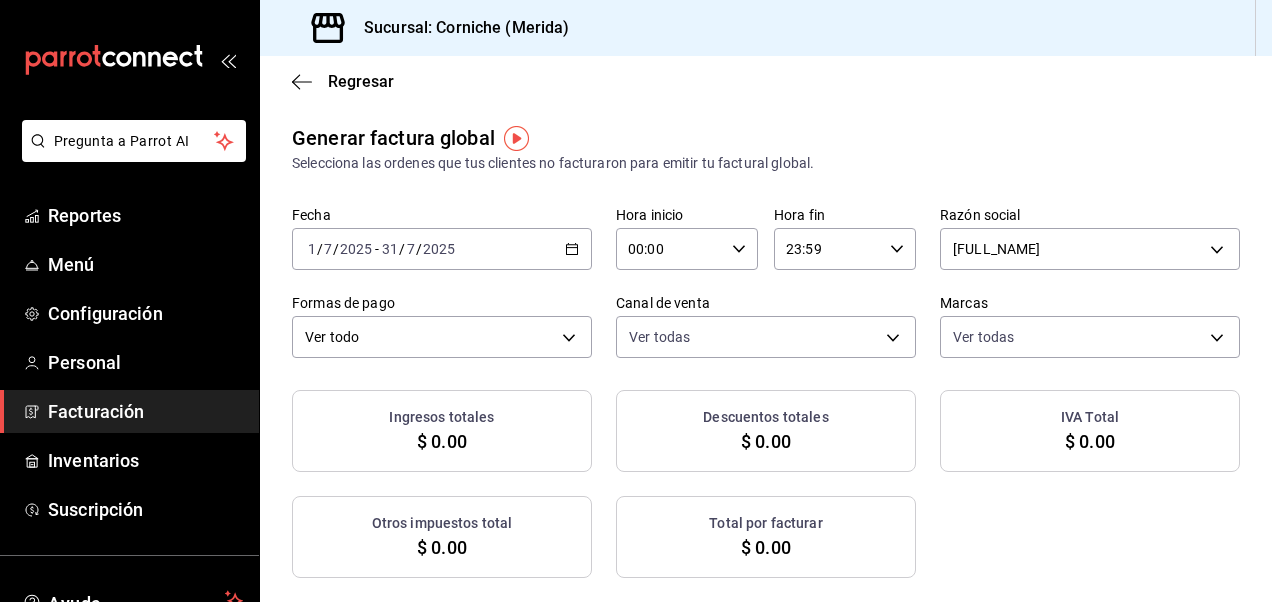 checkbox on "true" 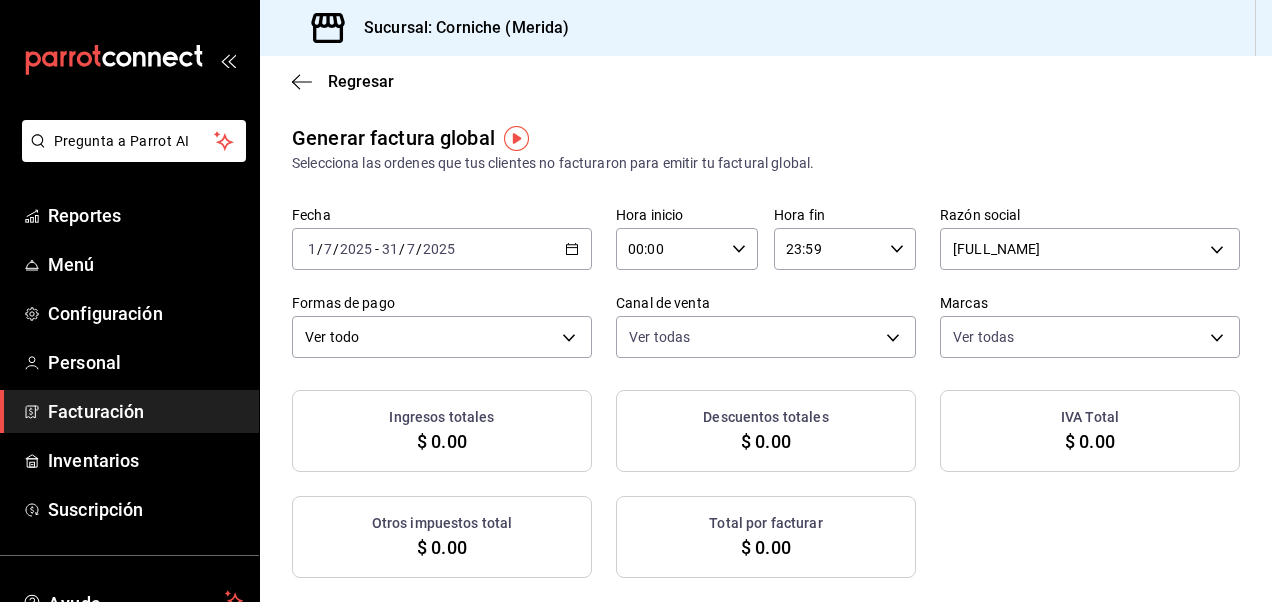 checkbox on "true" 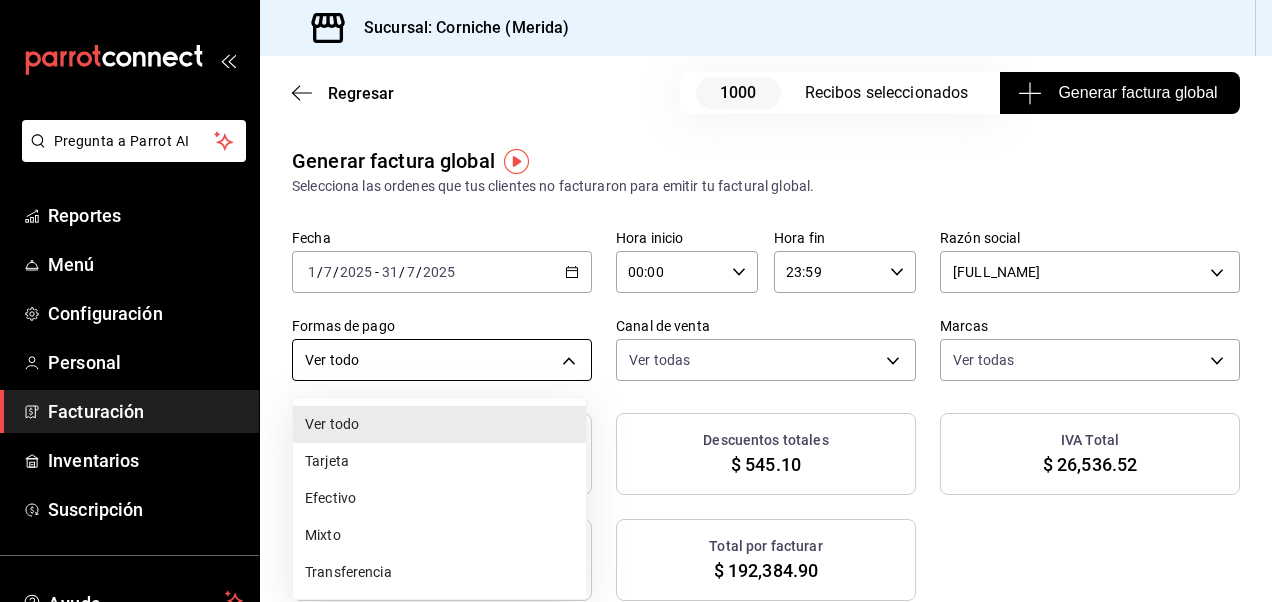 click on "Pregunta a Parrot AI Reportes   Menú   Configuración   Personal   Facturación   Inventarios   Suscripción   Ayuda Recomienda Parrot   Brayan Ramos   Sugerir nueva función   Sucursal: Corniche (Merida) Regresar 1000 Recibos seleccionados Generar factura global Generar factura global Selecciona las ordenes que tus clientes no facturaron para emitir tu factural global. Fecha 2025-07-01 1 / 7 / 2025 - 2025-07-31 31 / 7 / 2025 Hora inicio 00:00 Hora inicio Hora fin 23:59 Hora fin Razón social BRAYAN DONALDO RAMOS SALDAÑA c8a2189d-ec4b-49d3-ae6b-184920dc65b4 Formas de pago Ver todo ALL Canal de venta Ver todas PARROT,UBER_EATS,RAPPI,DIDI_FOOD,ONLINE Marcas Ver todas a5e4ea80-a09b-4b49-842f-4acdef3f1c67 Ingresos totales $ 165,848.38 Descuentos totales $ 545.10 IVA Total $ 26,536.52 Otros impuestos total $ 0.00 Total por facturar $ 192,384.90 Recibos Quita la selección a los recibos que no quieras incluir. Recuerda que sólo puedes generar facturas globales de hasta 1,000 recibos cada una. Fecha # de recibo" at bounding box center [636, 301] 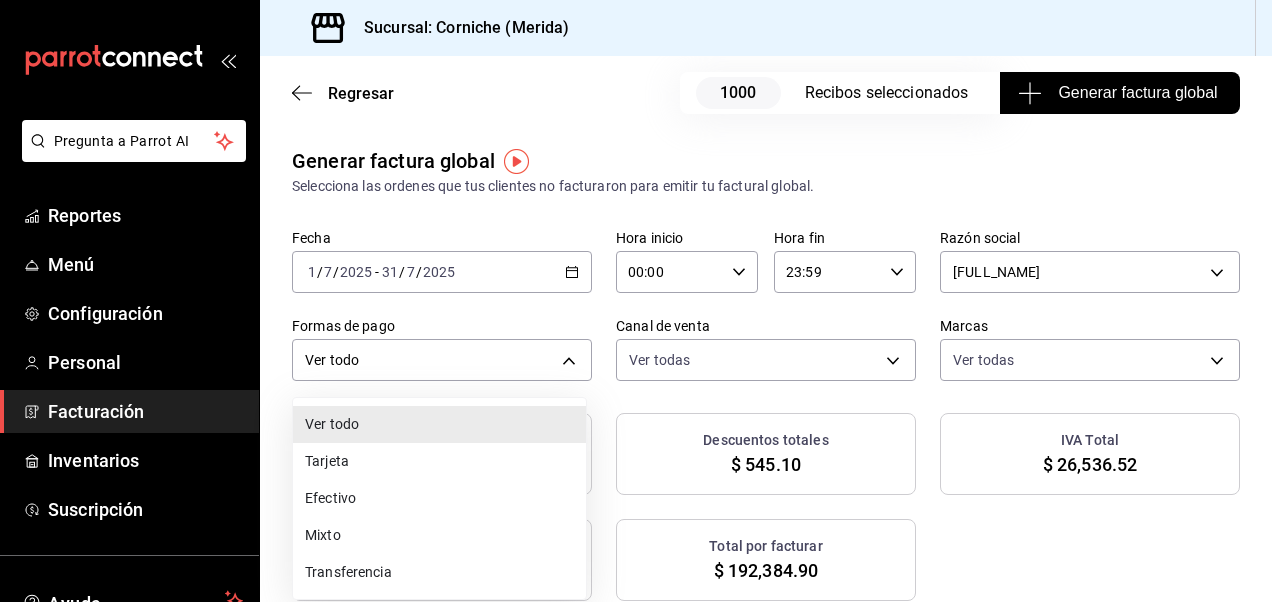 click on "Efectivo" at bounding box center [439, 498] 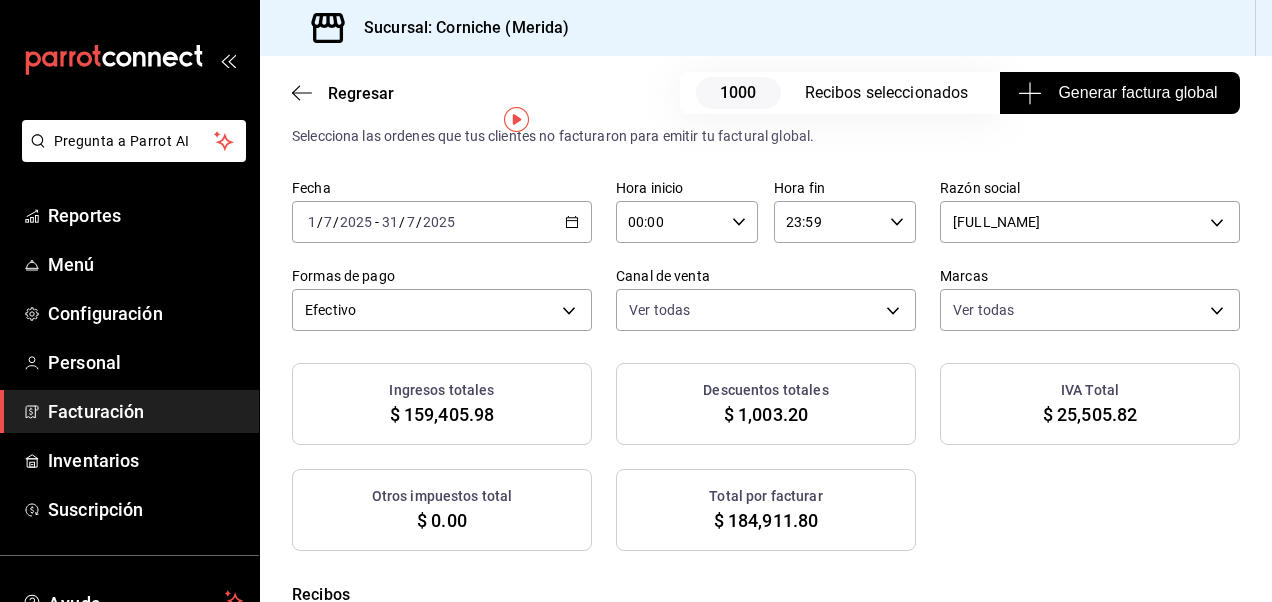 scroll, scrollTop: 58, scrollLeft: 0, axis: vertical 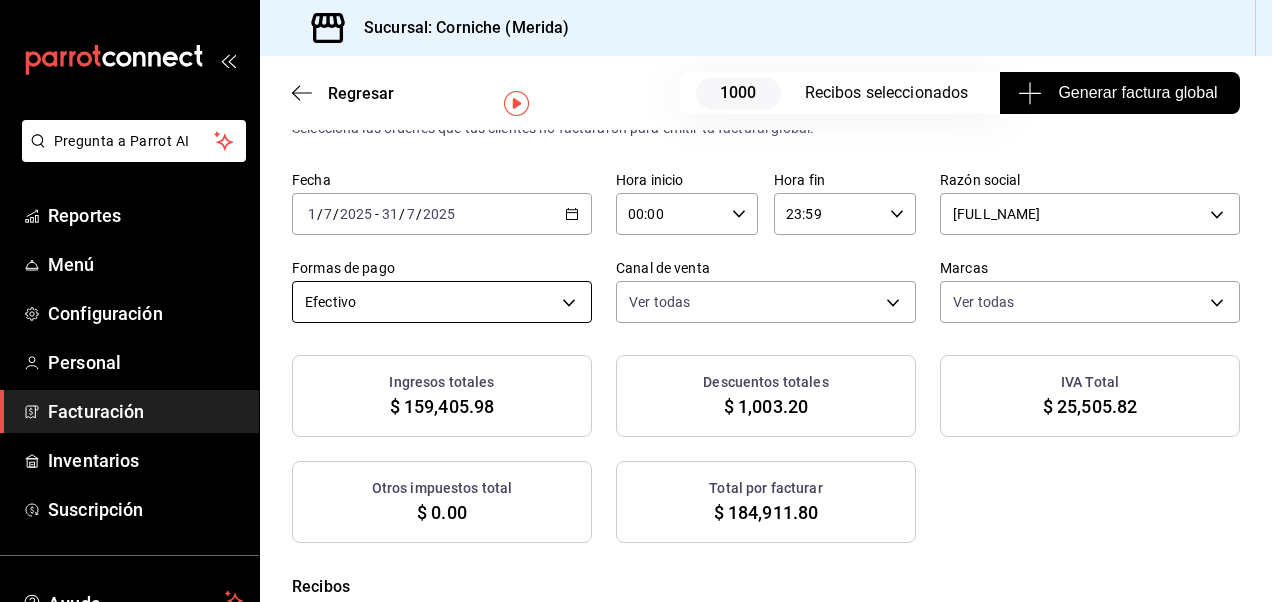 click on "Pregunta a Parrot AI Reportes   Menú   Configuración   Personal   Facturación   Inventarios   Suscripción   Ayuda Recomienda Parrot   Brayan Ramos   Sugerir nueva función   Sucursal: Corniche (Merida) Regresar 1000 Recibos seleccionados Generar factura global Generar factura global Selecciona las ordenes que tus clientes no facturaron para emitir tu factural global. Fecha 2025-07-01 1 / 7 / 2025 - 2025-07-31 31 / 7 / 2025 Hora inicio 00:00 Hora inicio Hora fin 23:59 Hora fin Razón social BRAYAN DONALDO RAMOS SALDAÑA c8a2189d-ec4b-49d3-ae6b-184920dc65b4 Formas de pago Efectivo CASH Canal de venta Ver todas PARROT,UBER_EATS,RAPPI,DIDI_FOOD,ONLINE Marcas Ver todas a5e4ea80-a09b-4b49-842f-4acdef3f1c67 Ingresos totales $ 159,405.98 Descuentos totales $ 1,003.20 IVA Total $ 25,505.82 Otros impuestos total $ 0.00 Total por facturar $ 184,911.80 Recibos Quita la selección a los recibos que no quieras incluir. Recuerda que sólo puedes generar facturas globales de hasta 1,000 recibos cada una. Fecha Subtotal" at bounding box center (636, 301) 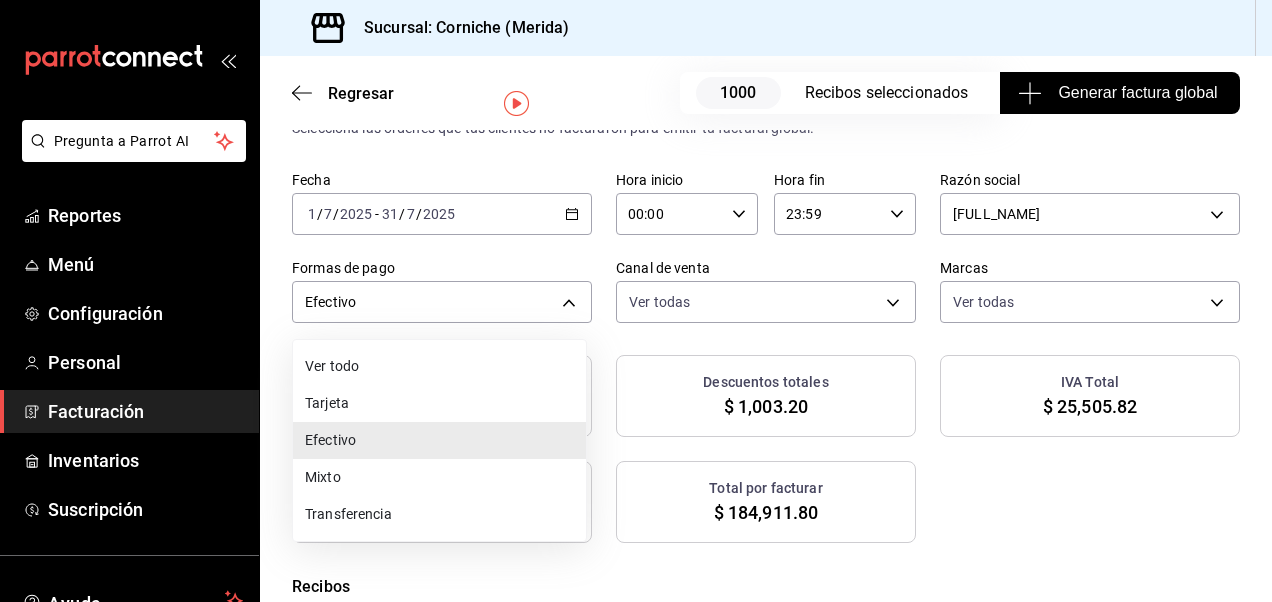 click on "Efectivo" at bounding box center [439, 440] 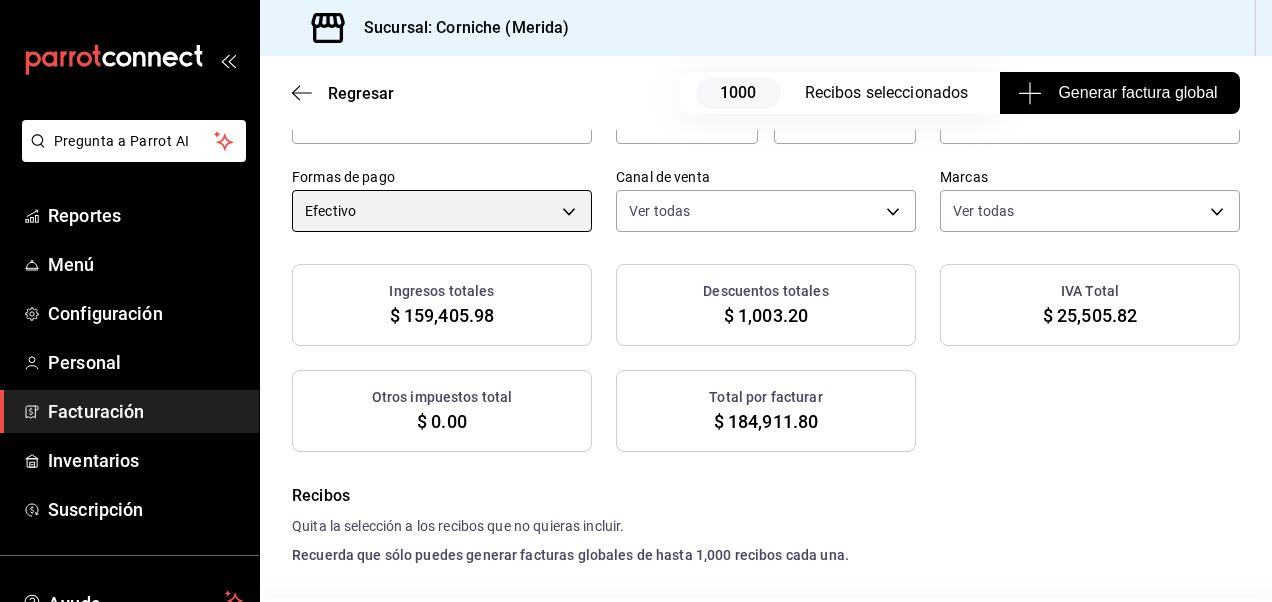 scroll, scrollTop: 150, scrollLeft: 0, axis: vertical 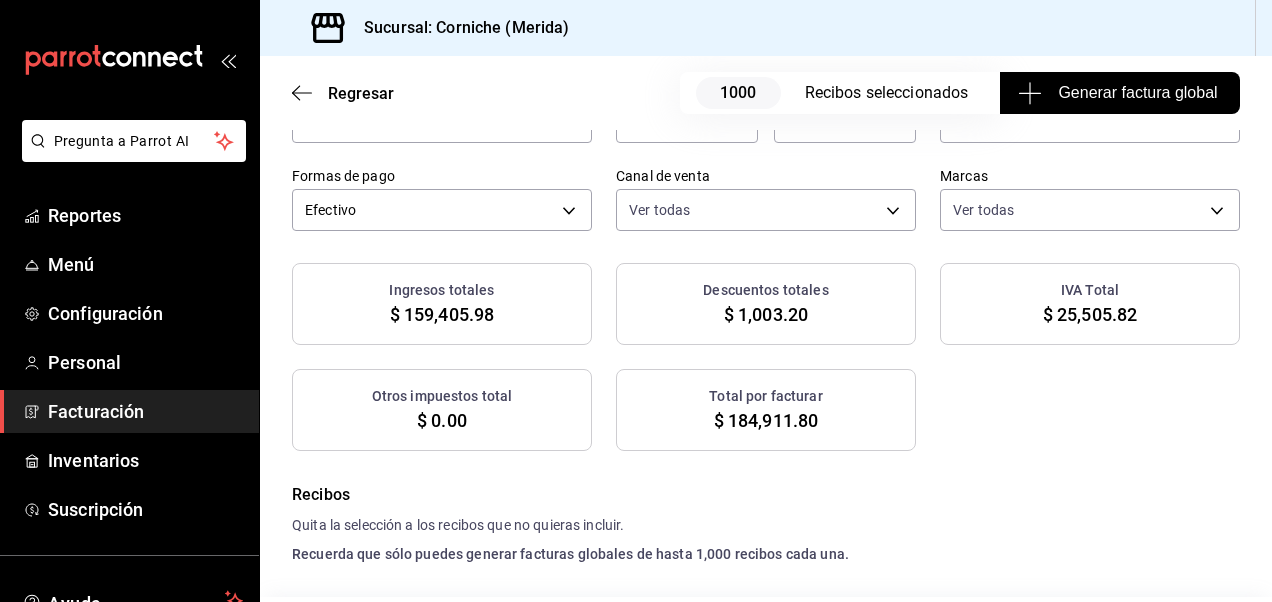 click on "Generar factura global Selecciona las ordenes que tus clientes no facturaron para emitir tu factural global. Fecha 2025-07-01 1 / 7 / 2025 - 2025-07-31 31 / 7 / 2025 Hora inicio 00:00 Hora inicio Hora fin 23:59 Hora fin Razón social BRAYAN DONALDO RAMOS SALDAÑA c8a2189d-ec4b-49d3-ae6b-184920dc65b4 Formas de pago Efectivo CASH Canal de venta Ver todas PARROT,UBER_EATS,RAPPI,DIDI_FOOD,ONLINE Marcas Ver todas a5e4ea80-a09b-4b49-842f-4acdef3f1c67 Ingresos totales $ 159,405.98 Descuentos totales $ 1,003.20 IVA Total $ 25,505.82 Otros impuestos total $ 0.00 Total por facturar $ 184,911.80 Recibos Quita la selección a los recibos que no quieras incluir. Recuerda que sólo puedes generar facturas globales de hasta 1,000 recibos cada una. Fecha # de recibo Tipo de pago Subtotal Descuentos Cargos por servicio IVA Otros impuestos Total 31/07/2025 41901082518A6A Efectivo $80.17 $0.00 $0.00 $12.83 $0.00 $93.00 31/07/2025 0FD010825849C0 Efectivo $137.07 $0.00 $0.00 $21.93 $0.00 $159.00 31/07/2025 20E0108252D7BC Efectivo" at bounding box center [766, 26017] 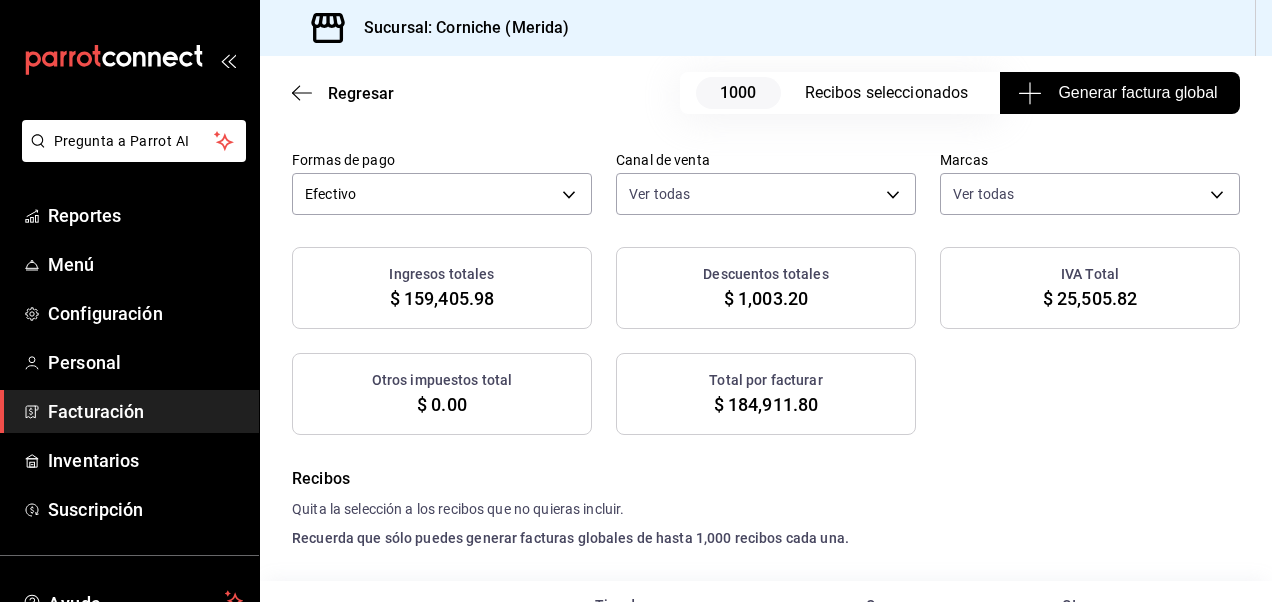 scroll, scrollTop: 250, scrollLeft: 0, axis: vertical 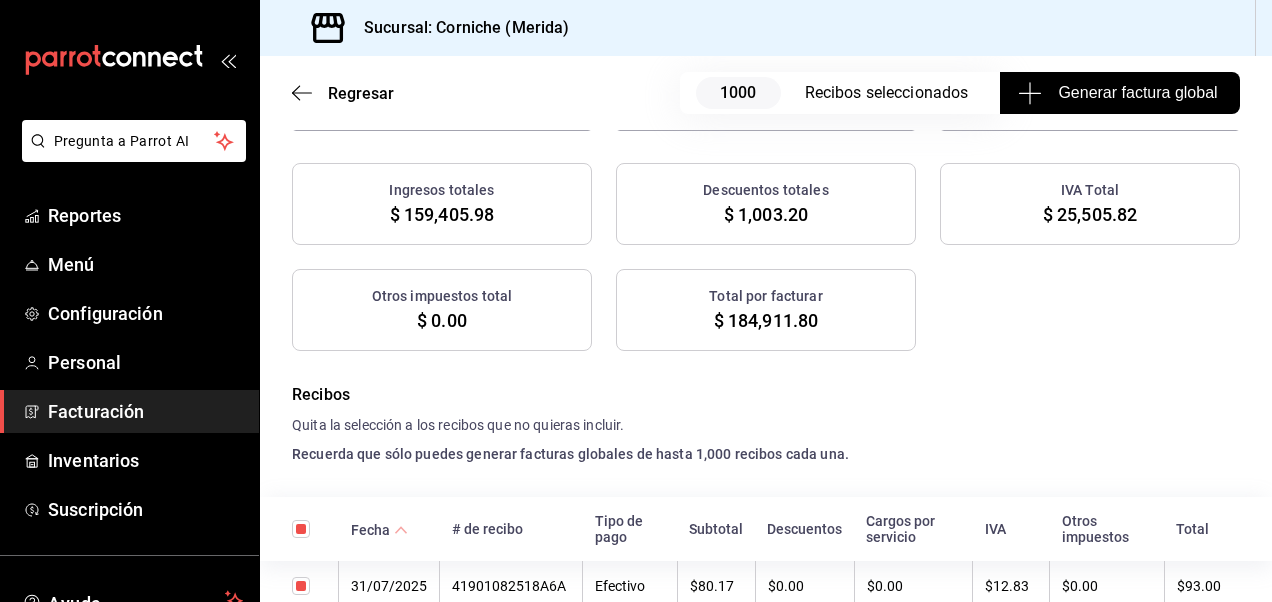 click on "Generar factura global" at bounding box center [1119, 93] 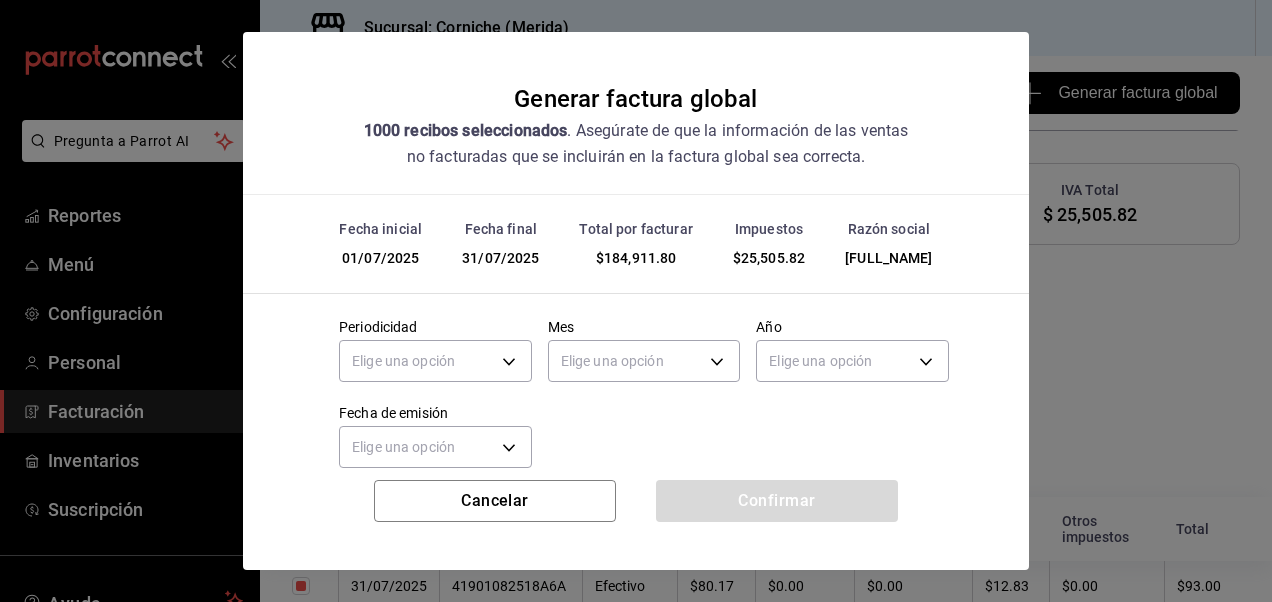 click on "Generar factura global 1000 recibos seleccionados . Asegúrate de que la información de las ventas no facturadas que se incluirán en la factura global sea correcta." at bounding box center (636, 113) 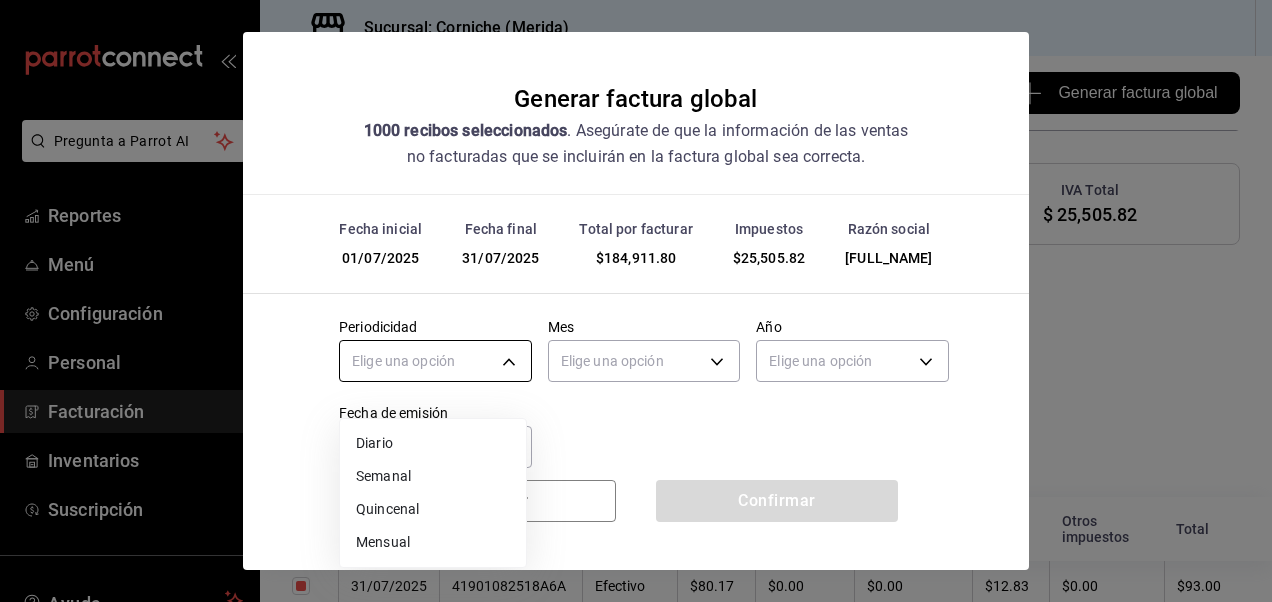 click on "Pregunta a Parrot AI Reportes   Menú   Configuración   Personal   Facturación   Inventarios   Suscripción   Ayuda Recomienda Parrot   Brayan Ramos   Sugerir nueva función   Sucursal: Corniche (Merida) Regresar 1000 Recibos seleccionados Generar factura global Generar factura global Selecciona las ordenes que tus clientes no facturaron para emitir tu factural global. Fecha 2025-07-01 1 / 7 / 2025 - 2025-07-31 31 / 7 / 2025 Hora inicio 00:00 Hora inicio Hora fin 23:59 Hora fin Razón social BRAYAN DONALDO RAMOS SALDAÑA c8a2189d-ec4b-49d3-ae6b-184920dc65b4 Formas de pago Efectivo CASH Canal de venta Ver todas PARROT,UBER_EATS,RAPPI,DIDI_FOOD,ONLINE Marcas Ver todas a5e4ea80-a09b-4b49-842f-4acdef3f1c67 Ingresos totales $ 159,405.98 Descuentos totales $ 1,003.20 IVA Total $ 25,505.82 Otros impuestos total $ 0.00 Total por facturar $ 184,911.80 Recibos Quita la selección a los recibos que no quieras incluir. Recuerda que sólo puedes generar facturas globales de hasta 1,000 recibos cada una. Fecha Subtotal" at bounding box center (636, 301) 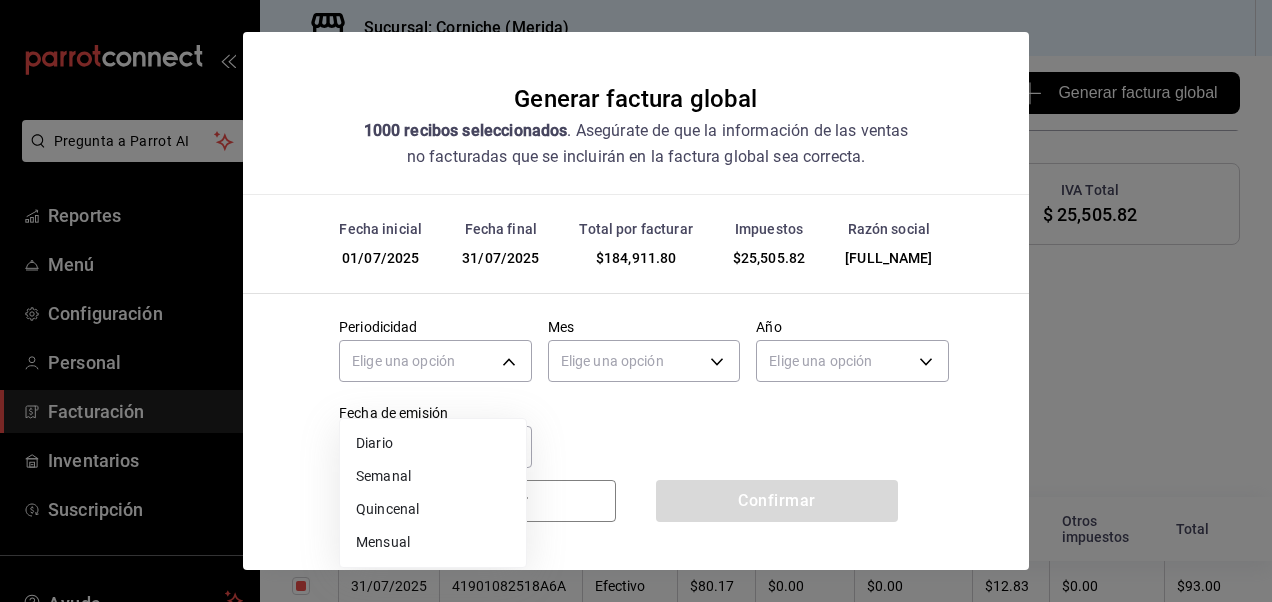 click on "Mensual" at bounding box center [433, 542] 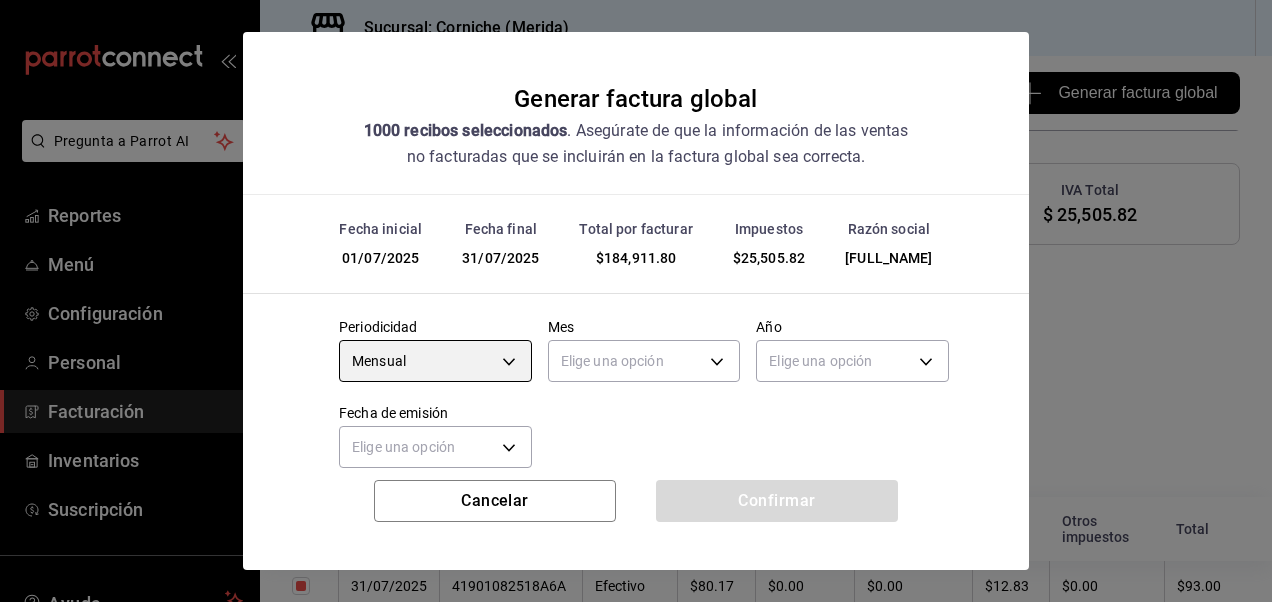 scroll, scrollTop: 58, scrollLeft: 0, axis: vertical 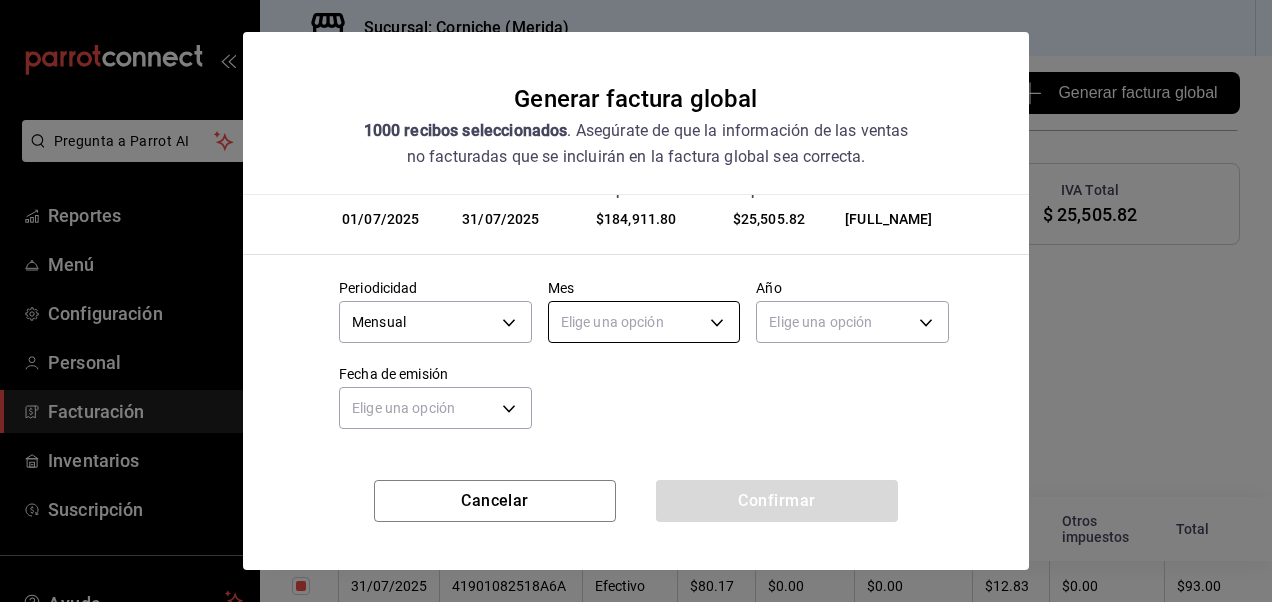 click on "Pregunta a Parrot AI Reportes   Menú   Configuración   Personal   Facturación   Inventarios   Suscripción   Ayuda Recomienda Parrot   Brayan Ramos   Sugerir nueva función   Sucursal: Corniche (Merida) Regresar 1000 Recibos seleccionados Generar factura global Generar factura global Selecciona las ordenes que tus clientes no facturaron para emitir tu factural global. Fecha 2025-07-01 1 / 7 / 2025 - 2025-07-31 31 / 7 / 2025 Hora inicio 00:00 Hora inicio Hora fin 23:59 Hora fin Razón social BRAYAN DONALDO RAMOS SALDAÑA c8a2189d-ec4b-49d3-ae6b-184920dc65b4 Formas de pago Efectivo CASH Canal de venta Ver todas PARROT,UBER_EATS,RAPPI,DIDI_FOOD,ONLINE Marcas Ver todas a5e4ea80-a09b-4b49-842f-4acdef3f1c67 Ingresos totales $ 159,405.98 Descuentos totales $ 1,003.20 IVA Total $ 25,505.82 Otros impuestos total $ 0.00 Total por facturar $ 184,911.80 Recibos Quita la selección a los recibos que no quieras incluir. Recuerda que sólo puedes generar facturas globales de hasta 1,000 recibos cada una. Fecha Subtotal" at bounding box center [636, 301] 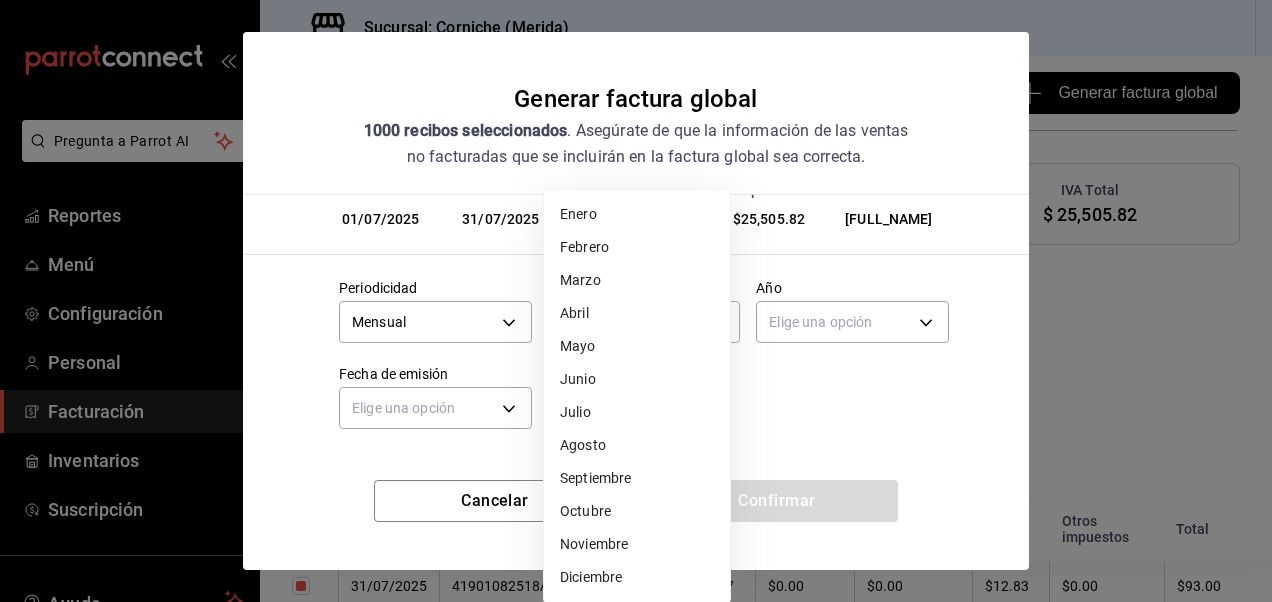 click on "Julio" at bounding box center [637, 412] 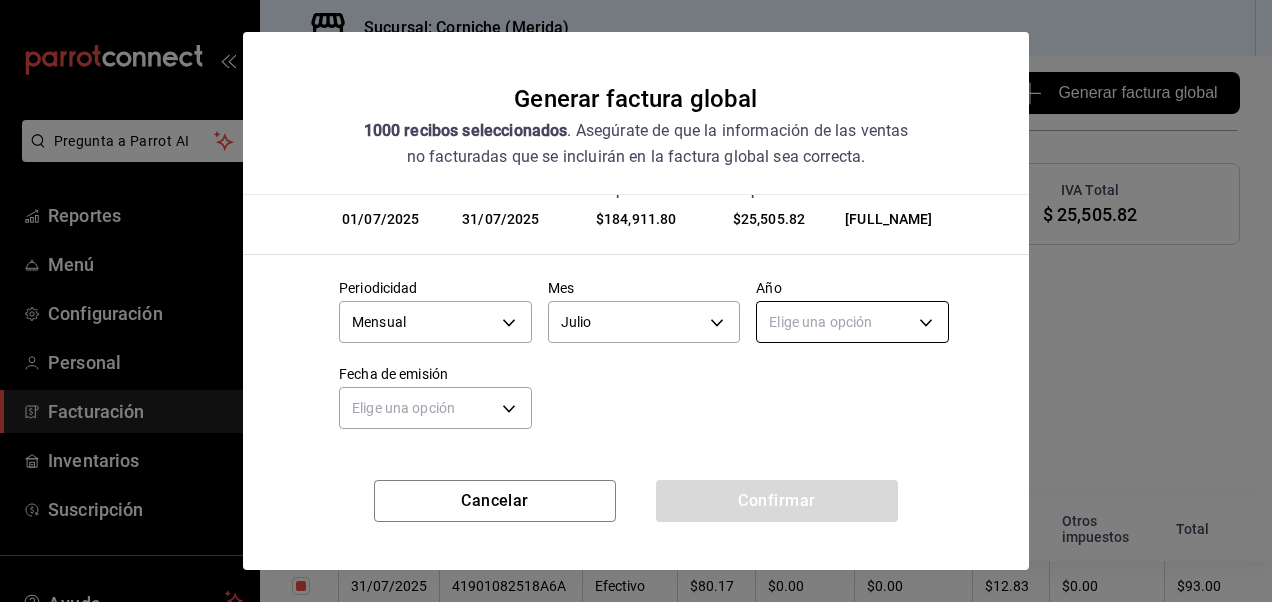 click on "Pregunta a Parrot AI Reportes   Menú   Configuración   Personal   Facturación   Inventarios   Suscripción   Ayuda Recomienda Parrot   Brayan Ramos   Sugerir nueva función   Sucursal: Corniche (Merida) Regresar 1000 Recibos seleccionados Generar factura global Generar factura global Selecciona las ordenes que tus clientes no facturaron para emitir tu factural global. Fecha 2025-07-01 1 / 7 / 2025 - 2025-07-31 31 / 7 / 2025 Hora inicio 00:00 Hora inicio Hora fin 23:59 Hora fin Razón social BRAYAN DONALDO RAMOS SALDAÑA c8a2189d-ec4b-49d3-ae6b-184920dc65b4 Formas de pago Efectivo CASH Canal de venta Ver todas PARROT,UBER_EATS,RAPPI,DIDI_FOOD,ONLINE Marcas Ver todas a5e4ea80-a09b-4b49-842f-4acdef3f1c67 Ingresos totales $ 159,405.98 Descuentos totales $ 1,003.20 IVA Total $ 25,505.82 Otros impuestos total $ 0.00 Total por facturar $ 184,911.80 Recibos Quita la selección a los recibos que no quieras incluir. Recuerda que sólo puedes generar facturas globales de hasta 1,000 recibos cada una. Fecha Subtotal" at bounding box center (636, 301) 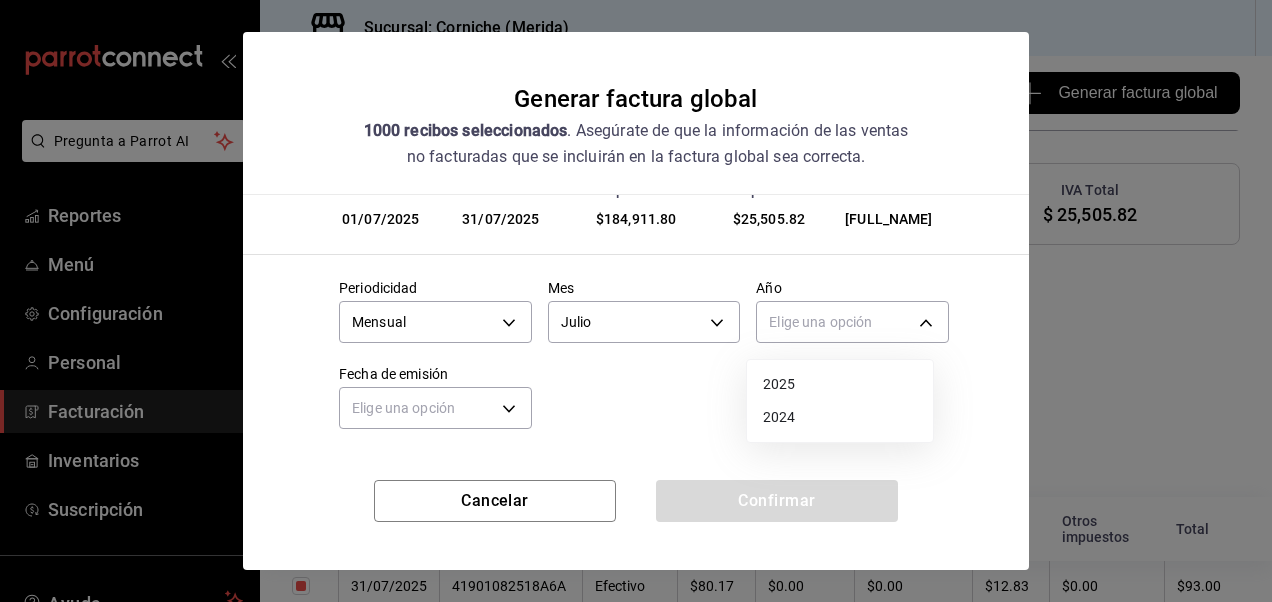 click on "2025" at bounding box center (840, 384) 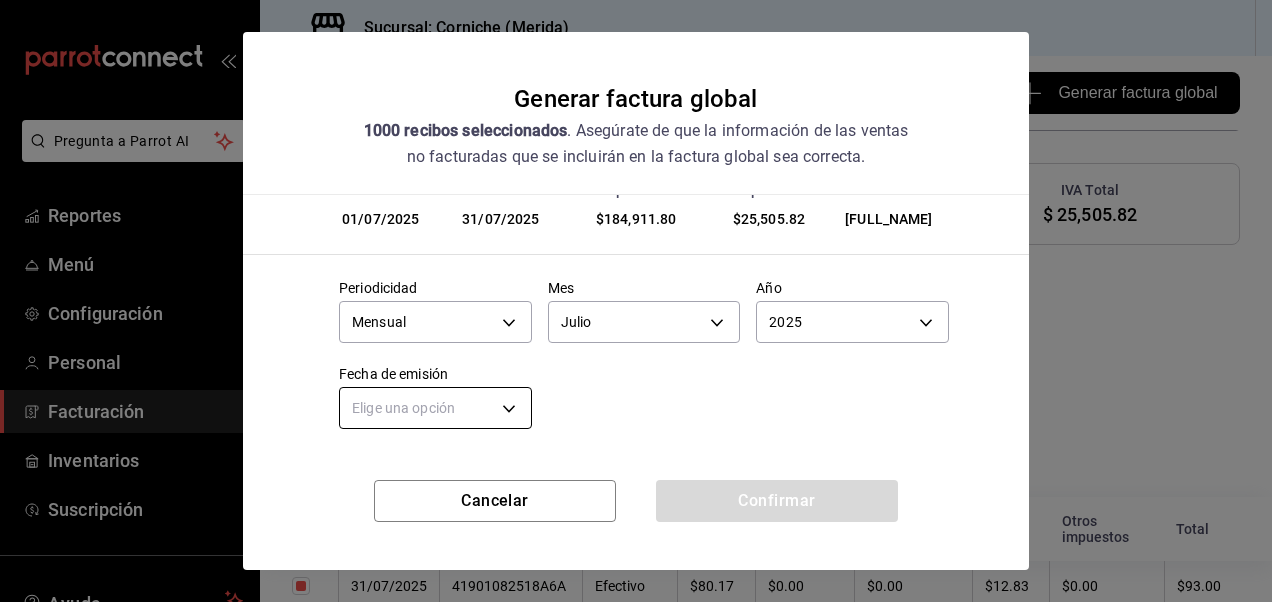 click on "Pregunta a Parrot AI Reportes   Menú   Configuración   Personal   Facturación   Inventarios   Suscripción   Ayuda Recomienda Parrot   Brayan Ramos   Sugerir nueva función   Sucursal: Corniche (Merida) Regresar 1000 Recibos seleccionados Generar factura global Generar factura global Selecciona las ordenes que tus clientes no facturaron para emitir tu factural global. Fecha 2025-07-01 1 / 7 / 2025 - 2025-07-31 31 / 7 / 2025 Hora inicio 00:00 Hora inicio Hora fin 23:59 Hora fin Razón social BRAYAN DONALDO RAMOS SALDAÑA c8a2189d-ec4b-49d3-ae6b-184920dc65b4 Formas de pago Efectivo CASH Canal de venta Ver todas PARROT,UBER_EATS,RAPPI,DIDI_FOOD,ONLINE Marcas Ver todas a5e4ea80-a09b-4b49-842f-4acdef3f1c67 Ingresos totales $ 159,405.98 Descuentos totales $ 1,003.20 IVA Total $ 25,505.82 Otros impuestos total $ 0.00 Total por facturar $ 184,911.80 Recibos Quita la selección a los recibos que no quieras incluir. Recuerda que sólo puedes generar facturas globales de hasta 1,000 recibos cada una. Fecha Subtotal" at bounding box center [636, 301] 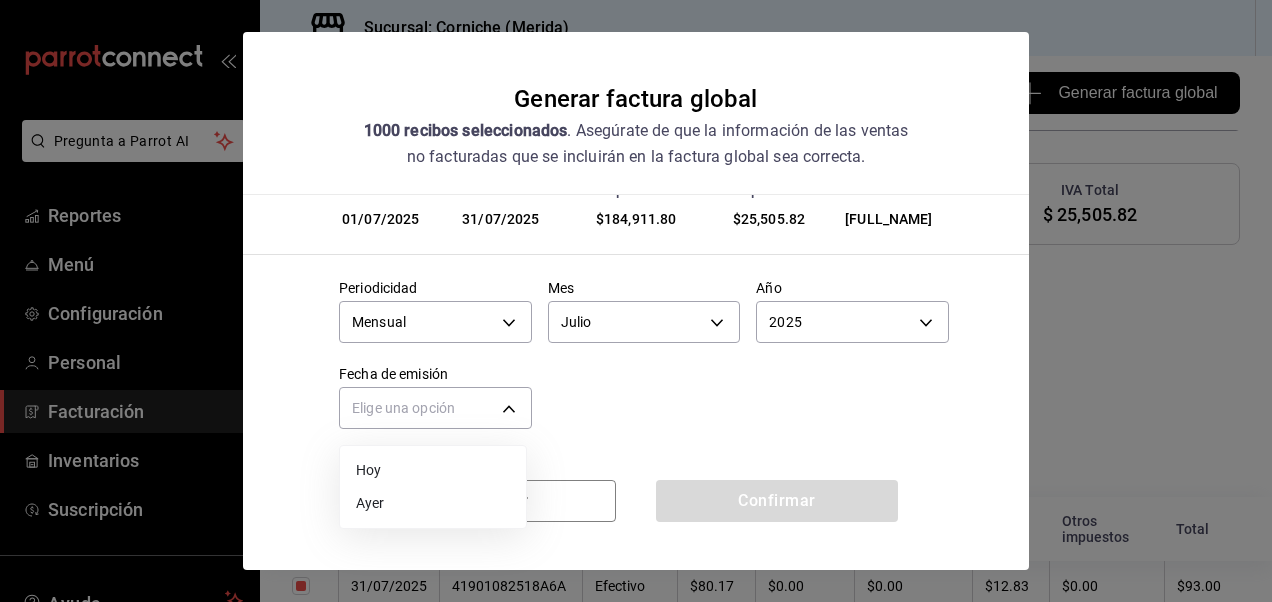click on "Ayer" at bounding box center (433, 503) 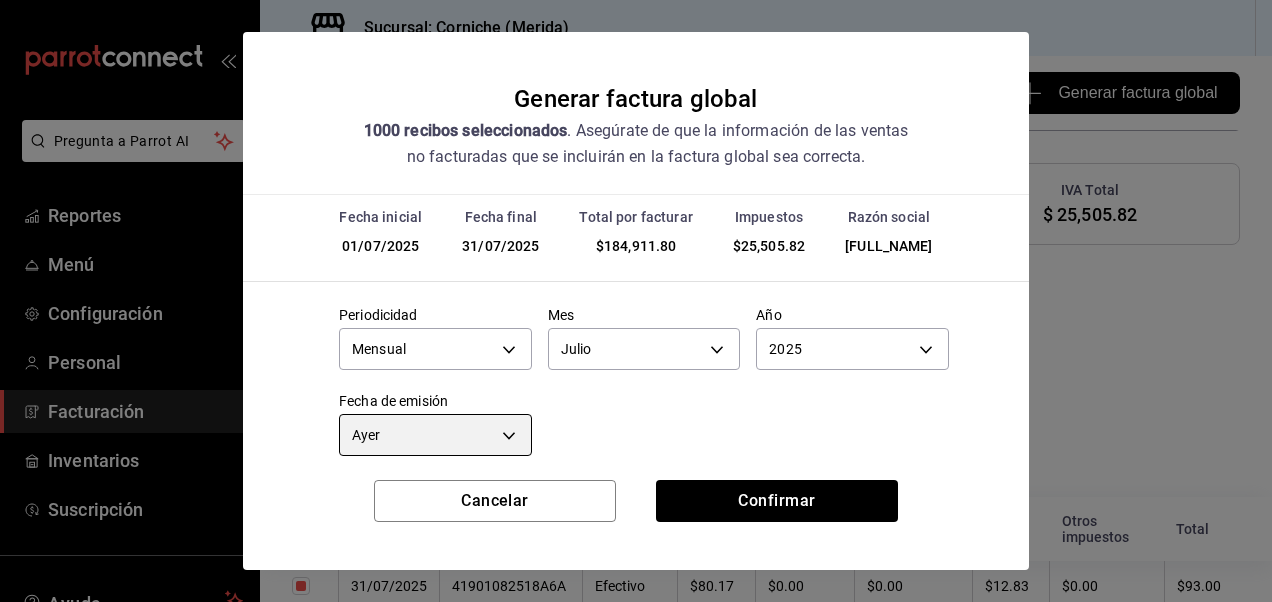scroll, scrollTop: 0, scrollLeft: 0, axis: both 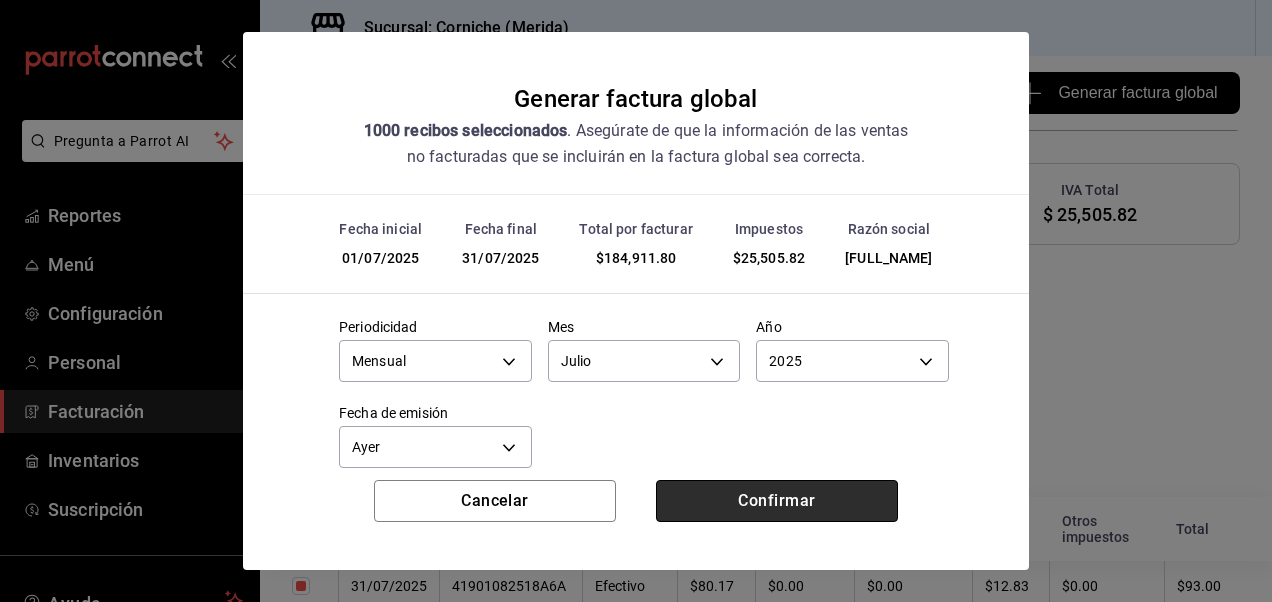 click on "Confirmar" at bounding box center [777, 501] 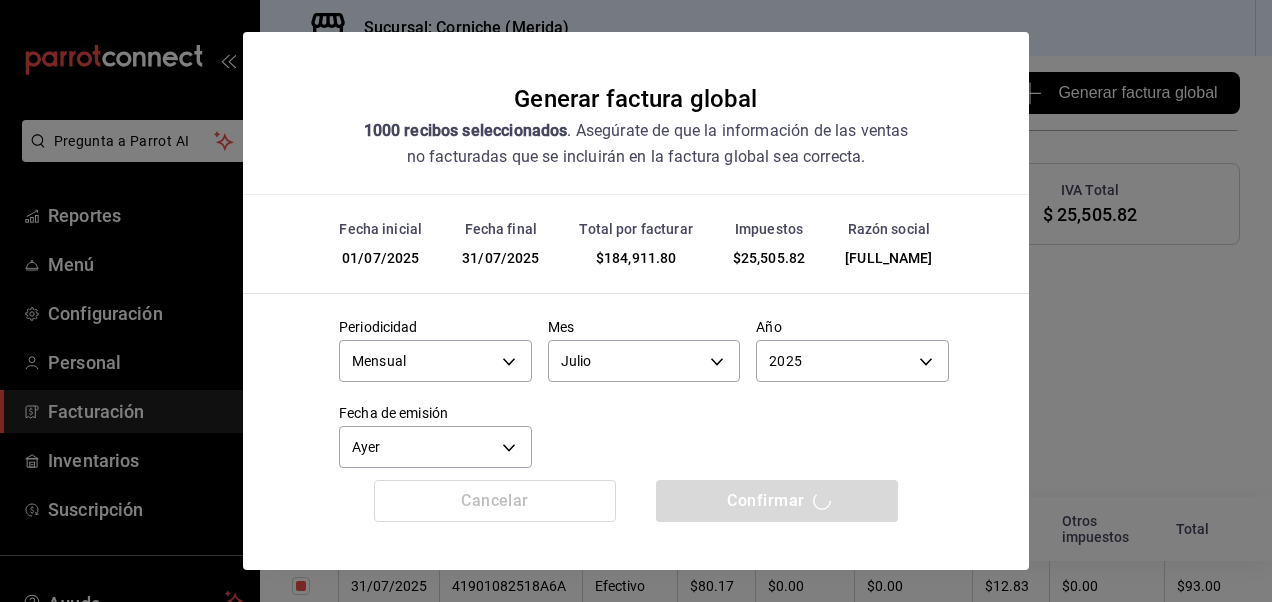 scroll, scrollTop: 58, scrollLeft: 0, axis: vertical 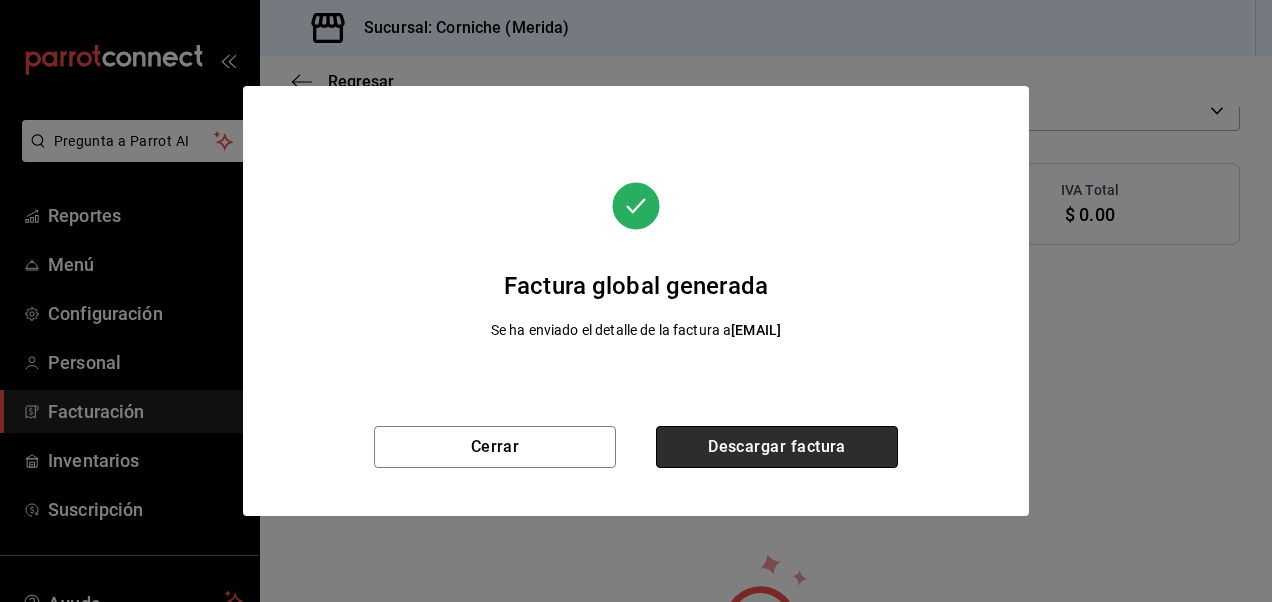 click on "Descargar factura" at bounding box center (777, 447) 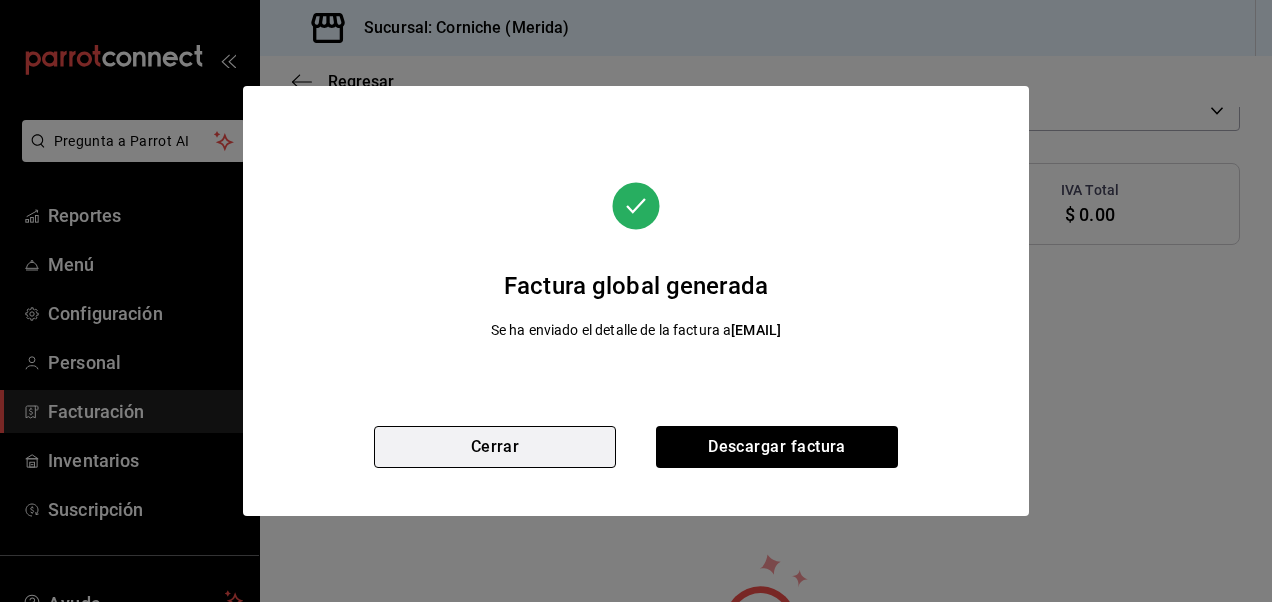 click on "Cerrar" at bounding box center (495, 447) 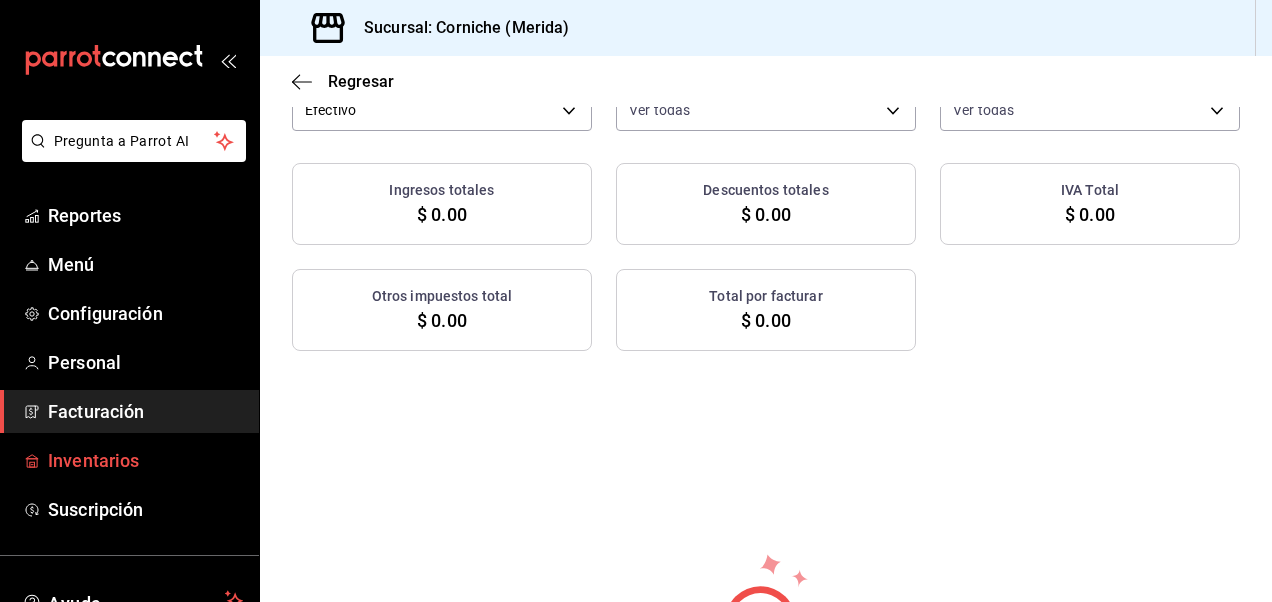 scroll, scrollTop: 152, scrollLeft: 0, axis: vertical 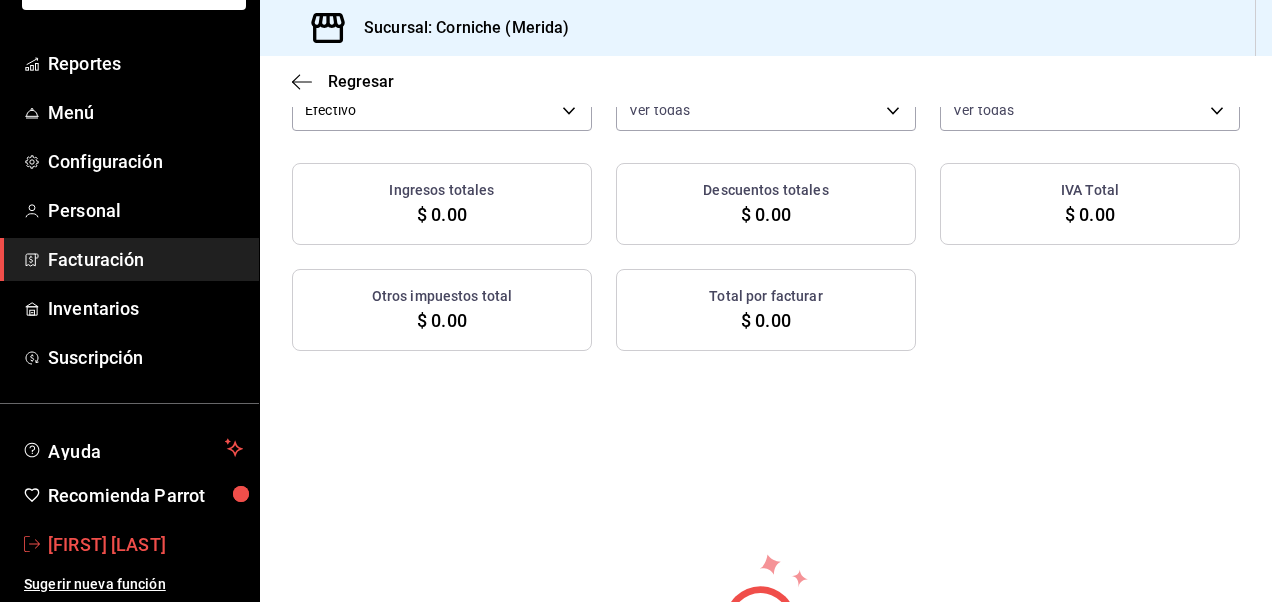 click on "[FIRST] [LAST]" at bounding box center [145, 544] 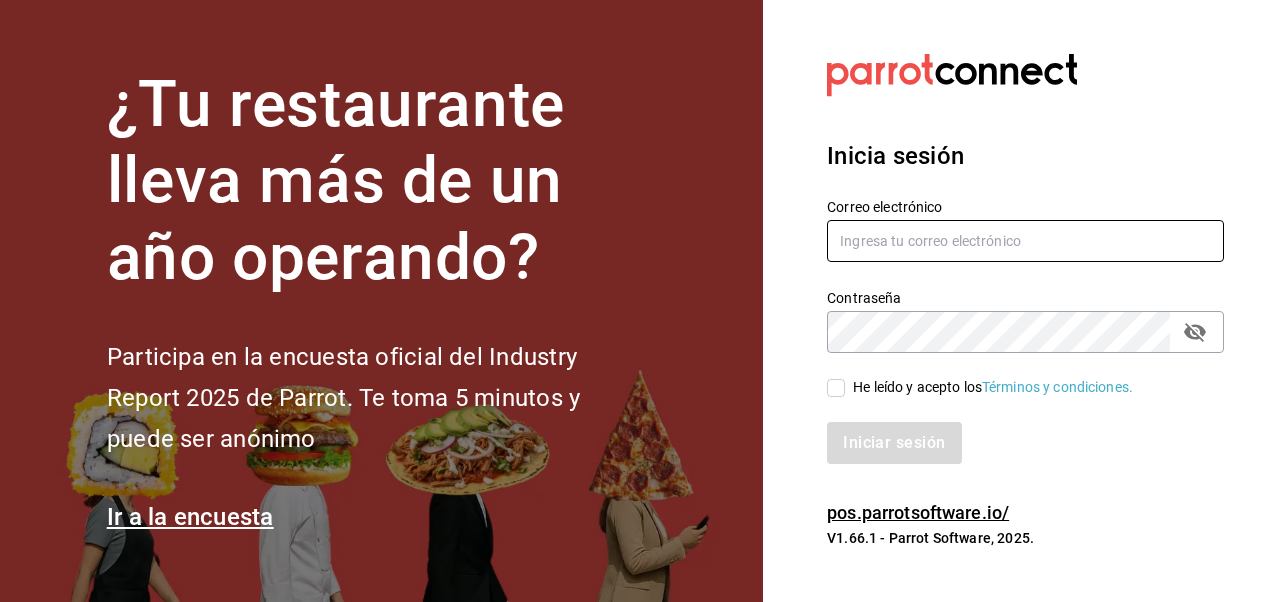 click at bounding box center [1025, 241] 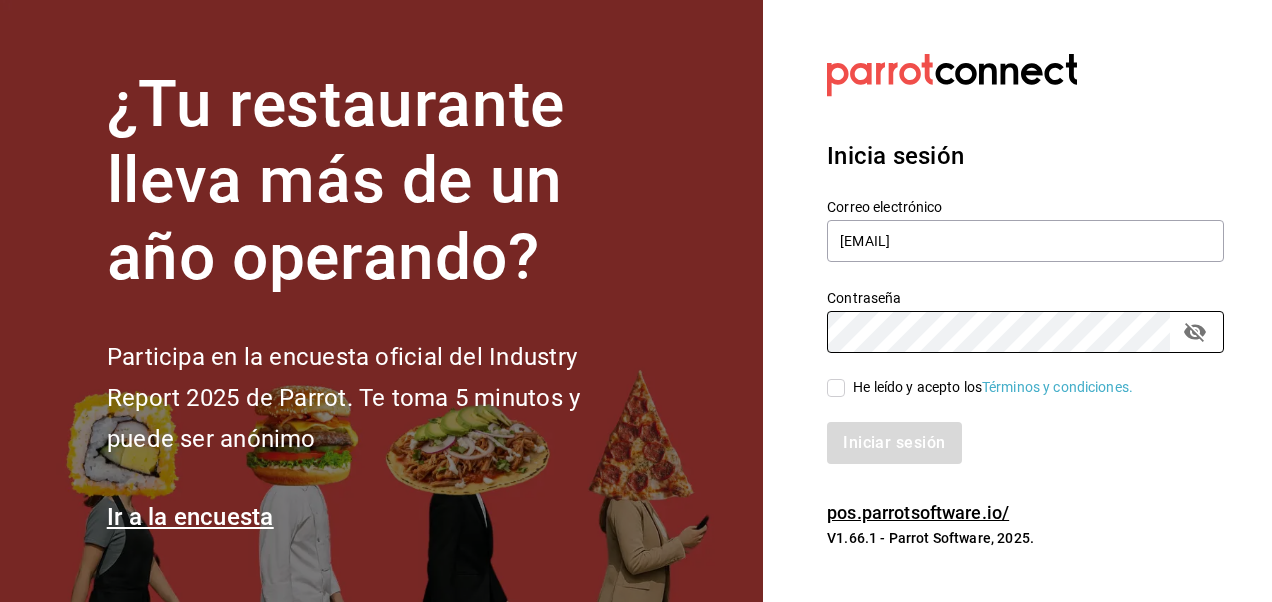 click on "He leído y acepto los  Términos y condiciones." at bounding box center (836, 388) 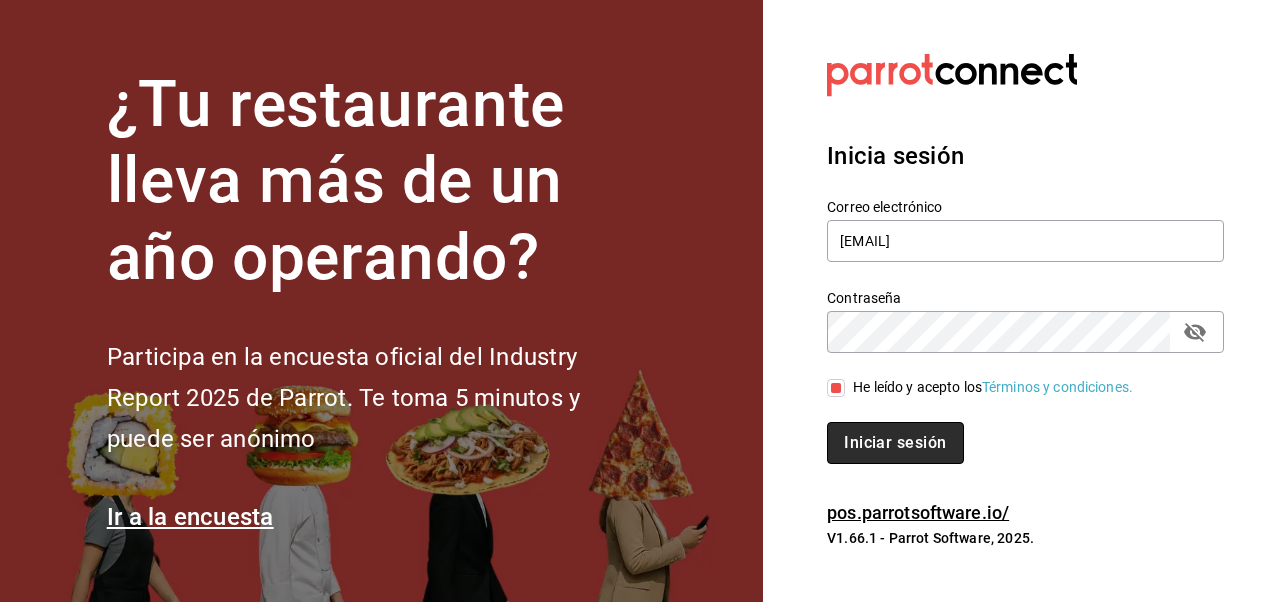 click on "Iniciar sesión" at bounding box center [895, 443] 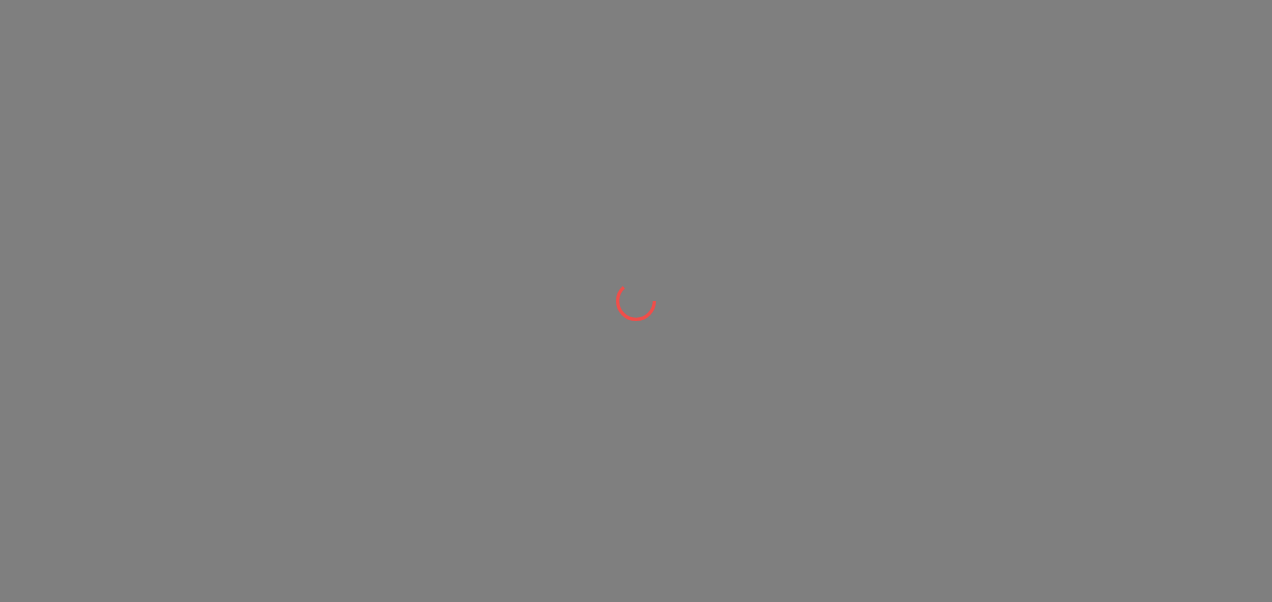 scroll, scrollTop: 0, scrollLeft: 0, axis: both 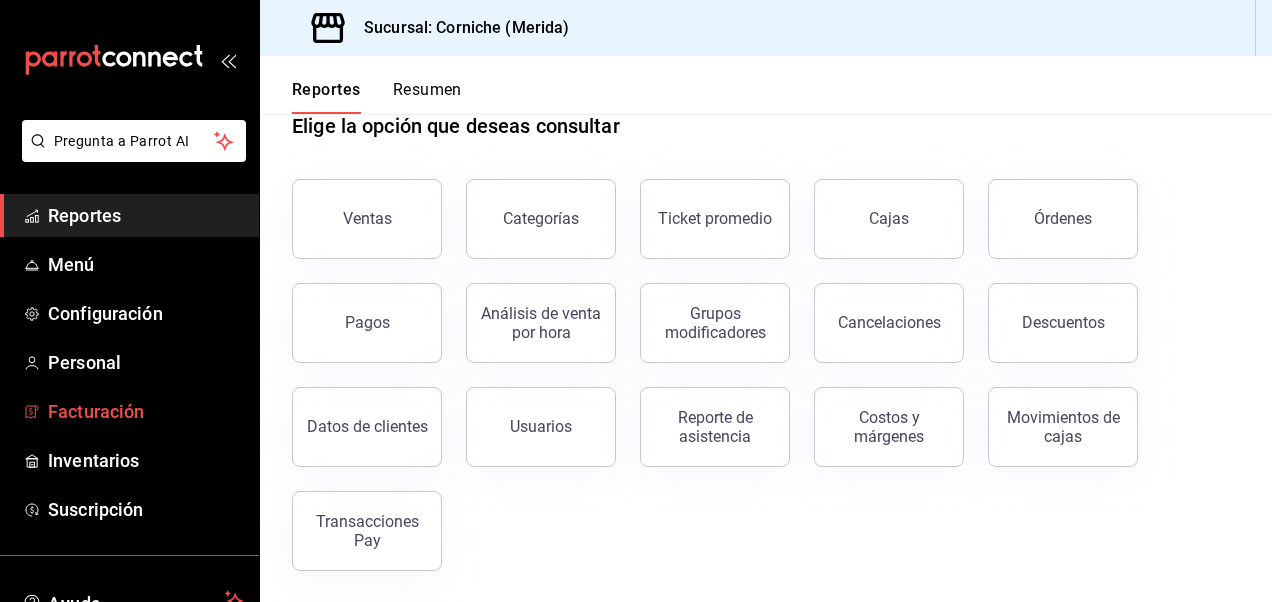 click on "Facturación" at bounding box center (145, 411) 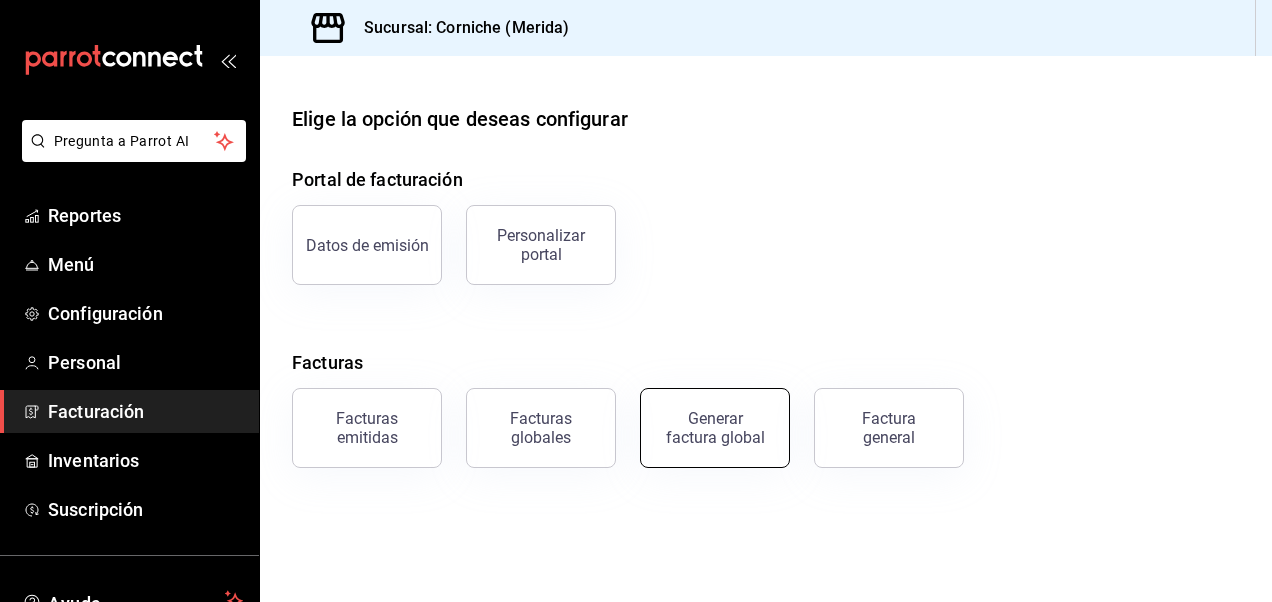 click on "Generar factura global" at bounding box center (715, 428) 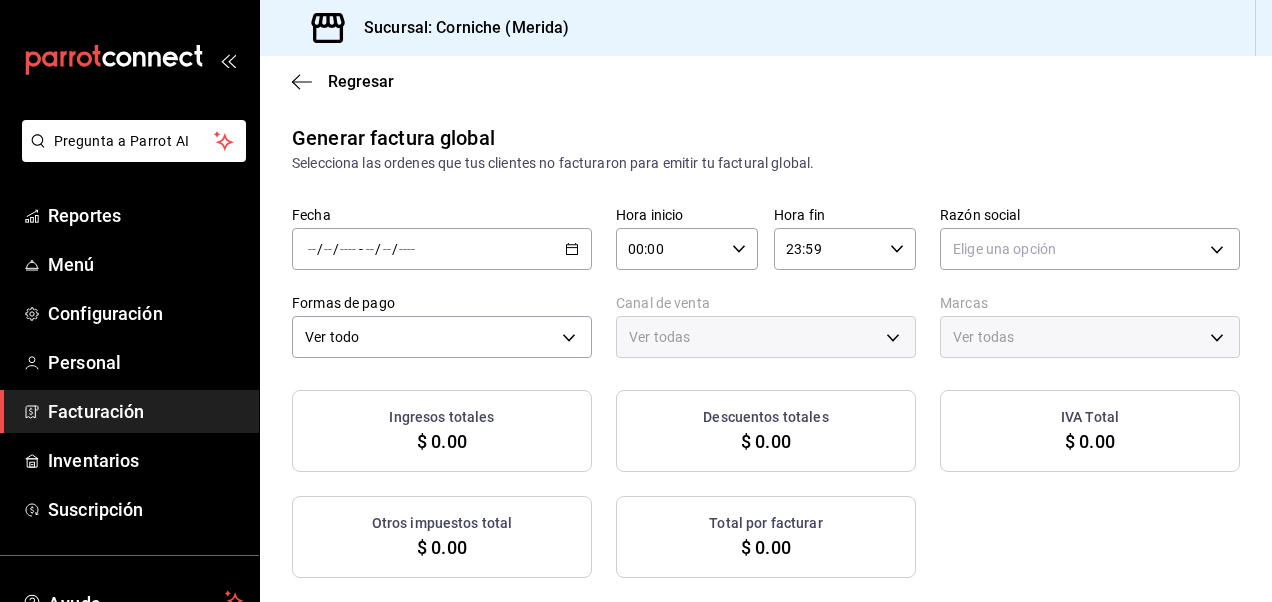type on "PARROT,UBER_EATS,RAPPI,DIDI_FOOD,ONLINE" 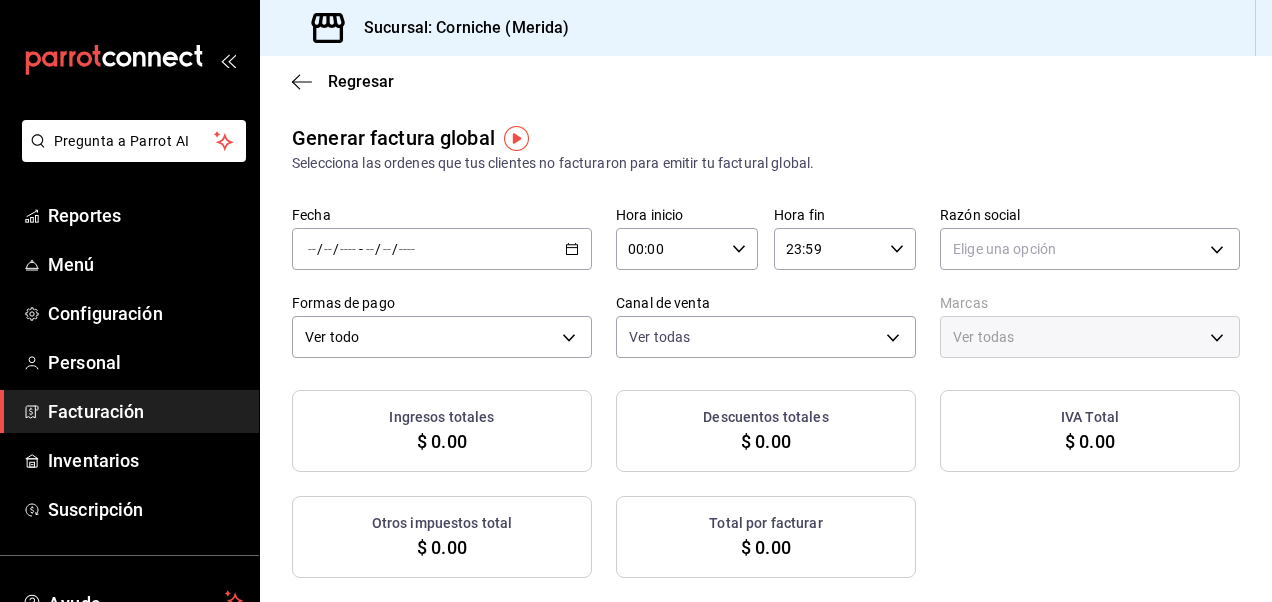 click 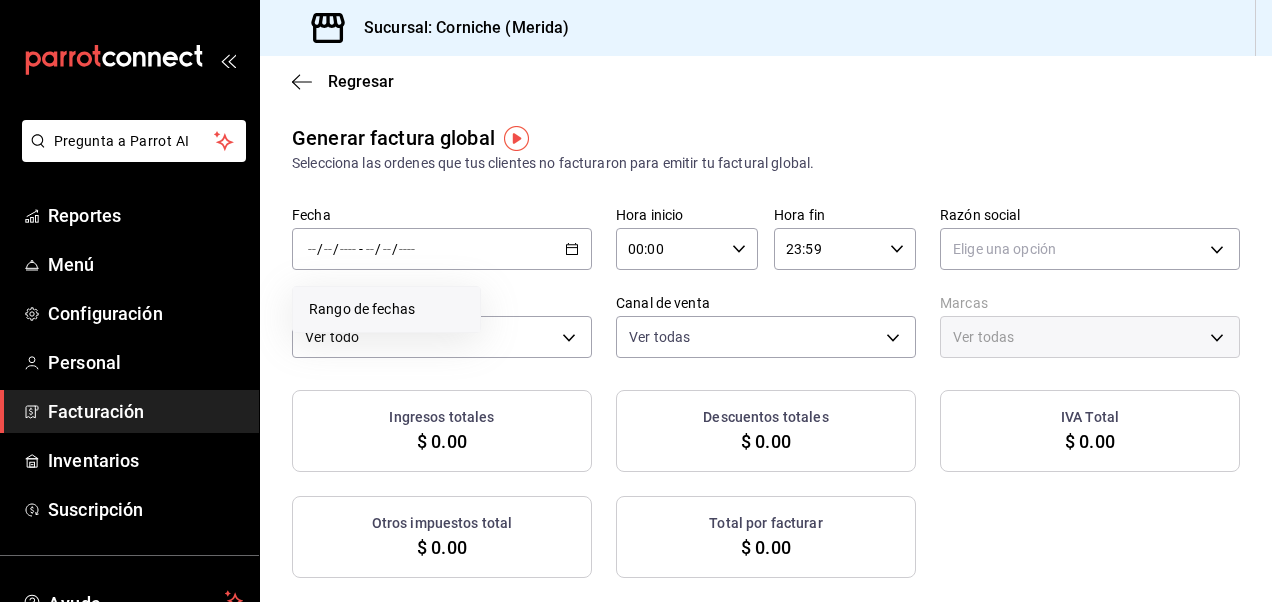 click on "Rango de fechas" at bounding box center (386, 309) 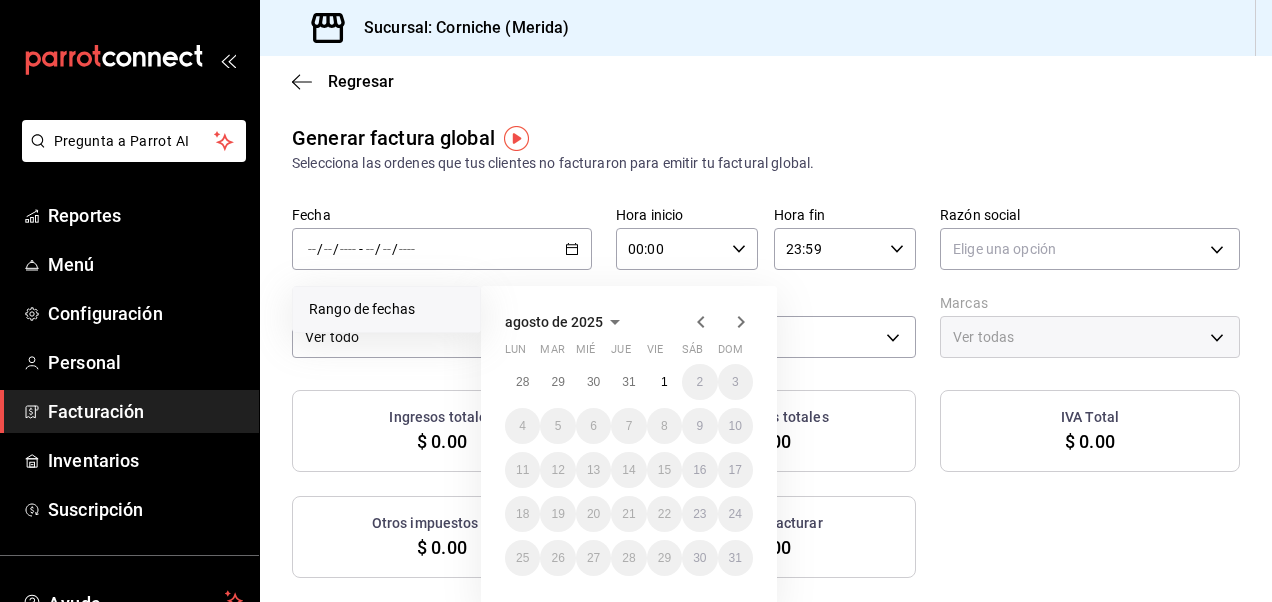click 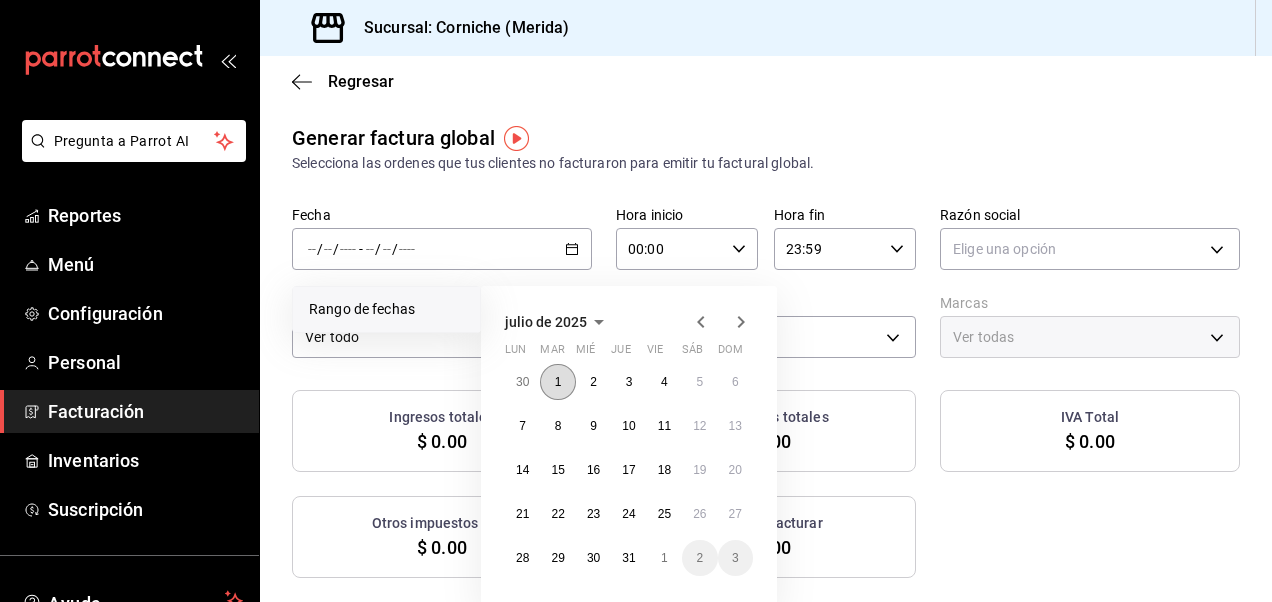 click on "1" at bounding box center [557, 382] 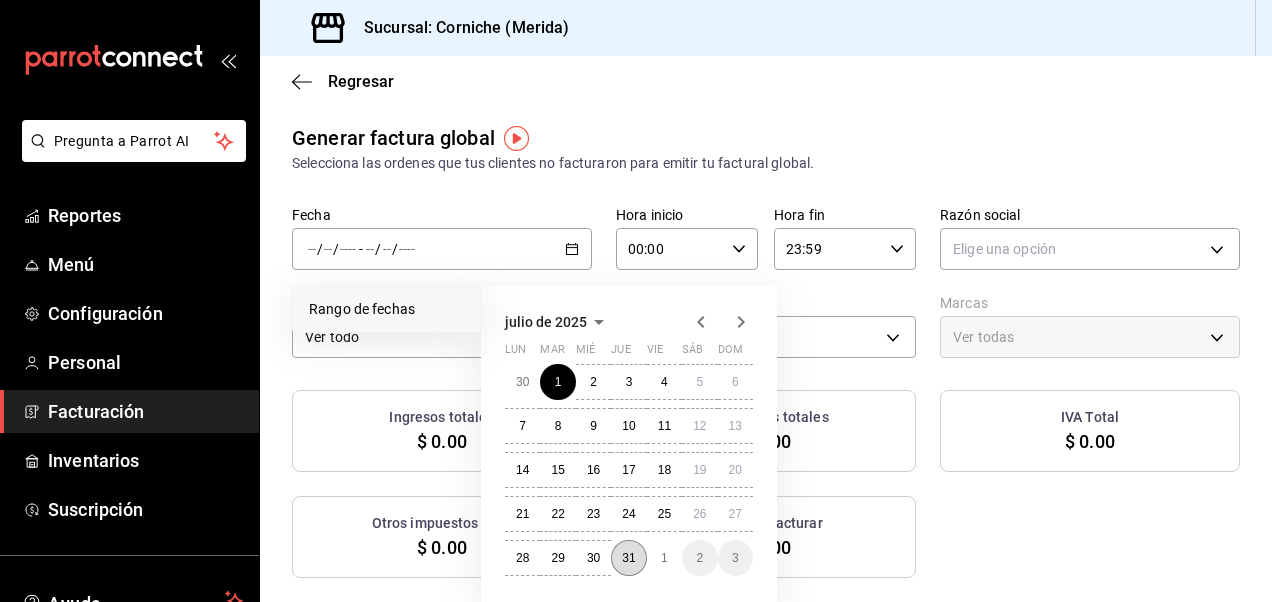 click on "31" at bounding box center (628, 558) 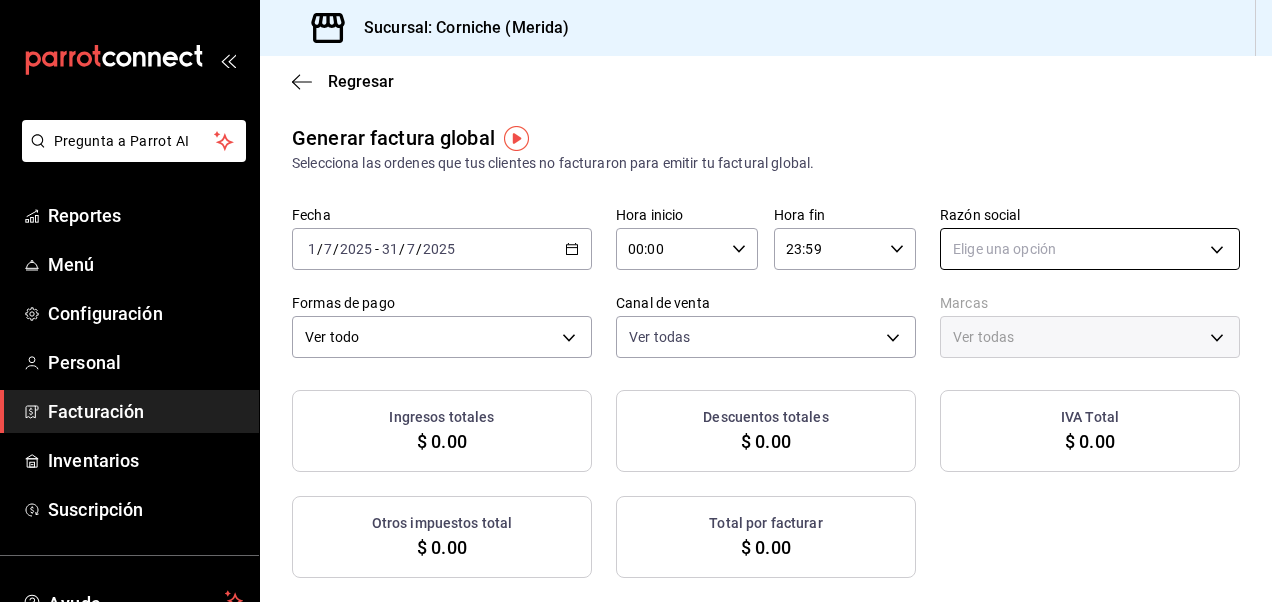 click on "Pregunta a Parrot AI Reportes   Menú   Configuración   Personal   Facturación   Inventarios   Suscripción   Ayuda Recomienda Parrot   [FIRST] [LAST]   Sugerir nueva función   Sucursal: Corniche (Merida) Regresar Generar factura global Selecciona las ordenes que tus clientes no facturaron para emitir tu factural global. Fecha 2025-07-01 1 / 7 / 2025 - 2025-07-31 31 / 7 / 2025 Hora inicio 00:00 Hora inicio Hora fin 23:59 Hora fin Razón social Elige una opción Formas de pago Ver todo ALL Canal de venta Ver todas PARROT,UBER_EATS,RAPPI,DIDI_FOOD,ONLINE Marcas Ver todas Ingresos totales $ 0.00 Descuentos totales $ 0.00 IVA Total $ 0.00 Otros impuestos total $ 0.00 Total por facturar $ 0.00 No hay información que mostrar GANA 1 MES GRATIS EN TU SUSCRIPCIÓN AQUÍ Ver video tutorial Ir a video Pregunta a Parrot AI Reportes   Menú   Configuración   Personal   Facturación   Inventarios   Suscripción   Ayuda Recomienda Parrot   [FIRST] [LAST]   Sugerir nueva función   Visitar centro de ayuda (81) [PHONE]" at bounding box center (636, 301) 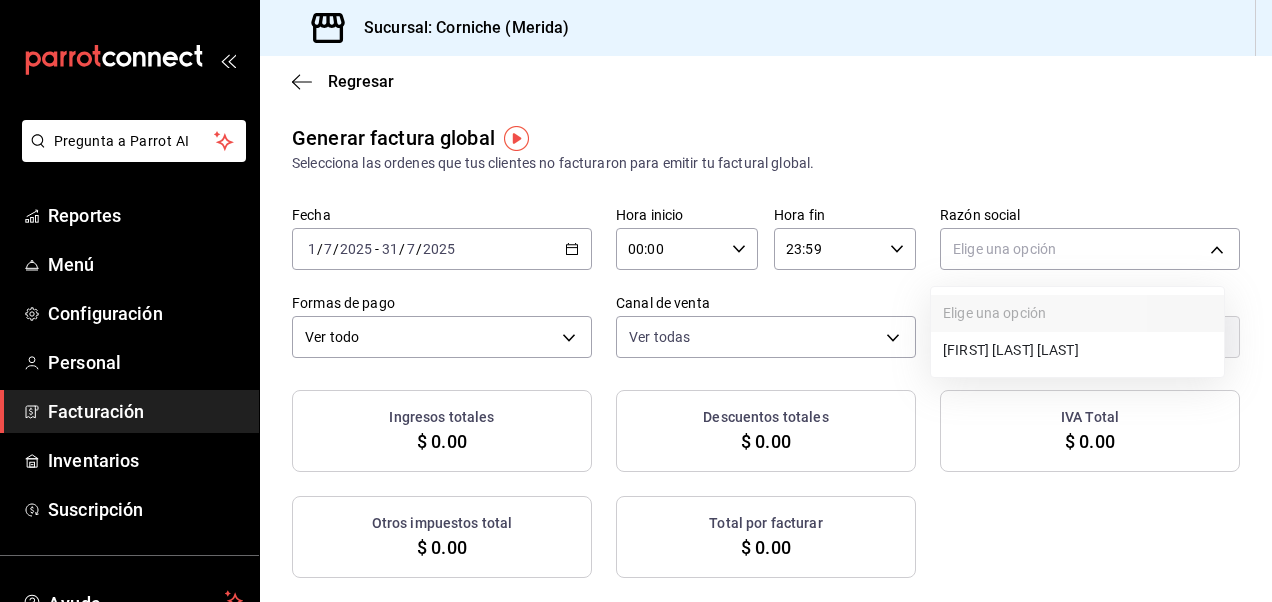 click on "[FIRST] [LAST] [LAST_NAME_EXT]" at bounding box center (1077, 350) 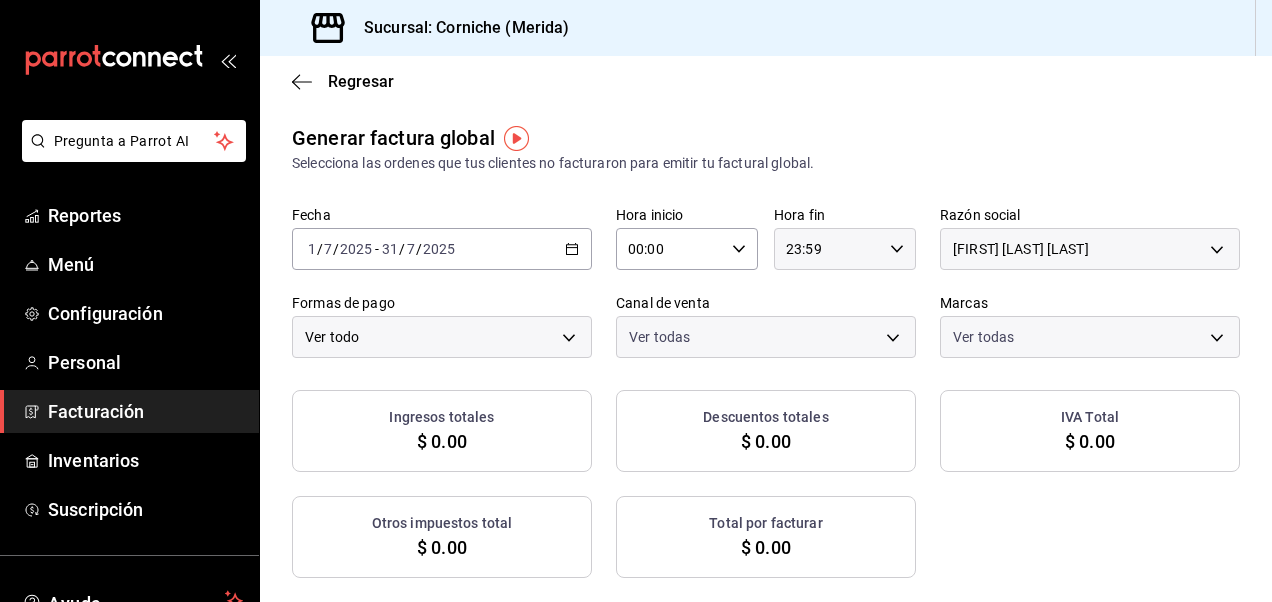 checkbox on "true" 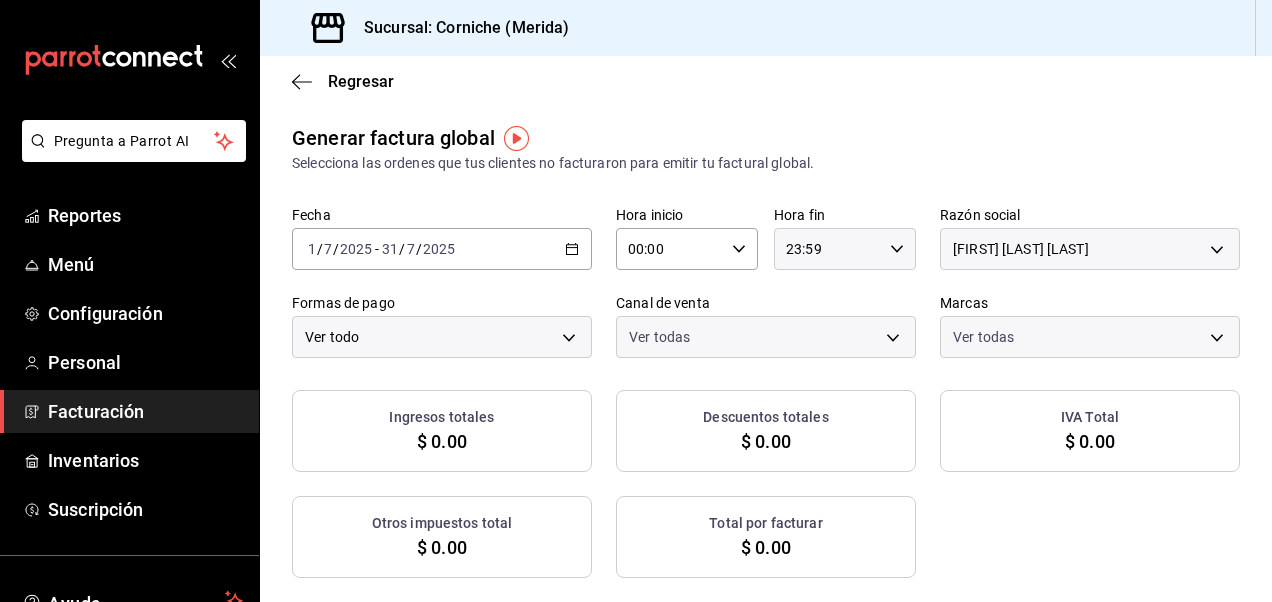 checkbox on "true" 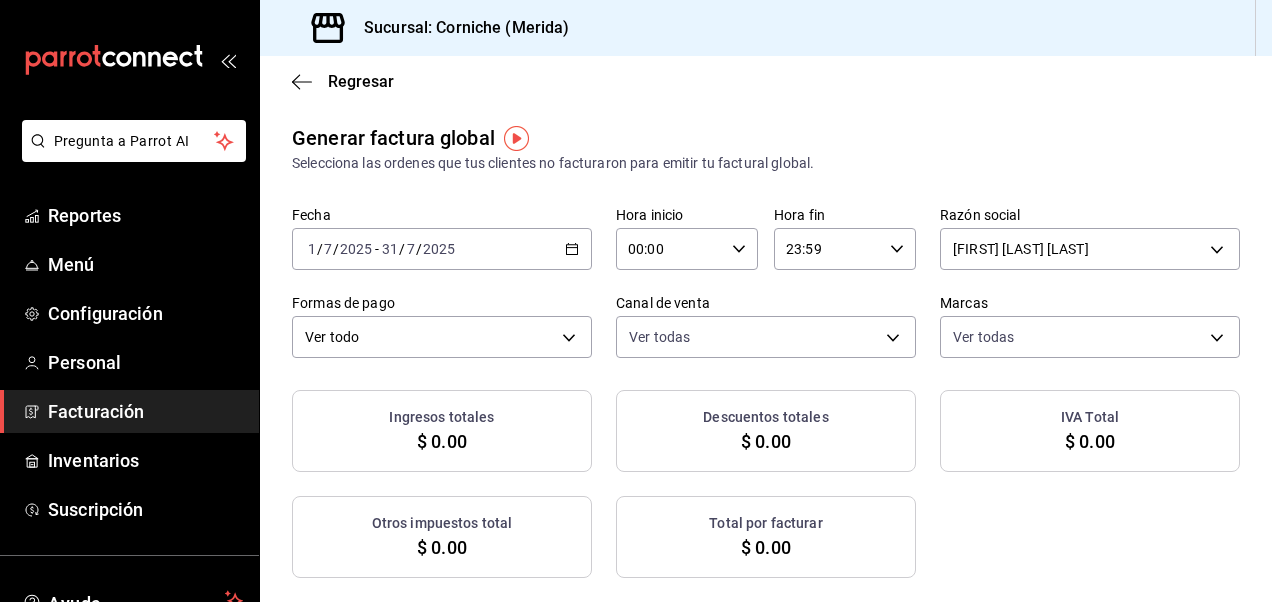 checkbox on "true" 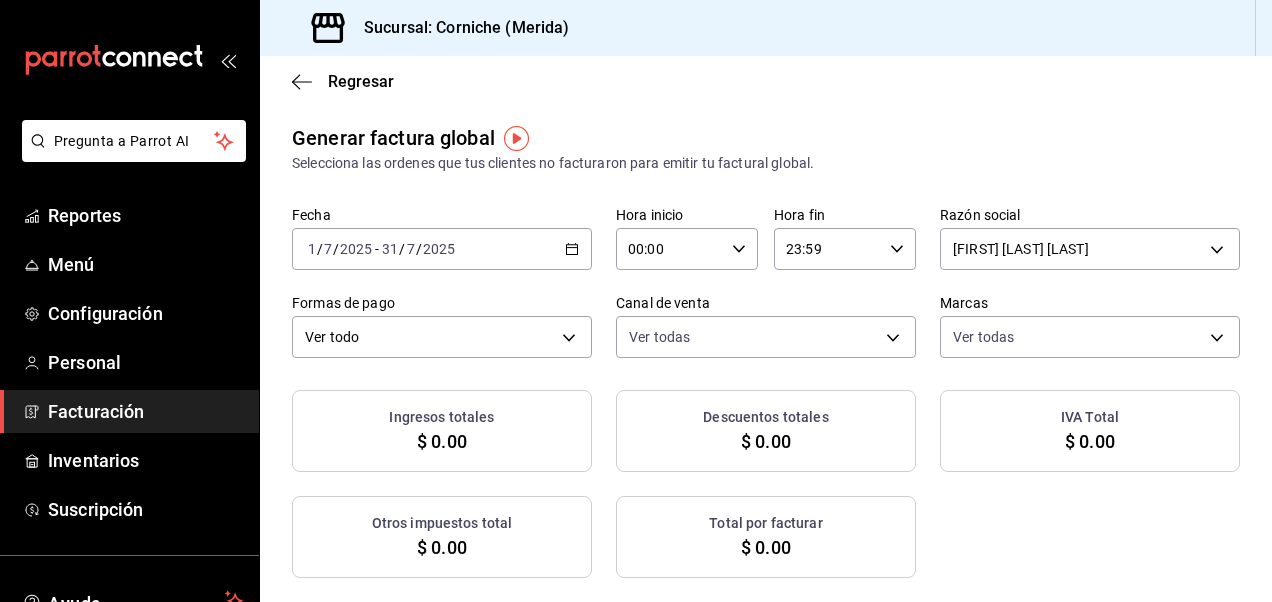 checkbox on "true" 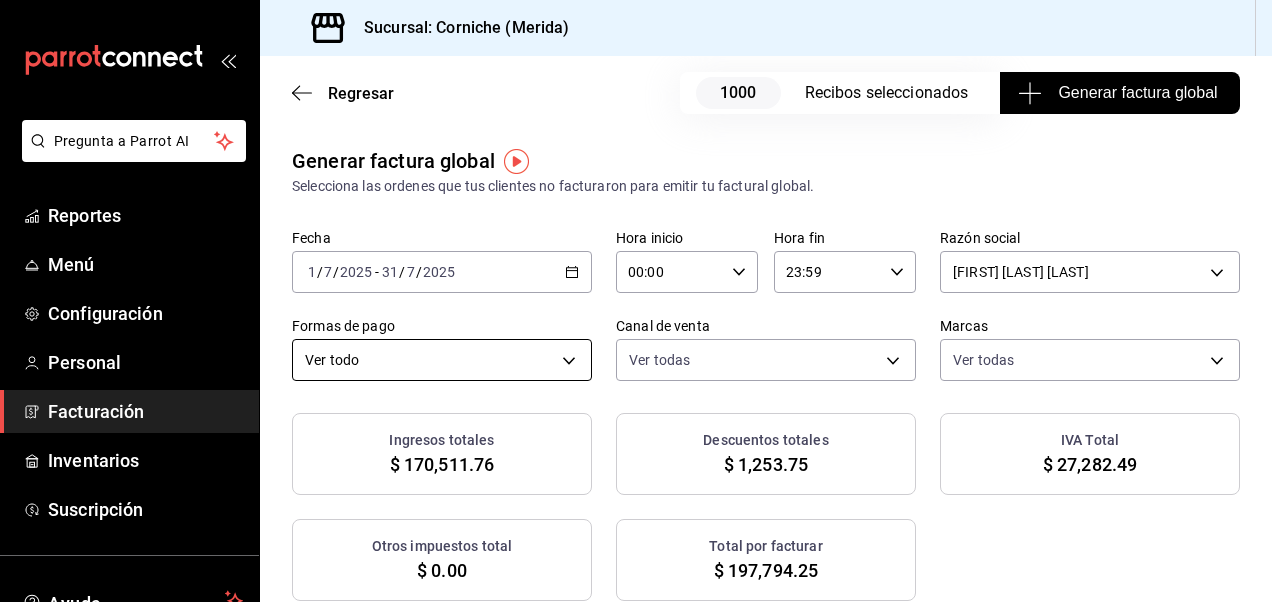 click on "Pregunta a Parrot AI Reportes   Menú   Configuración   Personal   Facturación   Inventarios   Suscripción   Ayuda Recomienda Parrot   [FIRST] [LAST]   Sugerir nueva función   Sucursal: Corniche (Merida) Regresar 1000 Recibos seleccionados Generar factura global Generar factura global Selecciona las ordenes que tus clientes no facturaron para emitir tu factural global. Fecha 2025-07-01 1 / 7 / 2025 - 2025-07-31 31 / 7 / 2025 Hora inicio 00:00 Hora inicio Hora fin 23:59 Hora fin Razón social [FIRST] [LAST] [LAST_NAME_EXT] c8a2189d-ec4b-49d3-ae6b-184920dc65b4 Formas de pago Ver todo ALL Canal de venta Ver todas PARROT,UBER_EATS,RAPPI,DIDI_FOOD,ONLINE Marcas Ver todas a5e4ea80-a09b-4b49-842f-4acdef3f1c67 Ingresos totales $ 170,511.76 Descuentos totales $ 1,253.75 IVA Total $ 27,282.49 Otros impuestos total $ 0.00 Total por facturar $ 197,794.25 Recibos Quita la selección a los recibos que no quieras incluir. Recuerda que sólo puedes generar facturas globales de hasta 1,000 recibos cada una. Fecha # de recibo" at bounding box center (636, 301) 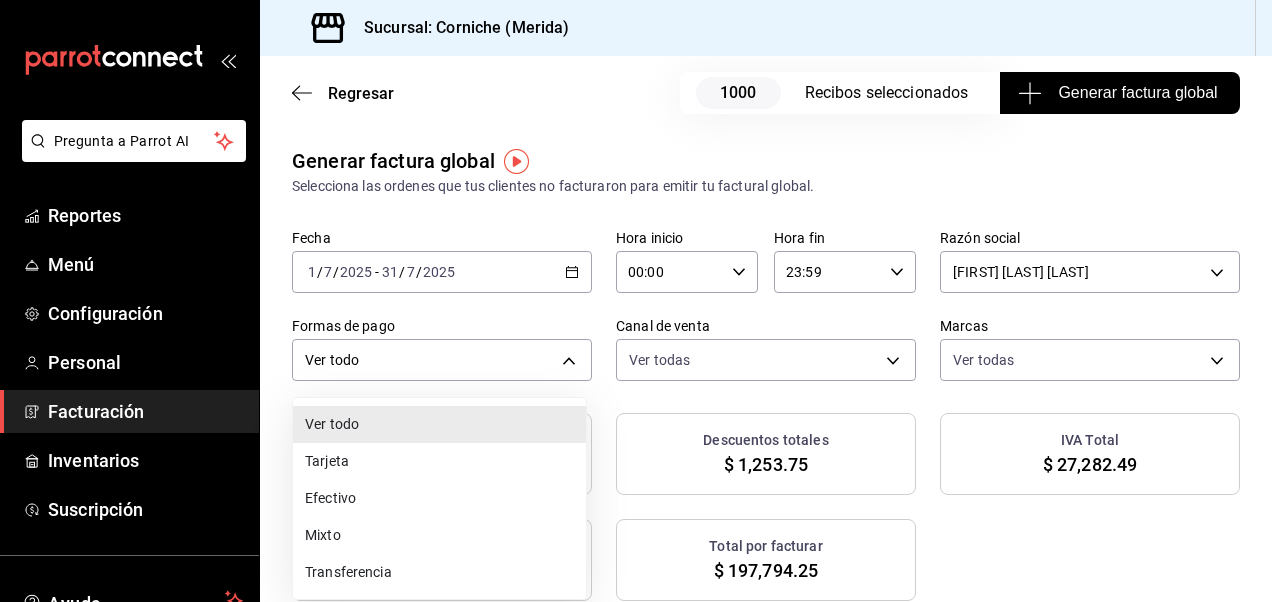 click on "Efectivo" at bounding box center [439, 498] 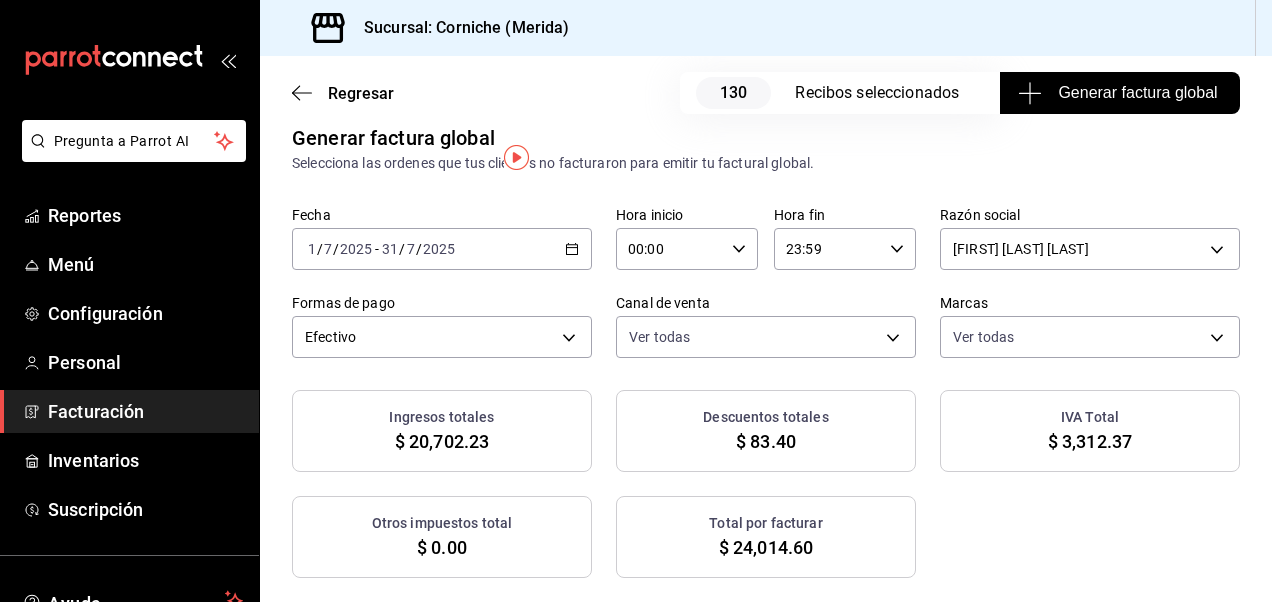 scroll, scrollTop: 0, scrollLeft: 0, axis: both 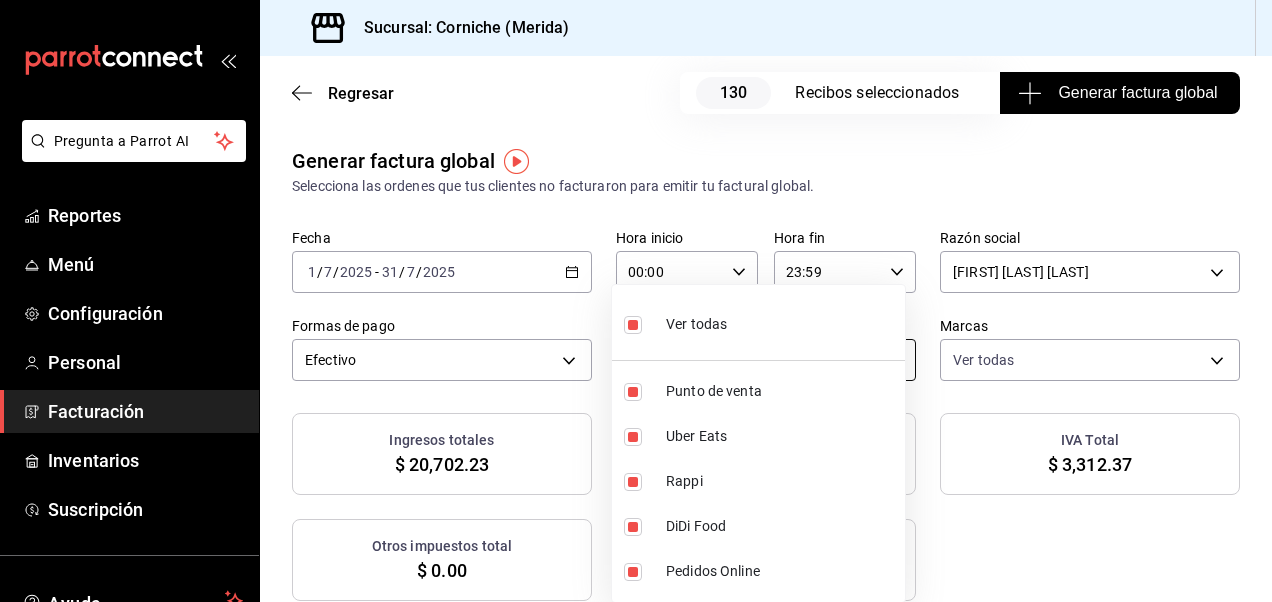 click on "Pregunta a Parrot AI Reportes   Menú   Configuración   Personal   Facturación   Inventarios   Suscripción   Ayuda Recomienda Parrot   Brayan Ramos   Sugerir nueva función   Sucursal: Corniche (Merida) Regresar 130 Recibos seleccionados Generar factura global Generar factura global Selecciona las ordenes que tus clientes no facturaron para emitir tu factural global. Fecha 2025-07-01 1 / 7 / 2025 - 2025-07-31 31 / 7 / 2025 Hora inicio 00:00 Hora inicio Hora fin 23:59 Hora fin Razón social BRAYAN DONALDO RAMOS SALDAÑA c8a2189d-ec4b-49d3-ae6b-184920dc65b4 Formas de pago Efectivo CASH Canal de venta Ver todas PARROT,UBER_EATS,RAPPI,DIDI_FOOD,ONLINE Marcas Ver todas a5e4ea80-a09b-4b49-842f-4acdef3f1c67 Ingresos totales $ 20,702.23 Descuentos totales $ 83.40 IVA Total $ 3,312.37 Otros impuestos total $ 0.00 Total por facturar $ 24,014.60 Recibos Quita la selección a los recibos que no quieras incluir. Recuerda que sólo puedes generar facturas globales de hasta 1,000 recibos cada una. Fecha # de recibo IVA" at bounding box center (636, 301) 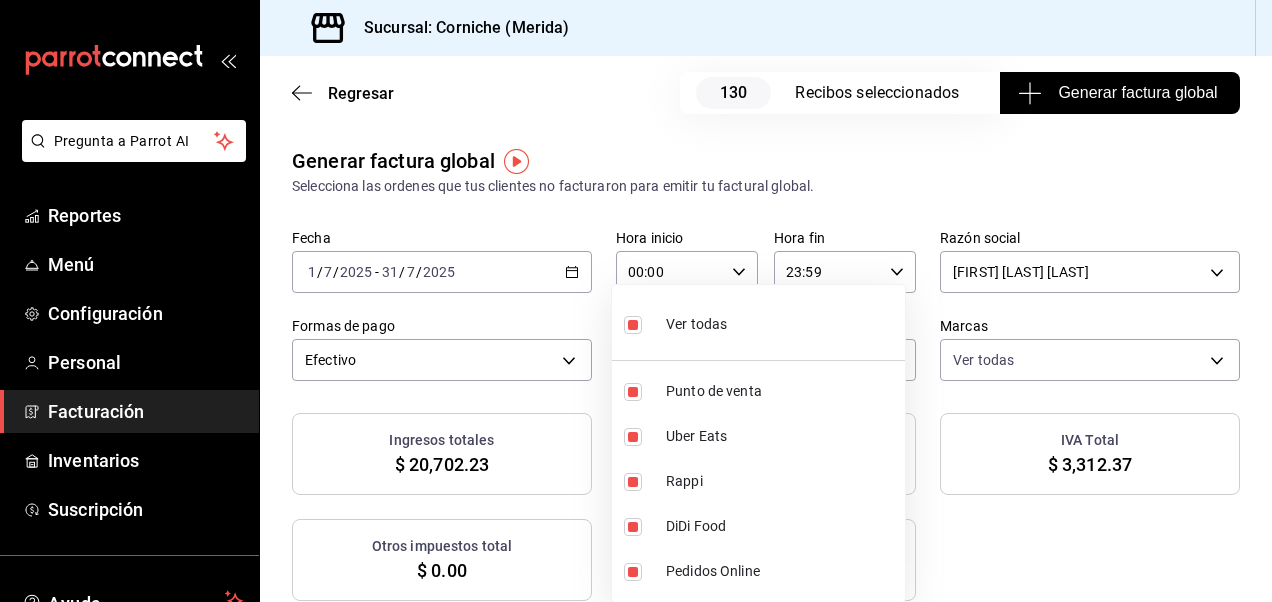 click at bounding box center (636, 301) 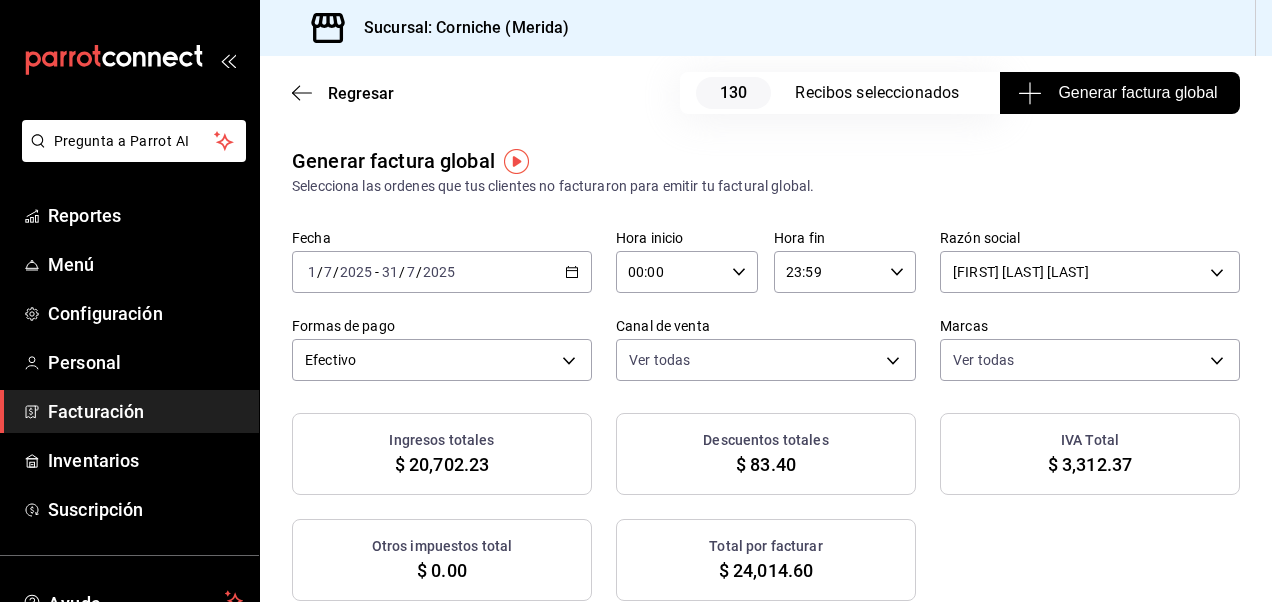 click on "Generar factura global" at bounding box center (1119, 93) 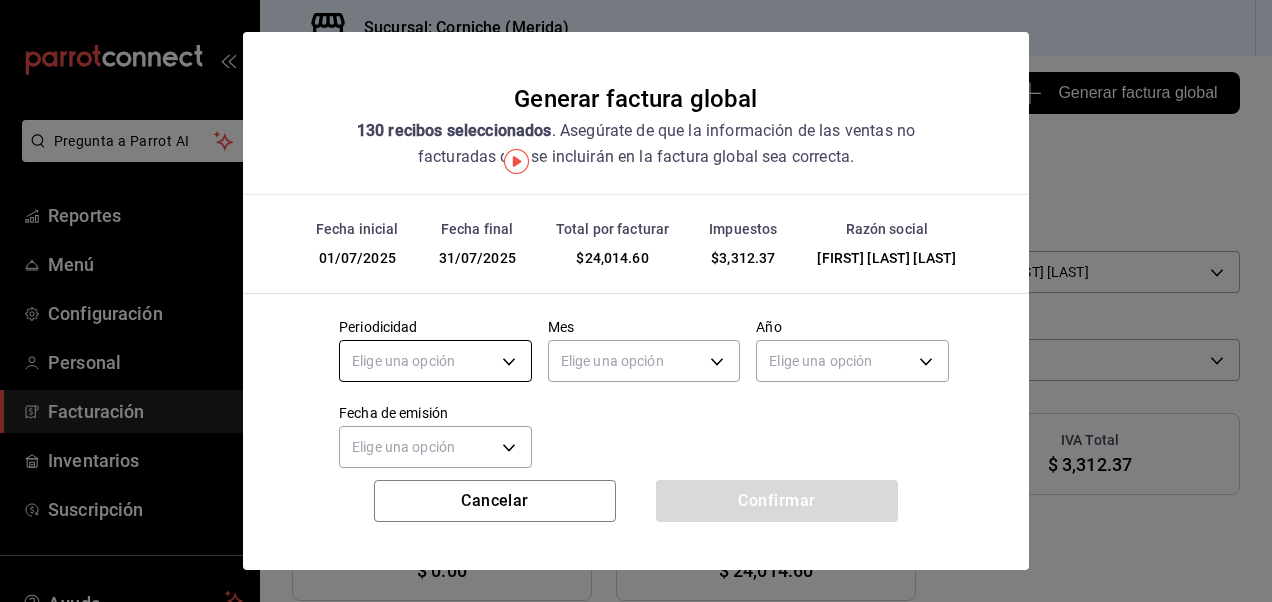 click on "Pregunta a Parrot AI Reportes   Menú   Configuración   Personal   Facturación   Inventarios   Suscripción   Ayuda Recomienda Parrot   Brayan Ramos   Sugerir nueva función   Sucursal: Corniche (Merida) Regresar 130 Recibos seleccionados Generar factura global Generar factura global Selecciona las ordenes que tus clientes no facturaron para emitir tu factural global. Fecha 2025-07-01 1 / 7 / 2025 - 2025-07-31 31 / 7 / 2025 Hora inicio 00:00 Hora inicio Hora fin 23:59 Hora fin Razón social BRAYAN DONALDO RAMOS SALDAÑA c8a2189d-ec4b-49d3-ae6b-184920dc65b4 Formas de pago Efectivo CASH Canal de venta Ver todas PARROT,UBER_EATS,RAPPI,DIDI_FOOD,ONLINE Marcas Ver todas a5e4ea80-a09b-4b49-842f-4acdef3f1c67 Ingresos totales $ 20,702.23 Descuentos totales $ 83.40 IVA Total $ 3,312.37 Otros impuestos total $ 0.00 Total por facturar $ 24,014.60 Recibos Quita la selección a los recibos que no quieras incluir. Recuerda que sólo puedes generar facturas globales de hasta 1,000 recibos cada una. Fecha # de recibo IVA" at bounding box center [636, 301] 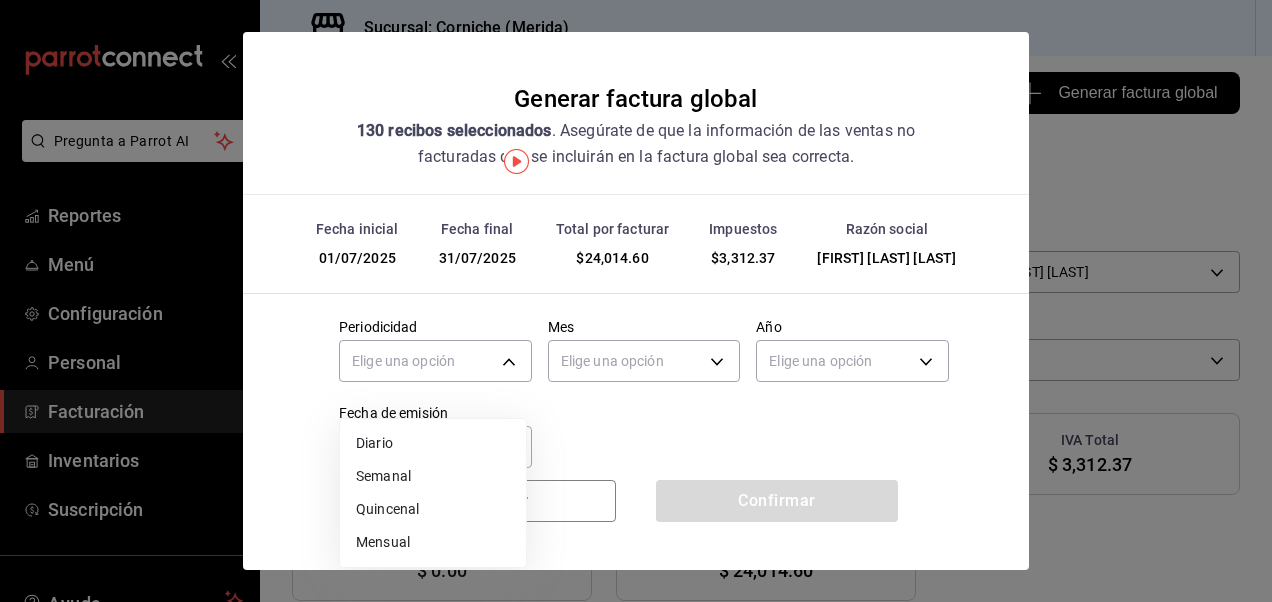 click on "Mensual" at bounding box center (433, 542) 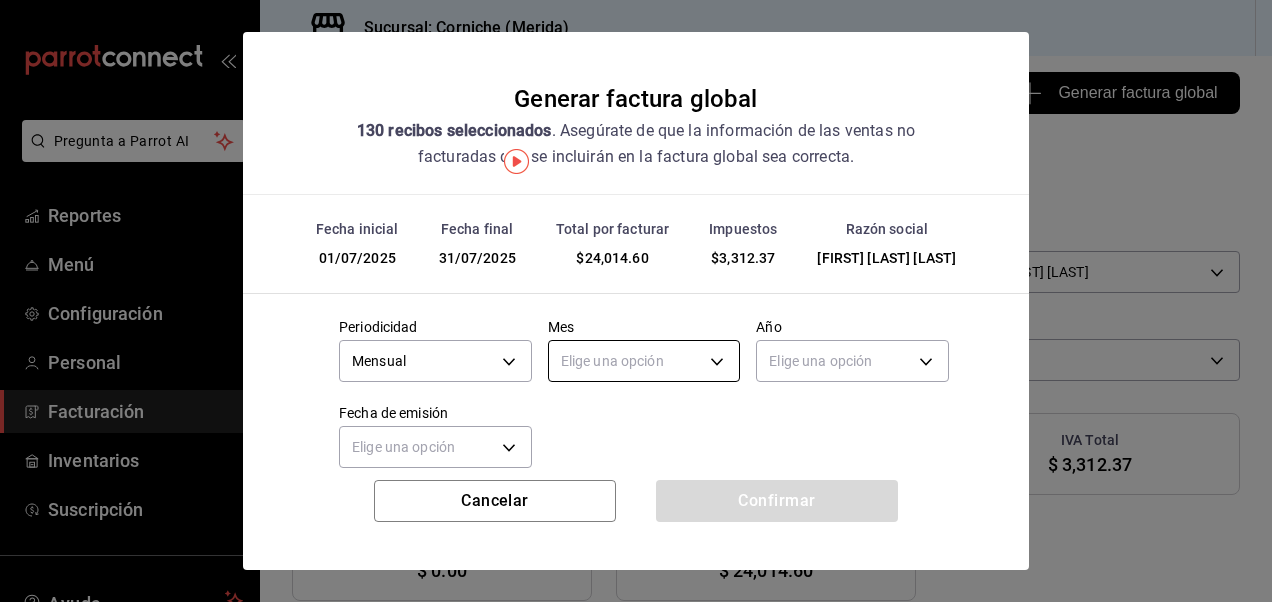click on "Pregunta a Parrot AI Reportes   Menú   Configuración   Personal   Facturación   Inventarios   Suscripción   Ayuda Recomienda Parrot   Brayan Ramos   Sugerir nueva función   Sucursal: Corniche (Merida) Regresar 130 Recibos seleccionados Generar factura global Generar factura global Selecciona las ordenes que tus clientes no facturaron para emitir tu factural global. Fecha 2025-07-01 1 / 7 / 2025 - 2025-07-31 31 / 7 / 2025 Hora inicio 00:00 Hora inicio Hora fin 23:59 Hora fin Razón social BRAYAN DONALDO RAMOS SALDAÑA c8a2189d-ec4b-49d3-ae6b-184920dc65b4 Formas de pago Efectivo CASH Canal de venta Ver todas PARROT,UBER_EATS,RAPPI,DIDI_FOOD,ONLINE Marcas Ver todas a5e4ea80-a09b-4b49-842f-4acdef3f1c67 Ingresos totales $ 20,702.23 Descuentos totales $ 83.40 IVA Total $ 3,312.37 Otros impuestos total $ 0.00 Total por facturar $ 24,014.60 Recibos Quita la selección a los recibos que no quieras incluir. Recuerda que sólo puedes generar facturas globales de hasta 1,000 recibos cada una. Fecha # de recibo IVA" at bounding box center [636, 301] 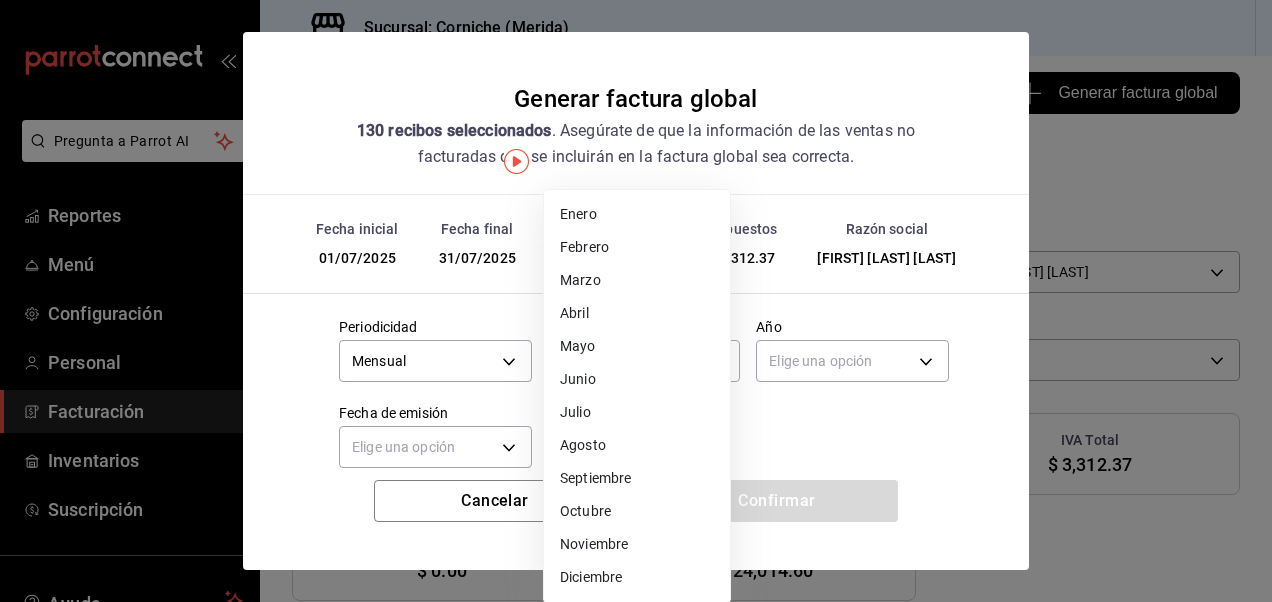 click on "Julio" at bounding box center (637, 412) 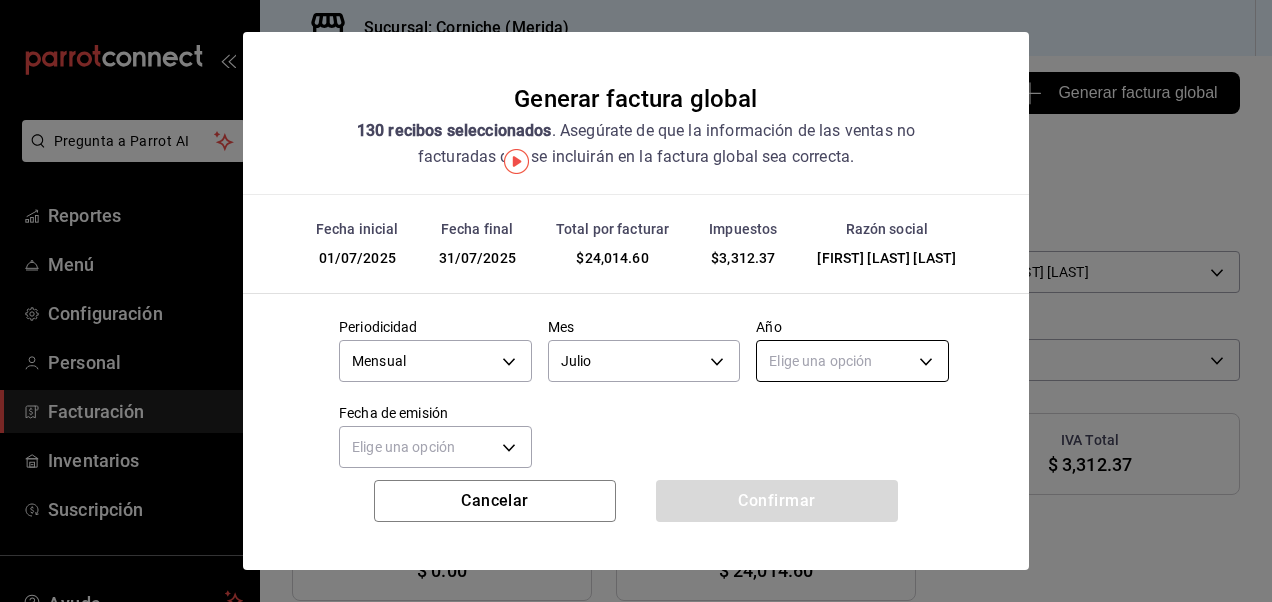 click on "Pregunta a Parrot AI Reportes   Menú   Configuración   Personal   Facturación   Inventarios   Suscripción   Ayuda Recomienda Parrot   Brayan Ramos   Sugerir nueva función   Sucursal: Corniche (Merida) Regresar 130 Recibos seleccionados Generar factura global Generar factura global Selecciona las ordenes que tus clientes no facturaron para emitir tu factural global. Fecha 2025-07-01 1 / 7 / 2025 - 2025-07-31 31 / 7 / 2025 Hora inicio 00:00 Hora inicio Hora fin 23:59 Hora fin Razón social BRAYAN DONALDO RAMOS SALDAÑA c8a2189d-ec4b-49d3-ae6b-184920dc65b4 Formas de pago Efectivo CASH Canal de venta Ver todas PARROT,UBER_EATS,RAPPI,DIDI_FOOD,ONLINE Marcas Ver todas a5e4ea80-a09b-4b49-842f-4acdef3f1c67 Ingresos totales $ 20,702.23 Descuentos totales $ 83.40 IVA Total $ 3,312.37 Otros impuestos total $ 0.00 Total por facturar $ 24,014.60 Recibos Quita la selección a los recibos que no quieras incluir. Recuerda que sólo puedes generar facturas globales de hasta 1,000 recibos cada una. Fecha # de recibo IVA" at bounding box center [636, 301] 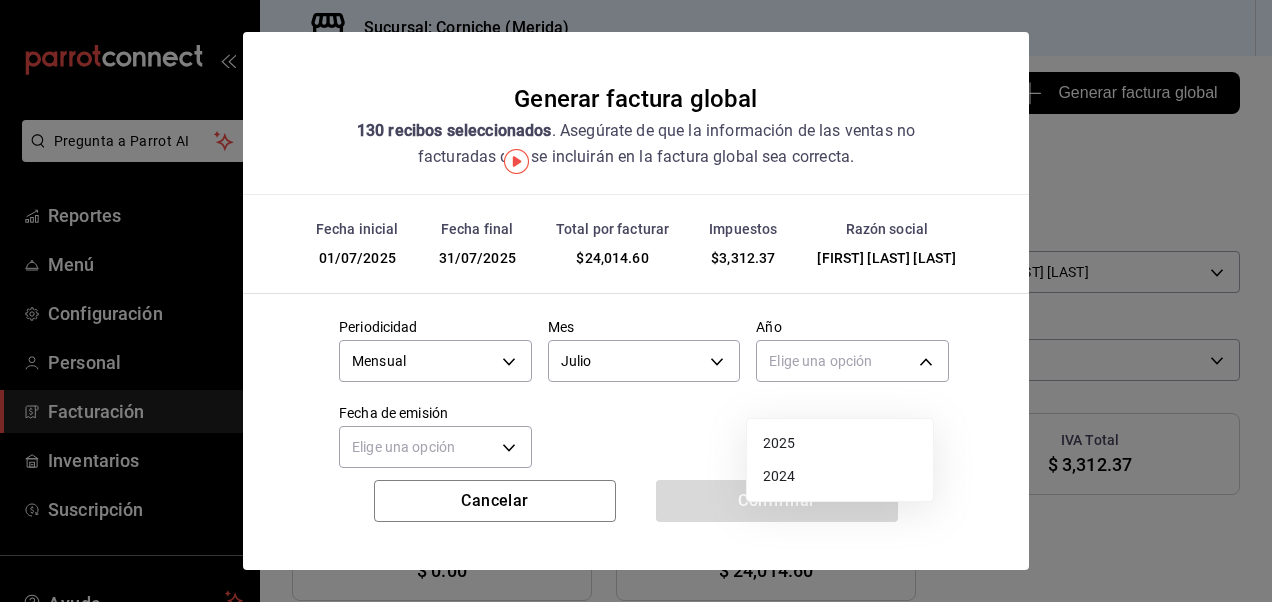 click on "2025" at bounding box center (840, 443) 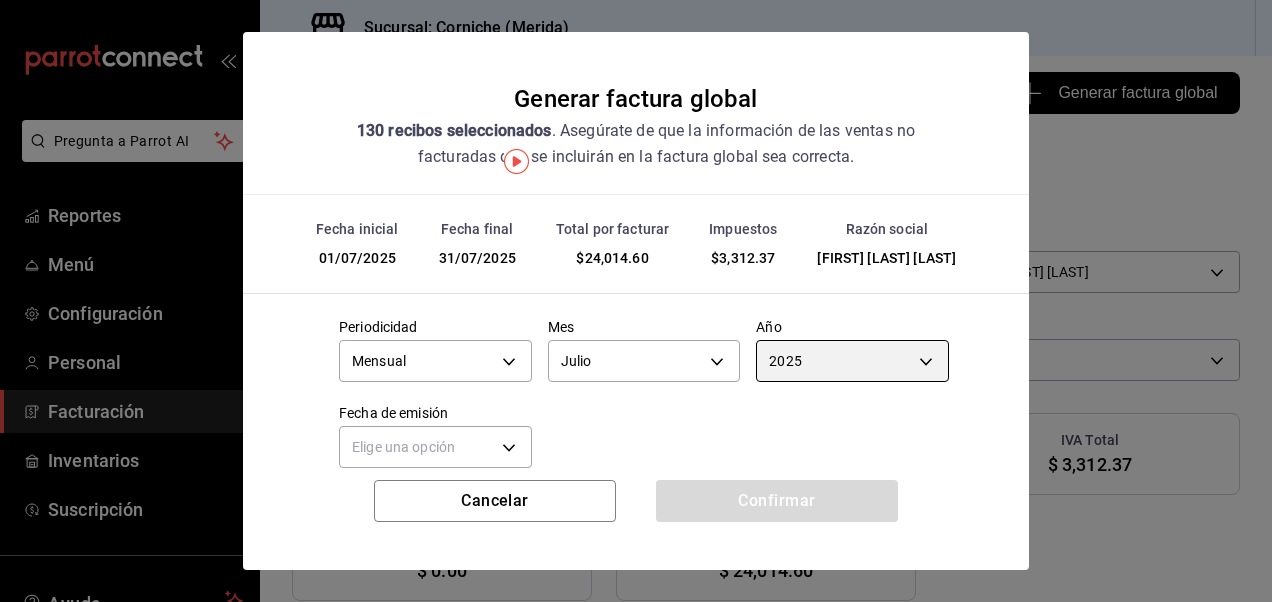 scroll, scrollTop: 58, scrollLeft: 0, axis: vertical 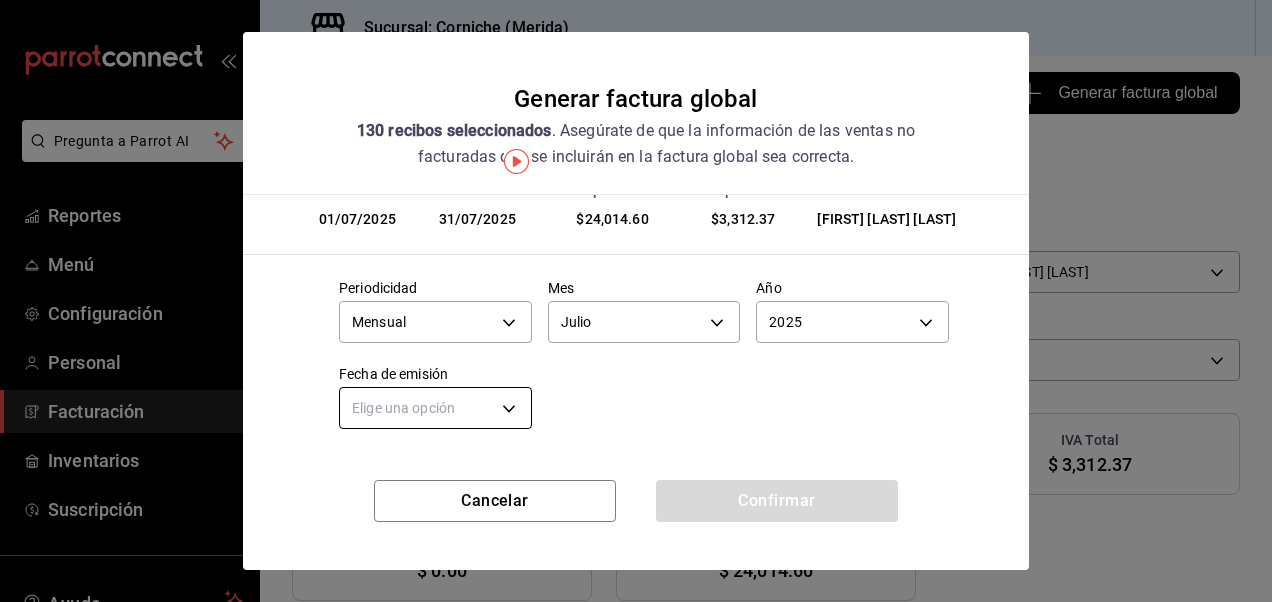 click on "Pregunta a Parrot AI Reportes   Menú   Configuración   Personal   Facturación   Inventarios   Suscripción   Ayuda Recomienda Parrot   Brayan Ramos   Sugerir nueva función   Sucursal: Corniche (Merida) Regresar 130 Recibos seleccionados Generar factura global Generar factura global Selecciona las ordenes que tus clientes no facturaron para emitir tu factural global. Fecha 2025-07-01 1 / 7 / 2025 - 2025-07-31 31 / 7 / 2025 Hora inicio 00:00 Hora inicio Hora fin 23:59 Hora fin Razón social BRAYAN DONALDO RAMOS SALDAÑA c8a2189d-ec4b-49d3-ae6b-184920dc65b4 Formas de pago Efectivo CASH Canal de venta Ver todas PARROT,UBER_EATS,RAPPI,DIDI_FOOD,ONLINE Marcas Ver todas a5e4ea80-a09b-4b49-842f-4acdef3f1c67 Ingresos totales $ 20,702.23 Descuentos totales $ 83.40 IVA Total $ 3,312.37 Otros impuestos total $ 0.00 Total por facturar $ 24,014.60 Recibos Quita la selección a los recibos que no quieras incluir. Recuerda que sólo puedes generar facturas globales de hasta 1,000 recibos cada una. Fecha # de recibo IVA" at bounding box center (636, 301) 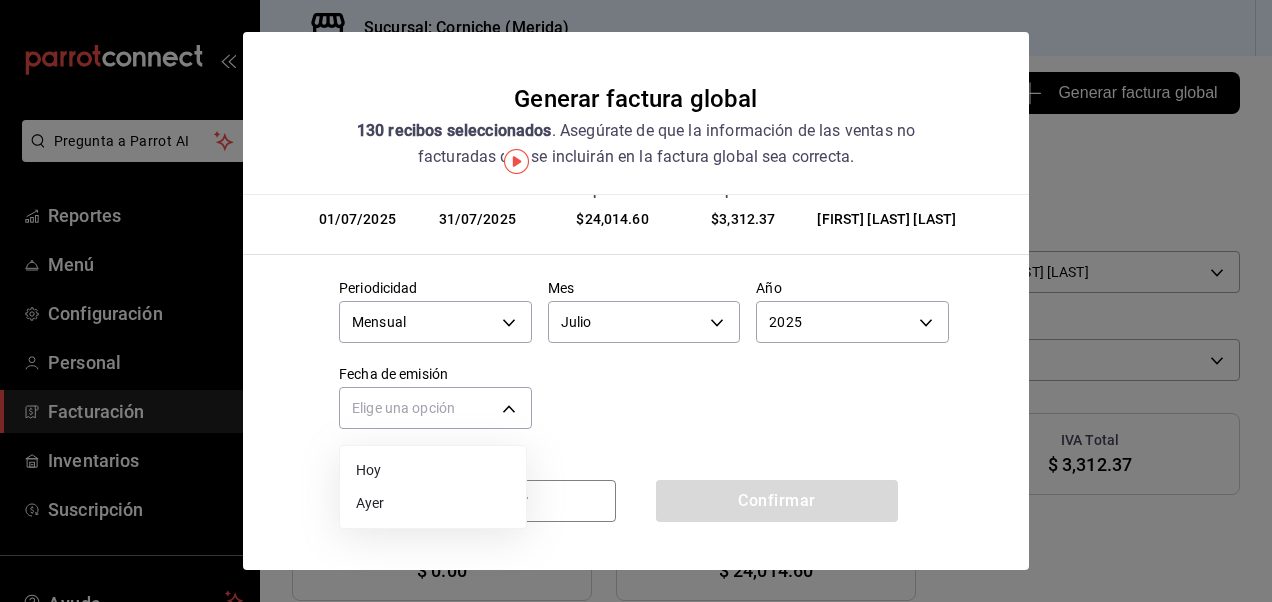 click on "Ayer" at bounding box center (433, 503) 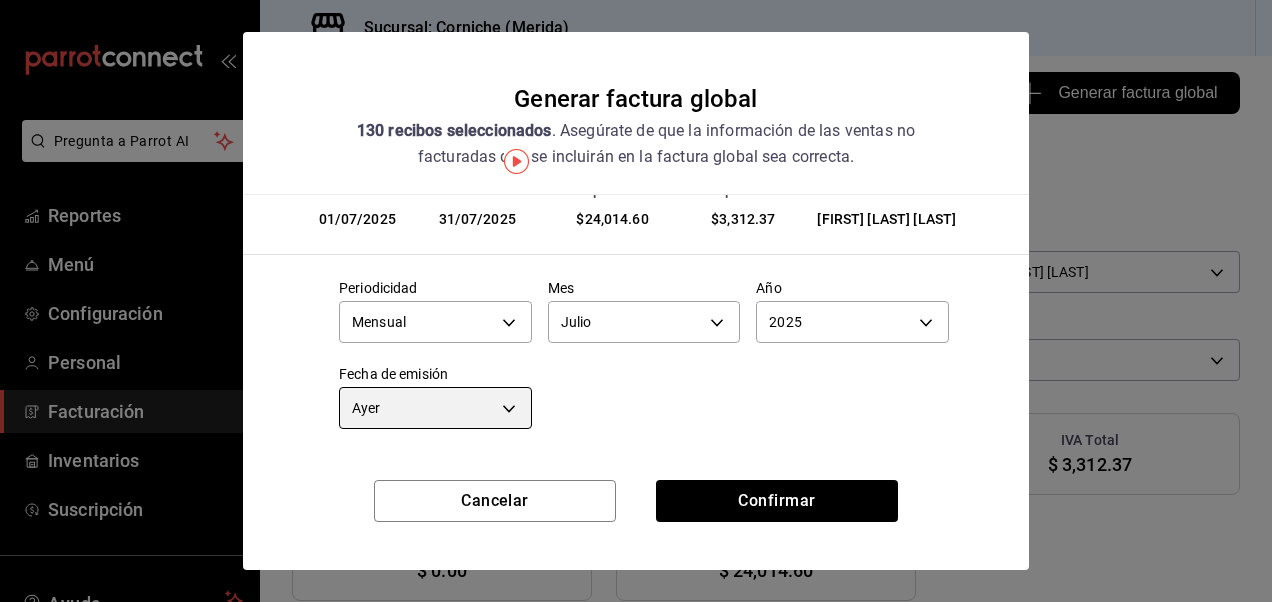 scroll, scrollTop: 0, scrollLeft: 0, axis: both 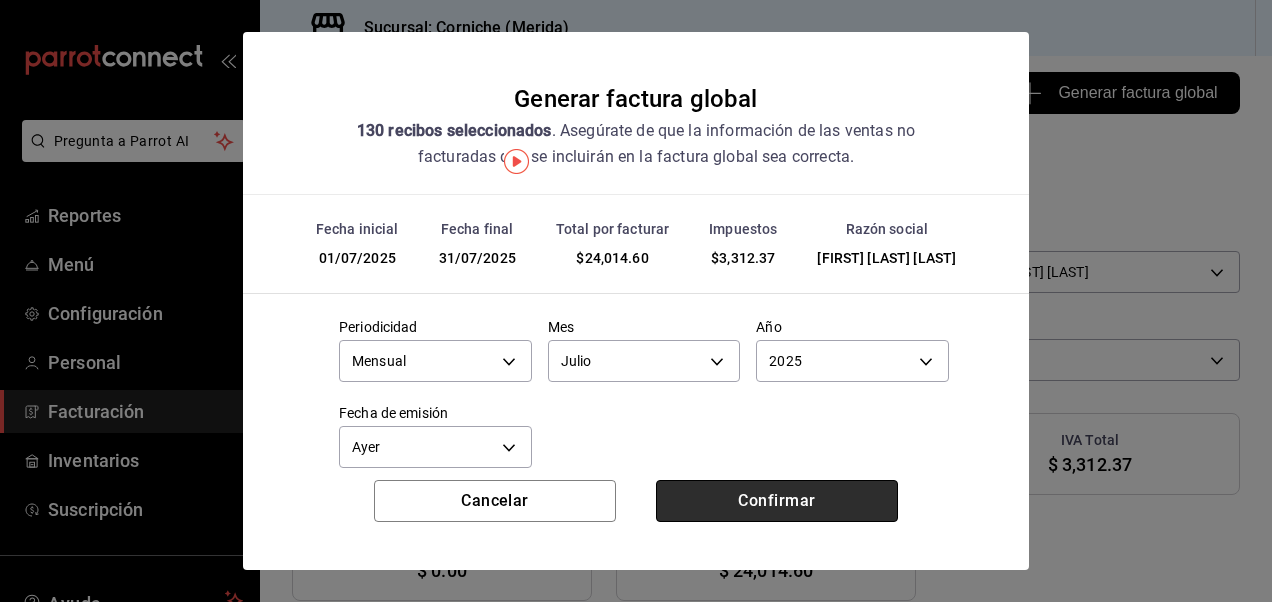 click on "Confirmar" at bounding box center (777, 501) 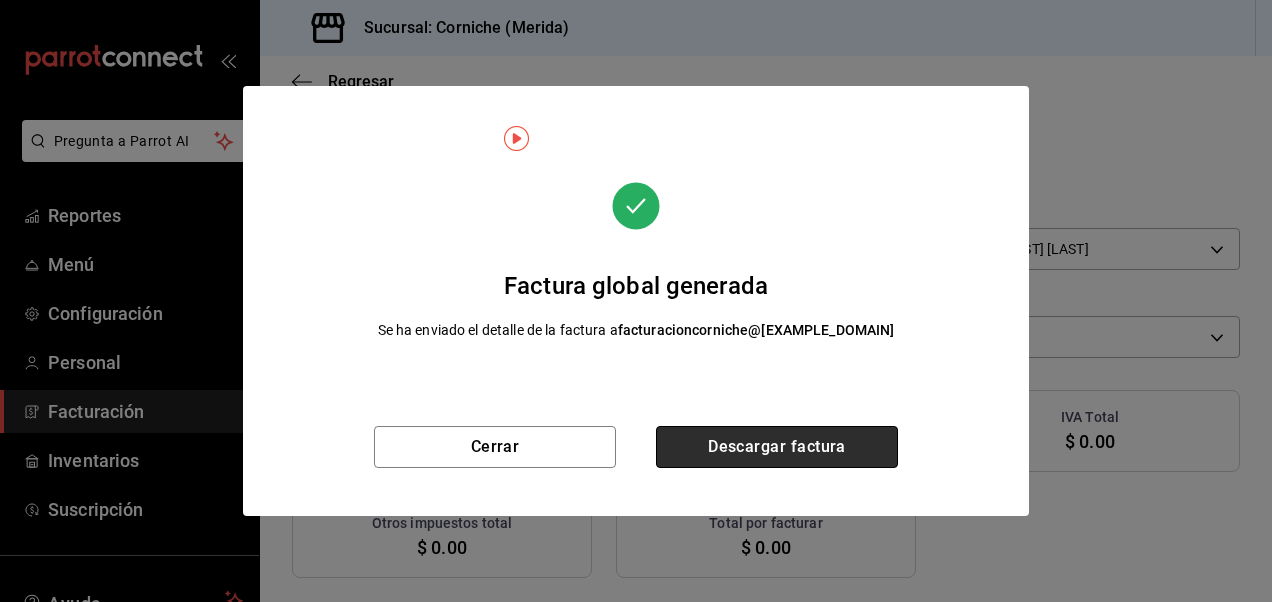 click on "Descargar factura" at bounding box center [777, 447] 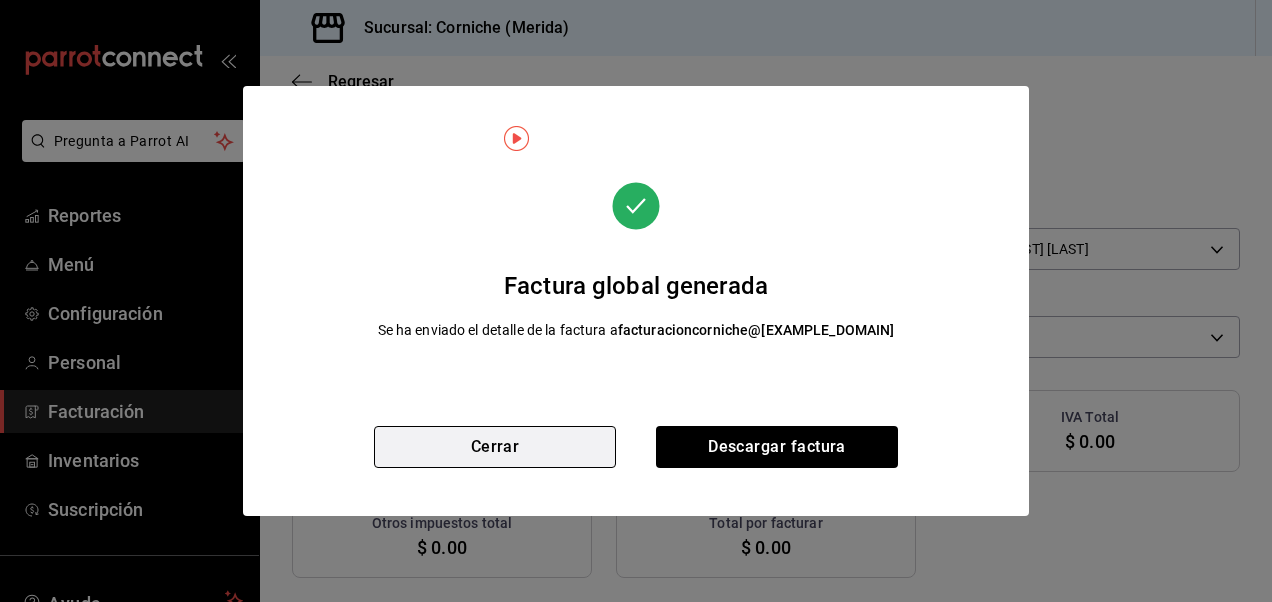 click on "Cerrar" at bounding box center [495, 447] 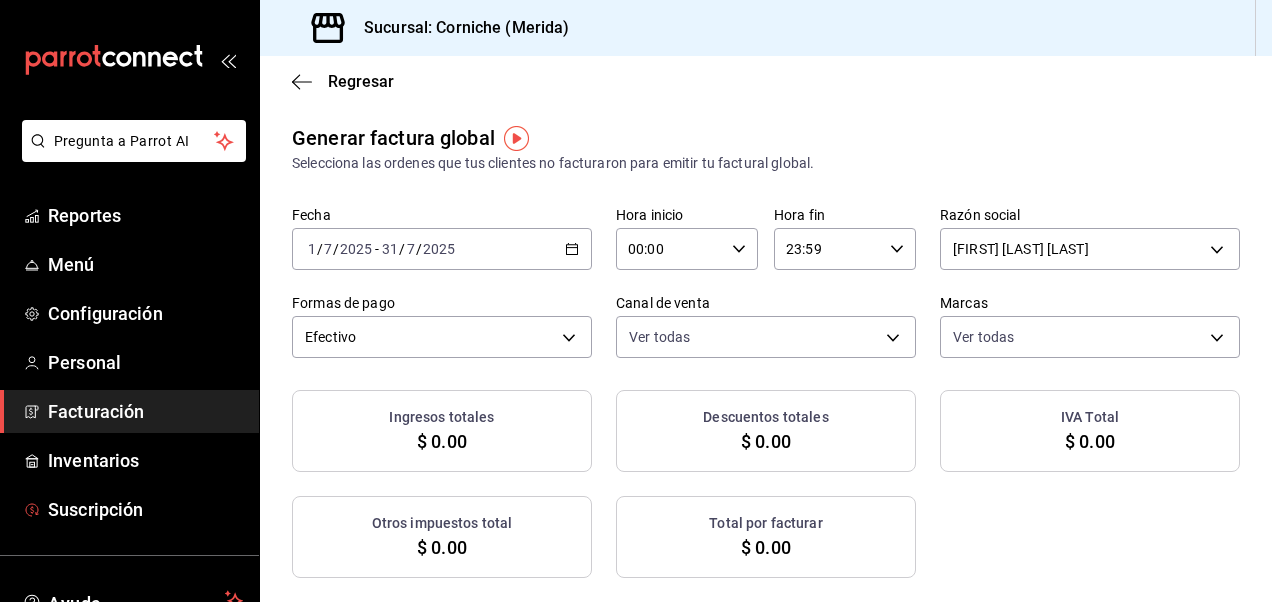 scroll, scrollTop: 152, scrollLeft: 0, axis: vertical 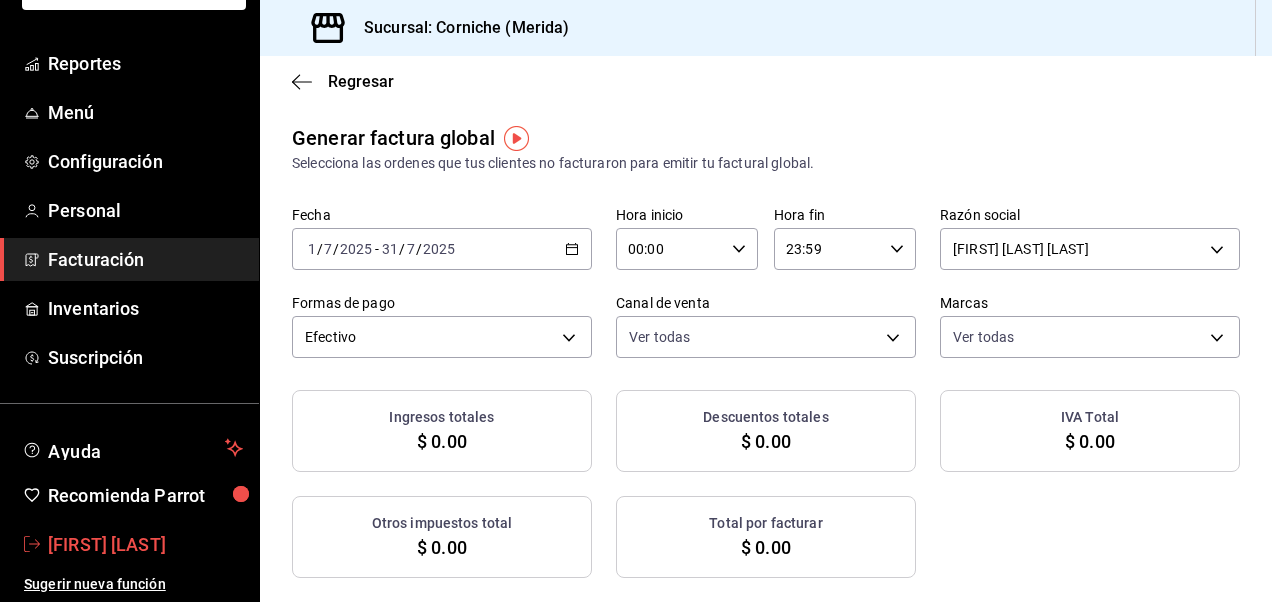 click on "[FIRST] [LAST]" at bounding box center (145, 544) 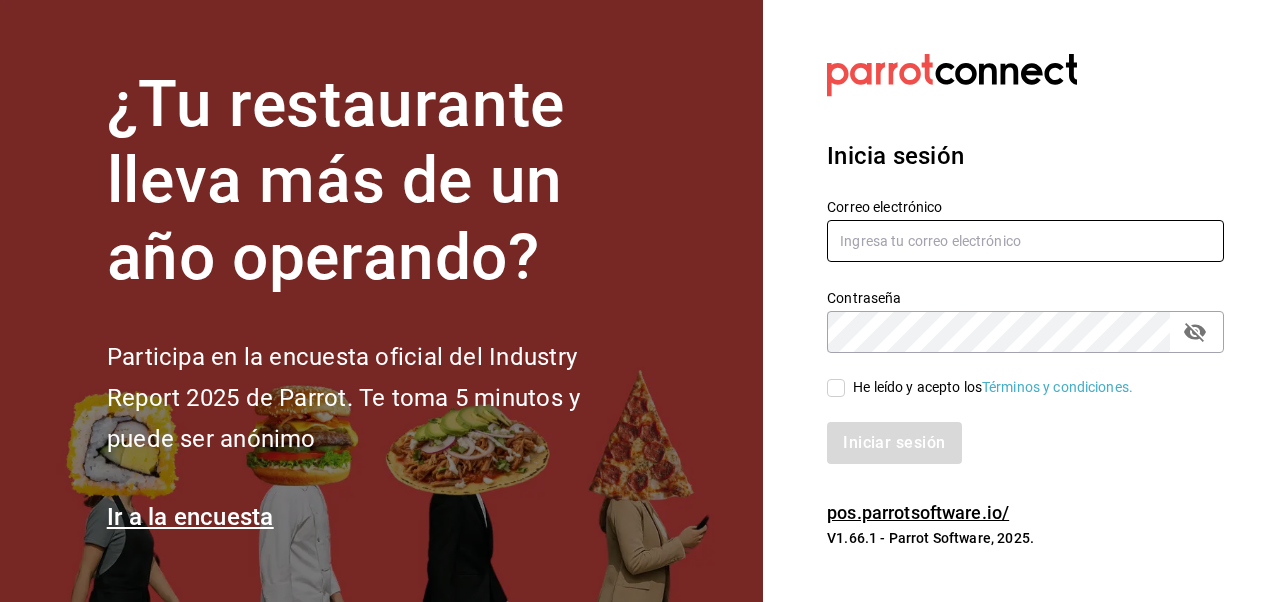 click at bounding box center [1025, 241] 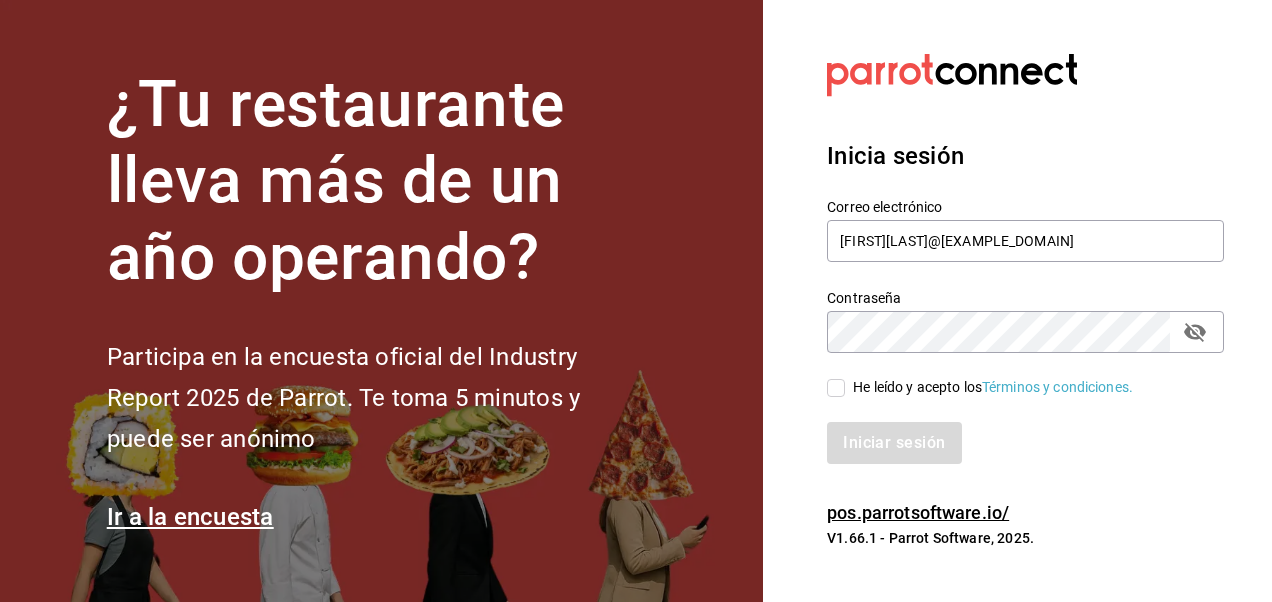 click on "He leído y acepto los  Términos y condiciones." at bounding box center [836, 388] 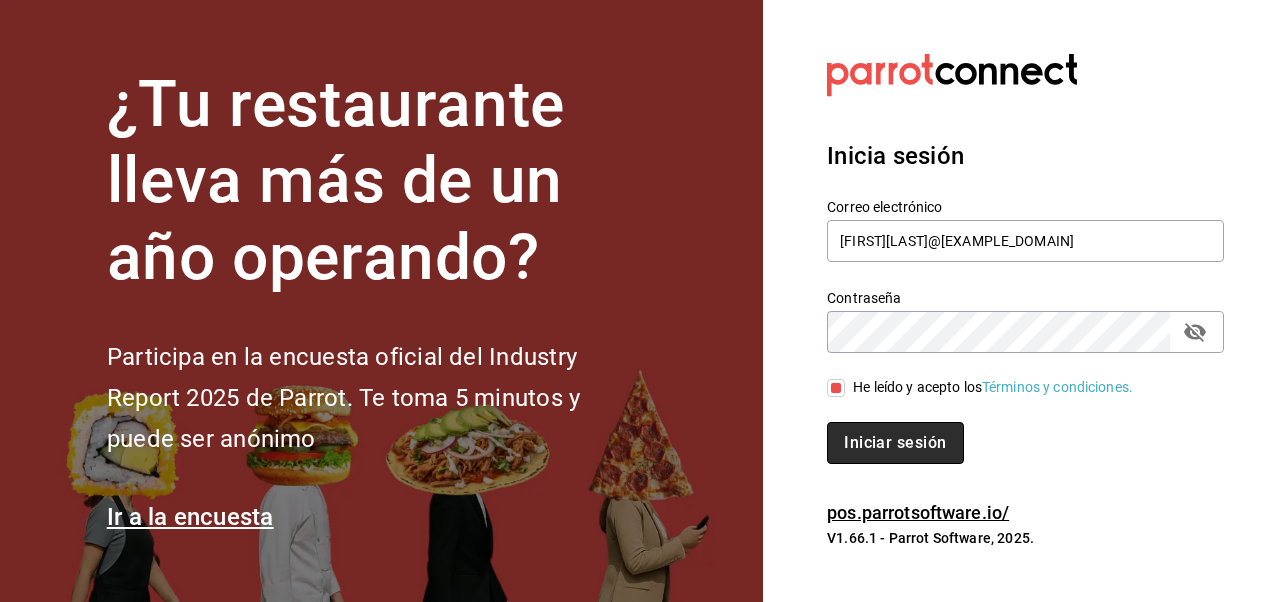 click on "Iniciar sesión" at bounding box center [895, 443] 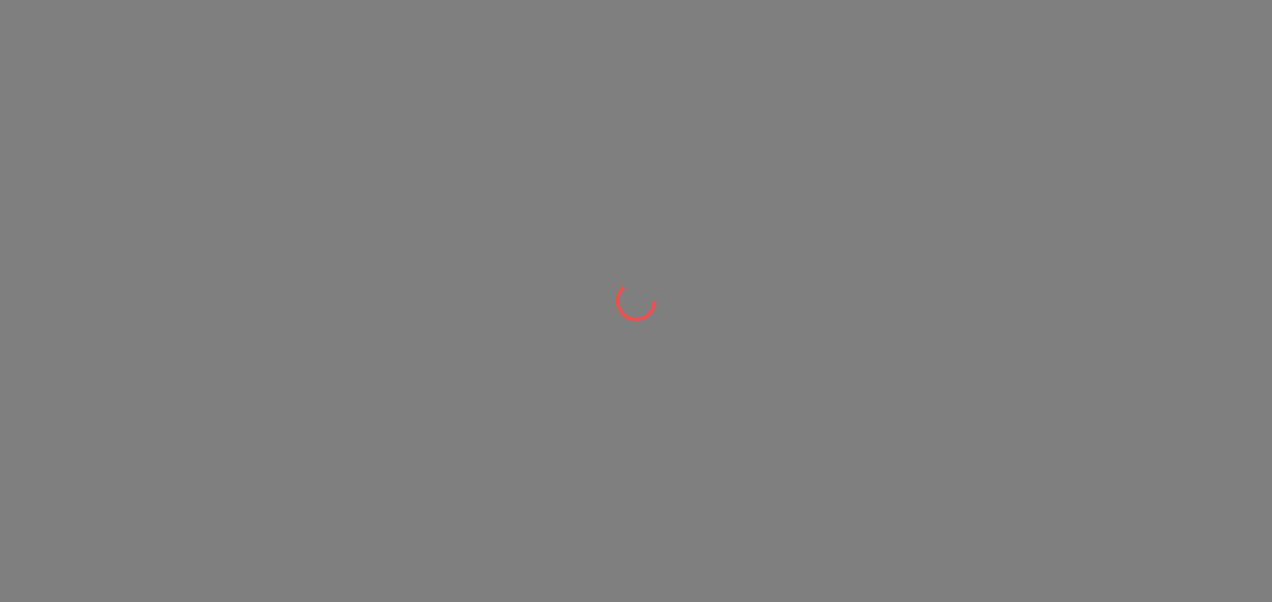 scroll, scrollTop: 0, scrollLeft: 0, axis: both 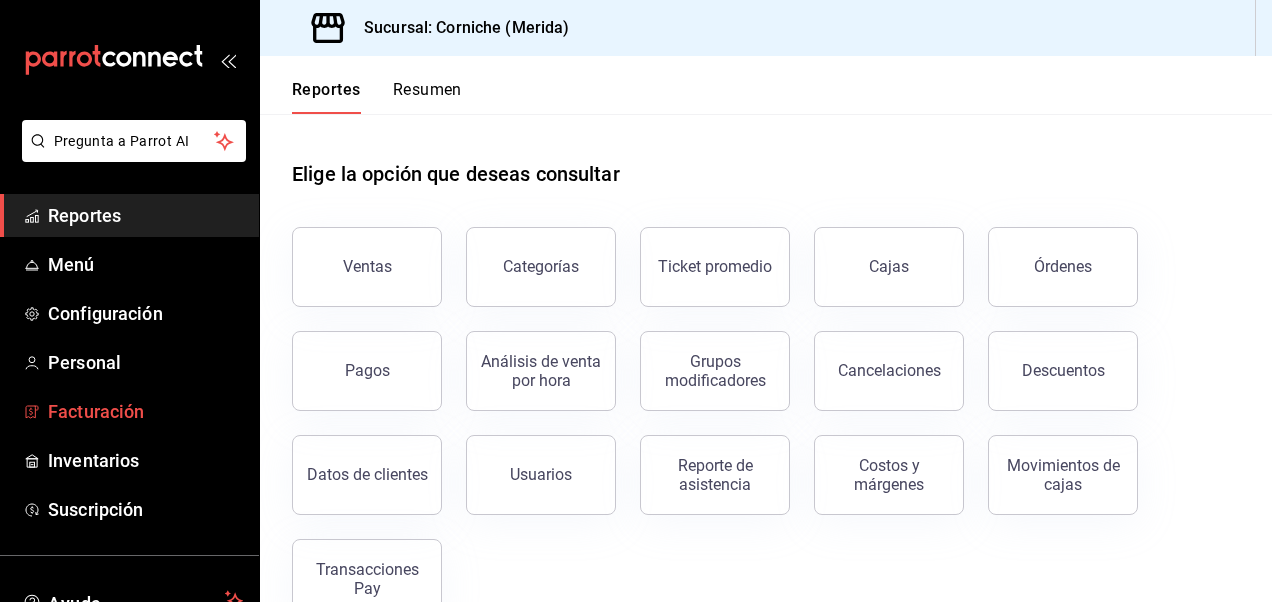 click on "Facturación" at bounding box center (145, 411) 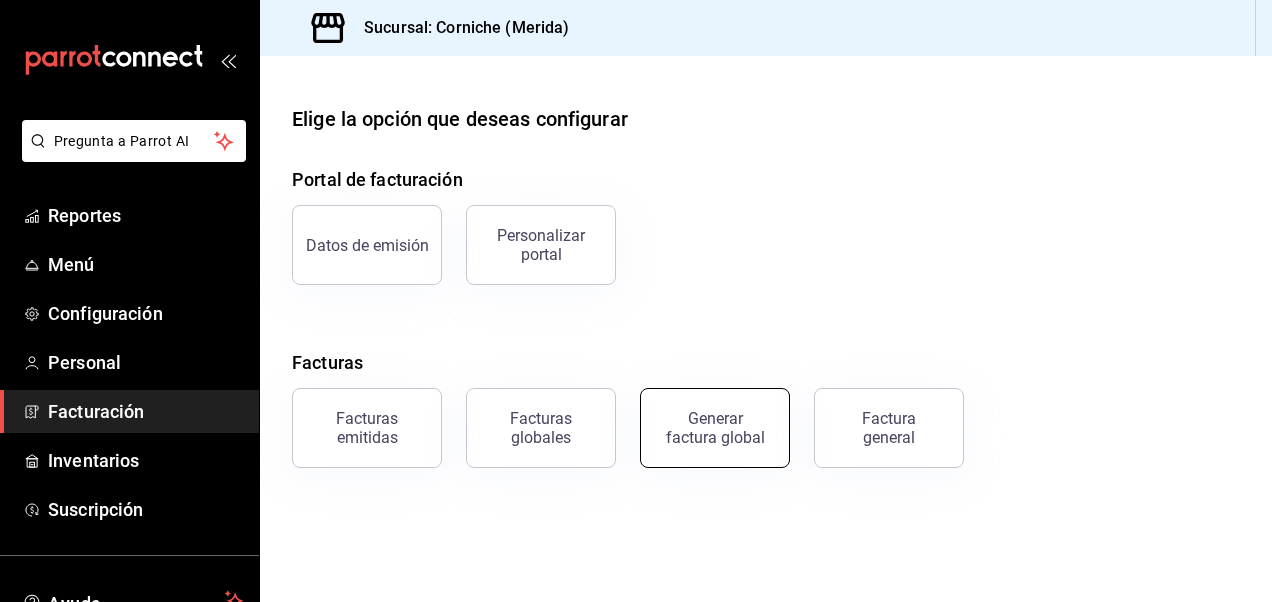 click on "Generar factura global" at bounding box center (715, 428) 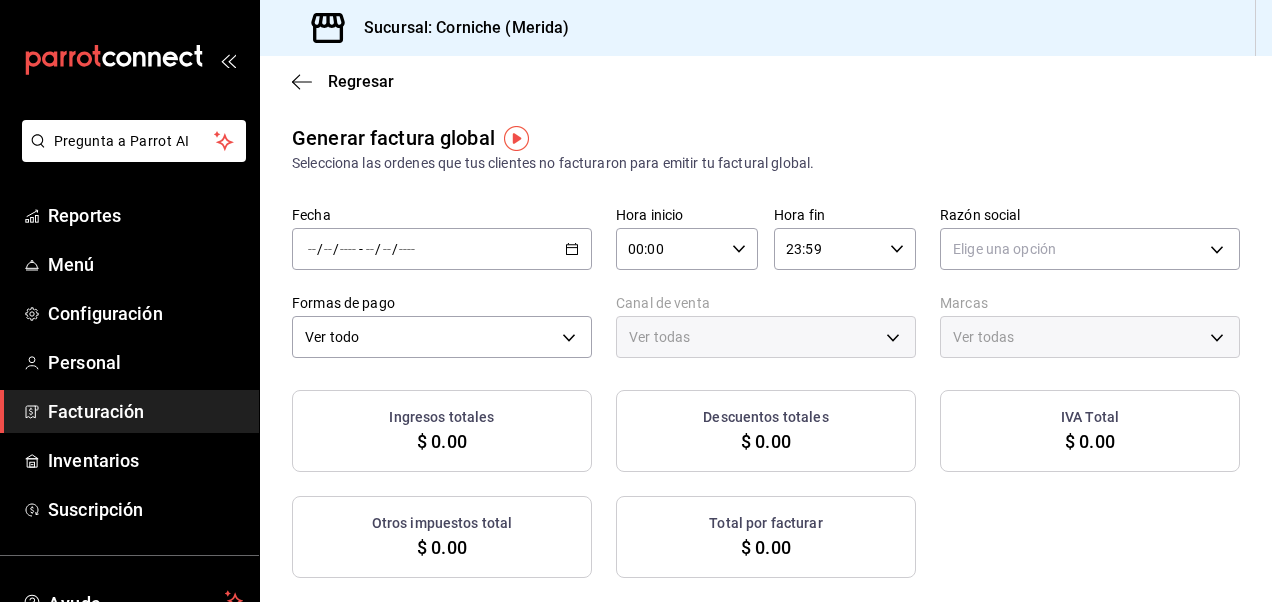 type on "PARROT,UBER_EATS,RAPPI,DIDI_FOOD,ONLINE" 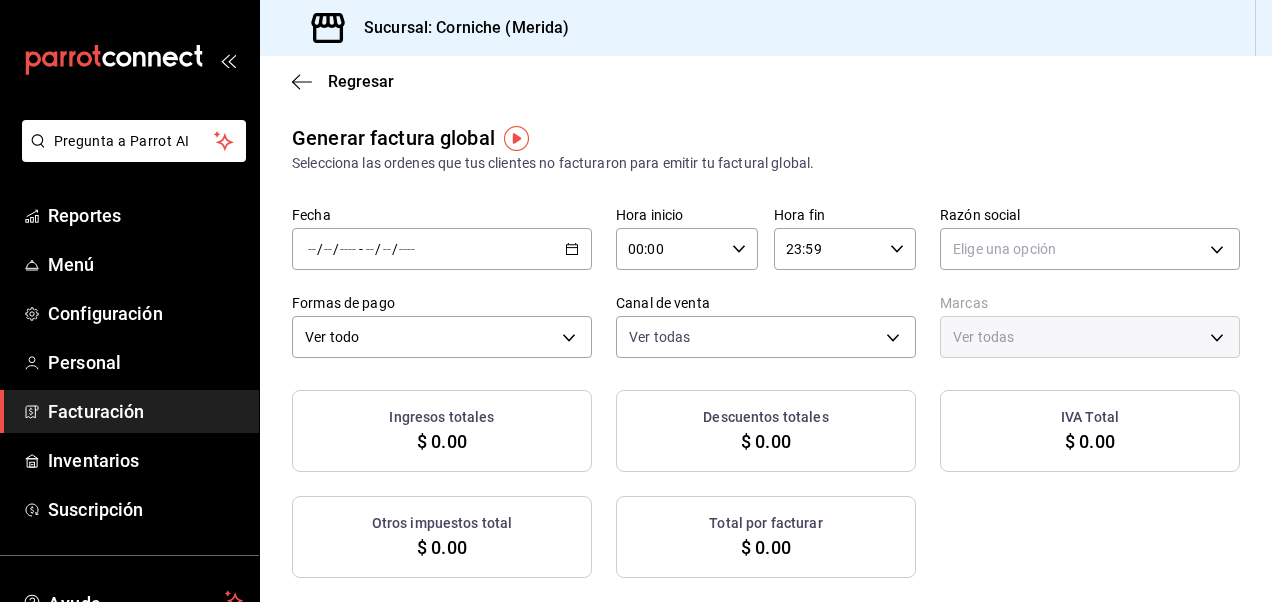 click 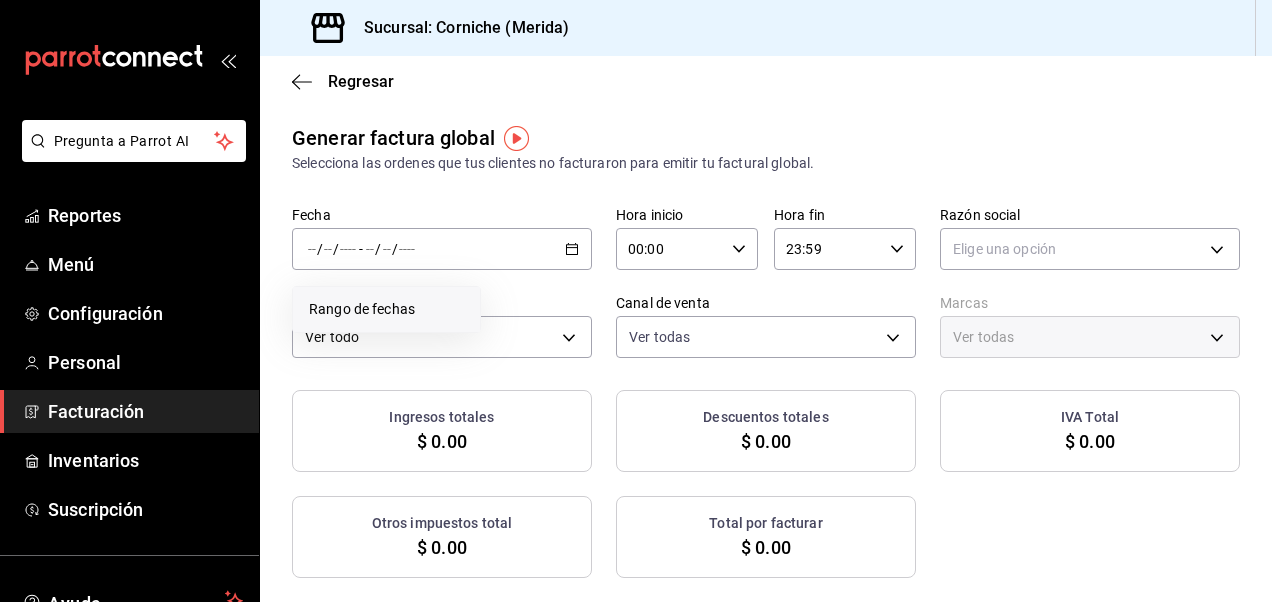 click on "Rango de fechas" at bounding box center (386, 309) 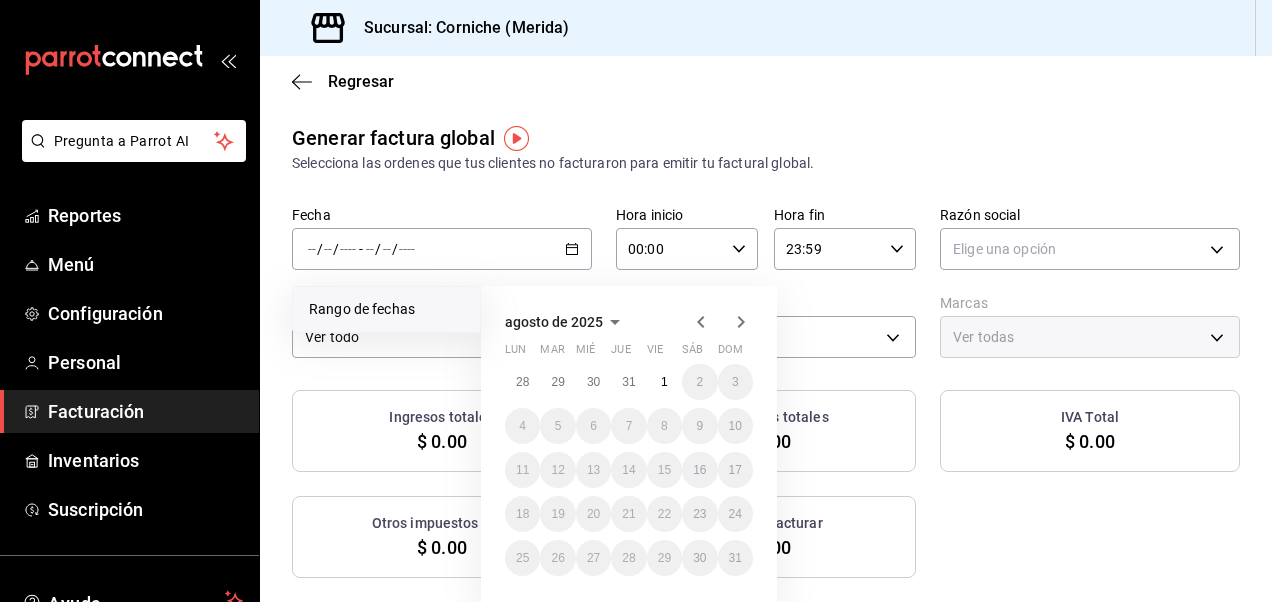 click 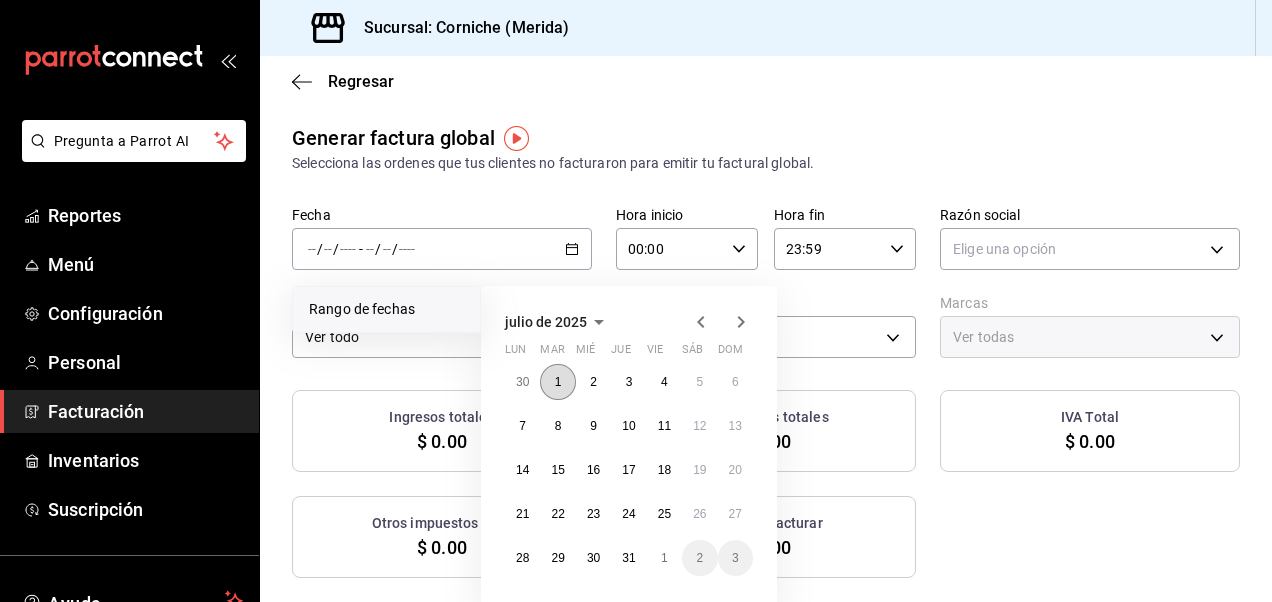 click on "1" at bounding box center (557, 382) 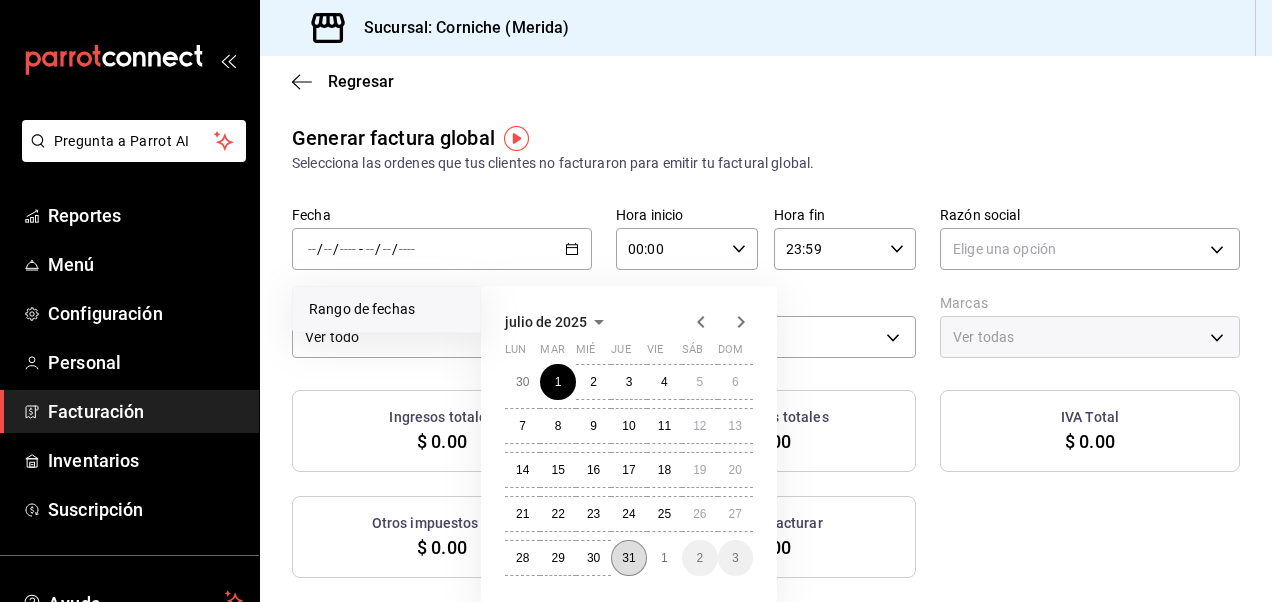 click on "31" at bounding box center (628, 558) 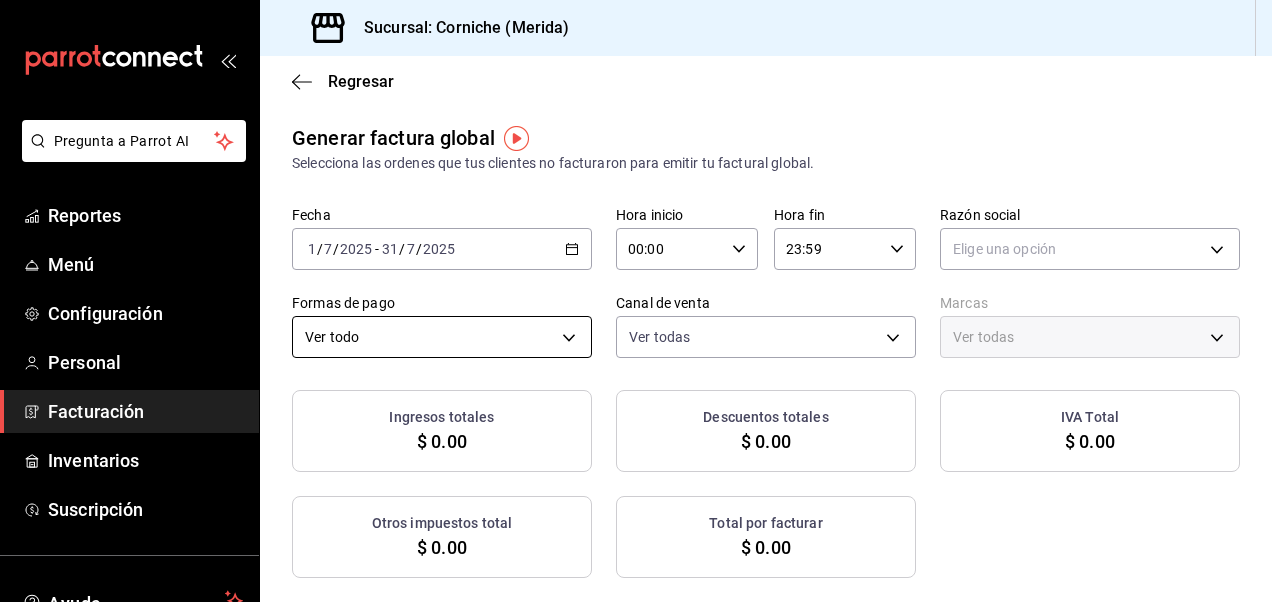 click on "Pregunta a Parrot AI Reportes   Menú   Configuración   Personal   Facturación   Inventarios   Suscripción   Ayuda Recomienda Parrot   [FIRST] [LAST]   Sugerir nueva función   Sucursal: Corniche (Merida) Regresar Generar factura global Selecciona las ordenes que tus clientes no facturaron para emitir tu factural global. Fecha 2025-07-01 1 / 7 / 2025 - 2025-07-31 31 / 7 / 2025 Hora inicio 00:00 Hora inicio Hora fin 23:59 Hora fin Razón social Elige una opción Formas de pago Ver todo ALL Canal de venta Ver todas PARROT,UBER_EATS,RAPPI,DIDI_FOOD,ONLINE Marcas Ver todas Ingresos totales $ 0.00 Descuentos totales $ 0.00 IVA Total $ 0.00 Otros impuestos total $ 0.00 Total por facturar $ 0.00 No hay información que mostrar GANA 1 MES GRATIS EN TU SUSCRIPCIÓN AQUÍ Ver video tutorial Ir a video Pregunta a Parrot AI Reportes   Menú   Configuración   Personal   Facturación   Inventarios   Suscripción   Ayuda Recomienda Parrot   [FIRST] [LAST]   Sugerir nueva función   Visitar centro de ayuda (81) [PHONE]" at bounding box center (636, 301) 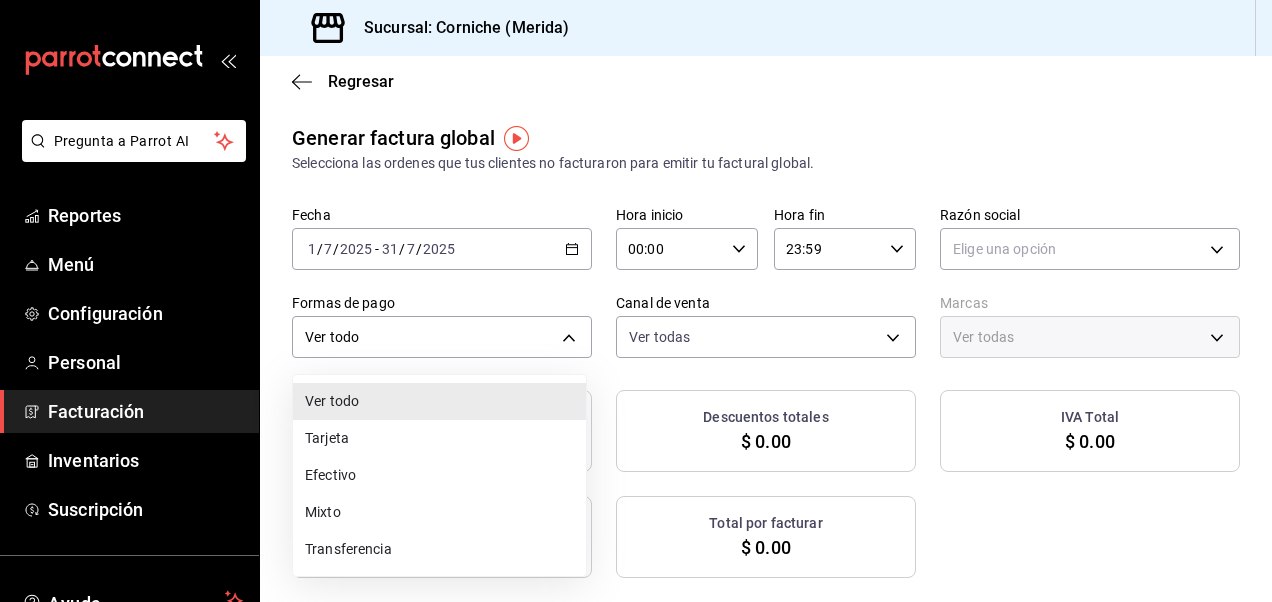 click on "Efectivo" at bounding box center (439, 475) 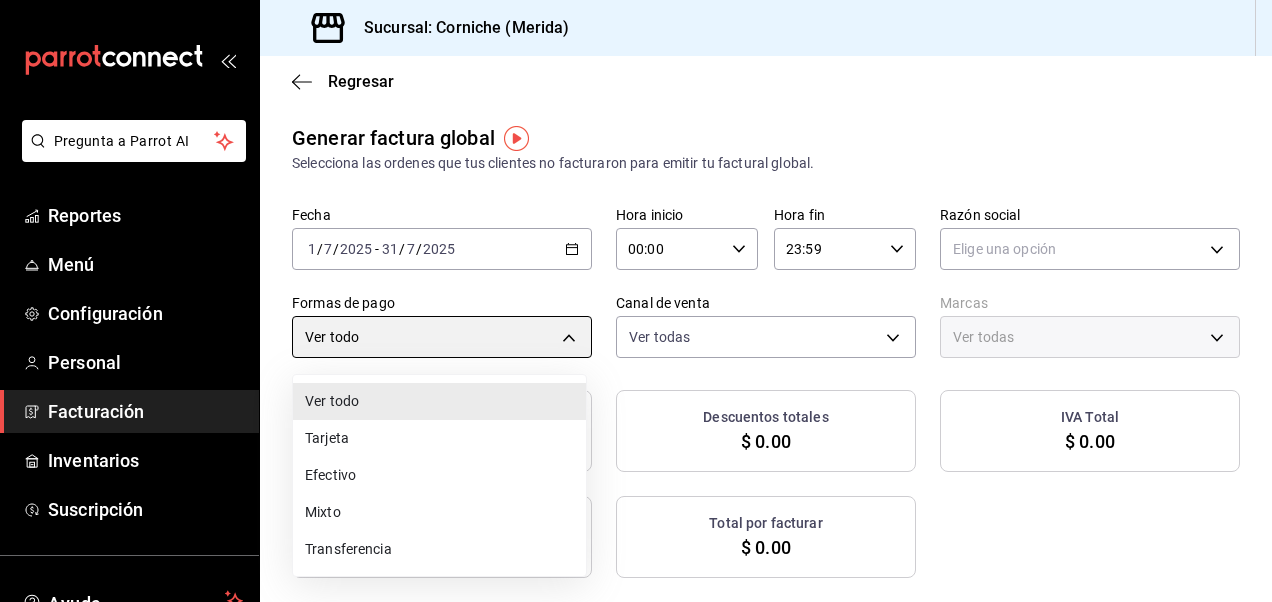 type on "CASH" 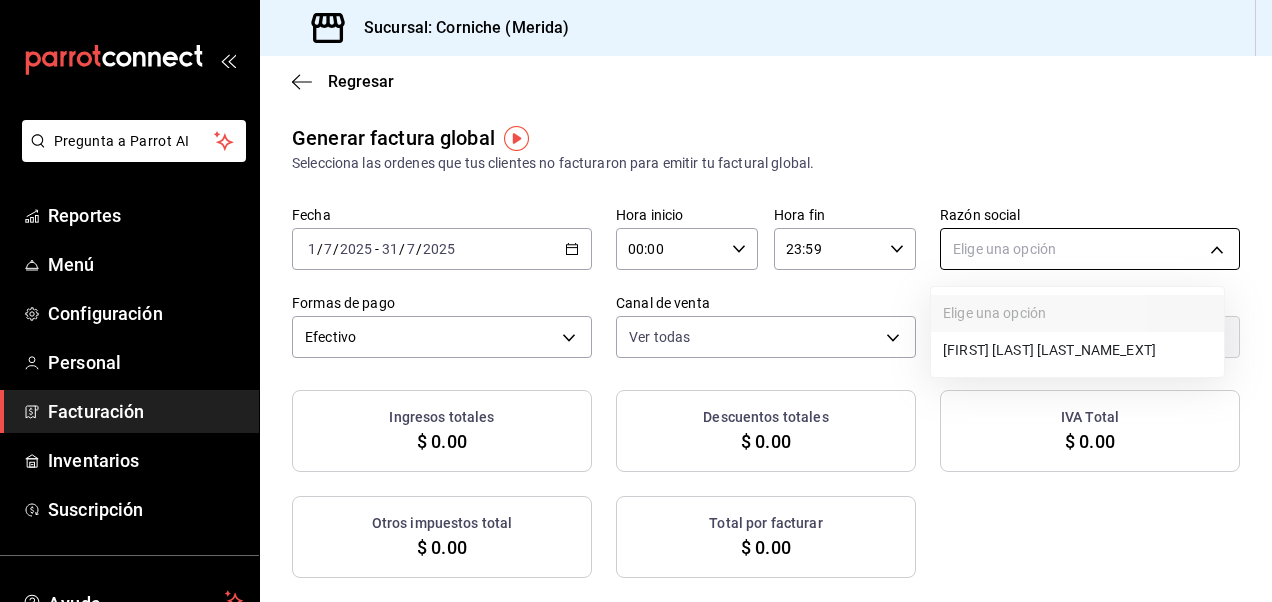 click on "Pregunta a Parrot AI Reportes   Menú   Configuración   Personal   Facturación   Inventarios   Suscripción   Ayuda Recomienda Parrot   [FIRST] [LAST]   Sugerir nueva función   Sucursal: Corniche (Merida) Regresar Generar factura global Selecciona las ordenes que tus clientes no facturaron para emitir tu factural global. Fecha 2025-07-01 1 / 7 / 2025 - 2025-07-31 31 / 7 / 2025 Hora inicio 00:00 Hora inicio Hora fin 23:59 Hora fin Razón social Elige una opción Formas de pago Efectivo CASH Canal de venta Ver todas PARROT,UBER_EATS,RAPPI,DIDI_FOOD,ONLINE Marcas Ver todas Ingresos totales $ 0.00 Descuentos totales $ 0.00 IVA Total $ 0.00 Otros impuestos total $ 0.00 Total por facturar $ 0.00 No hay información que mostrar GANA 1 MES GRATIS EN TU SUSCRIPCIÓN AQUÍ Ver video tutorial Ir a video Pregunta a Parrot AI Reportes   Menú   Configuración   Personal   Facturación   Inventarios   Suscripción   Ayuda Recomienda Parrot   [FIRST] [LAST]   Sugerir nueva función   Visitar centro de ayuda (81) [PHONE]" at bounding box center (636, 301) 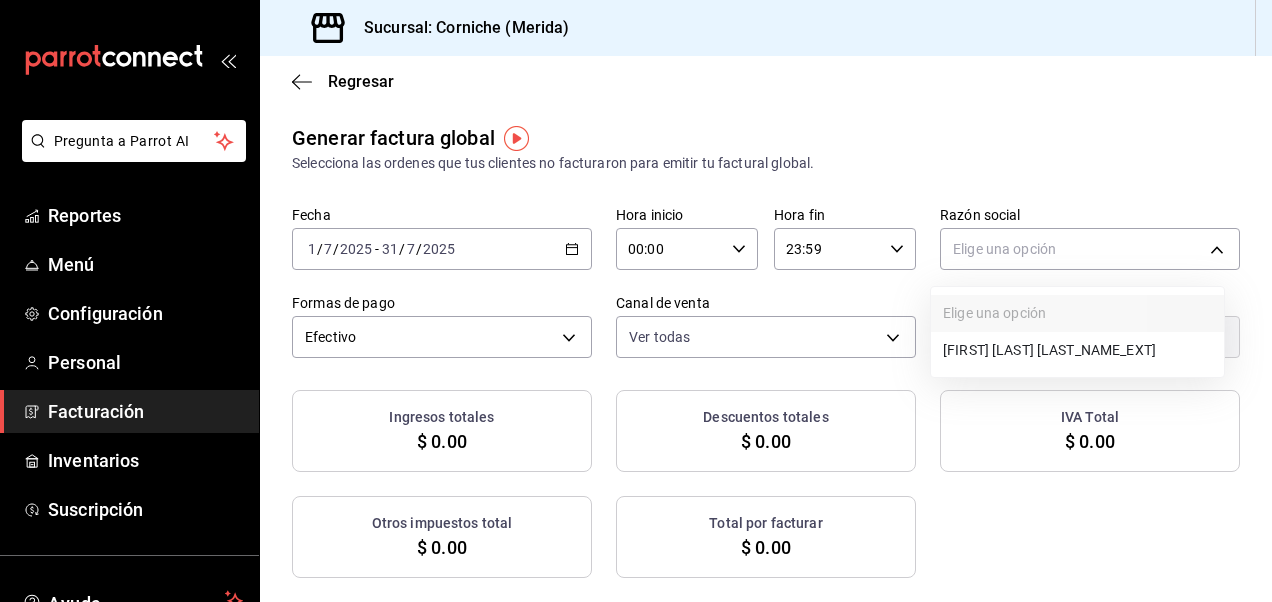 click on "[FIRST] [LAST] [LAST_NAME_EXT]" at bounding box center (1077, 350) 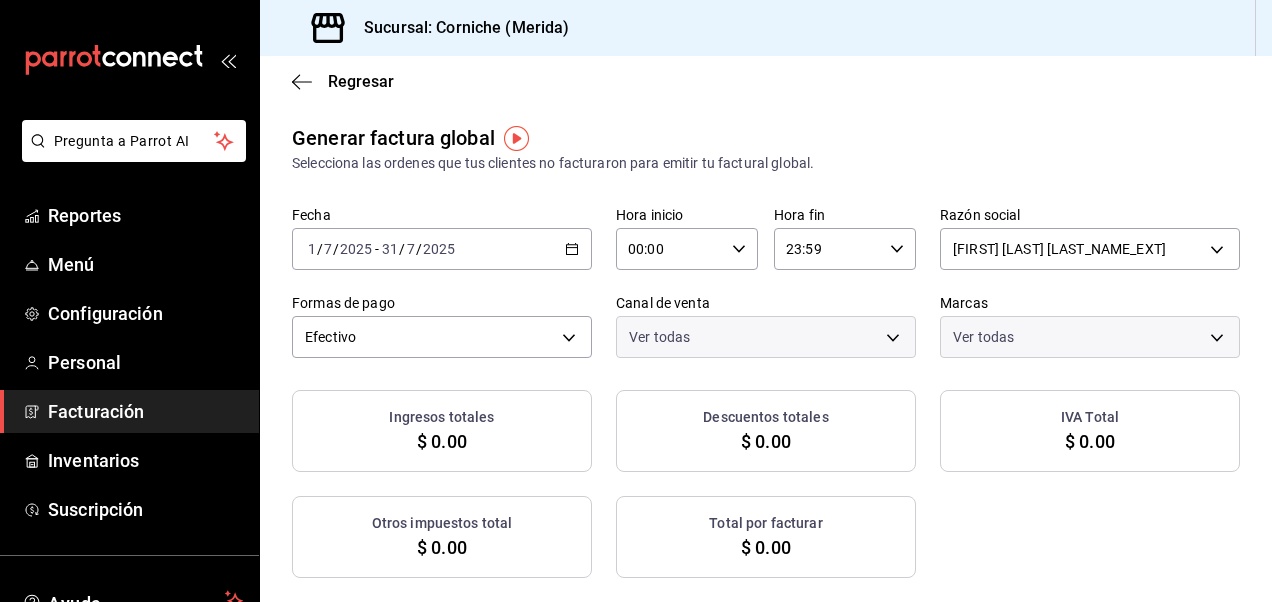 checkbox on "true" 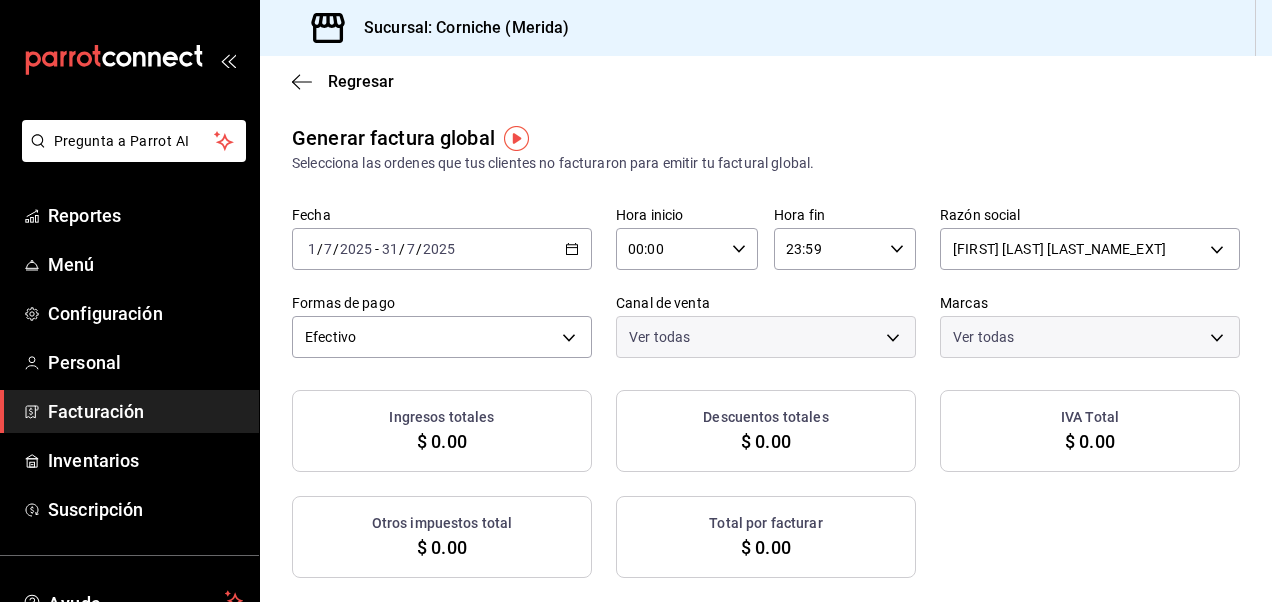 checkbox on "true" 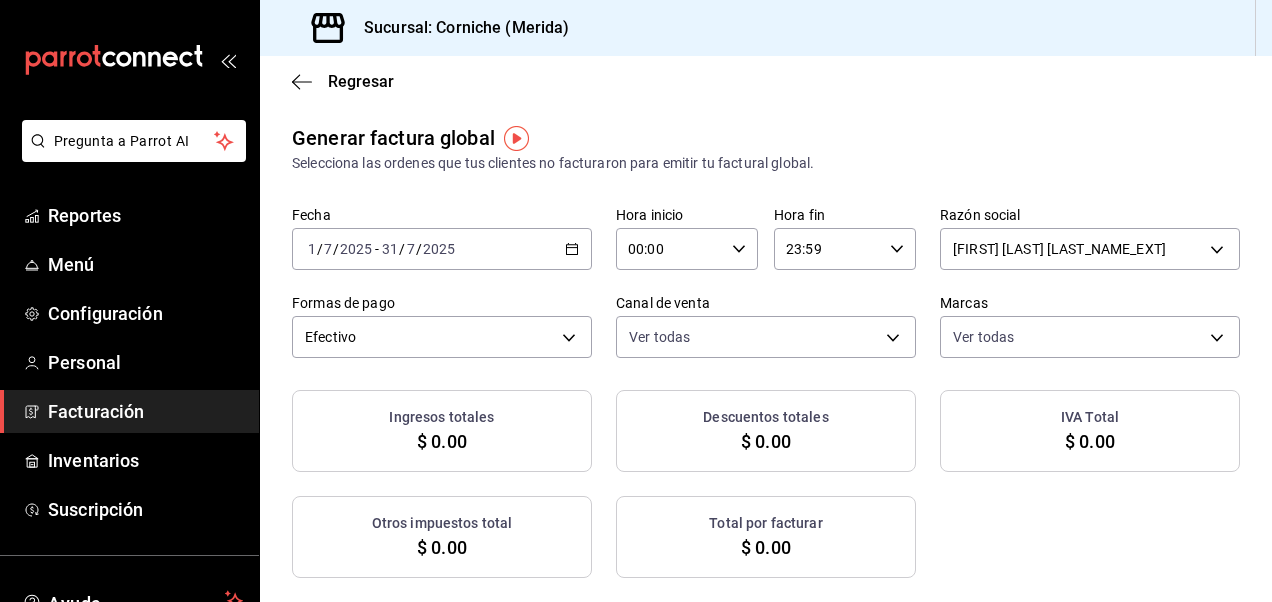 checkbox on "true" 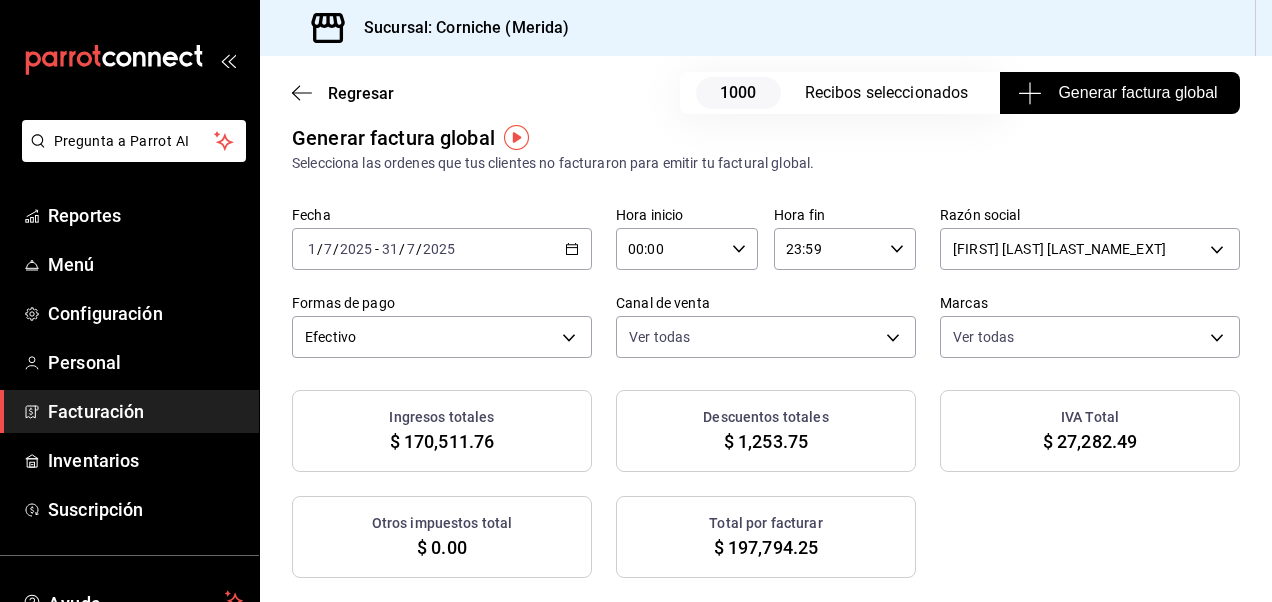 scroll, scrollTop: 0, scrollLeft: 0, axis: both 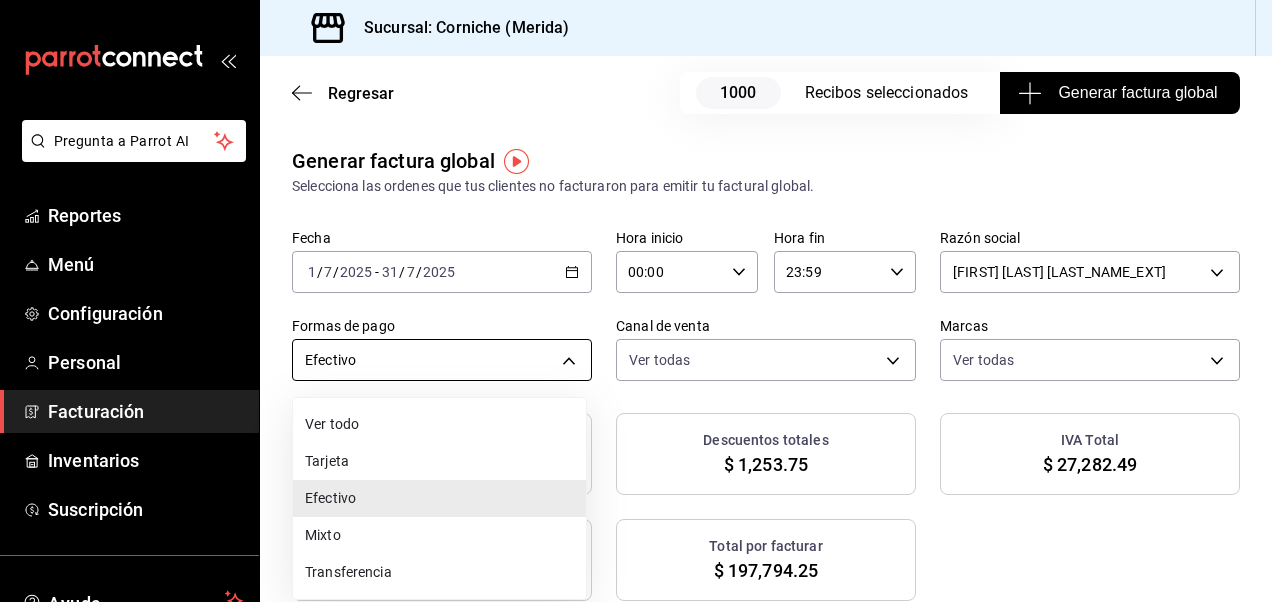 click on "Pregunta a Parrot AI Reportes   Menú   Configuración   Personal   Facturación   Inventarios   Suscripción   Ayuda Recomienda Parrot   [FIRST] [LAST]   Sugerir nueva función   Sucursal: Corniche (Merida) Regresar 1000 Recibos seleccionados Generar factura global Generar factura global Selecciona las ordenes que tus clientes no facturaron para emitir tu factural global. Fecha 2025-07-01 1 / 7 / 2025 - 2025-07-31 31 / 7 / 2025 Hora inicio 00:00 Hora inicio Hora fin 23:59 Hora fin Razón social [FIRST] [LAST] [LAST_NAME_EXT] c8a2189d-ec4b-49d3-ae6b-184920dc65b4 Formas de pago Efectivo CASH Canal de venta Ver todas PARROT,UBER_EATS,RAPPI,DIDI_FOOD,ONLINE Marcas Ver todas a5e4ea80-a09b-4b49-842f-4acdef3f1c67 Ingresos totales $ 170,511.76 Descuentos totales $ 1,253.75 IVA Total $ 27,282.49 Otros impuestos total $ 0.00 Total por facturar $ 197,794.25 Recibos Quita la selección a los recibos que no quieras incluir. Recuerda que sólo puedes generar facturas globales de hasta 1,000 recibos cada una. Fecha Subtotal" at bounding box center [636, 301] 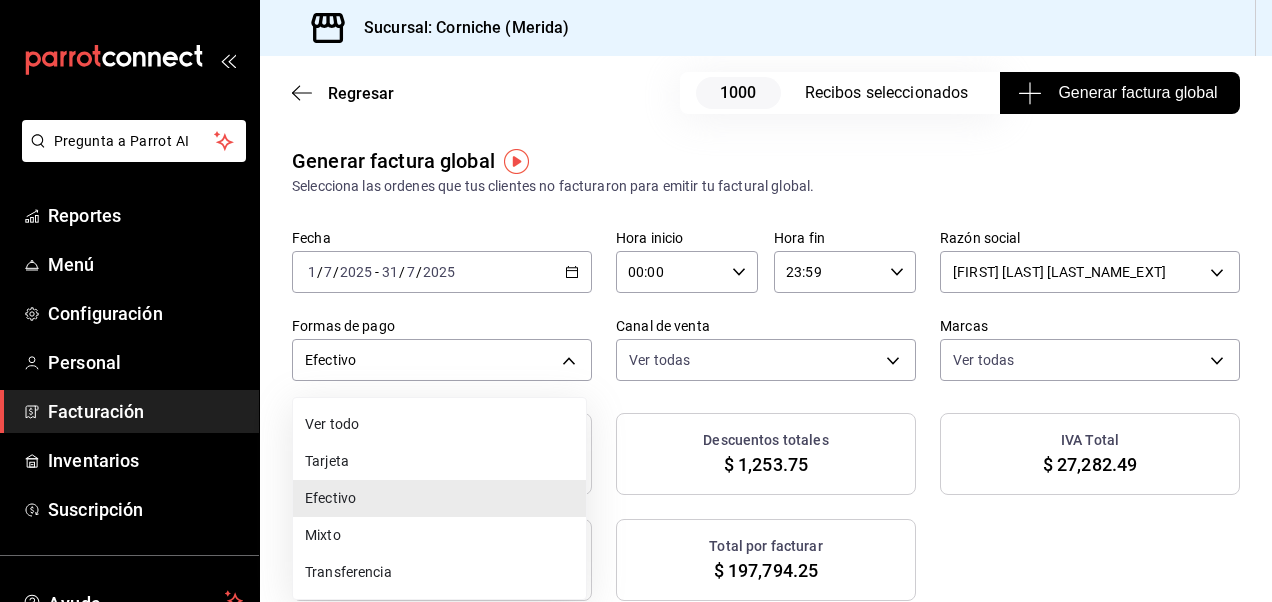 click on "Efectivo" at bounding box center [439, 498] 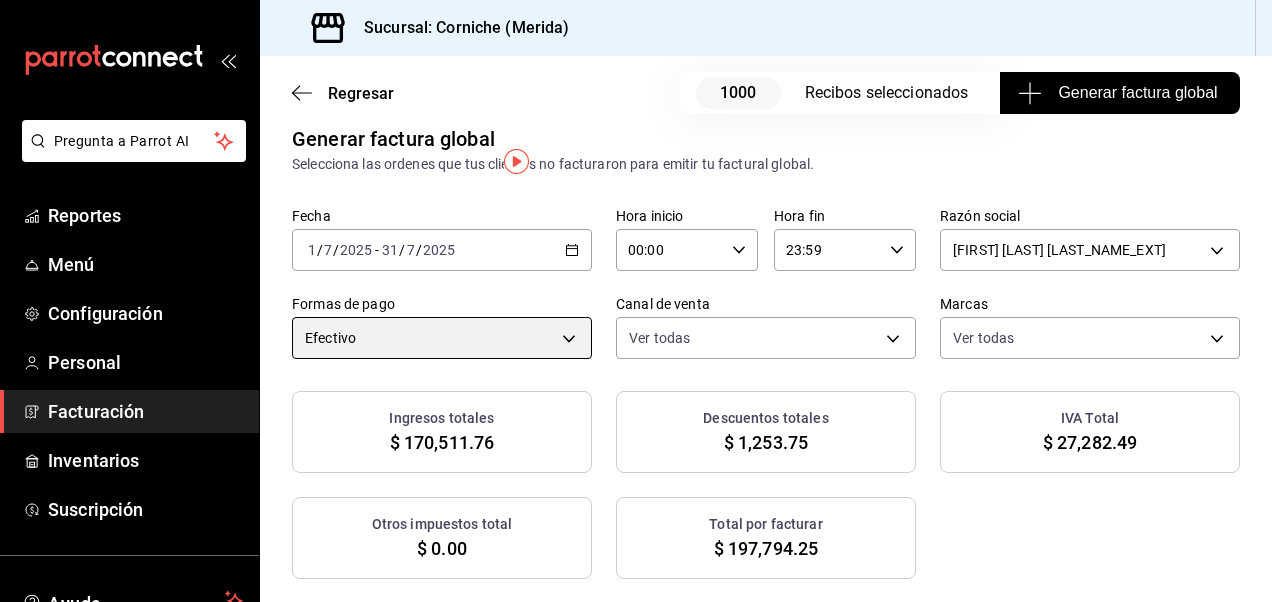 scroll, scrollTop: 0, scrollLeft: 0, axis: both 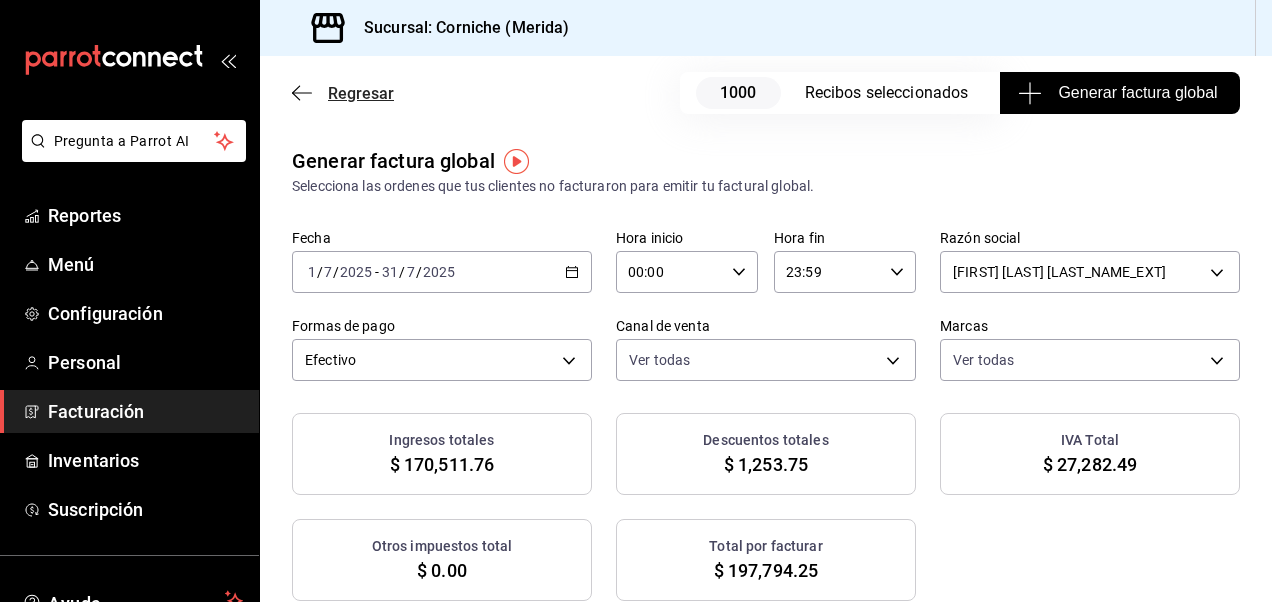 click 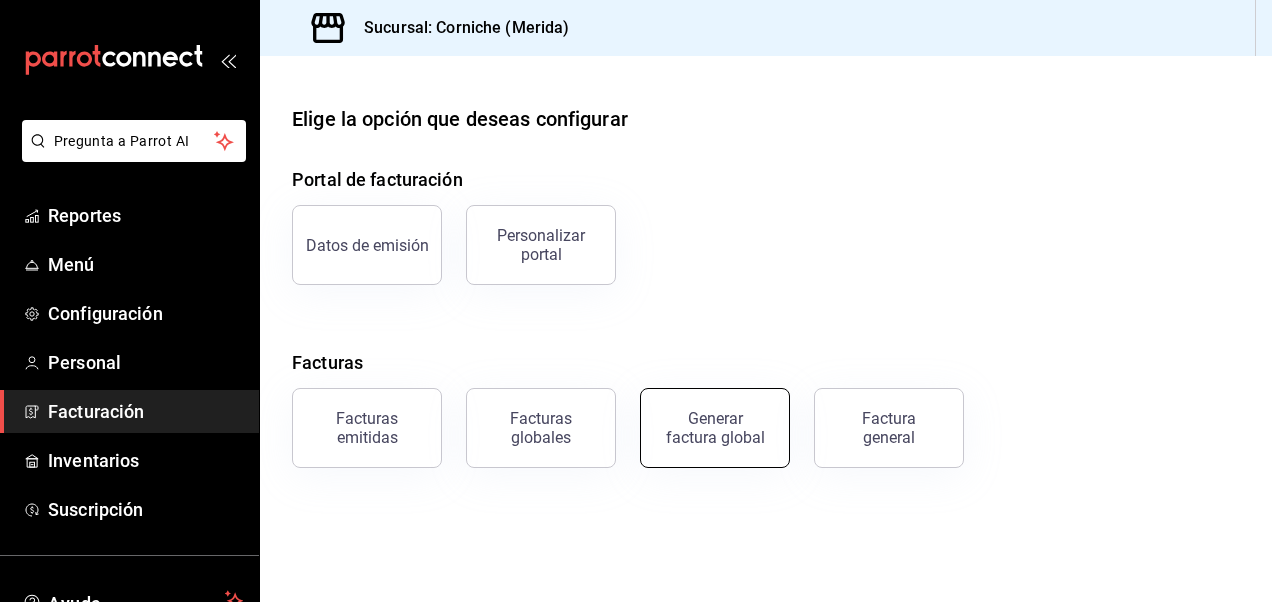 click on "Generar factura global" at bounding box center (715, 428) 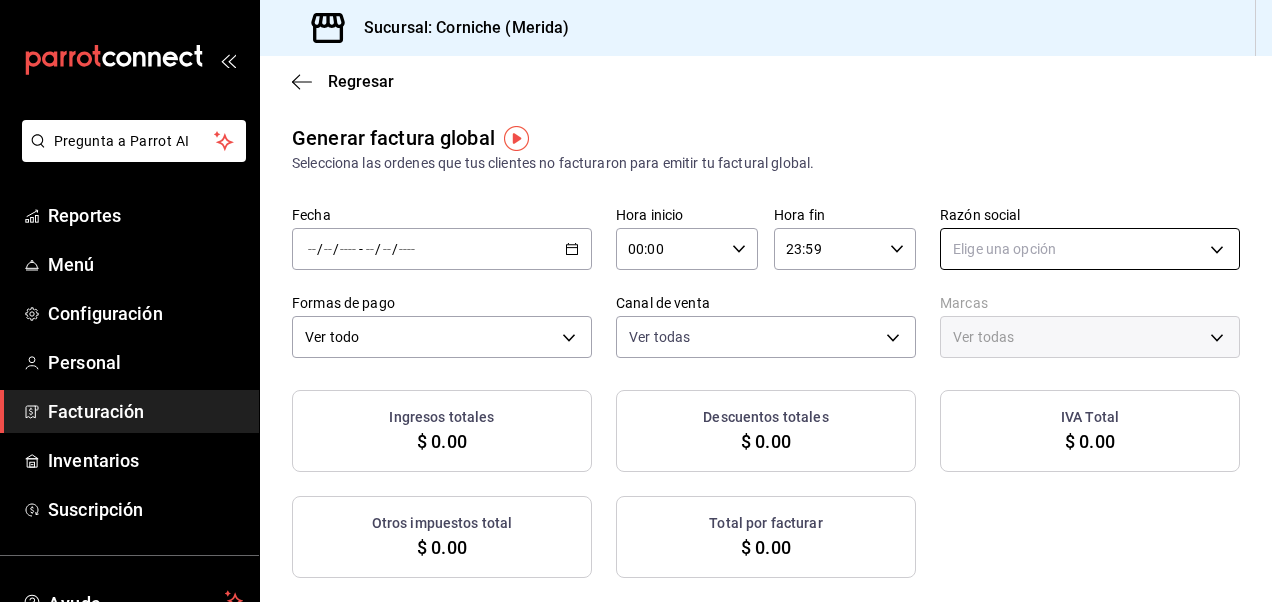 click on "Pregunta a Parrot AI Reportes   Menú   Configuración   Personal   Facturación   Inventarios   Suscripción   Ayuda Recomienda Parrot   [FIRST] [LAST]   Sugerir nueva función   Sucursal: Corniche (Merida) Regresar Generar factura global Selecciona las ordenes que tus clientes no facturaron para emitir tu factural global. Fecha / / - / / Hora inicio 00:00 Hora inicio Hora fin 23:59 Hora fin Razón social Elige una opción Formas de pago Ver todo ALL Canal de venta Ver todas PARROT,UBER_EATS,RAPPI,DIDI_FOOD,ONLINE Marcas Ver todas Ingresos totales $ 0.00 Descuentos totales $ 0.00 IVA Total $ 0.00 Otros impuestos total $ 0.00 Total por facturar $ 0.00 No hay información que mostrar GANA 1 MES GRATIS EN TU SUSCRIPCIÓN AQUÍ ¿Recuerdas cómo empezó tu restaurante?
Hoy puedes ayudar a un colega a tener el mismo cambio que tú viviste.
Recomienda Parrot directamente desde tu Portal Administrador.
Es fácil y rápido.
🎁 Por cada restaurante que se una, ganas 1 mes gratis. Ver video tutorial Ir a video" at bounding box center [636, 301] 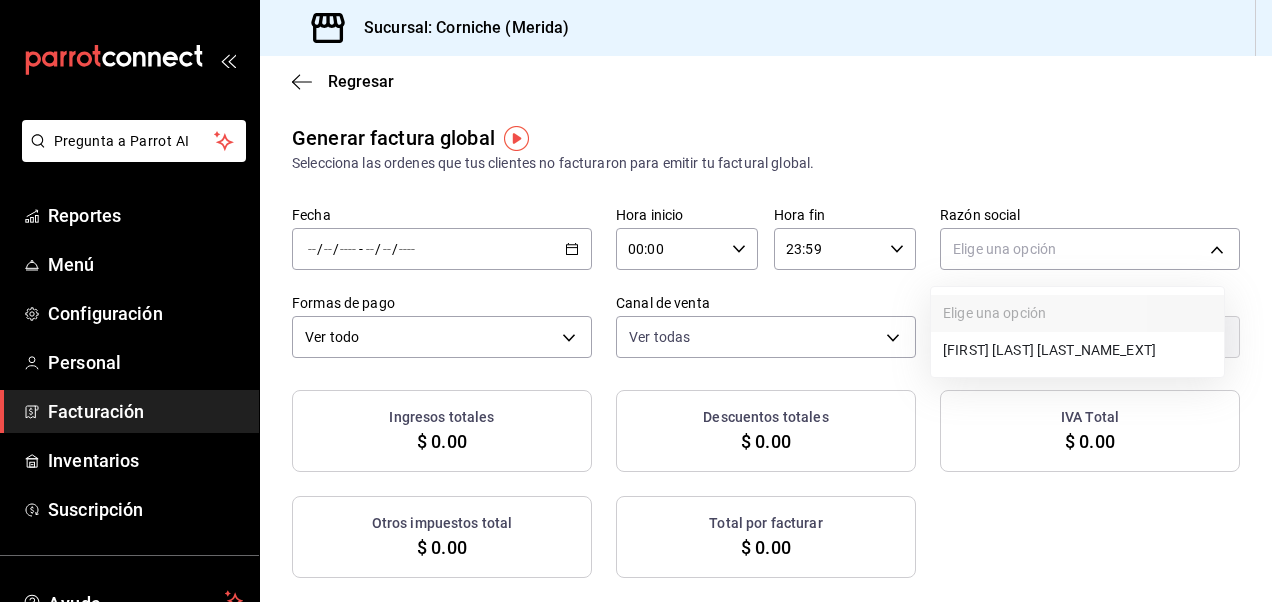click on "[FIRST] [LAST] [LAST_NAME_EXT]" at bounding box center [1077, 350] 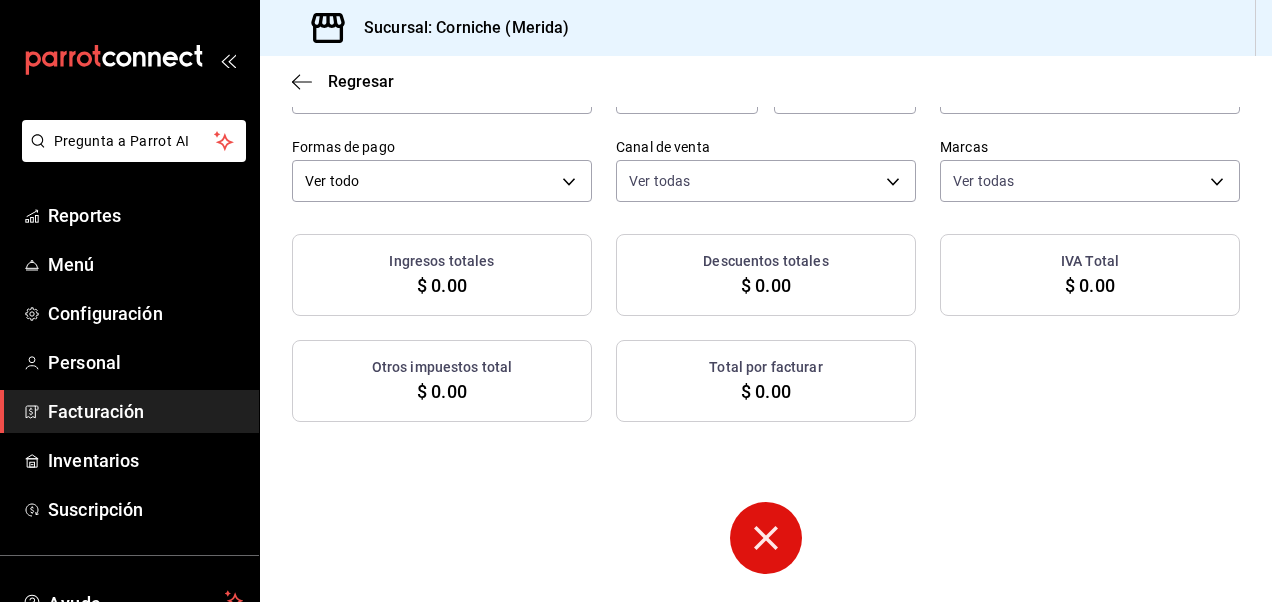 scroll, scrollTop: 345, scrollLeft: 0, axis: vertical 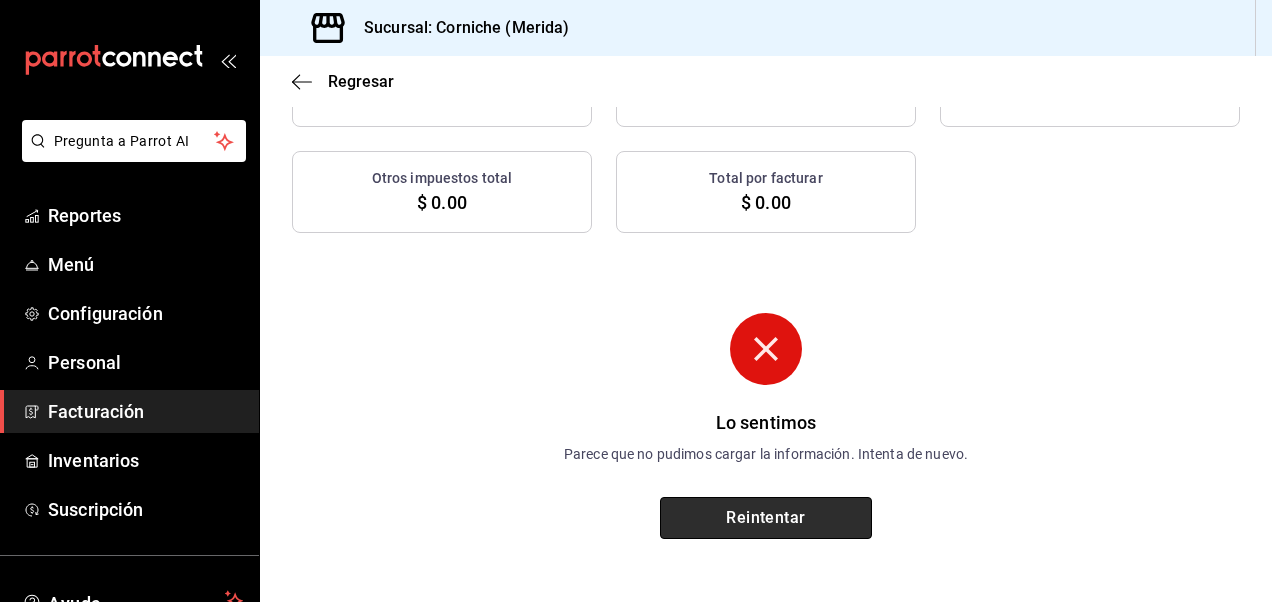 click on "Reintentar" at bounding box center (766, 518) 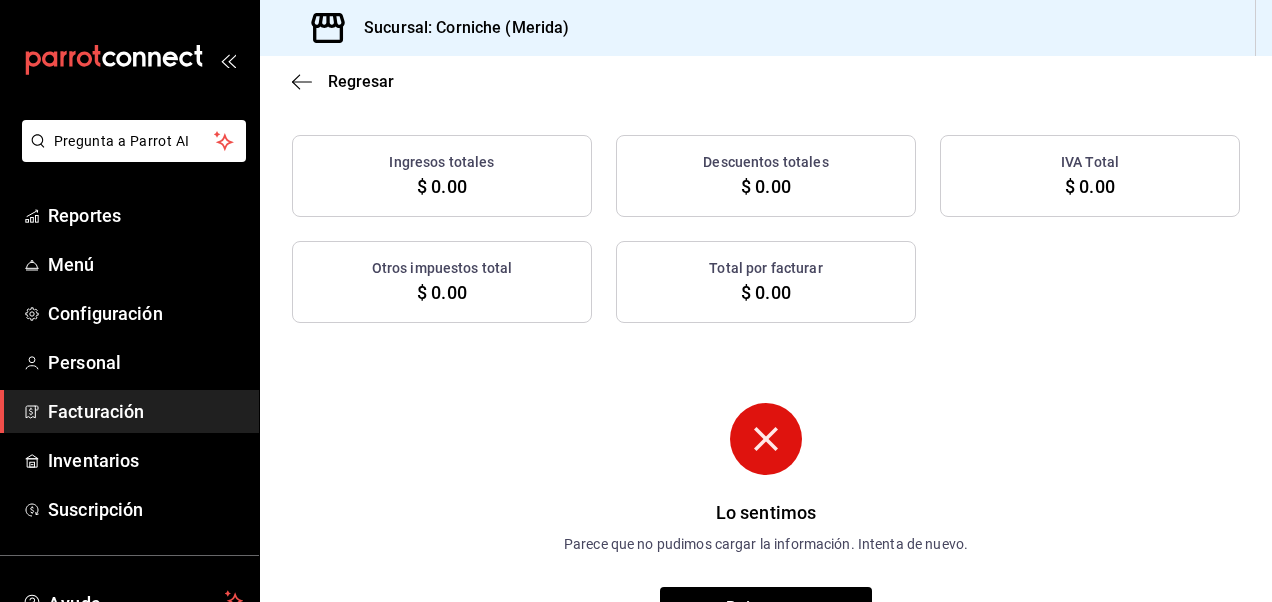 scroll, scrollTop: 0, scrollLeft: 0, axis: both 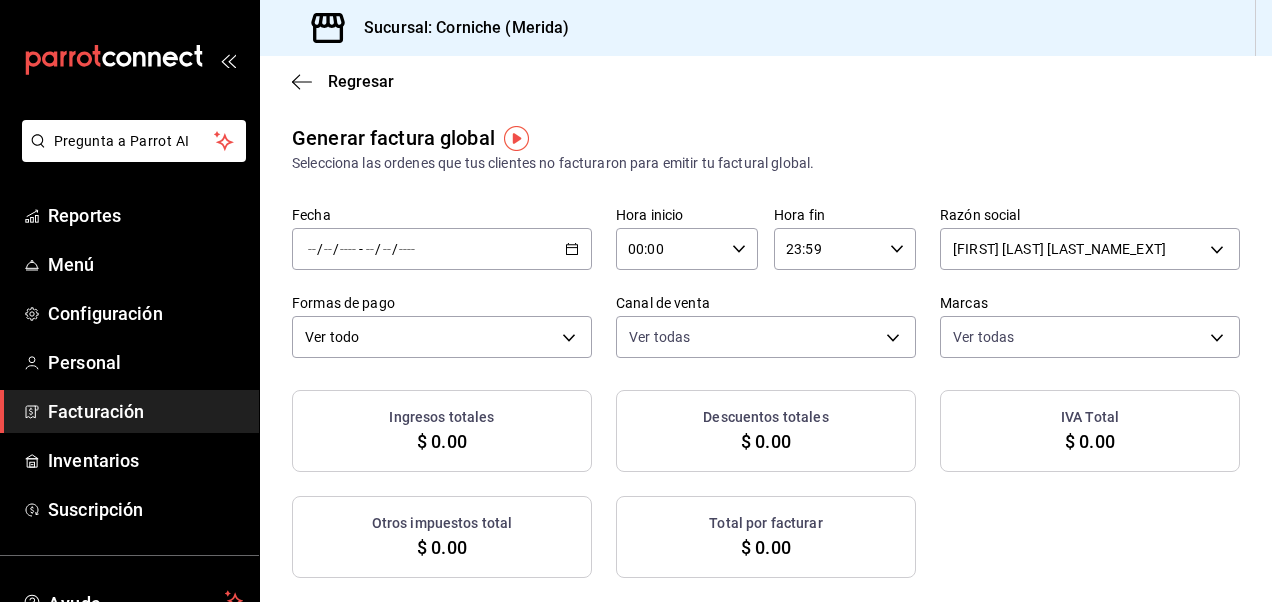 click 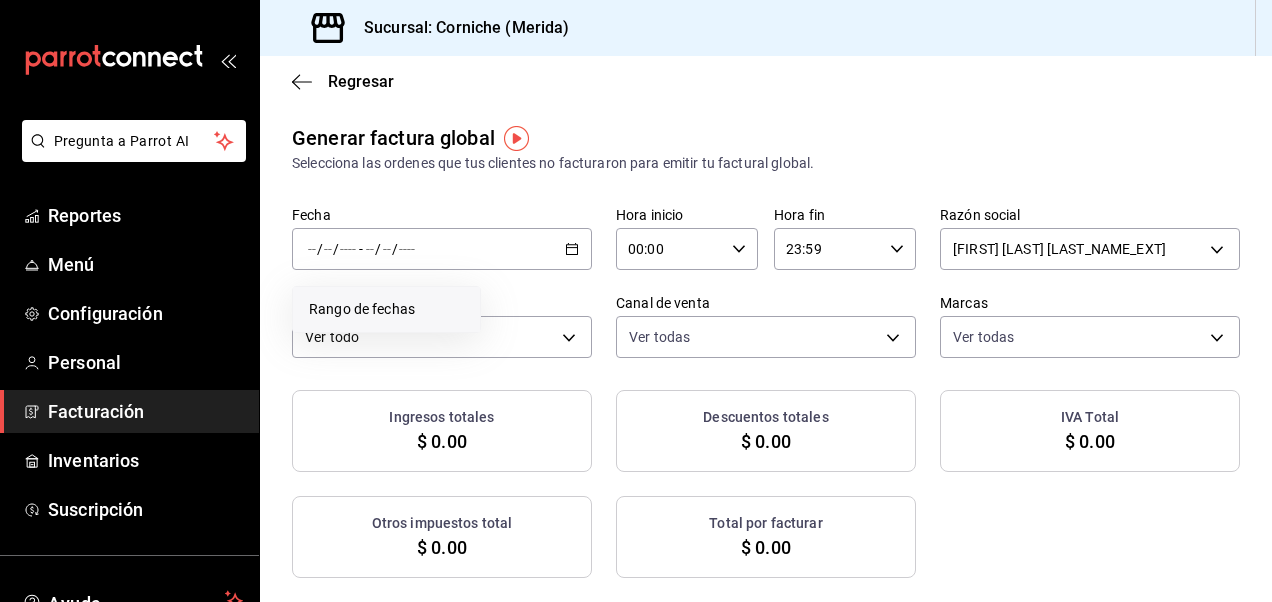 click on "Rango de fechas" at bounding box center (386, 309) 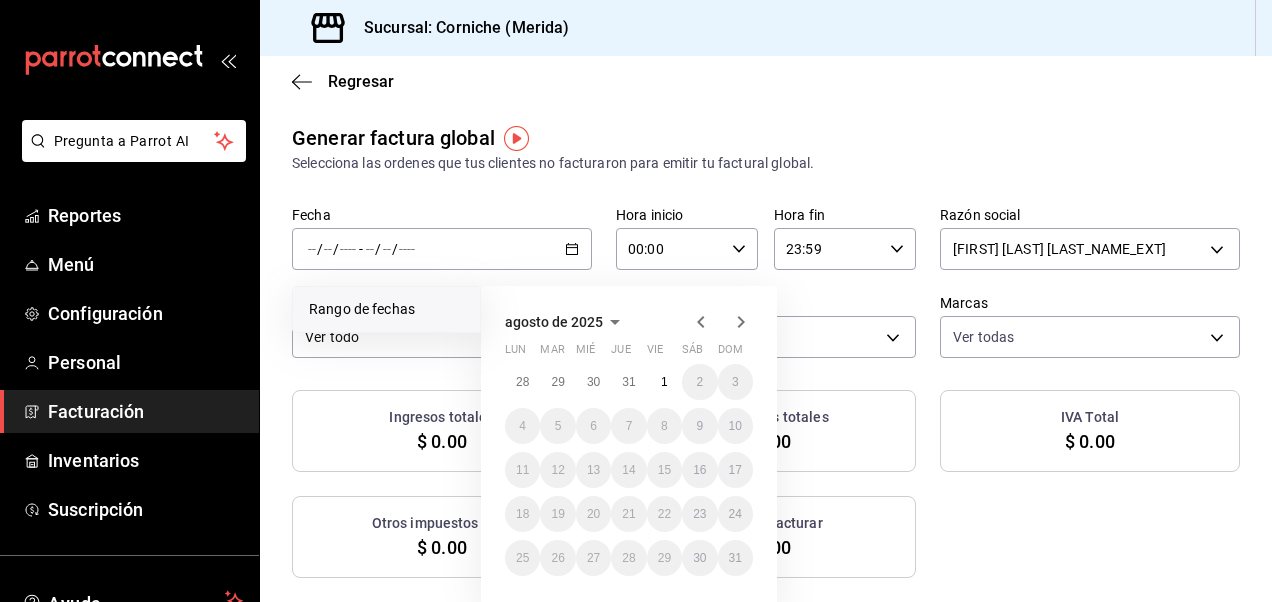 click 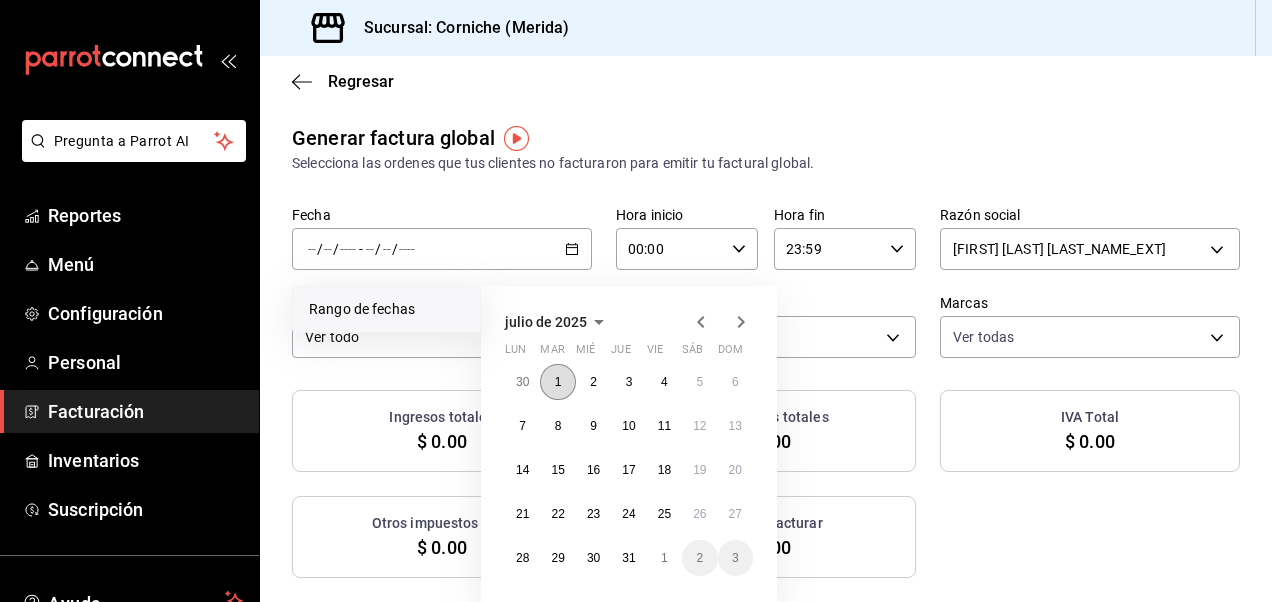 click on "1" at bounding box center (557, 382) 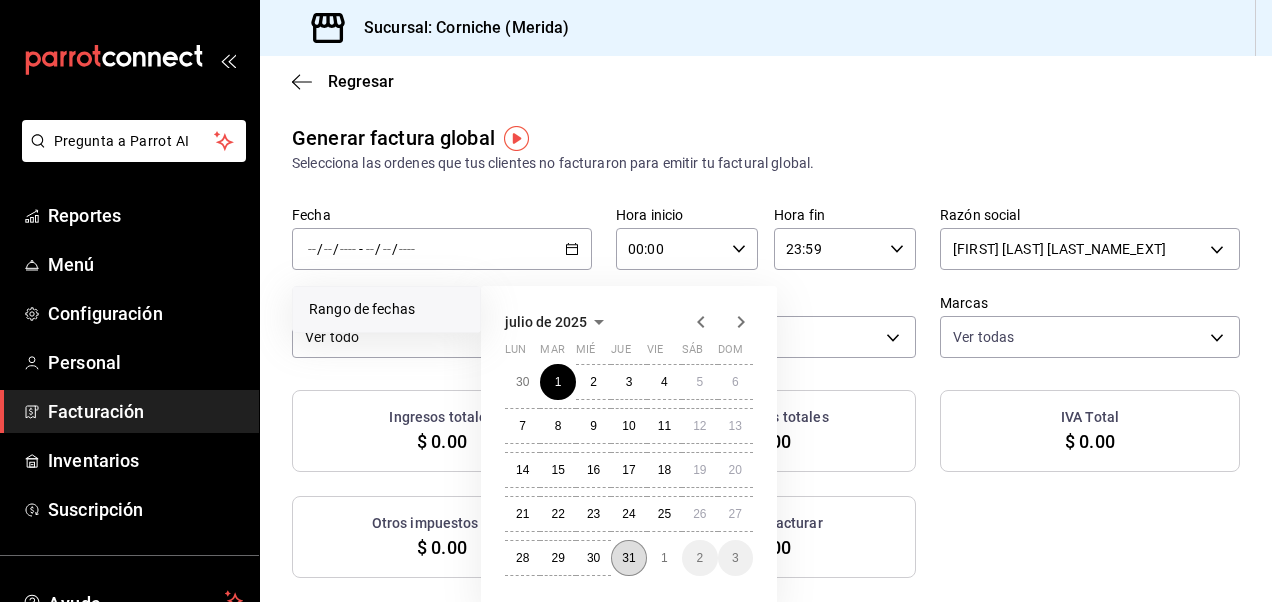 click on "31" at bounding box center (628, 558) 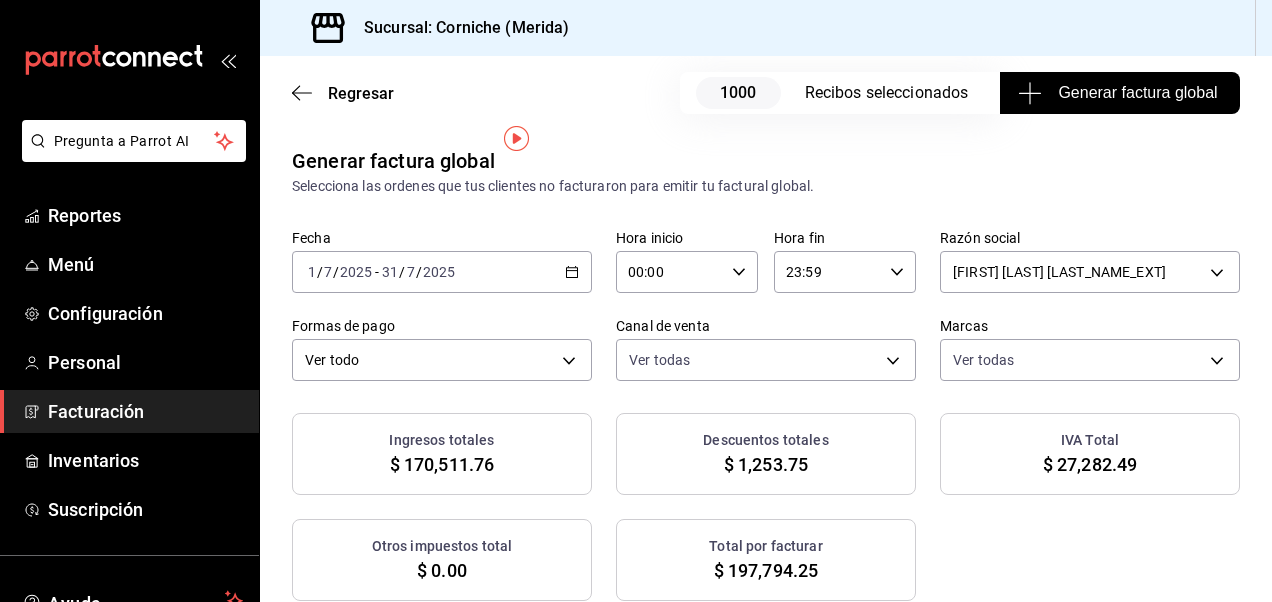 scroll, scrollTop: 22, scrollLeft: 0, axis: vertical 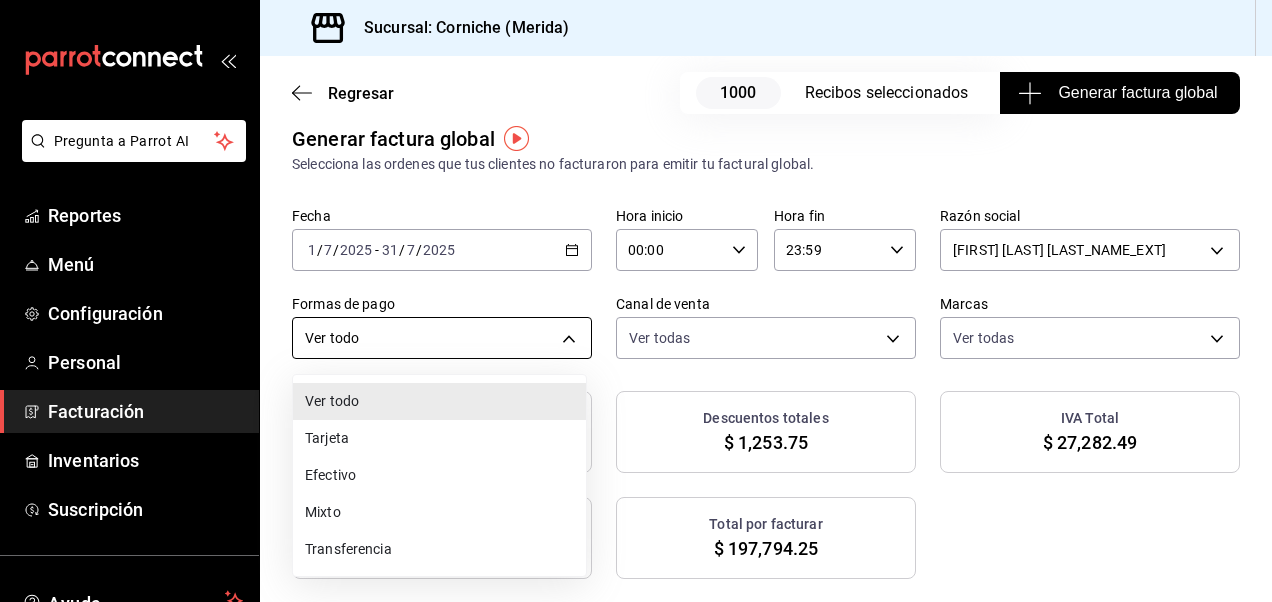 click on "Pregunta a Parrot AI Reportes   Menú   Configuración   Personal   Facturación   Inventarios   Suscripción   Ayuda Recomienda Parrot   Brayan Ramos   Sugerir nueva función   Sucursal: Corniche (Merida) Regresar 1000 Recibos seleccionados Generar factura global Generar factura global Selecciona las ordenes que tus clientes no facturaron para emitir tu factural global. Fecha 2025-07-01 1 / 7 / 2025 - 2025-07-31 31 / 7 / 2025 Hora inicio 00:00 Hora inicio Hora fin 23:59 Hora fin Razón social BRAYAN DONALDO RAMOS SALDAÑA c8a2189d-ec4b-49d3-ae6b-184920dc65b4 Formas de pago Ver todo ALL Canal de venta Ver todas PARROT,UBER_EATS,RAPPI,DIDI_FOOD,ONLINE Marcas Ver todas a5e4ea80-a09b-4b49-842f-4acdef3f1c67 Ingresos totales $ 170,511.76 Descuentos totales $ 1,253.75 IVA Total $ 27,282.49 Otros impuestos total $ 0.00 Total por facturar $ 197,794.25 Recibos Quita la selección a los recibos que no quieras incluir. Recuerda que sólo puedes generar facturas globales de hasta 1,000 recibos cada una. Fecha # de recibo" at bounding box center (636, 301) 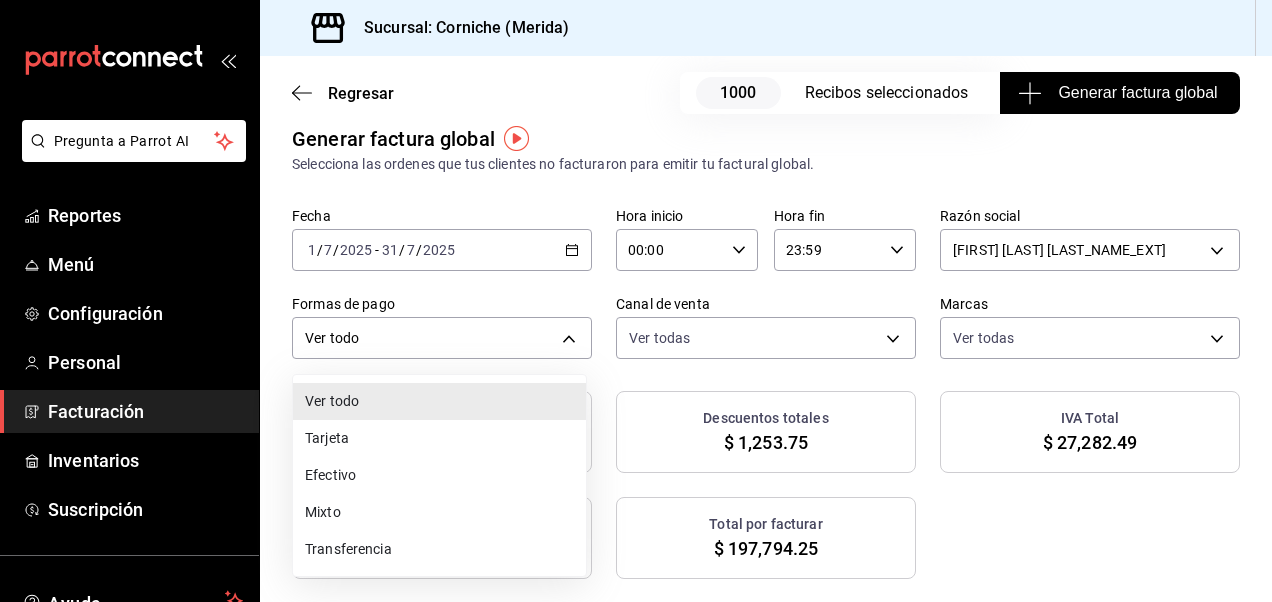 click on "Mixto" at bounding box center [439, 512] 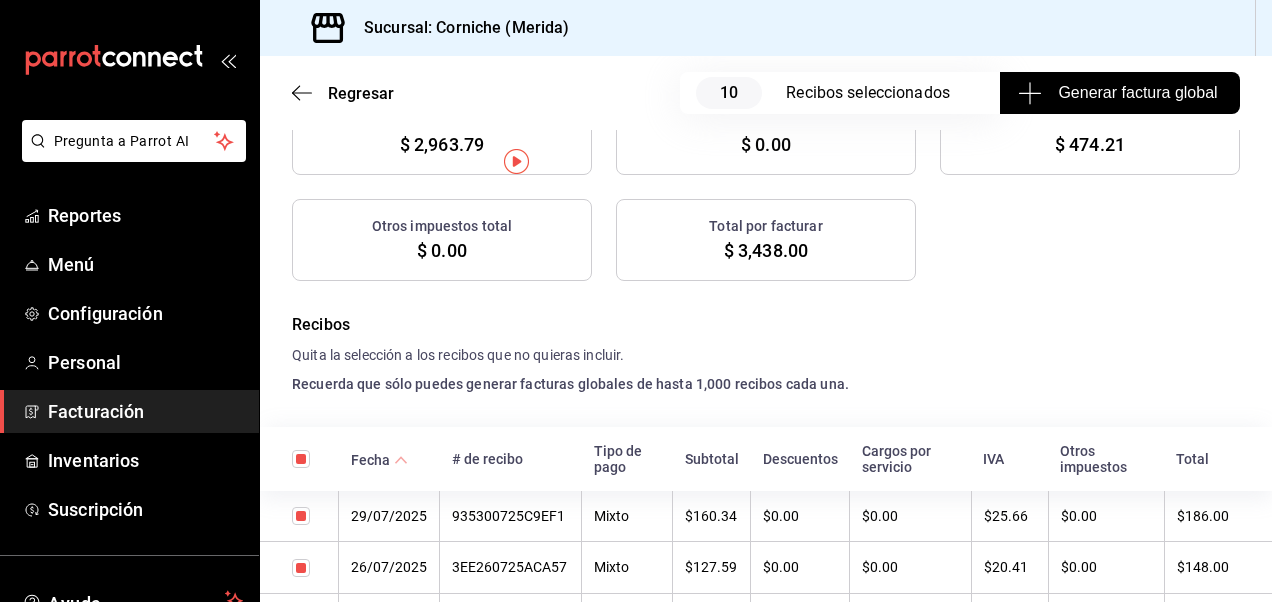 scroll, scrollTop: 0, scrollLeft: 0, axis: both 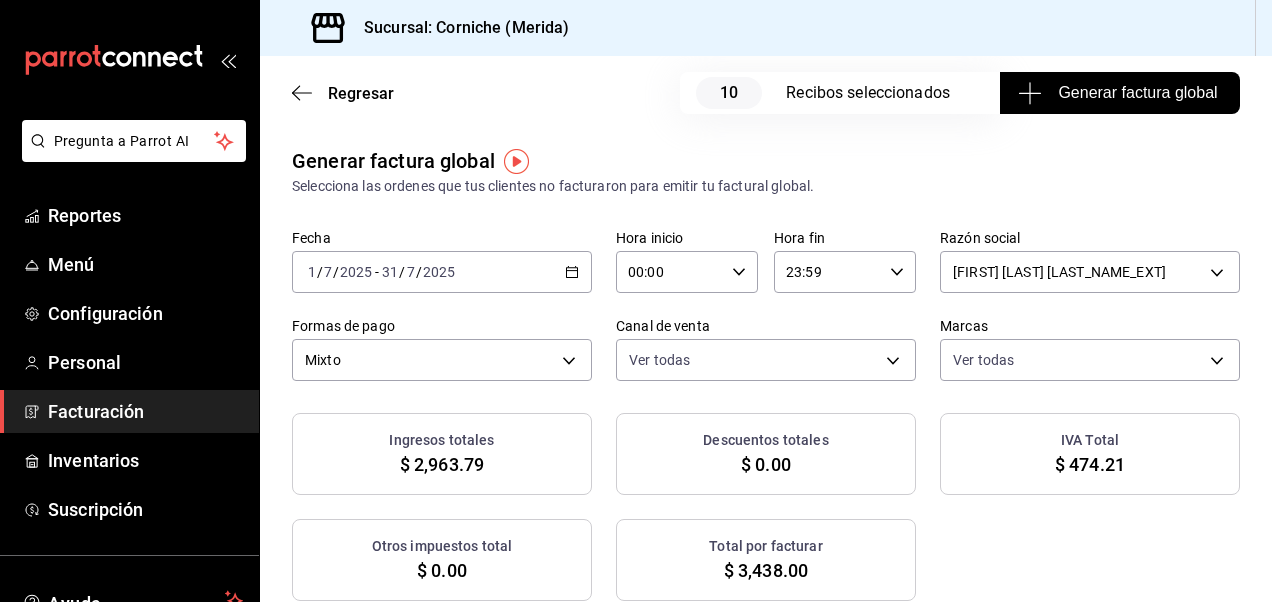 click 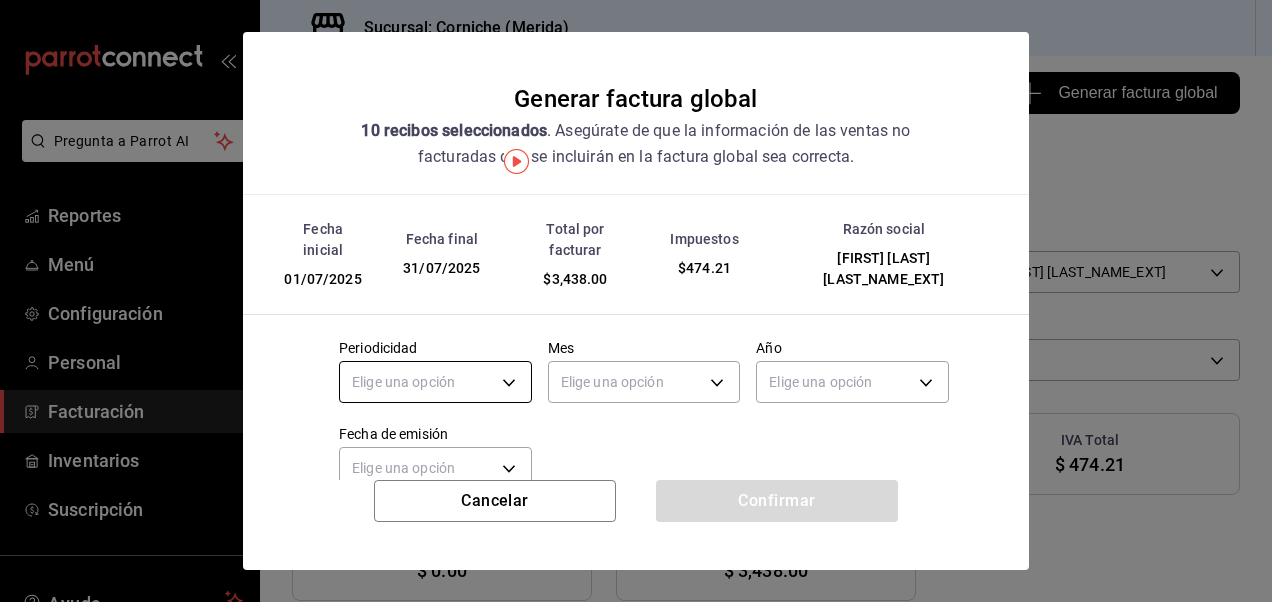 click on "Pregunta a Parrot AI Reportes   Menú   Configuración   Personal   Facturación   Inventarios   Suscripción   Ayuda Recomienda Parrot   Brayan Ramos   Sugerir nueva función   Sucursal: Corniche (Merida) Regresar 10 Recibos seleccionados Generar factura global Generar factura global Selecciona las ordenes que tus clientes no facturaron para emitir tu factural global. Fecha 2025-07-01 1 / 7 / 2025 - 2025-07-31 31 / 7 / 2025 Hora inicio 00:00 Hora inicio Hora fin 23:59 Hora fin Razón social BRAYAN DONALDO RAMOS SALDAÑA c8a2189d-ec4b-49d3-ae6b-184920dc65b4 Formas de pago Mixto MIXED Canal de venta Ver todas PARROT,UBER_EATS,RAPPI,DIDI_FOOD,ONLINE Marcas Ver todas a5e4ea80-a09b-4b49-842f-4acdef3f1c67 Ingresos totales $ 2,963.79 Descuentos totales $ 0.00 IVA Total $ 474.21 Otros impuestos total $ 0.00 Total por facturar $ 3,438.00 Recibos Quita la selección a los recibos que no quieras incluir. Recuerda que sólo puedes generar facturas globales de hasta 1,000 recibos cada una. Fecha # de recibo Tipo de pago" at bounding box center (636, 301) 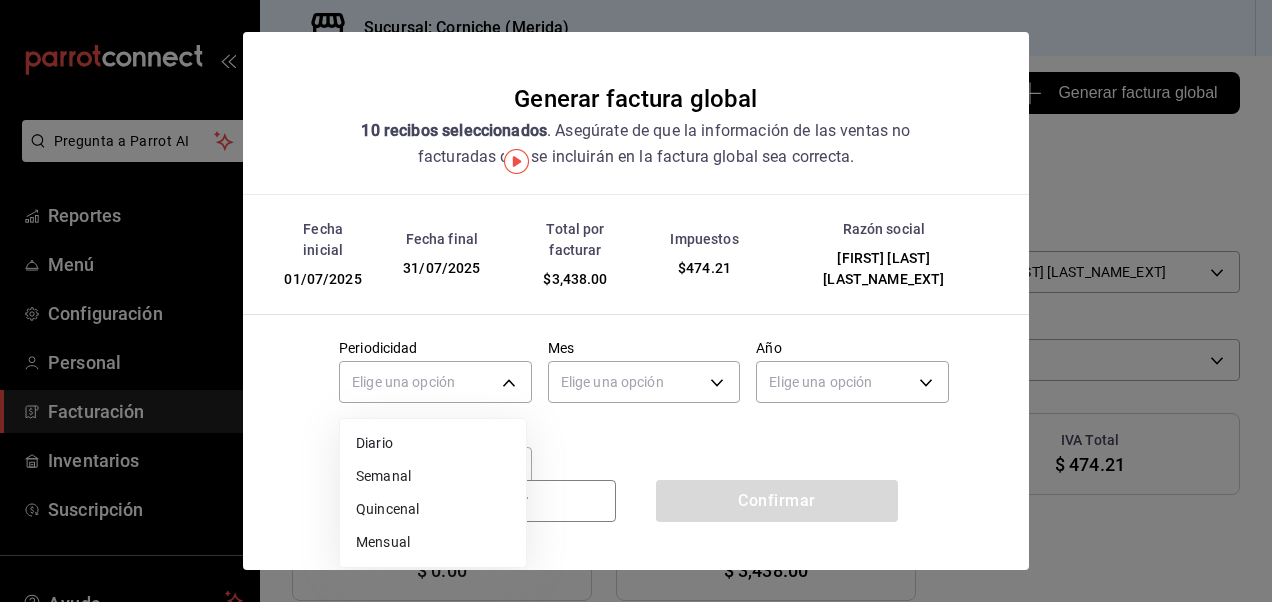 click on "Mensual" at bounding box center [433, 542] 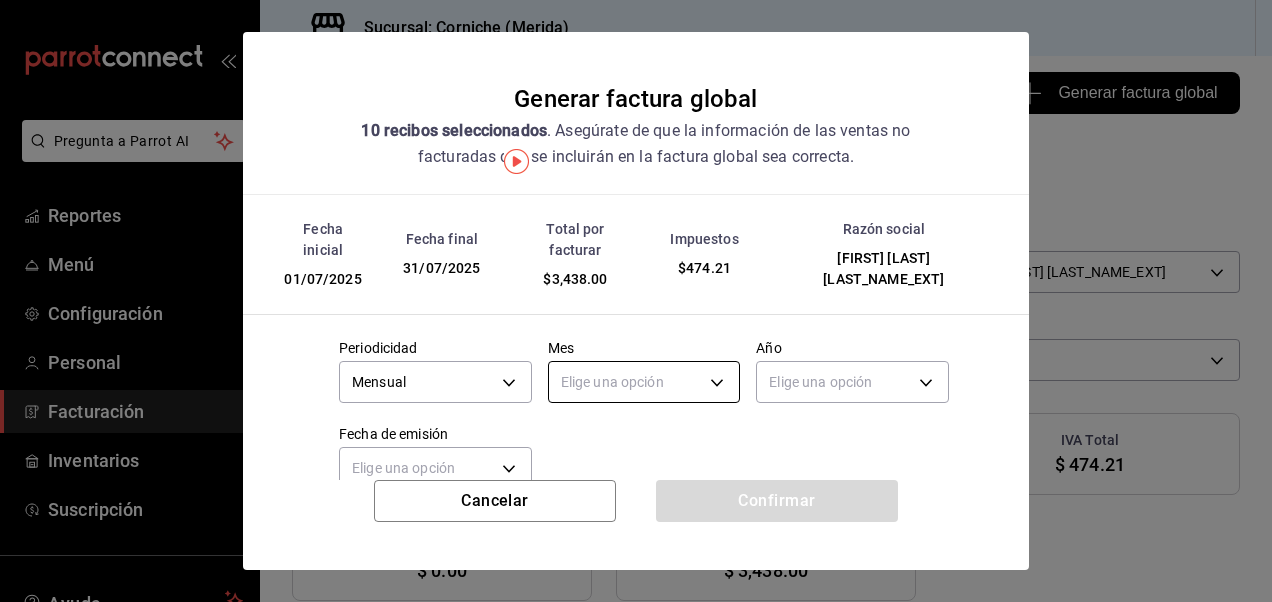 click on "Pregunta a Parrot AI Reportes   Menú   Configuración   Personal   Facturación   Inventarios   Suscripción   Ayuda Recomienda Parrot   Brayan Ramos   Sugerir nueva función   Sucursal: Corniche (Merida) Regresar 10 Recibos seleccionados Generar factura global Generar factura global Selecciona las ordenes que tus clientes no facturaron para emitir tu factural global. Fecha 2025-07-01 1 / 7 / 2025 - 2025-07-31 31 / 7 / 2025 Hora inicio 00:00 Hora inicio Hora fin 23:59 Hora fin Razón social BRAYAN DONALDO RAMOS SALDAÑA c8a2189d-ec4b-49d3-ae6b-184920dc65b4 Formas de pago Mixto MIXED Canal de venta Ver todas PARROT,UBER_EATS,RAPPI,DIDI_FOOD,ONLINE Marcas Ver todas a5e4ea80-a09b-4b49-842f-4acdef3f1c67 Ingresos totales $ 2,963.79 Descuentos totales $ 0.00 IVA Total $ 474.21 Otros impuestos total $ 0.00 Total por facturar $ 3,438.00 Recibos Quita la selección a los recibos que no quieras incluir. Recuerda que sólo puedes generar facturas globales de hasta 1,000 recibos cada una. Fecha # de recibo Tipo de pago" at bounding box center [636, 301] 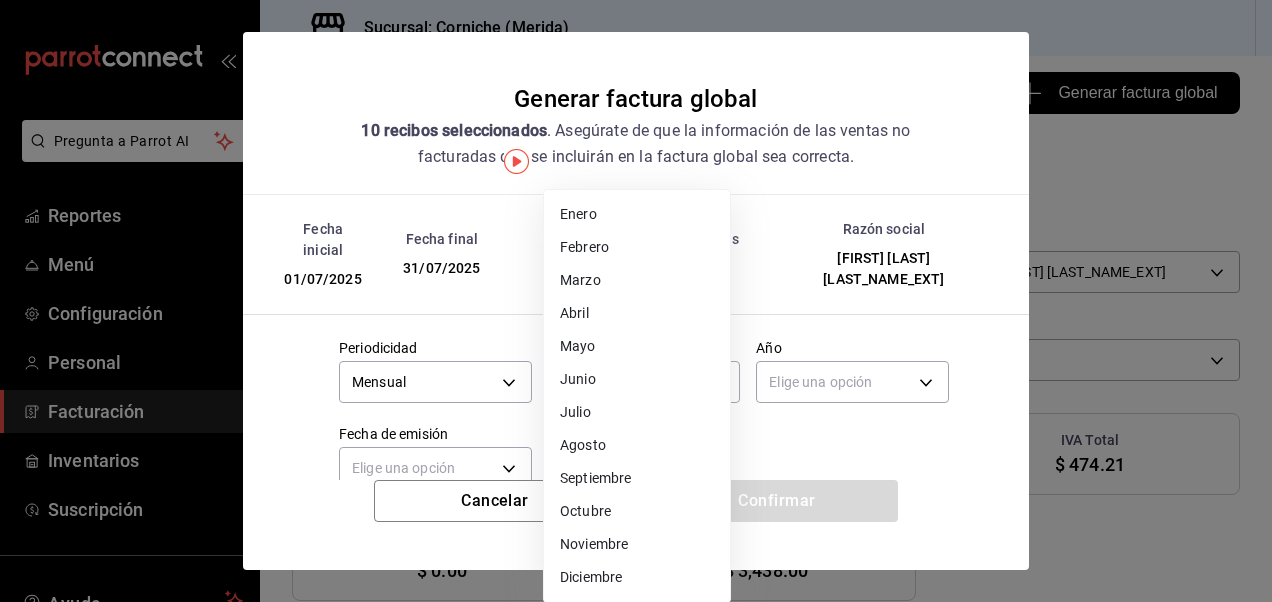 click on "Julio" at bounding box center [637, 412] 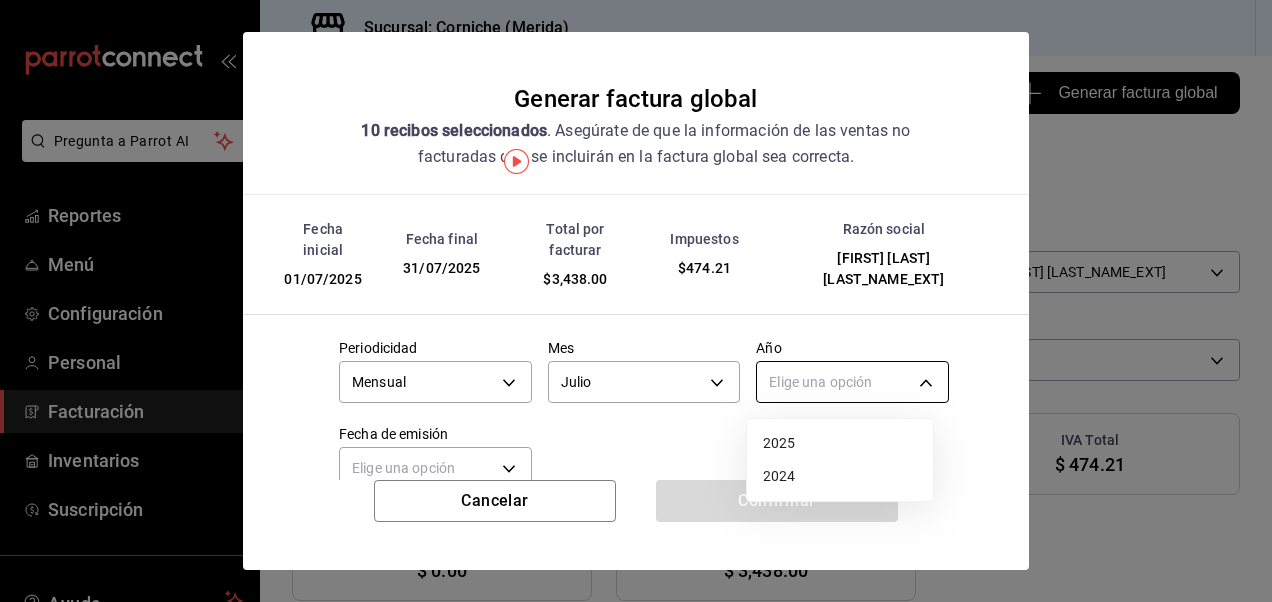 click on "Pregunta a Parrot AI Reportes   Menú   Configuración   Personal   Facturación   Inventarios   Suscripción   Ayuda Recomienda Parrot   Brayan Ramos   Sugerir nueva función   Sucursal: Corniche (Merida) Regresar 10 Recibos seleccionados Generar factura global Generar factura global Selecciona las ordenes que tus clientes no facturaron para emitir tu factural global. Fecha 2025-07-01 1 / 7 / 2025 - 2025-07-31 31 / 7 / 2025 Hora inicio 00:00 Hora inicio Hora fin 23:59 Hora fin Razón social BRAYAN DONALDO RAMOS SALDAÑA c8a2189d-ec4b-49d3-ae6b-184920dc65b4 Formas de pago Mixto MIXED Canal de venta Ver todas PARROT,UBER_EATS,RAPPI,DIDI_FOOD,ONLINE Marcas Ver todas a5e4ea80-a09b-4b49-842f-4acdef3f1c67 Ingresos totales $ 2,963.79 Descuentos totales $ 0.00 IVA Total $ 474.21 Otros impuestos total $ 0.00 Total por facturar $ 3,438.00 Recibos Quita la selección a los recibos que no quieras incluir. Recuerda que sólo puedes generar facturas globales de hasta 1,000 recibos cada una. Fecha # de recibo Tipo de pago" at bounding box center (636, 301) 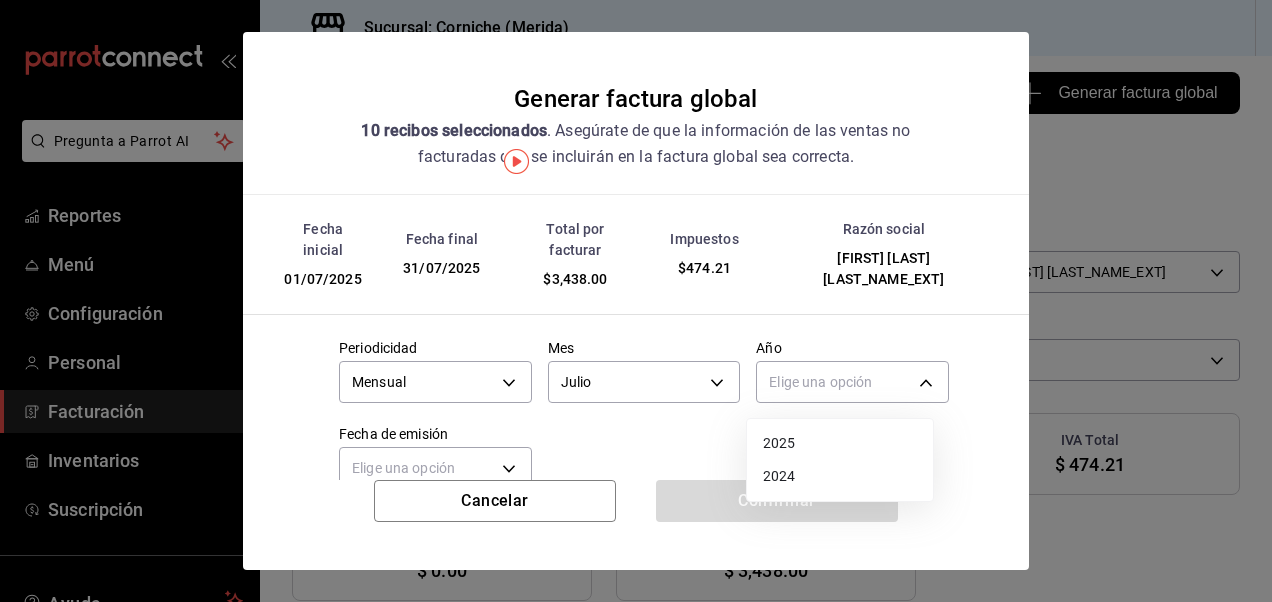 click on "2025" at bounding box center [840, 443] 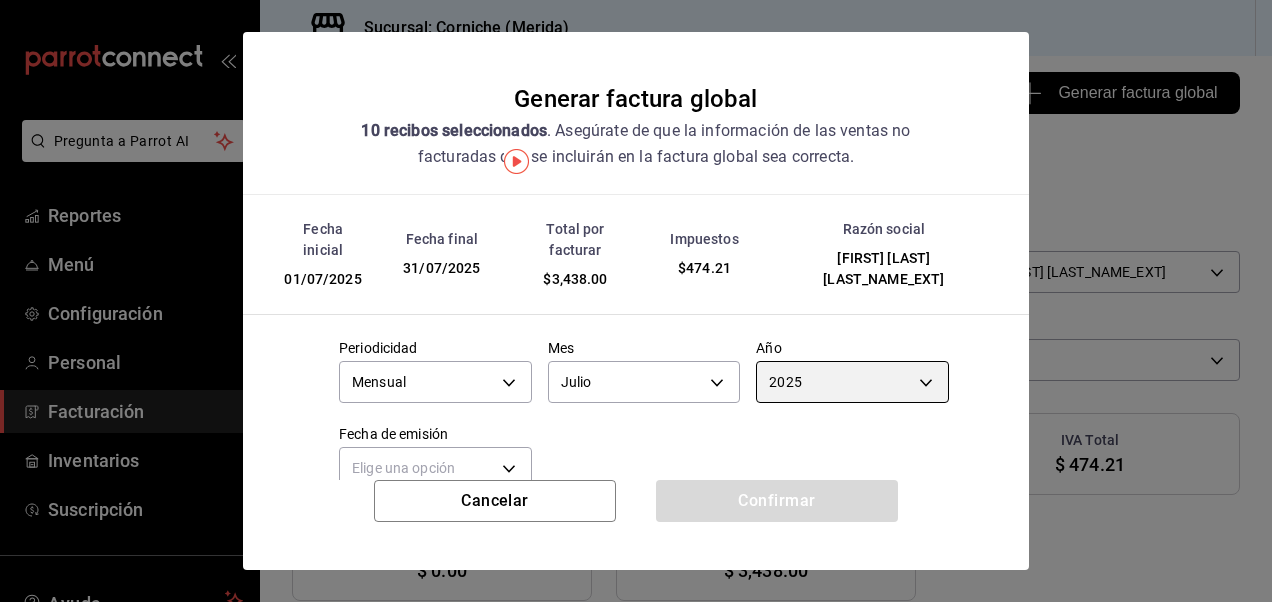 scroll, scrollTop: 58, scrollLeft: 0, axis: vertical 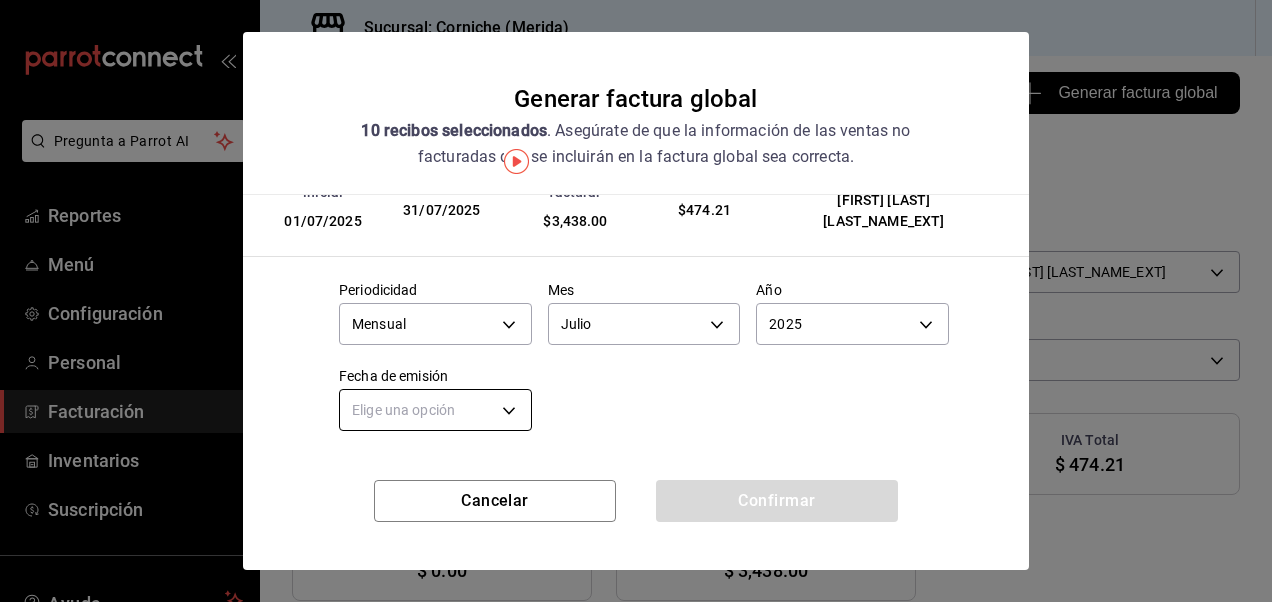 click on "Pregunta a Parrot AI Reportes   Menú   Configuración   Personal   Facturación   Inventarios   Suscripción   Ayuda Recomienda Parrot   Brayan Ramos   Sugerir nueva función   Sucursal: Corniche (Merida) Regresar 10 Recibos seleccionados Generar factura global Generar factura global Selecciona las ordenes que tus clientes no facturaron para emitir tu factural global. Fecha 2025-07-01 1 / 7 / 2025 - 2025-07-31 31 / 7 / 2025 Hora inicio 00:00 Hora inicio Hora fin 23:59 Hora fin Razón social BRAYAN DONALDO RAMOS SALDAÑA c8a2189d-ec4b-49d3-ae6b-184920dc65b4 Formas de pago Mixto MIXED Canal de venta Ver todas PARROT,UBER_EATS,RAPPI,DIDI_FOOD,ONLINE Marcas Ver todas a5e4ea80-a09b-4b49-842f-4acdef3f1c67 Ingresos totales $ 2,963.79 Descuentos totales $ 0.00 IVA Total $ 474.21 Otros impuestos total $ 0.00 Total por facturar $ 3,438.00 Recibos Quita la selección a los recibos que no quieras incluir. Recuerda que sólo puedes generar facturas globales de hasta 1,000 recibos cada una. Fecha # de recibo Tipo de pago" at bounding box center [636, 301] 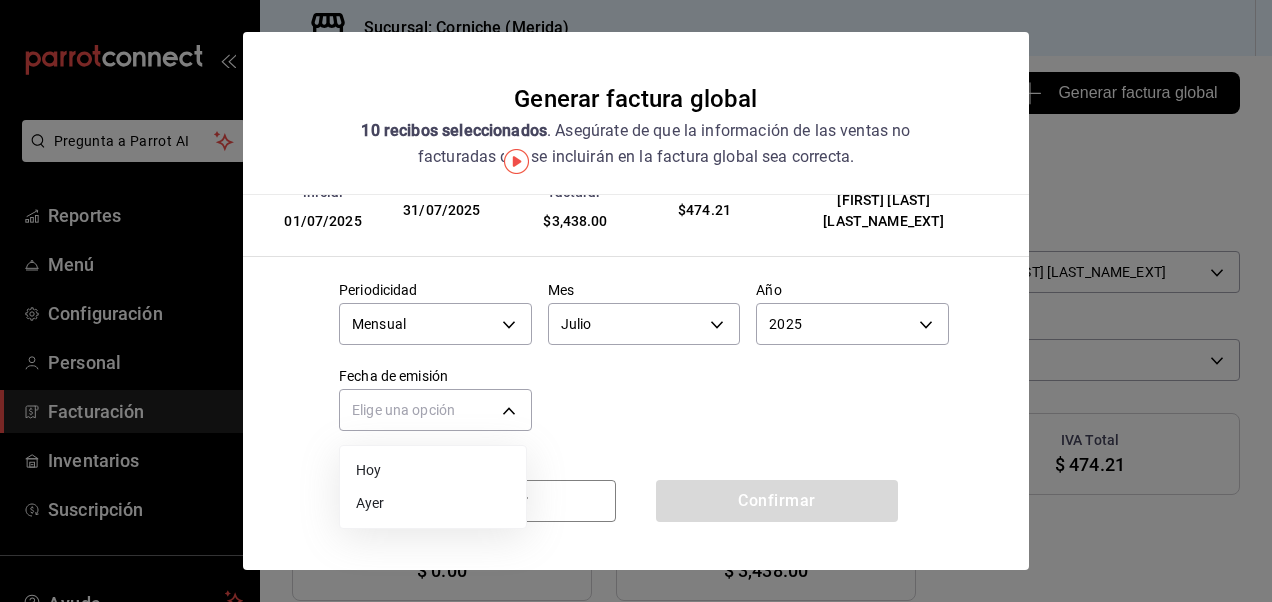 click on "Ayer" at bounding box center [433, 503] 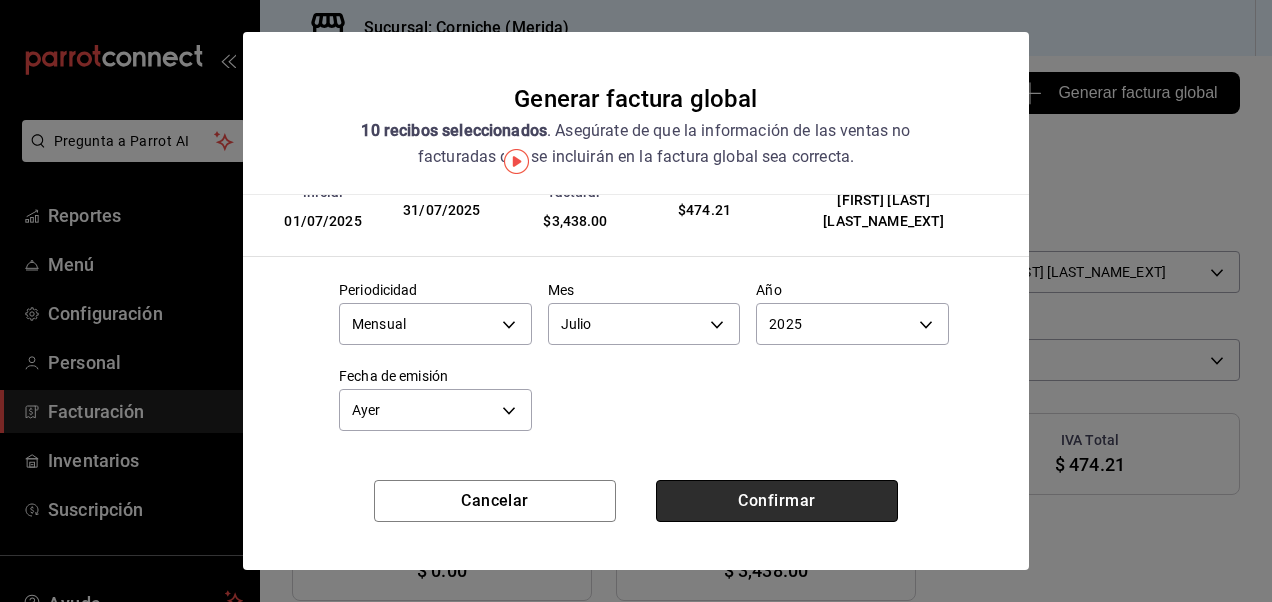 click on "Confirmar" at bounding box center [777, 501] 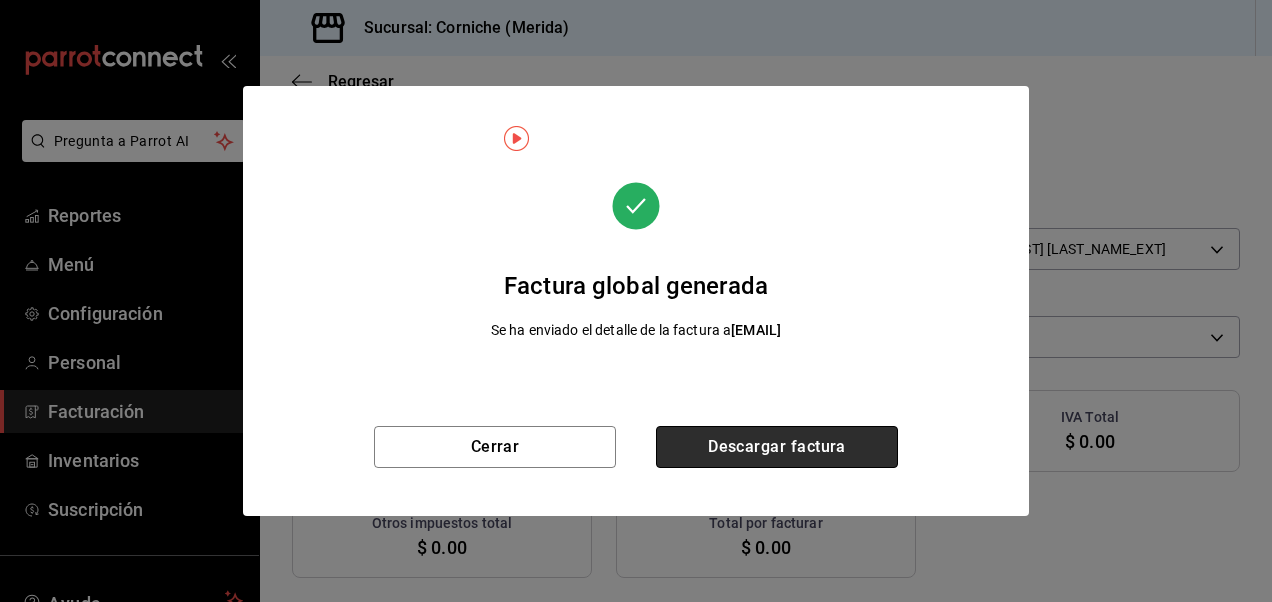 click on "Descargar factura" at bounding box center [777, 447] 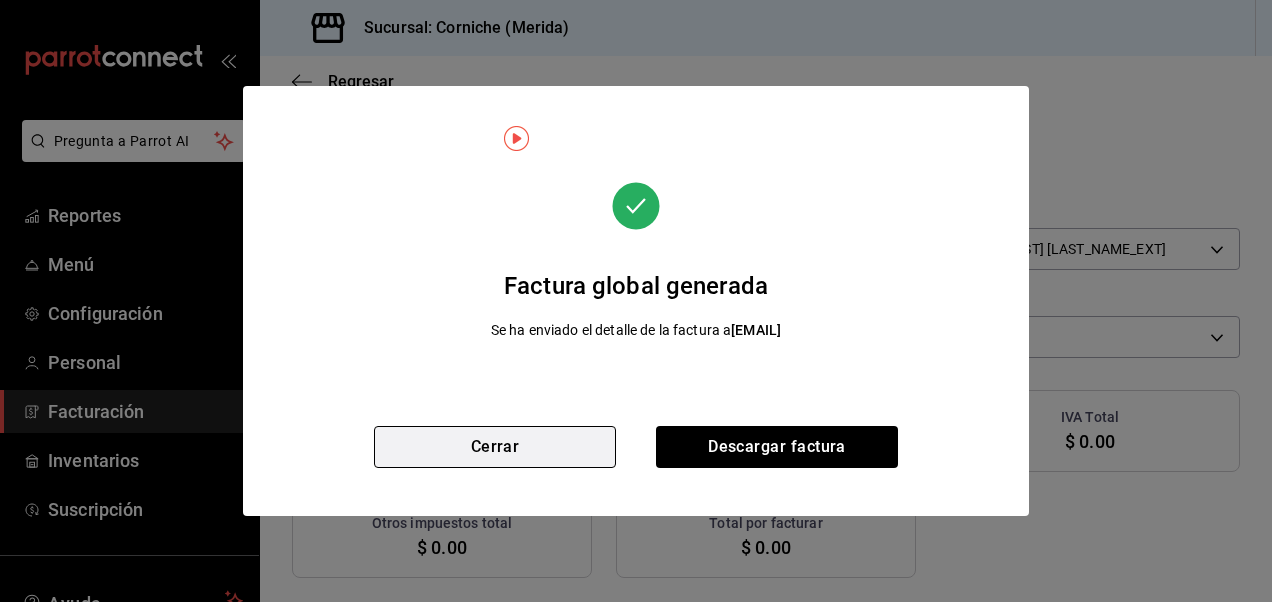 click on "Cerrar" at bounding box center [495, 447] 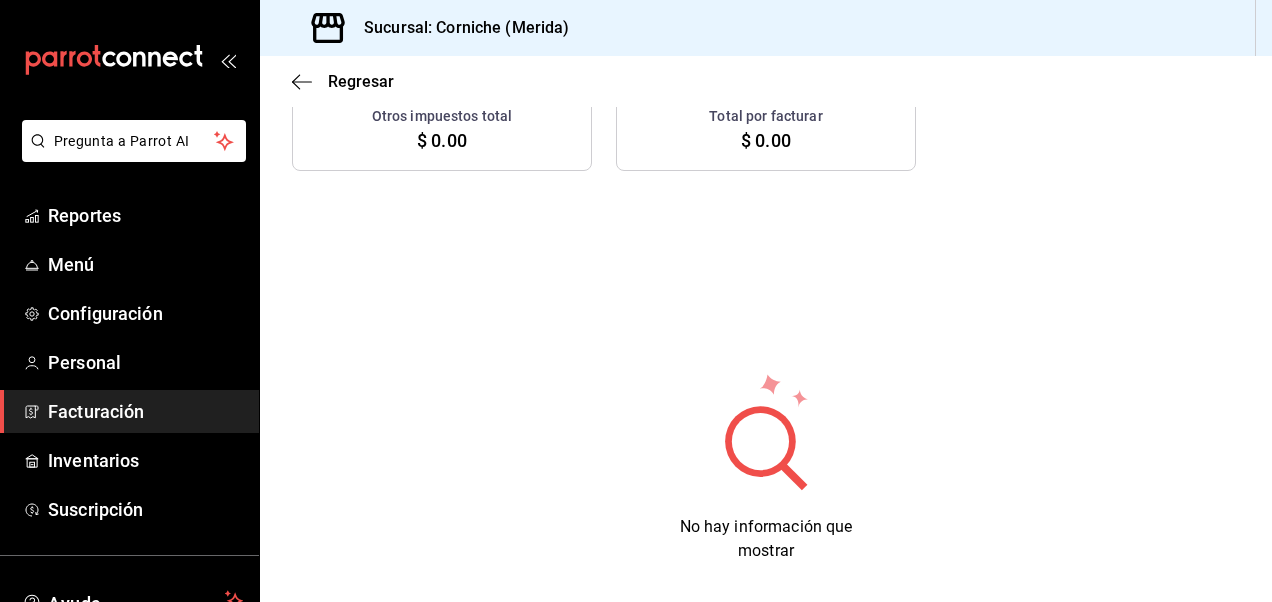 scroll, scrollTop: 0, scrollLeft: 0, axis: both 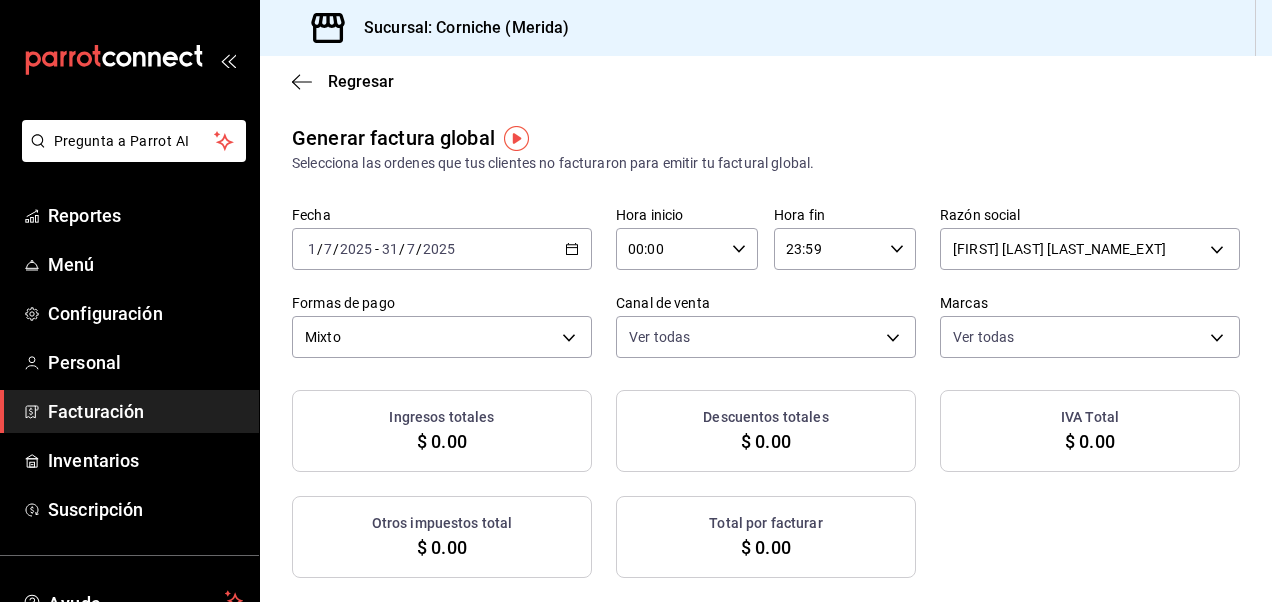 click on "Facturación" at bounding box center [145, 411] 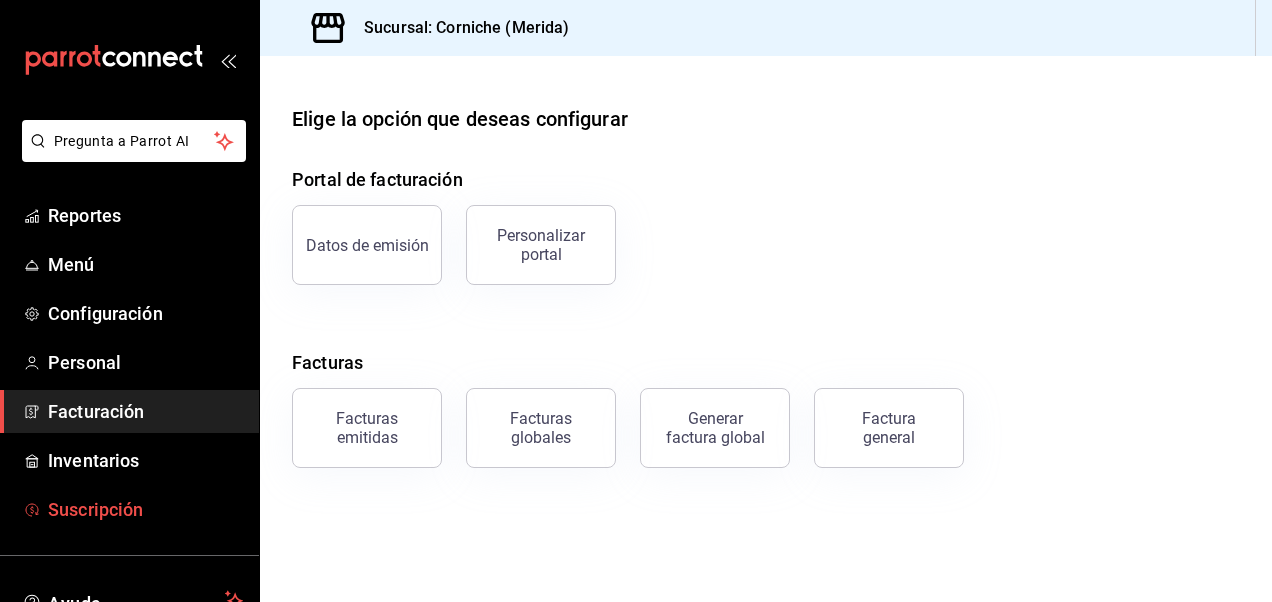 scroll, scrollTop: 152, scrollLeft: 0, axis: vertical 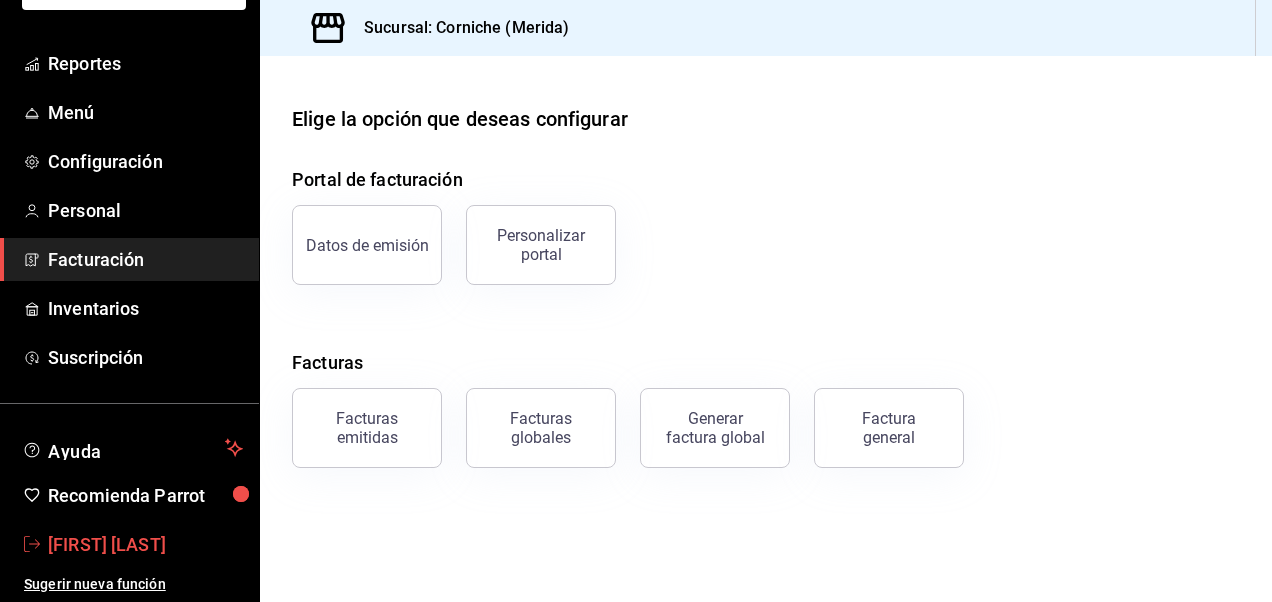 click on "[FIRST] [LAST]" at bounding box center (145, 544) 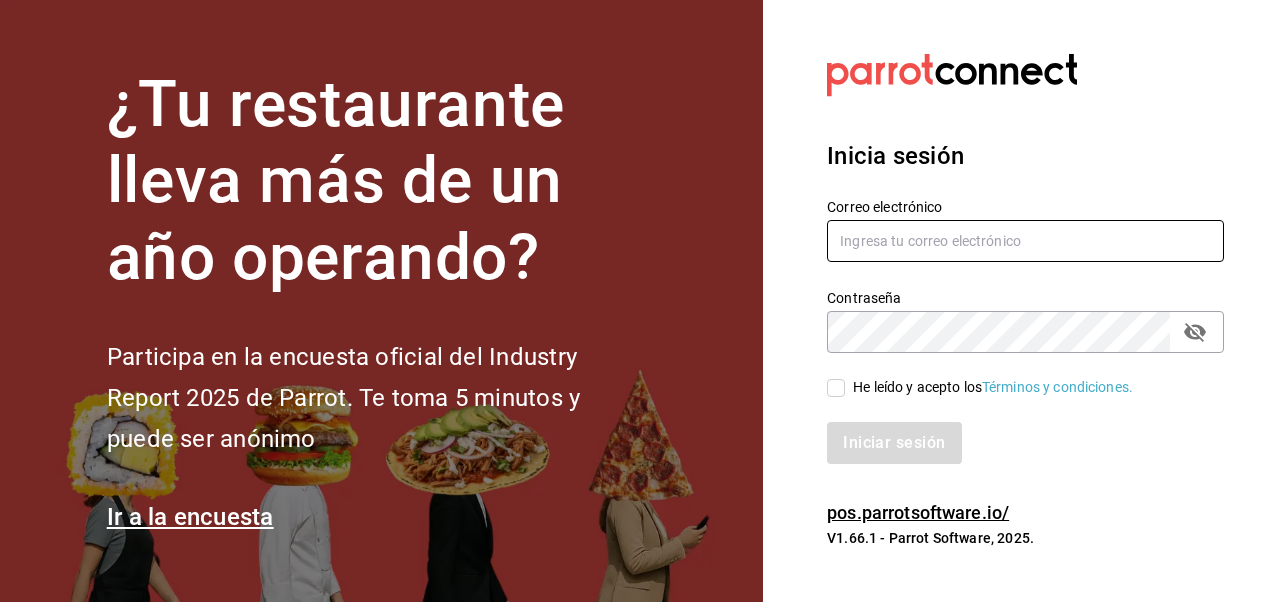 click at bounding box center [1025, 241] 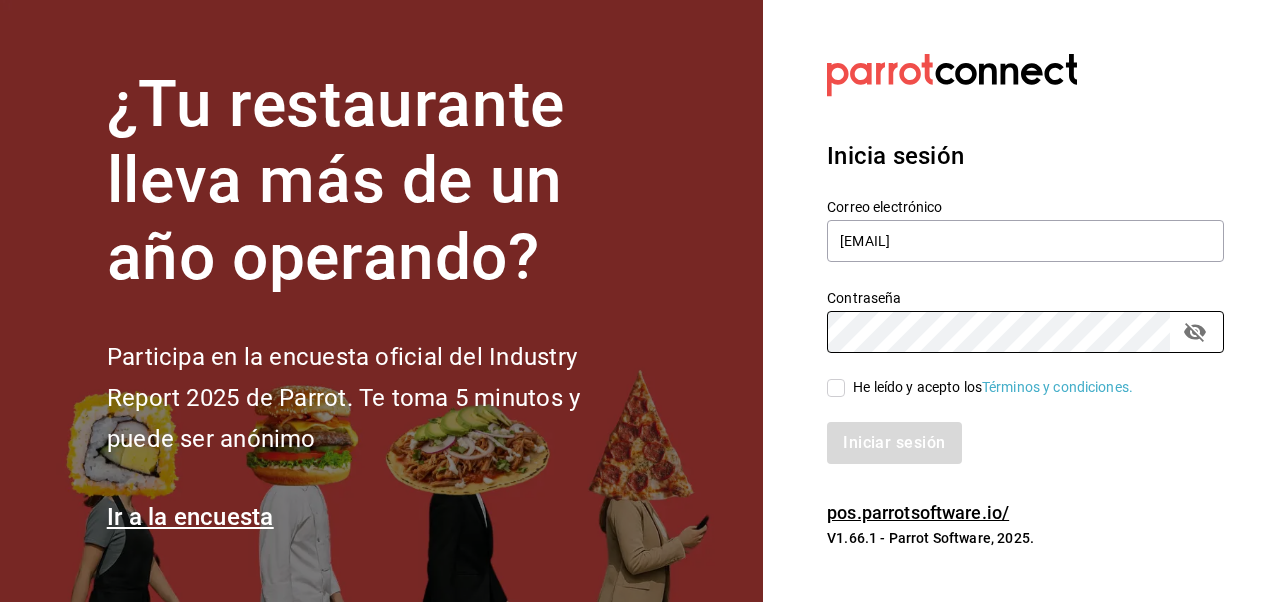 click on "He leído y acepto los  Términos y condiciones." at bounding box center (836, 388) 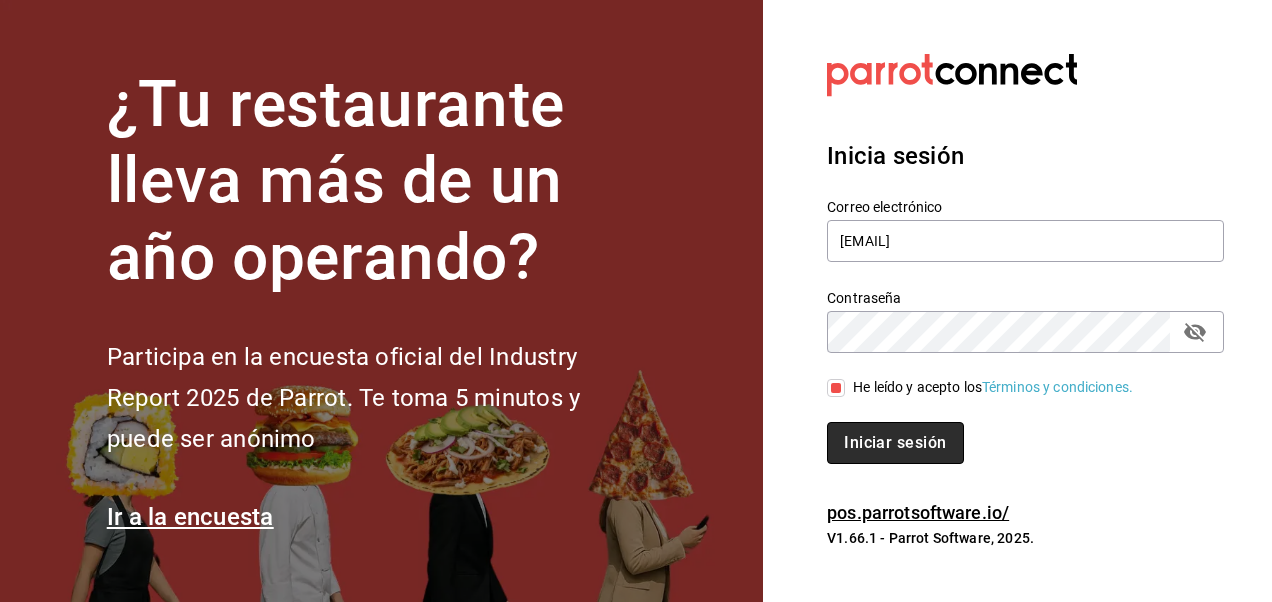 click on "Iniciar sesión" at bounding box center [895, 443] 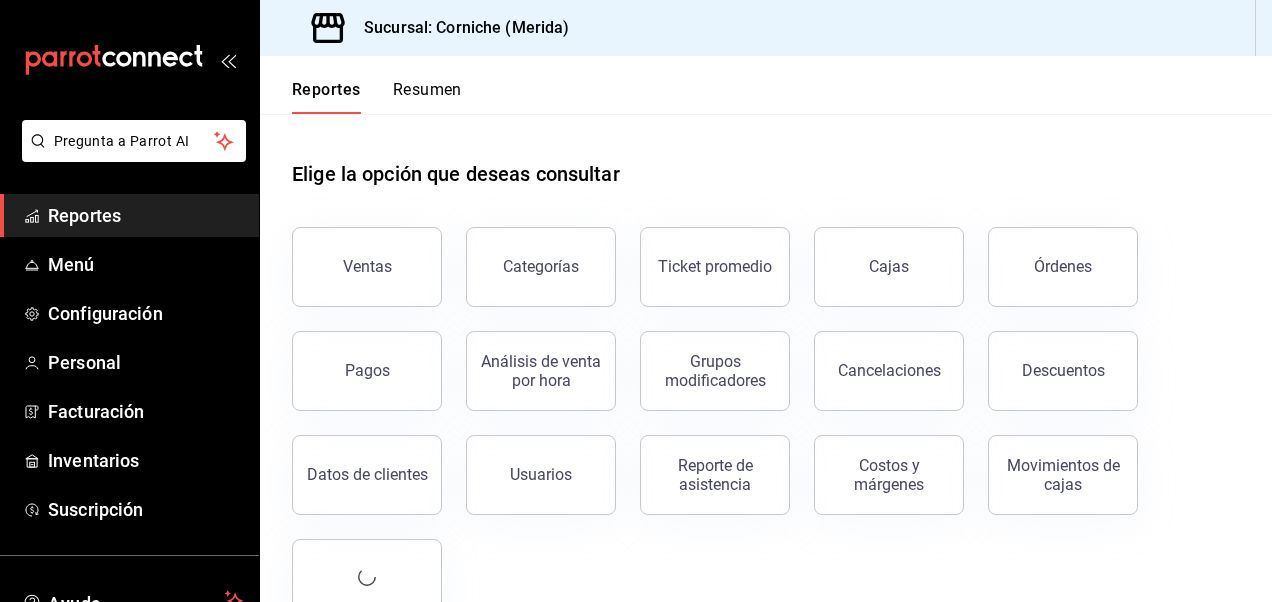 scroll, scrollTop: 0, scrollLeft: 0, axis: both 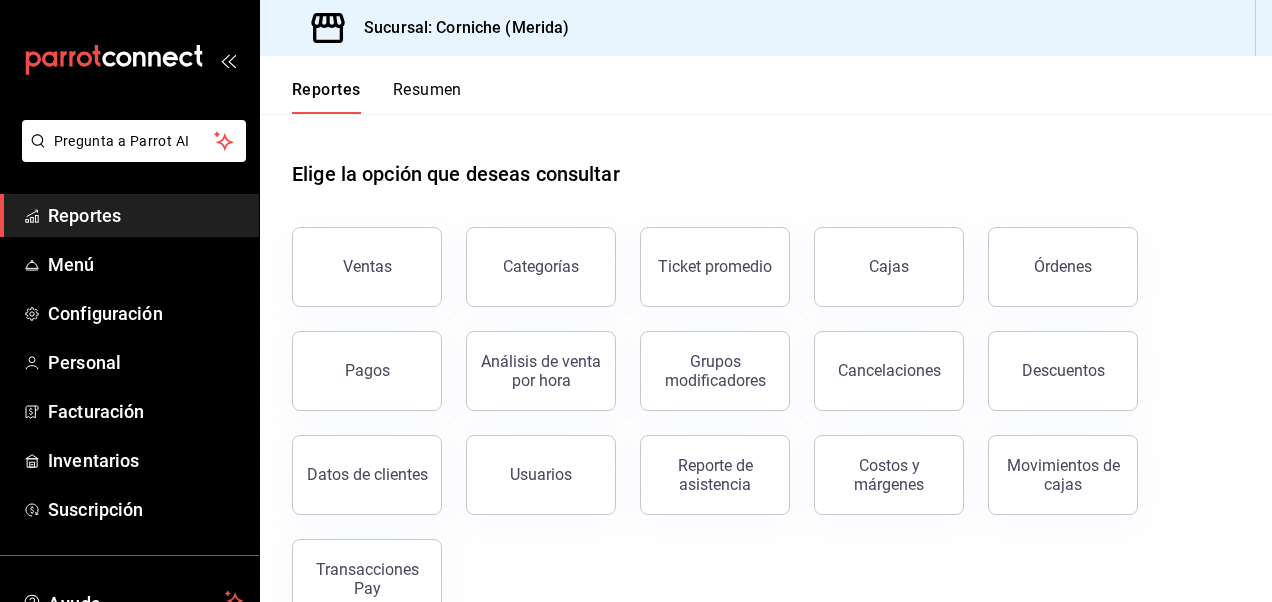 click on "Elige la opción que deseas consultar" at bounding box center (766, 158) 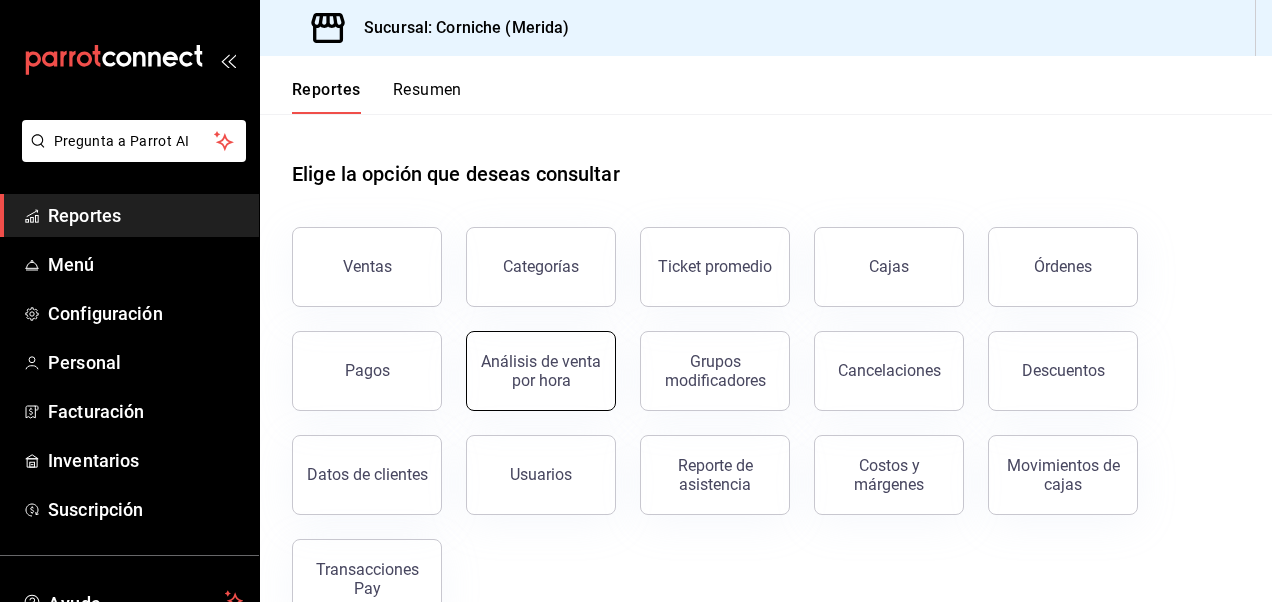 scroll, scrollTop: 48, scrollLeft: 0, axis: vertical 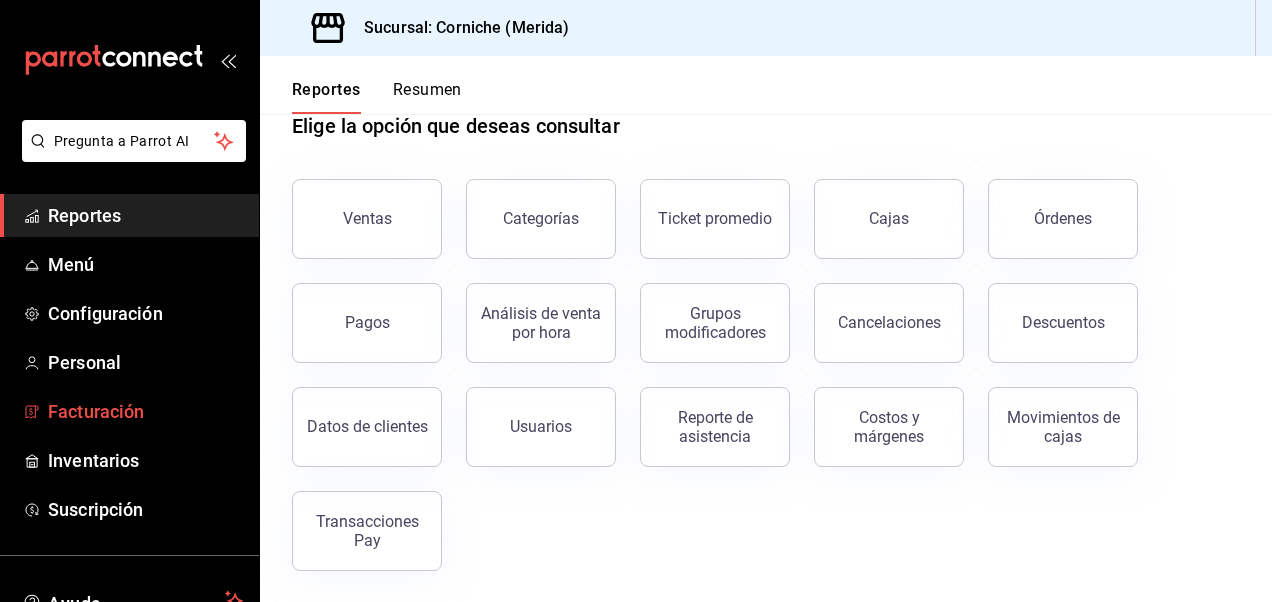 click on "Facturación" at bounding box center [129, 411] 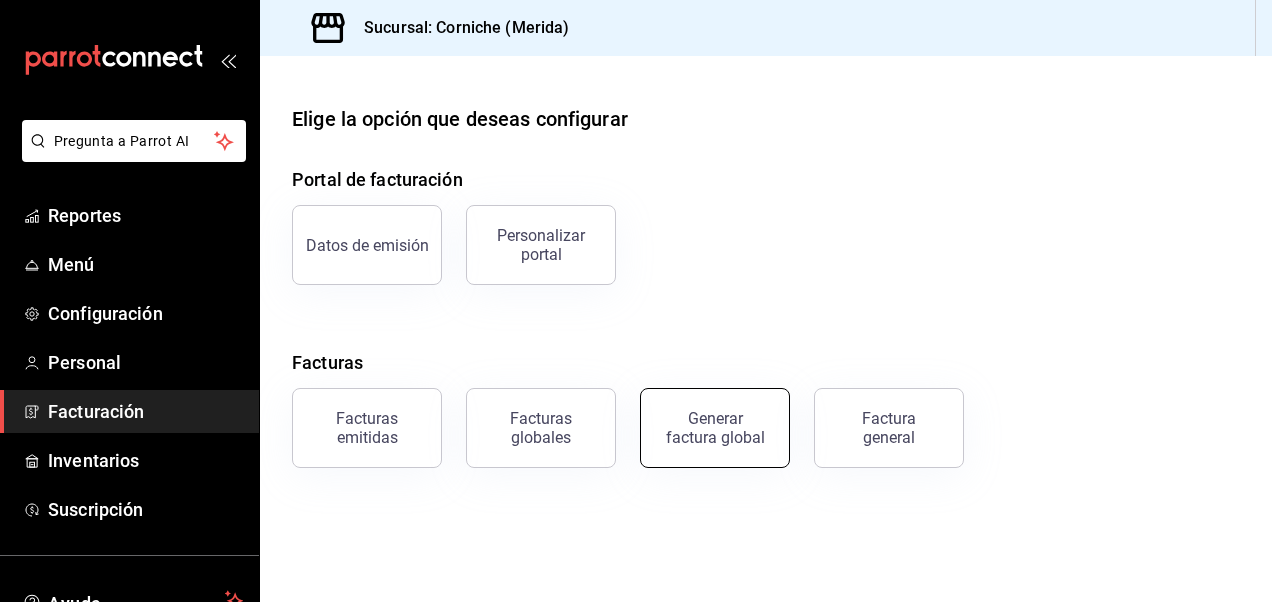 click on "Generar factura global" at bounding box center [715, 428] 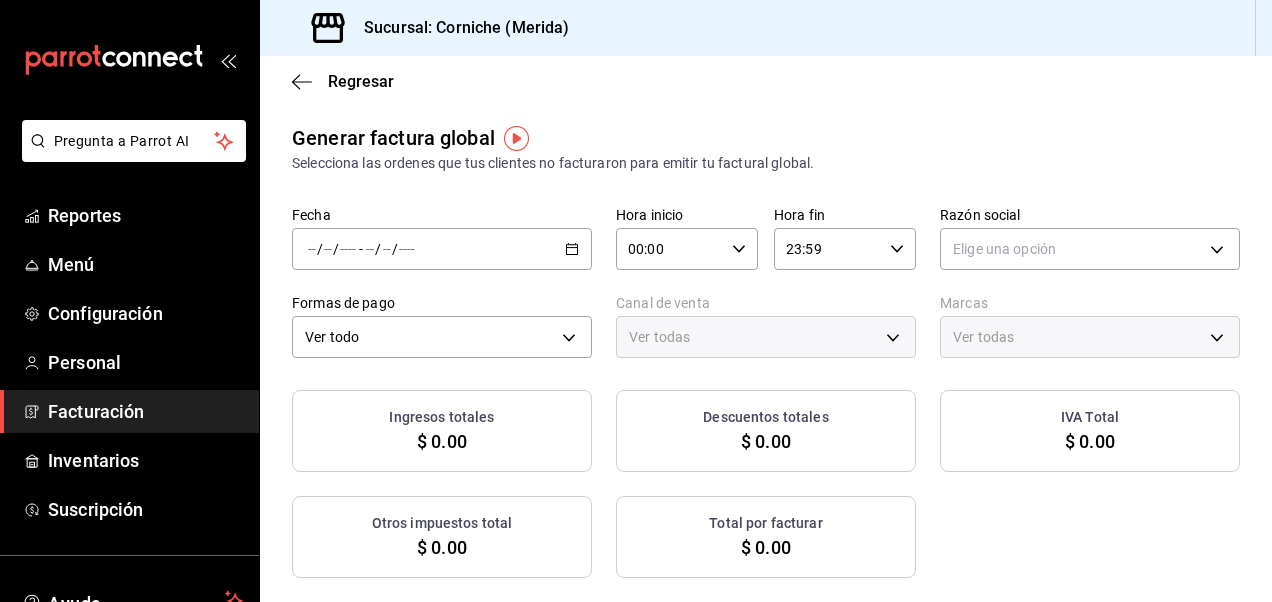 click 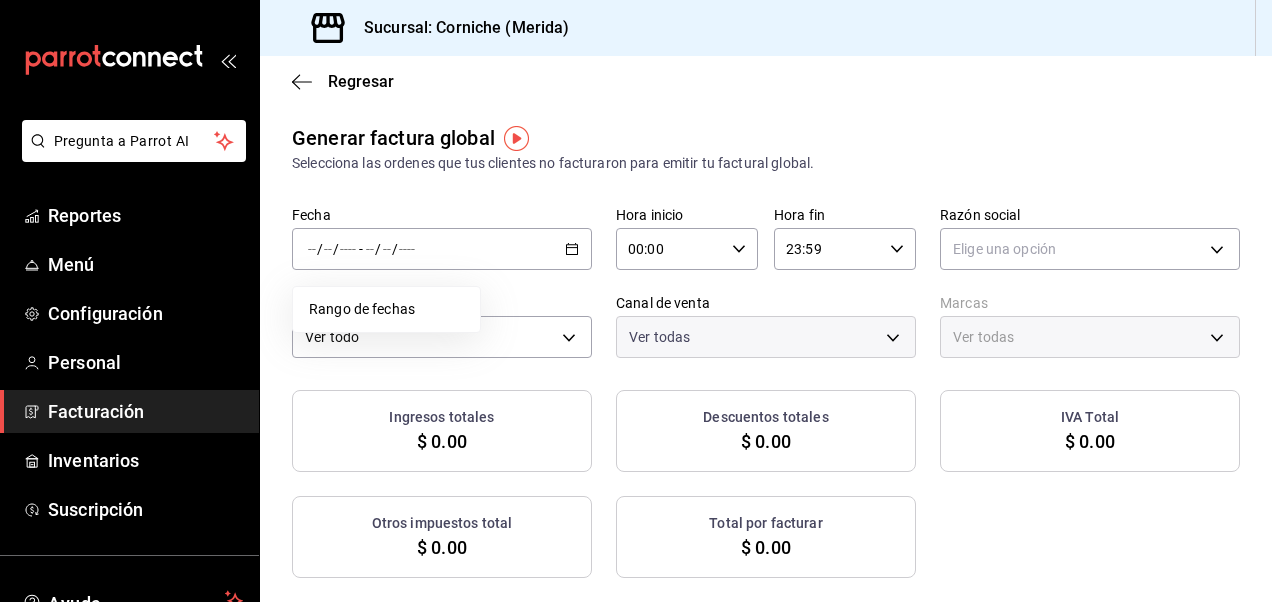 type on "PARROT,UBER_EATS,RAPPI,DIDI_FOOD,ONLINE" 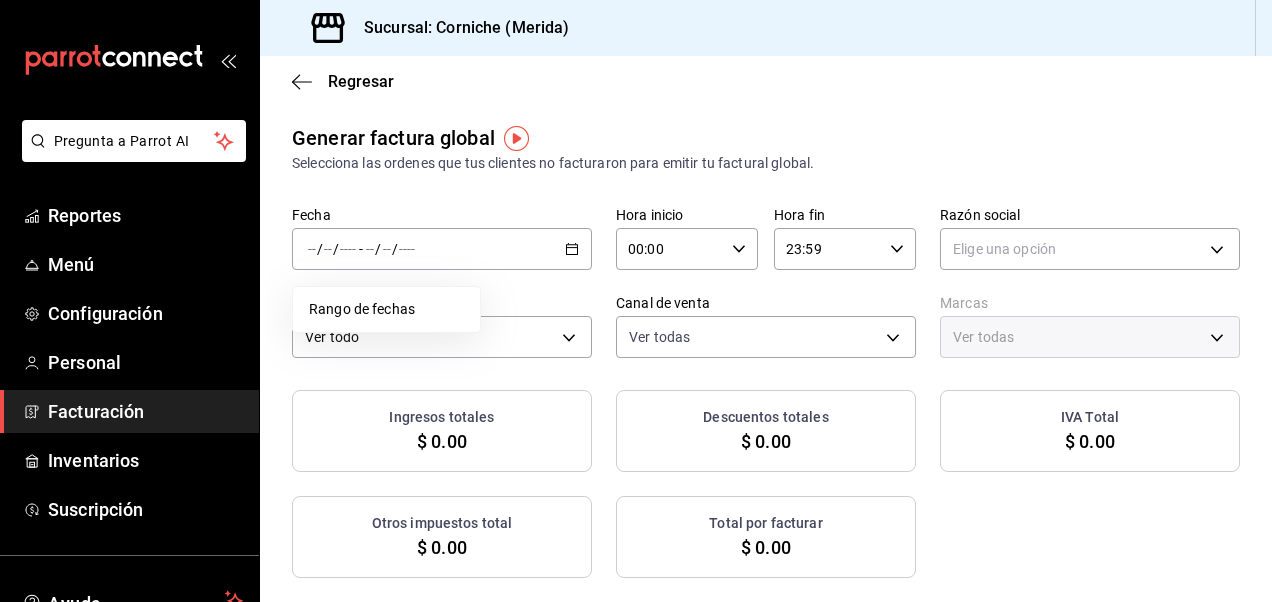 click on "Rango de fechas" at bounding box center (386, 309) 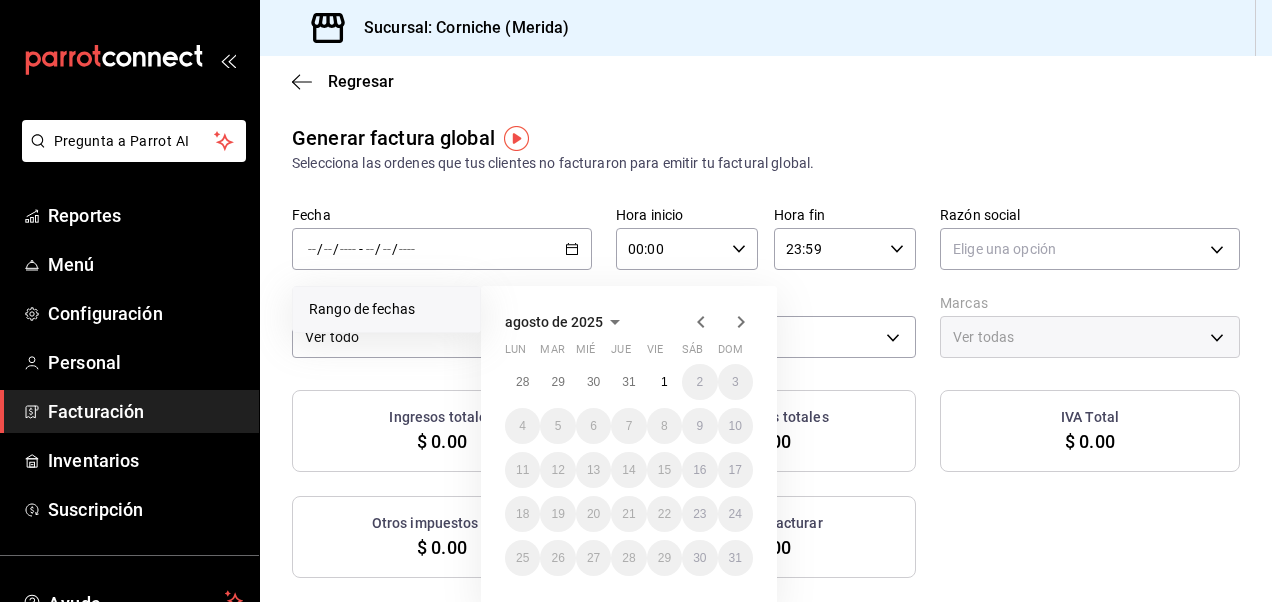 click 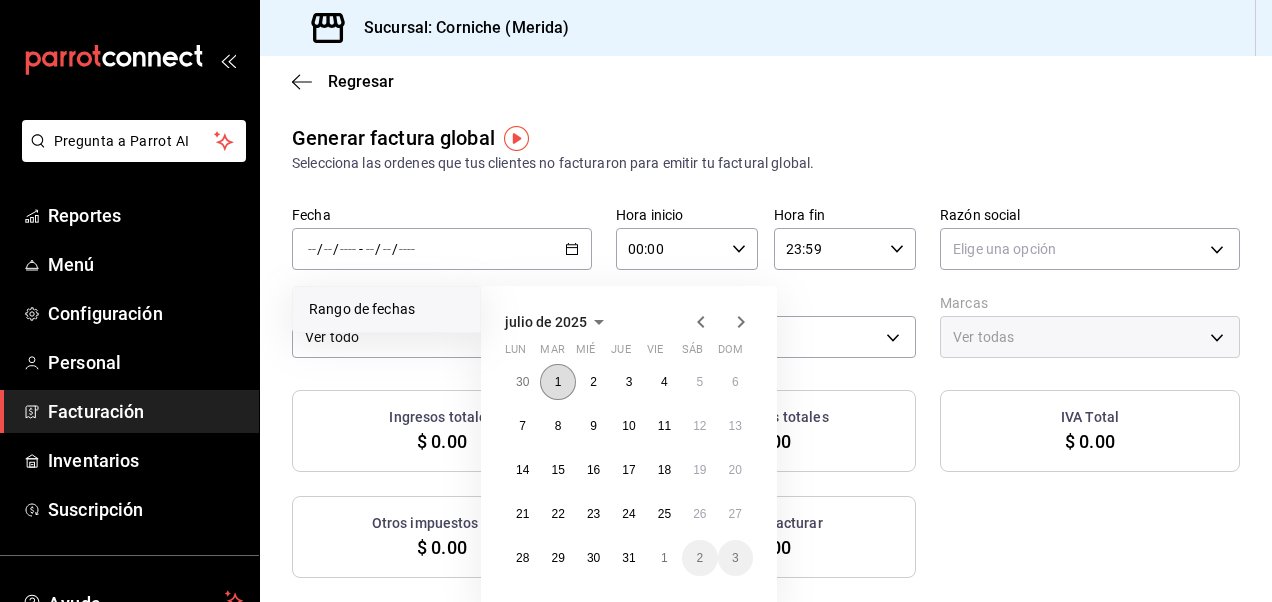 click on "1" at bounding box center (558, 382) 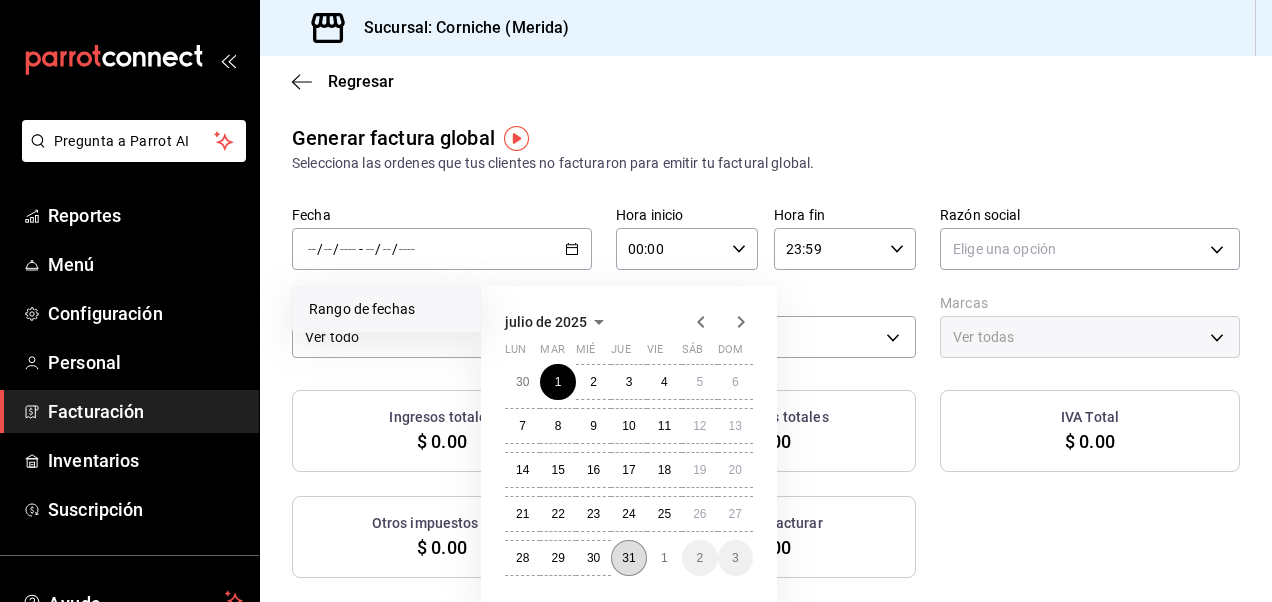 click on "31" at bounding box center [628, 558] 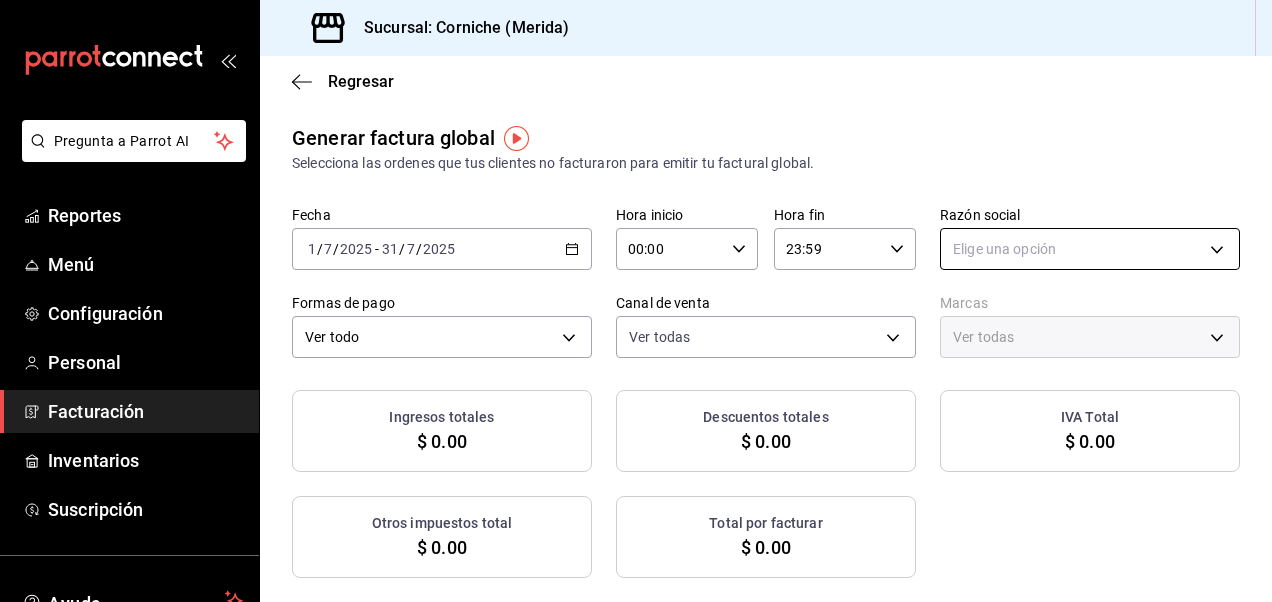 click on "Pregunta a Parrot AI Reportes   Menú   Configuración   Personal   Facturación   Inventarios   Suscripción   Ayuda Recomienda Parrot   [FIRST] [LAST]   Sugerir nueva función   Sucursal: Corniche ( [CITY] ) Regresar Generar factura global Selecciona las ordenes que tus clientes no facturaron para emitir tu factural global. Fecha 2025-07-01 1 / 7 / 2025 - 2025-07-31 31 / 7 / 2025 Hora inicio 00:00 Hora inicio Hora fin 23:59 Hora fin Razón social Elige una opción Formas de pago Ver todo ALL Canal de venta Ver todas PARROT,UBER_EATS,RAPPI,DIDI_FOOD,ONLINE Marcas Ver todas Ingresos totales $ [NUMBER]. [NUMBER] Descuentos totales $ [NUMBER]. [NUMBER] IVA Total $ [NUMBER]. [NUMBER] Otros impuestos total $ [NUMBER]. [NUMBER] Total por facturar $ [NUMBER]. [NUMBER] No hay información que mostrar GANA 1 MES GRATIS EN TU SUSCRIPCIÓN AQUÍ Ver video tutorial Ir a video Pregunta a Parrot AI Reportes   Menú   Configuración   Personal   Facturación   Inventarios   Suscripción   Ayuda Recomienda Parrot   [FIRST] [LAST]   Sugerir nueva función   Visitar centro de ayuda ([PHONE])" at bounding box center [636, 301] 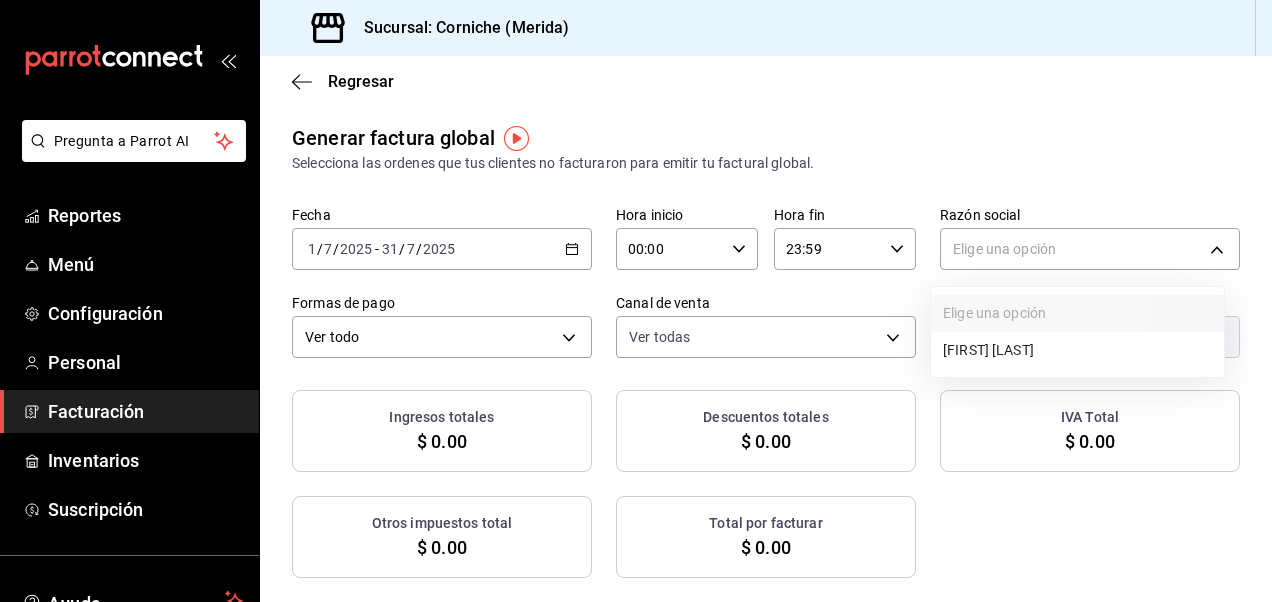 click on "[FIRST] [LAST]" at bounding box center (1077, 350) 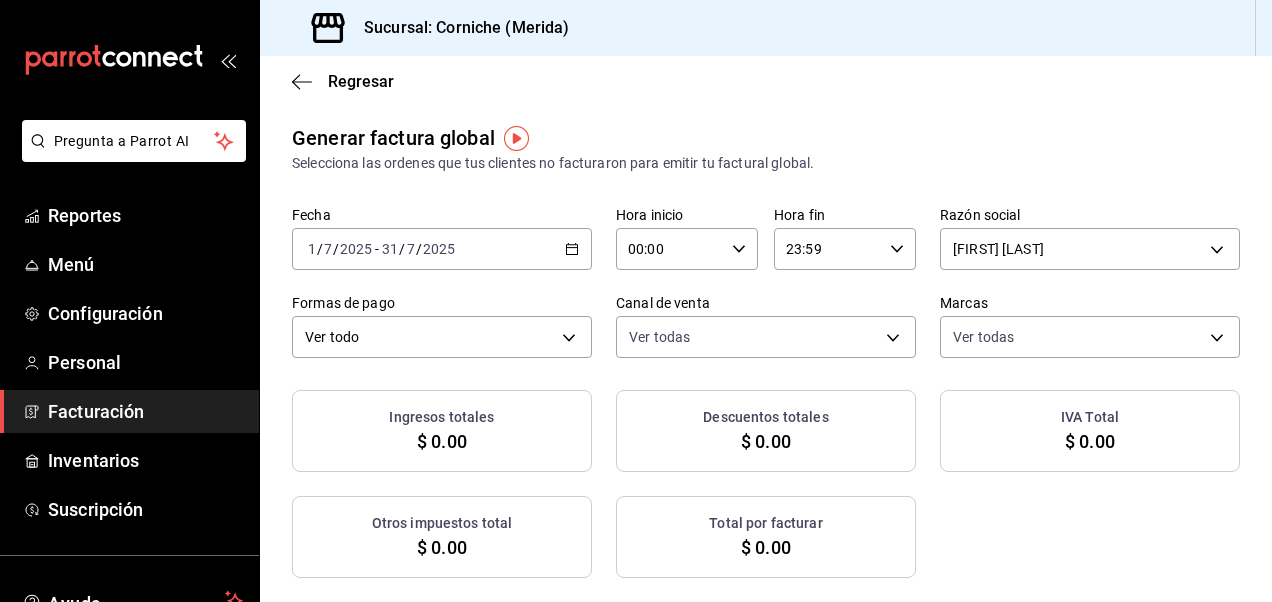 checkbox on "true" 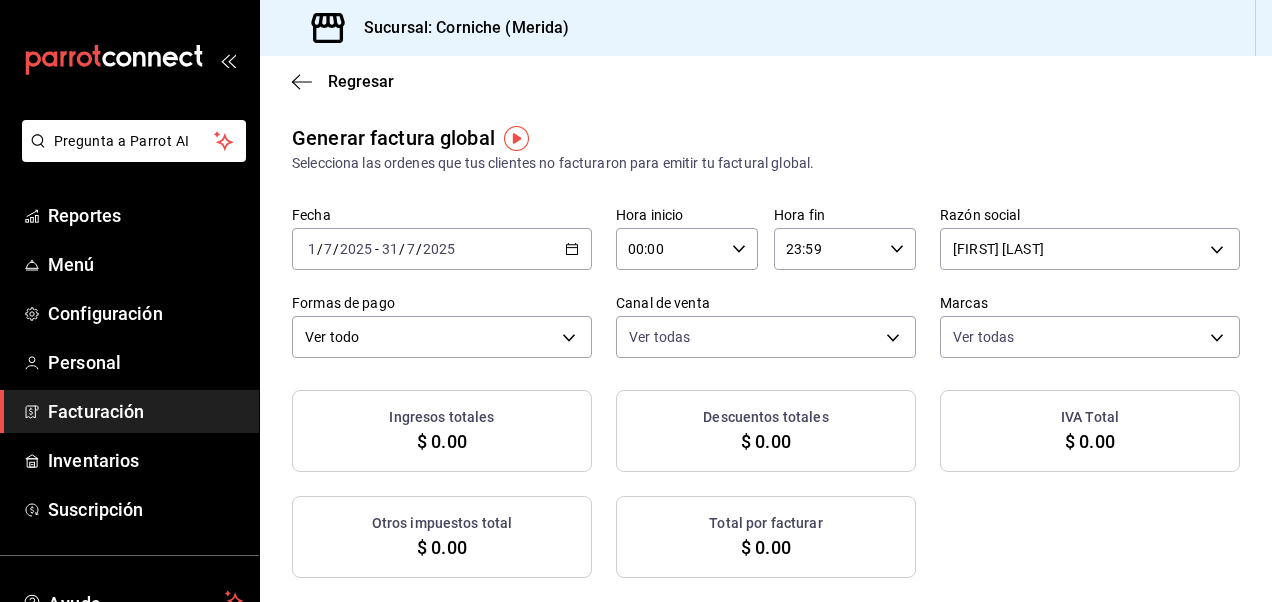 checkbox on "true" 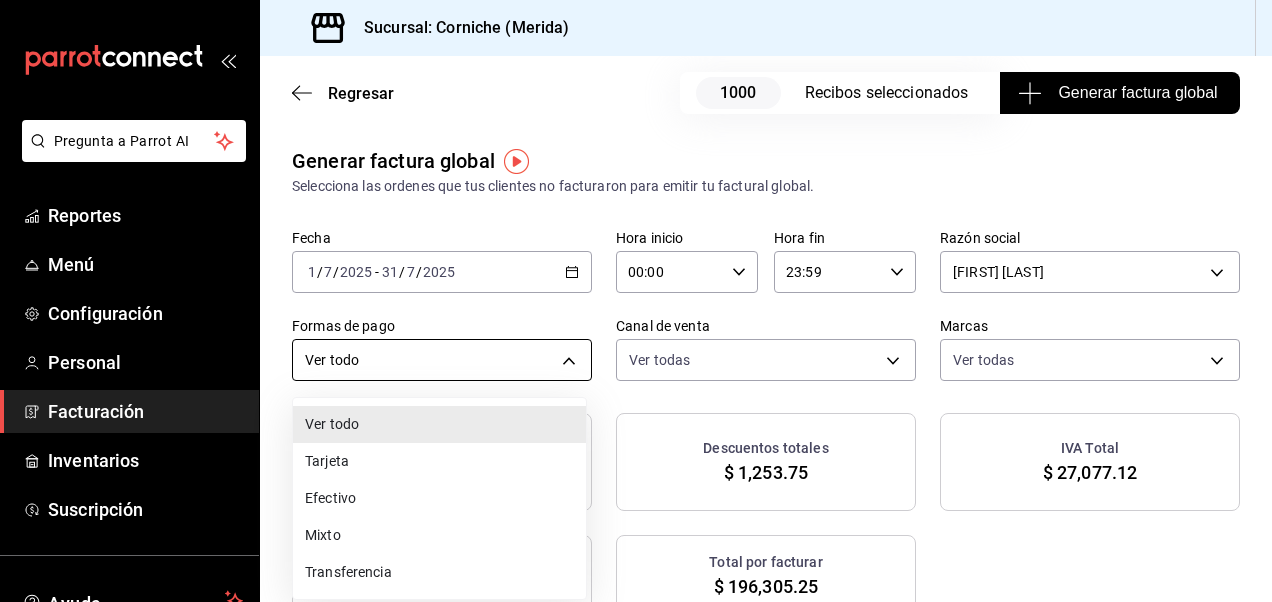 click on "Pregunta a Parrot AI Reportes   Menú   Configuración   Personal   Facturación   Inventarios   Suscripción   Ayuda Recomienda Parrot   [FIRST] [LAST]   Sugerir nueva función   Sucursal: Corniche ( [CITY] ) Regresar 1000 Recibos seleccionados Generar factura global Generar factura global Selecciona las ordenes que tus clientes no facturaron para emitir tu factural global. Fecha 2025-07-01 1 / 7 / 2025 - 2025-07-31 31 / 7 / 2025 Hora inicio 00:00 Hora inicio Hora fin 23:59 Hora fin Razón social [FIRST] [LAST] c8a2189d-ec4b-49d3-ae6b-184920dc65b4 Formas de pago Ver todo ALL Canal de venta Ver todas PARROT,UBER_EATS,RAPPI,DIDI_FOOD,ONLINE Marcas Ver todas a5e4ea80-a09b-4b49-842f-4acdef3f1c67 Ingresos totales $ [NUMBER], [NUMBER]. [NUMBER] Descuentos totales $ [NUMBER]. [NUMBER] IVA Total $ [NUMBER]. [NUMBER] Otros impuestos total $ [NUMBER]. [NUMBER] Total por facturar $ [NUMBER]. [NUMBER] Recibos Quita la selección a los recibos que no quieras incluir. Recuerda que sólo puedes generar facturas globales de hasta 1,000 recibos cada una. Fecha # de recibo" at bounding box center [636, 301] 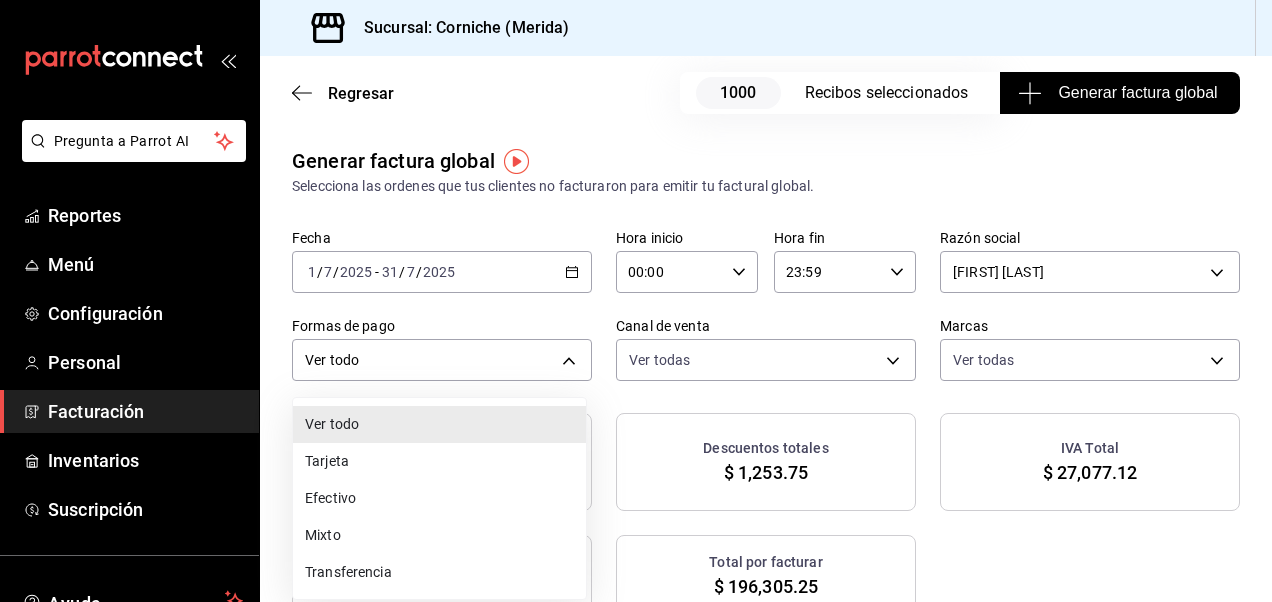 click on "Transferencia" at bounding box center [439, 572] 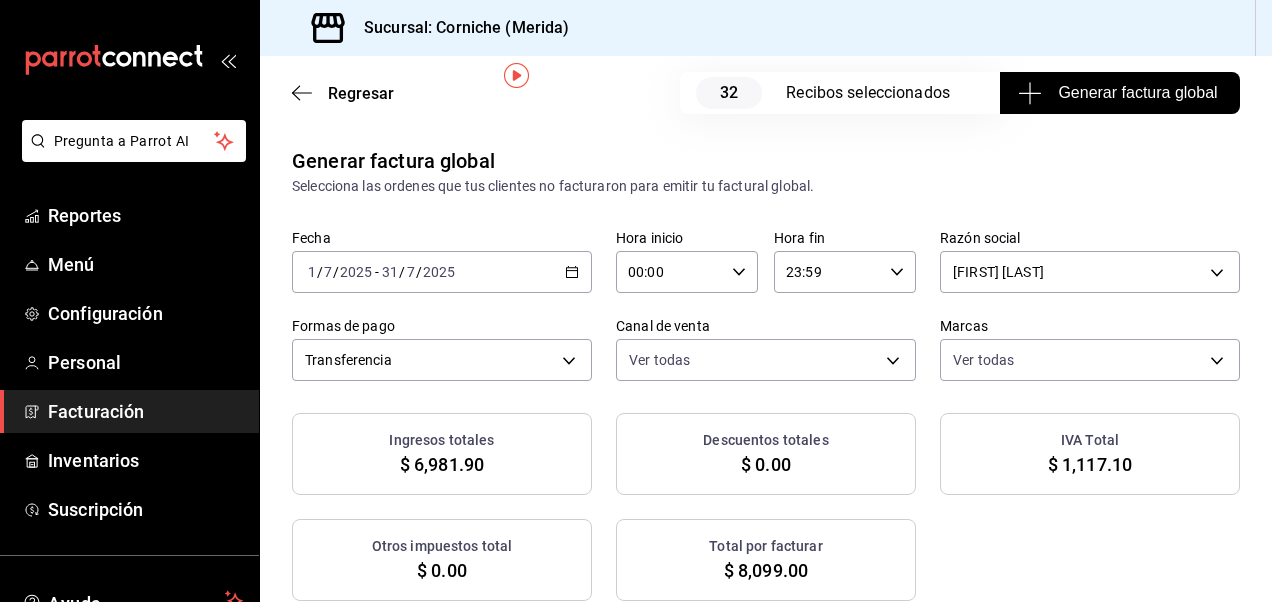 scroll, scrollTop: 270, scrollLeft: 0, axis: vertical 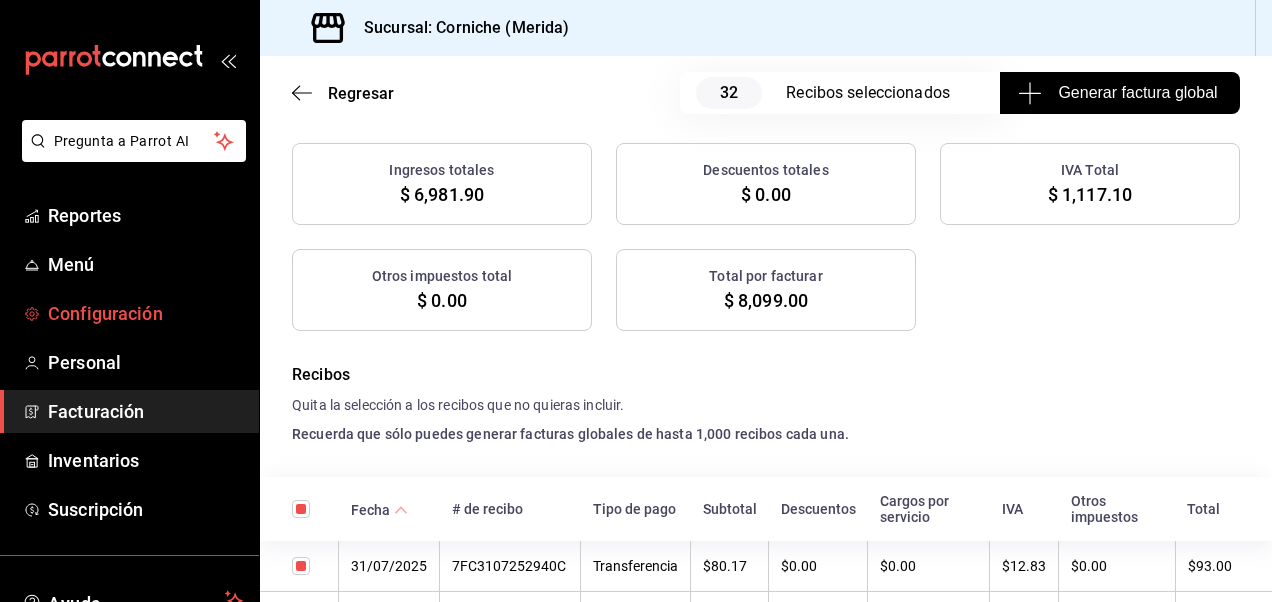 click on "Configuración" at bounding box center (145, 313) 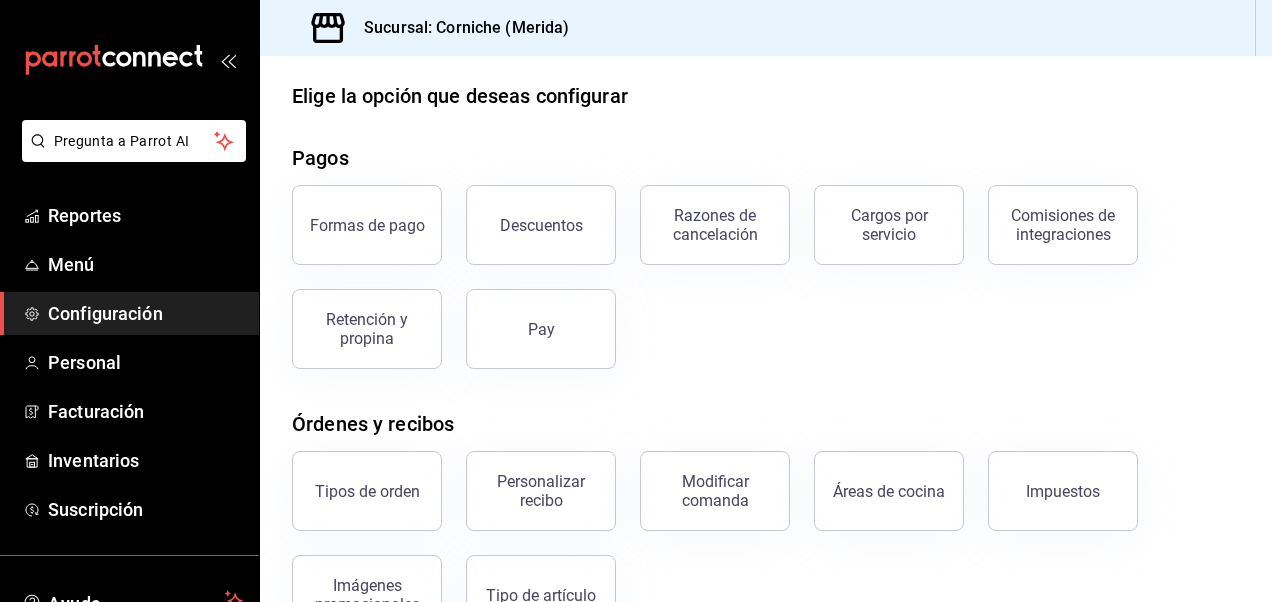 scroll, scrollTop: 24, scrollLeft: 0, axis: vertical 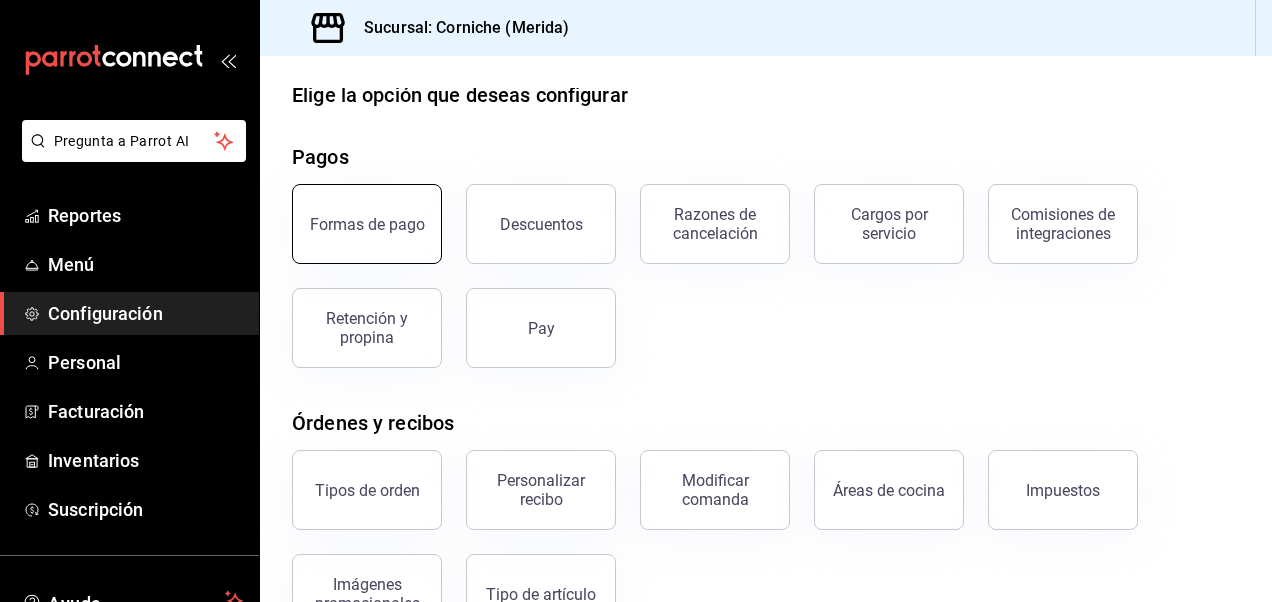 click on "Formas de pago" at bounding box center [367, 224] 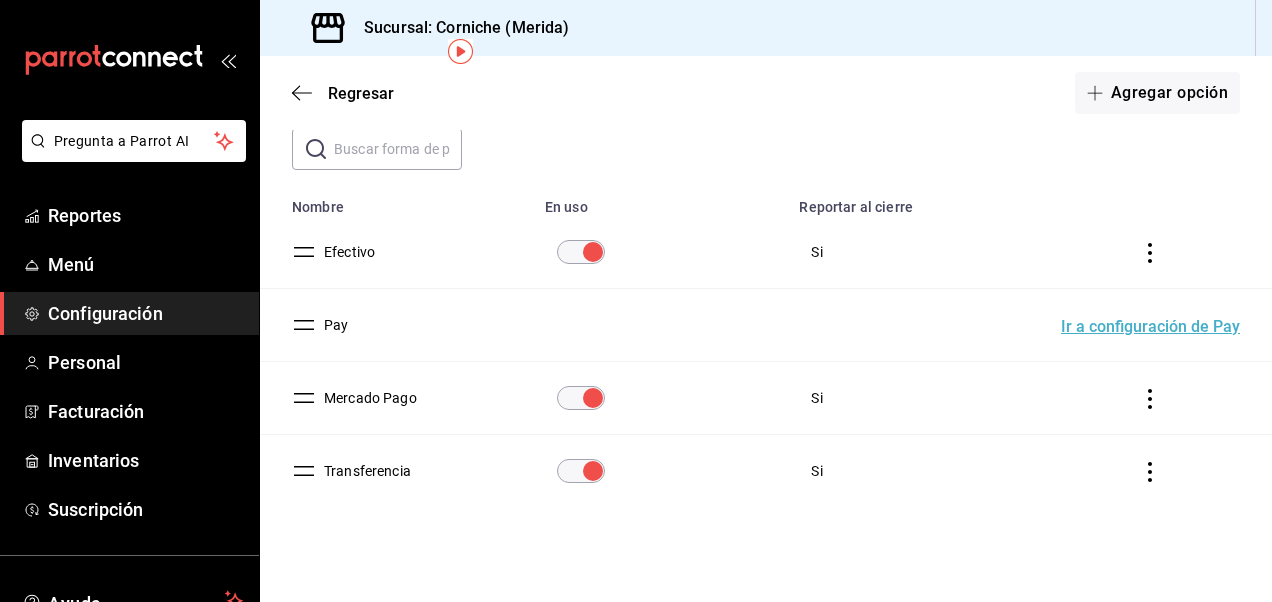scroll, scrollTop: 109, scrollLeft: 0, axis: vertical 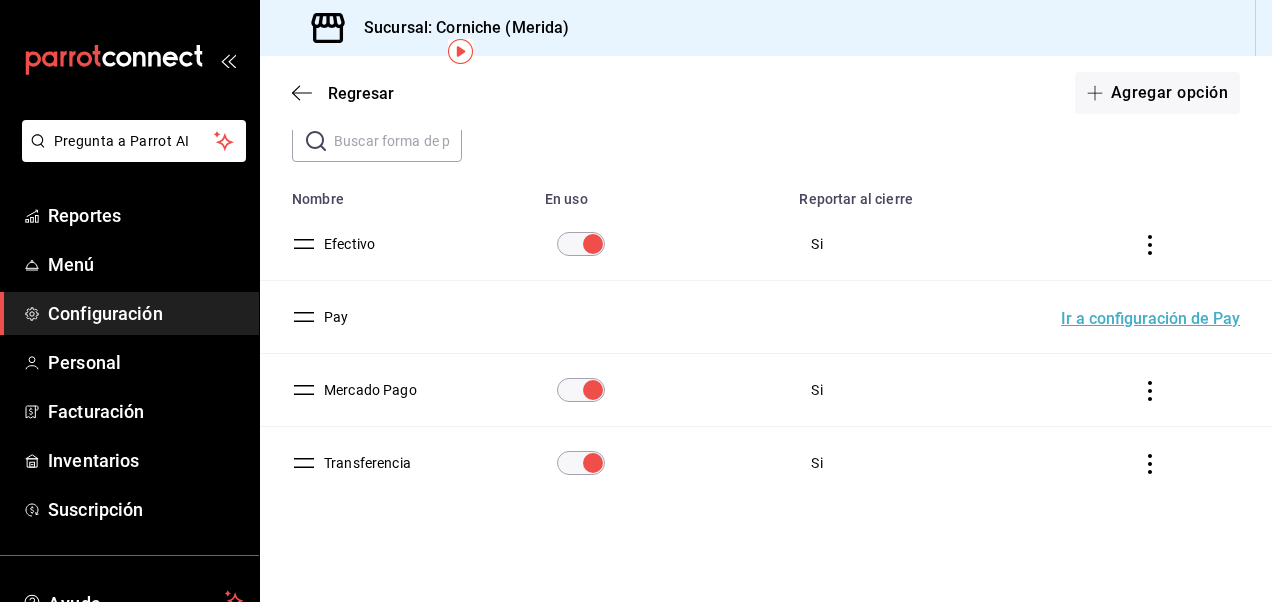 click at bounding box center (593, 463) 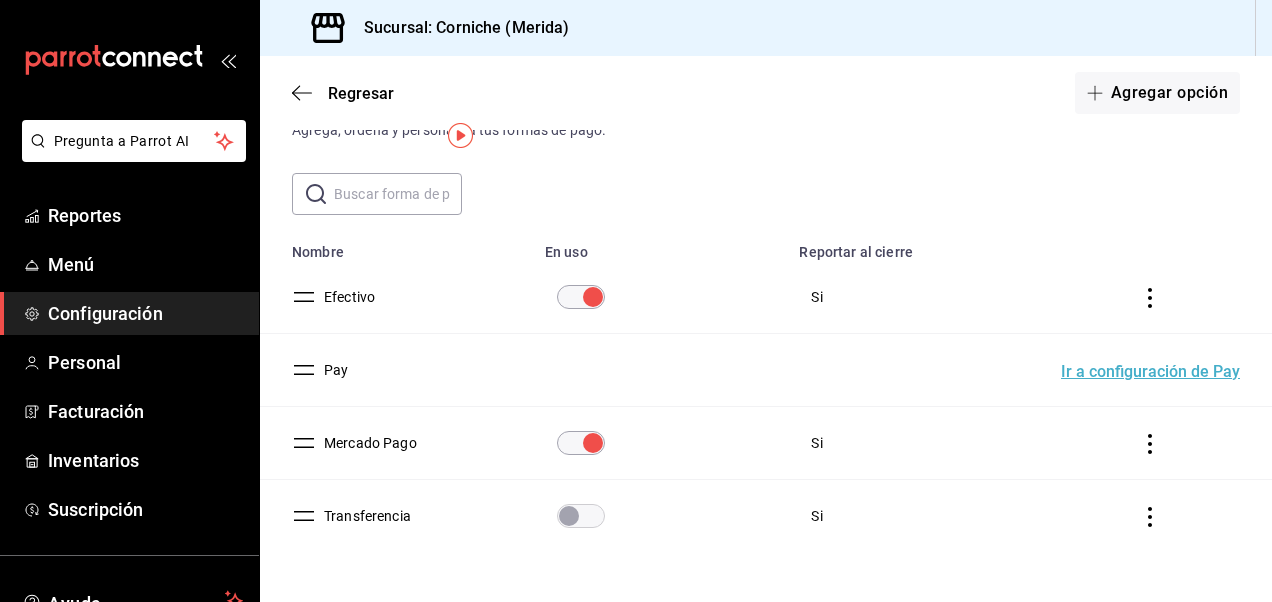 scroll, scrollTop: 0, scrollLeft: 0, axis: both 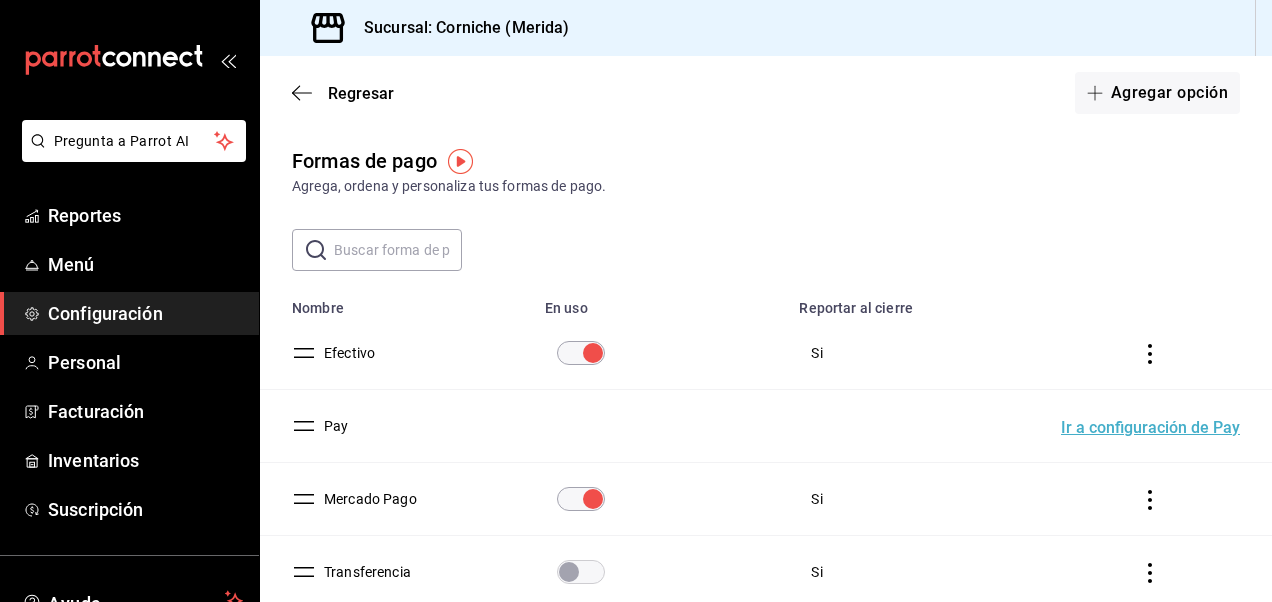 click at bounding box center (593, 499) 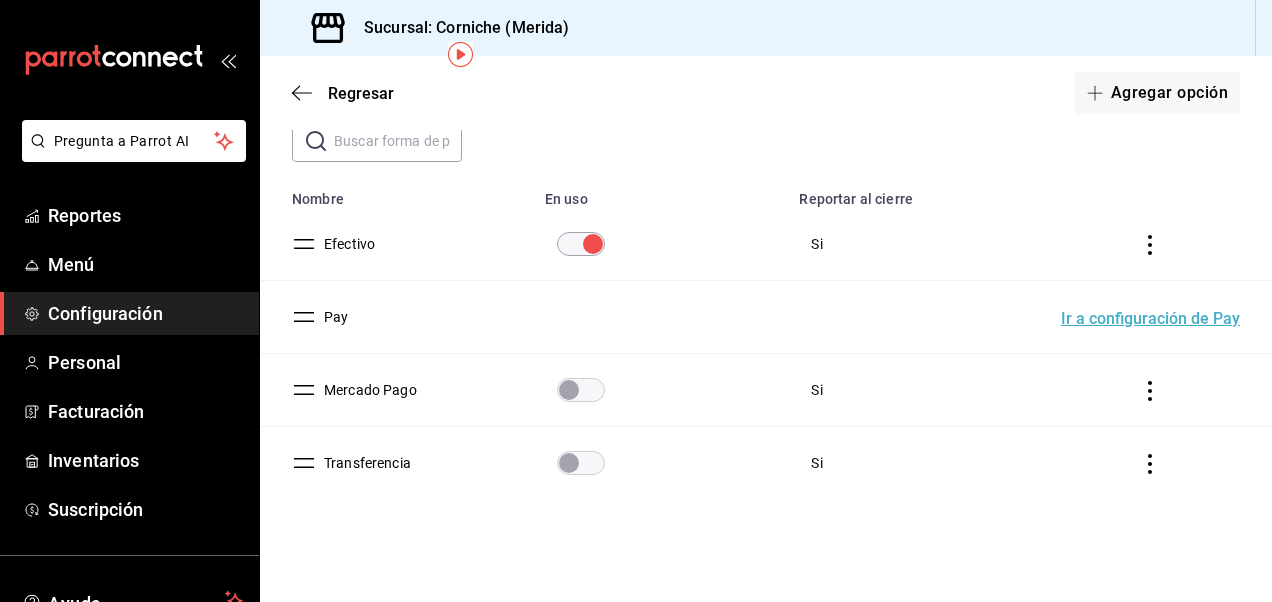scroll, scrollTop: 0, scrollLeft: 0, axis: both 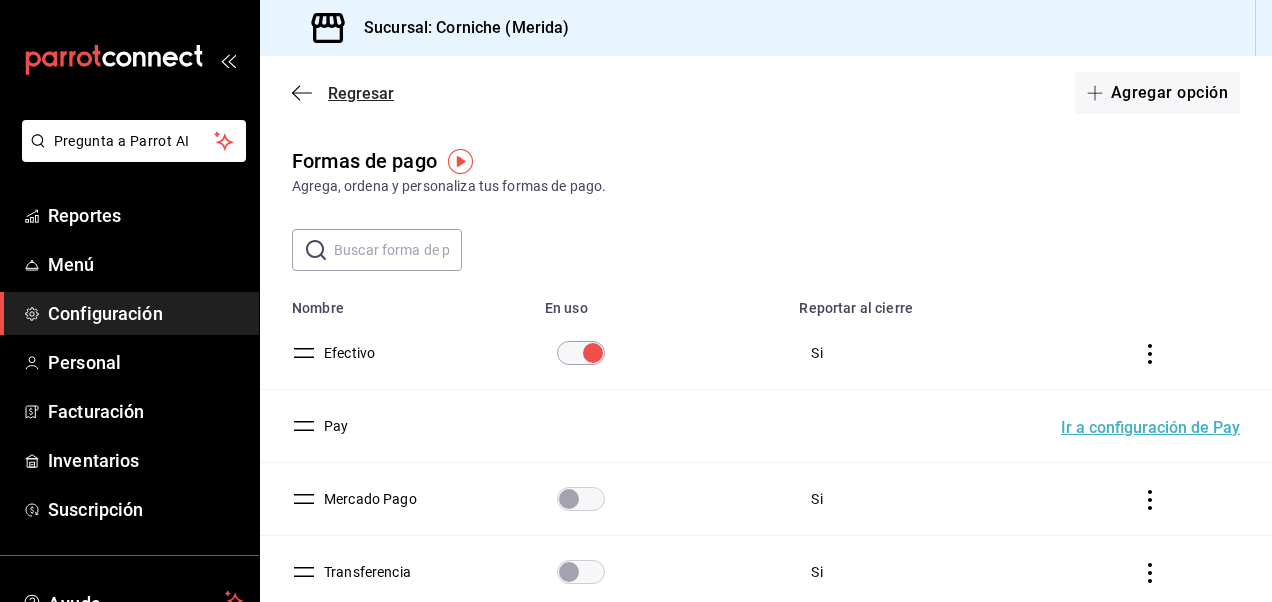 click 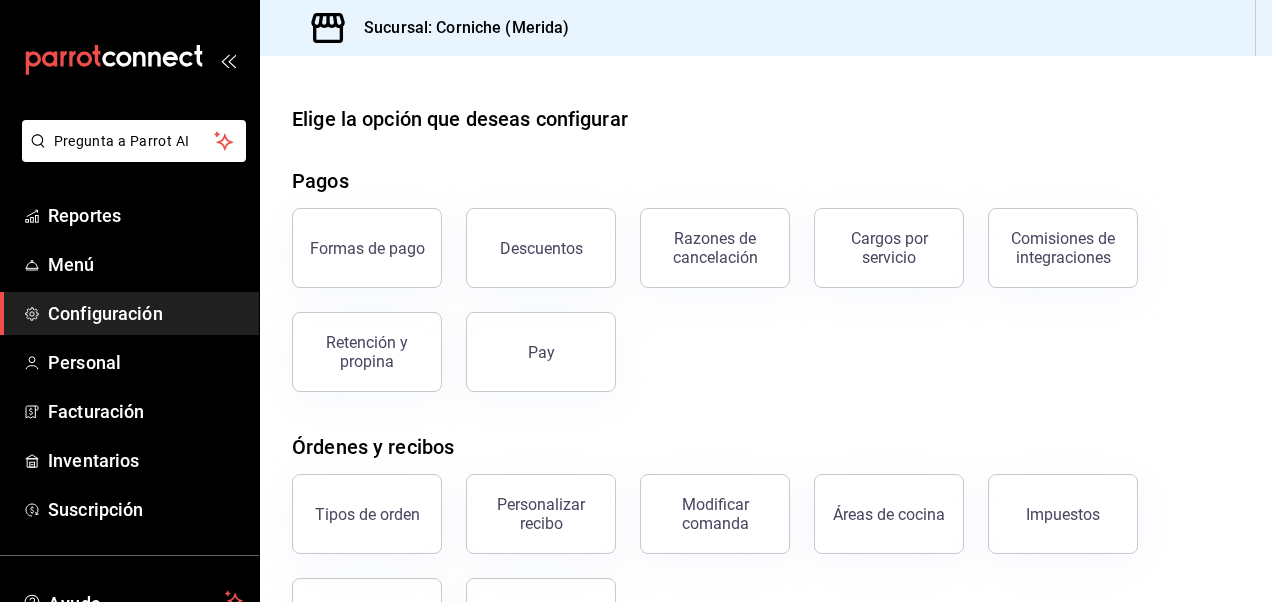 click on "Elige la opción que deseas configurar" at bounding box center (766, 119) 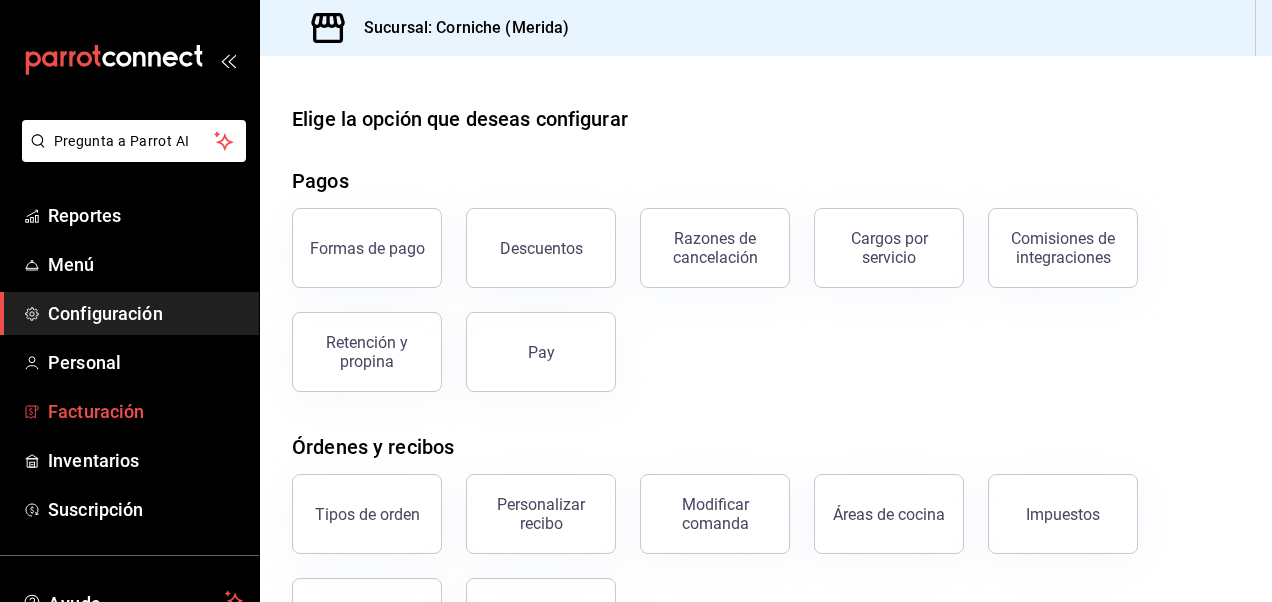 click on "Facturación" at bounding box center [145, 411] 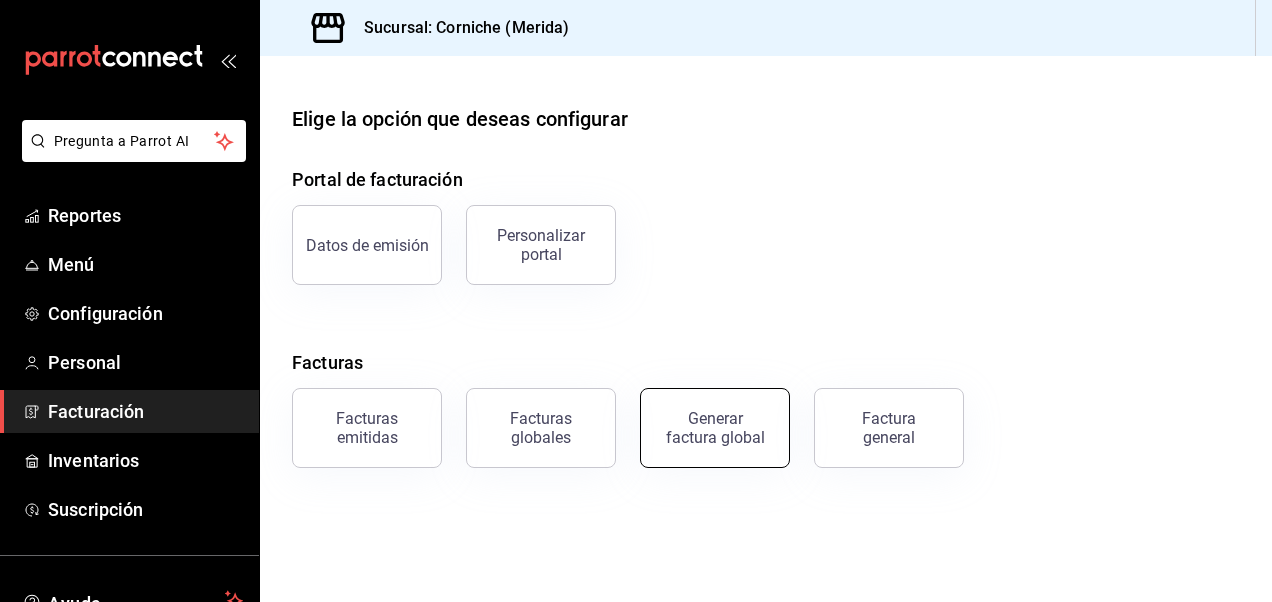 click on "Generar factura global" at bounding box center [715, 428] 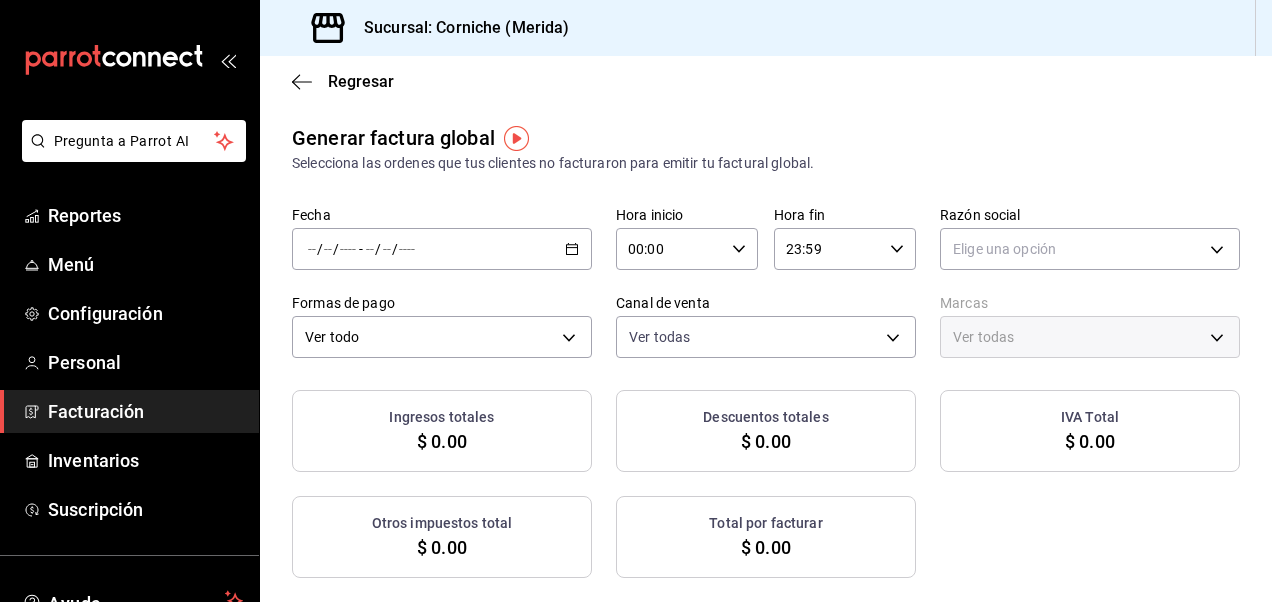 click on "/ / - / /" at bounding box center [442, 249] 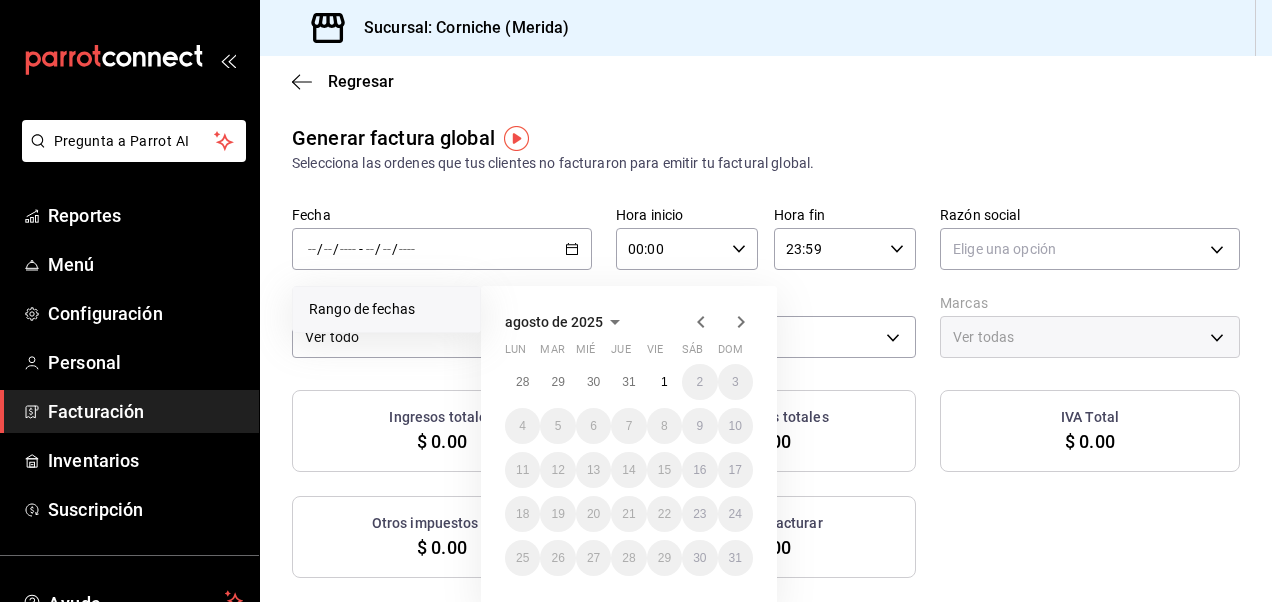click 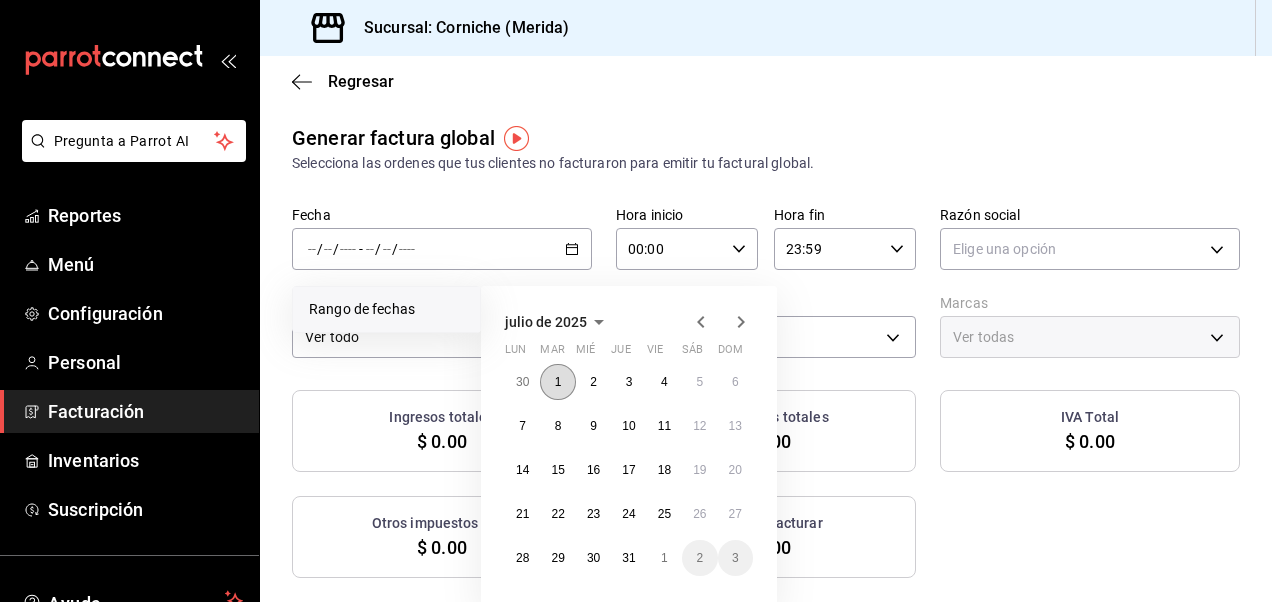 click on "1" at bounding box center (558, 382) 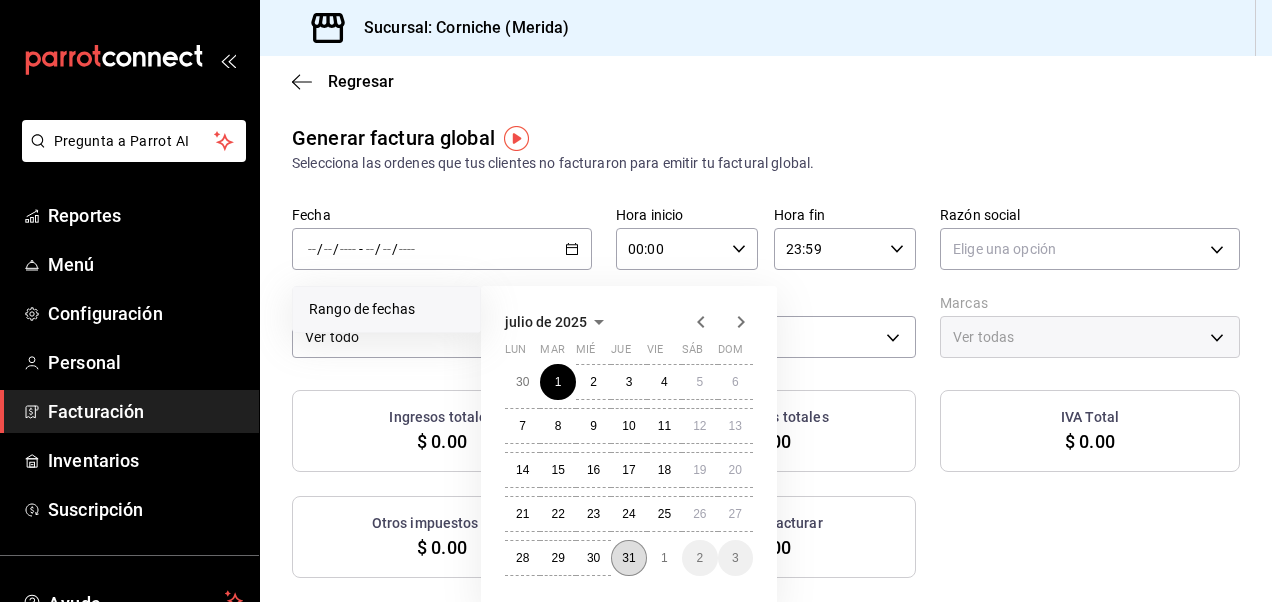 click on "31" at bounding box center [628, 558] 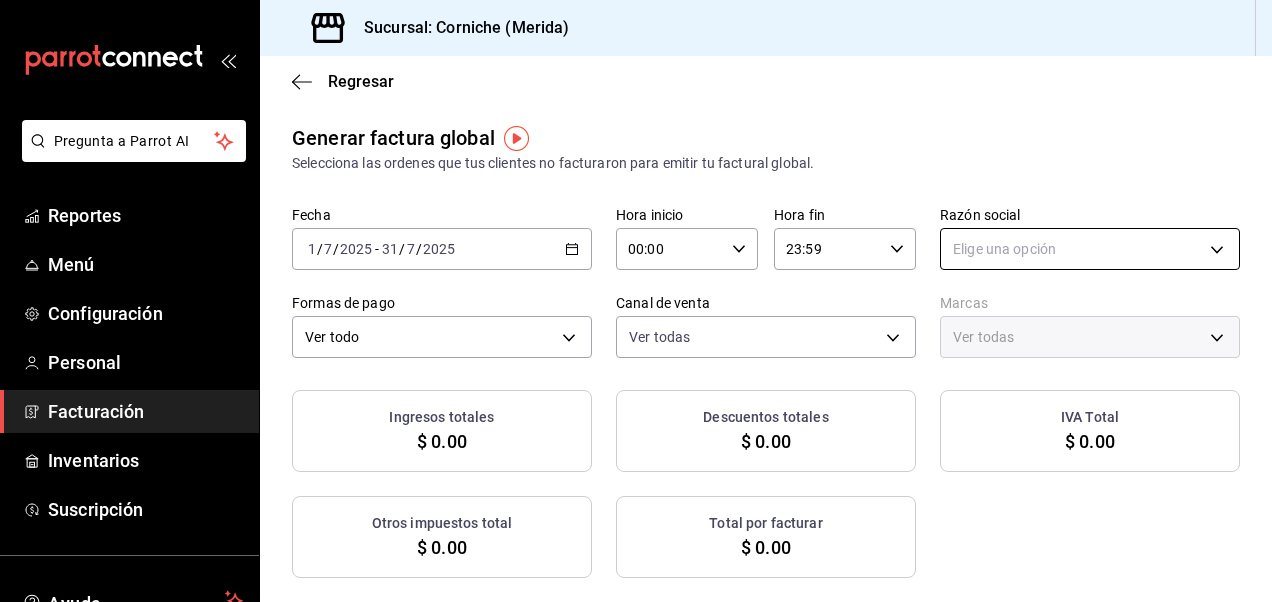 click on "Pregunta a Parrot AI Reportes   Menú   Configuración   Personal   Facturación   Inventarios   Suscripción   Ayuda Recomienda Parrot   [FIRST] [LAST]   Sugerir nueva función   Sucursal: Corniche ( [CITY] ) Regresar Generar factura global Selecciona las ordenes que tus clientes no facturaron para emitir tu factural global. Fecha 2025-07-01 1 / 7 / 2025 - 2025-07-31 31 / 7 / 2025 Hora inicio 00:00 Hora inicio Hora fin 23:59 Hora fin Razón social Elige una opción Formas de pago Ver todo ALL Canal de venta Ver todas PARROT,UBER_EATS,RAPPI,DIDI_FOOD,ONLINE Marcas Ver todas Ingresos totales $ [NUMBER]. [NUMBER] Descuentos totales $ [NUMBER]. [NUMBER] IVA Total $ [NUMBER]. [NUMBER] Otros impuestos total $ [NUMBER]. [NUMBER] Total por facturar $ [NUMBER]. [NUMBER] No hay información que mostrar GANA 1 MES GRATIS EN TU SUSCRIPCIÓN AQUÍ Ver video tutorial Ir a video Pregunta a Parrot AI Reportes   Menú   Configuración   Personal   Facturación   Inventarios   Suscripción   Ayuda Recomienda Parrot   [FIRST] [LAST]   Sugerir nueva función   Visitar centro de ayuda ([PHONE])" at bounding box center [636, 301] 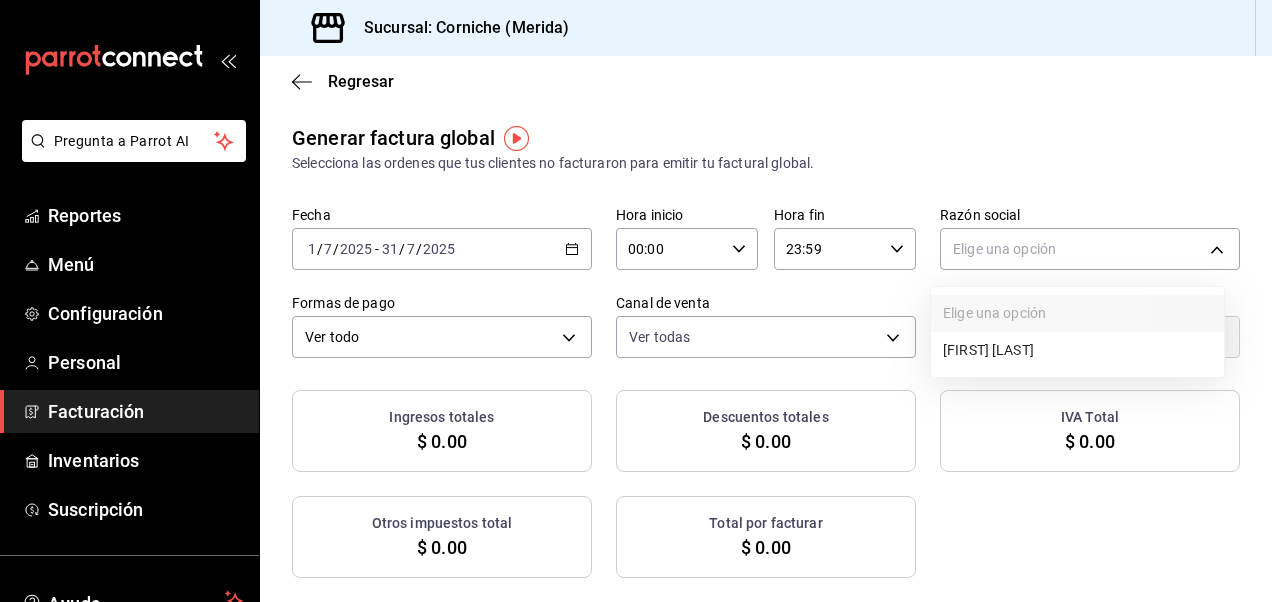 click on "[FIRST] [LAST]" at bounding box center (1077, 350) 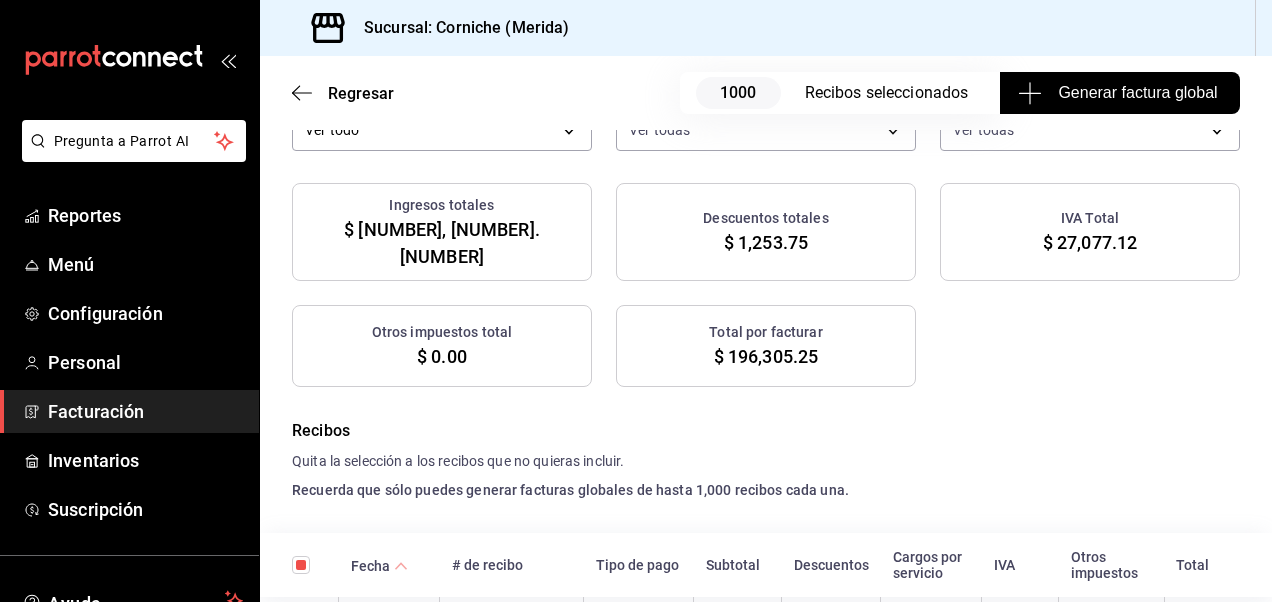 scroll, scrollTop: 234, scrollLeft: 0, axis: vertical 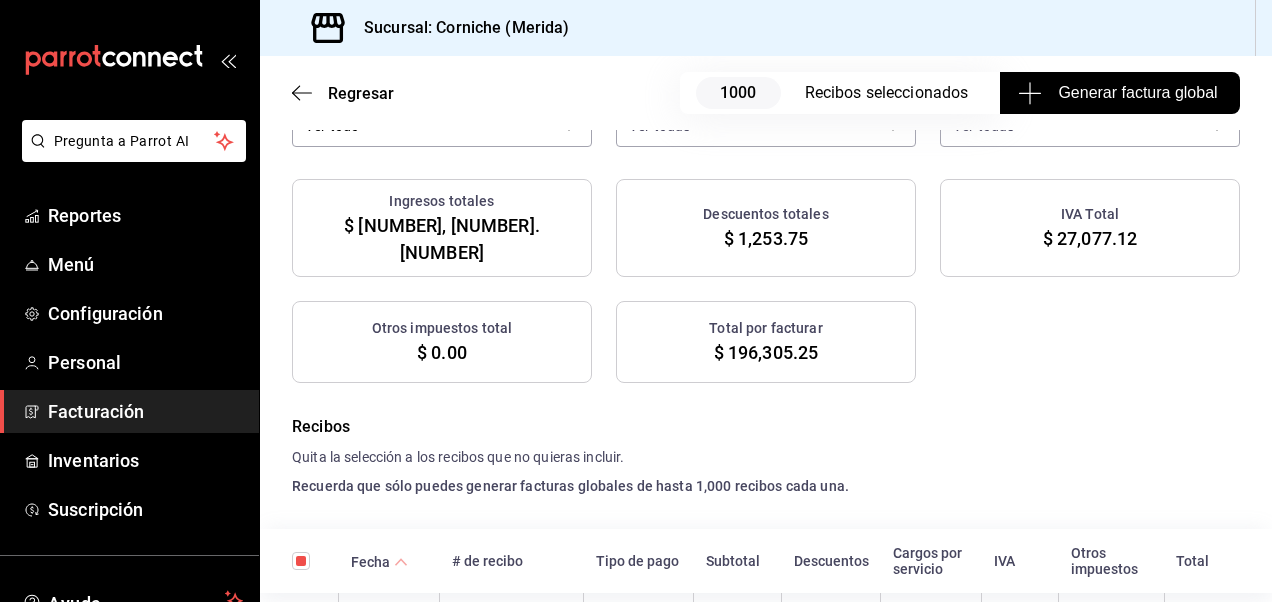click on "Generar factura global" at bounding box center [1119, 93] 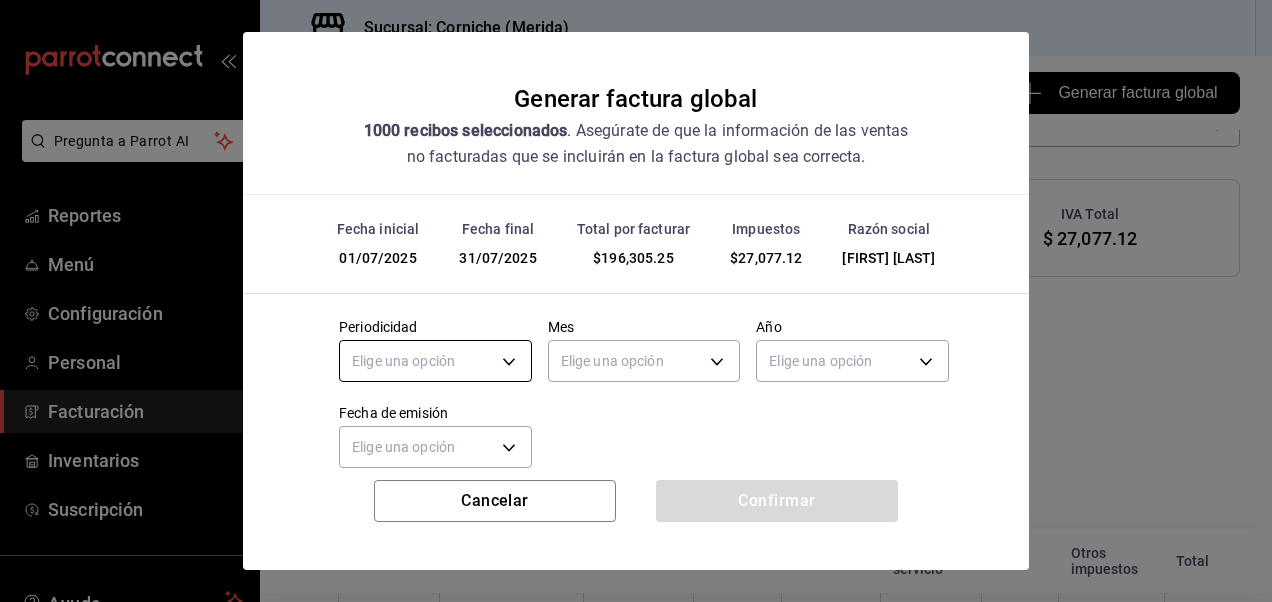 click on "Pregunta a Parrot AI Reportes   Menú   Configuración   Personal   Facturación   Inventarios   Suscripción   Ayuda Recomienda Parrot   [FIRST] [LAST]   Sugerir nueva función   Sucursal: Corniche ( [CITY] ) Regresar 1000 Recibos seleccionados Generar factura global Generar factura global Selecciona las ordenes que tus clientes no facturaron para emitir tu factural global. Fecha 2025-07-01 1 / 7 / 2025 - 2025-07-31 31 / 7 / 2025 Hora inicio 00:00 Hora inicio Hora fin 23:59 Hora fin Razón social [FIRST] [LAST] c8a2189d-ec4b-49d3-ae6b-184920dc65b4 Formas de pago Ver todo ALL Canal de venta Ver todas PARROT,UBER_EATS,RAPPI,DIDI_FOOD,ONLINE Marcas Ver todas a5e4ea80-a09b-4b49-842f-4acdef3f1c67 Ingresos totales $ [NUMBER], [NUMBER]. [NUMBER] Descuentos totales $ [NUMBER]. [NUMBER] IVA Total $ [NUMBER]. [NUMBER] Otros impuestos total $ [NUMBER]. [NUMBER] Total por facturar $ [NUMBER]. [NUMBER] Recibos Quita la selección a los recibos que no quieras incluir. Recuerda que sólo puedes generar facturas globales de hasta 1,000 recibos cada una. Fecha # de recibo" at bounding box center [636, 301] 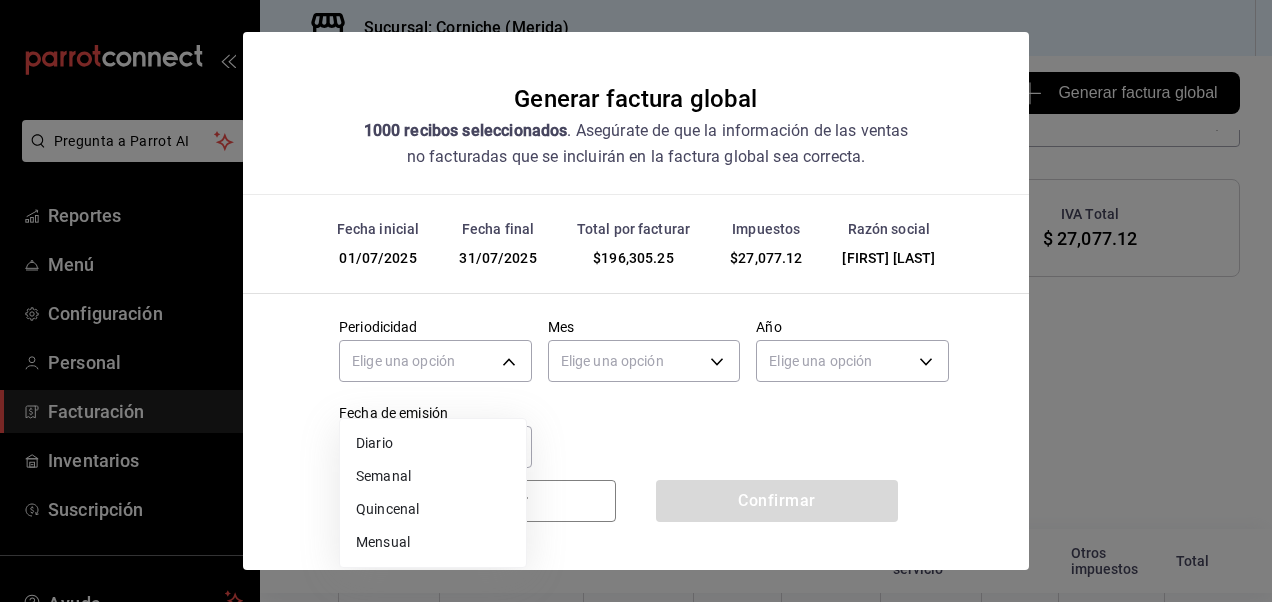 click at bounding box center [636, 301] 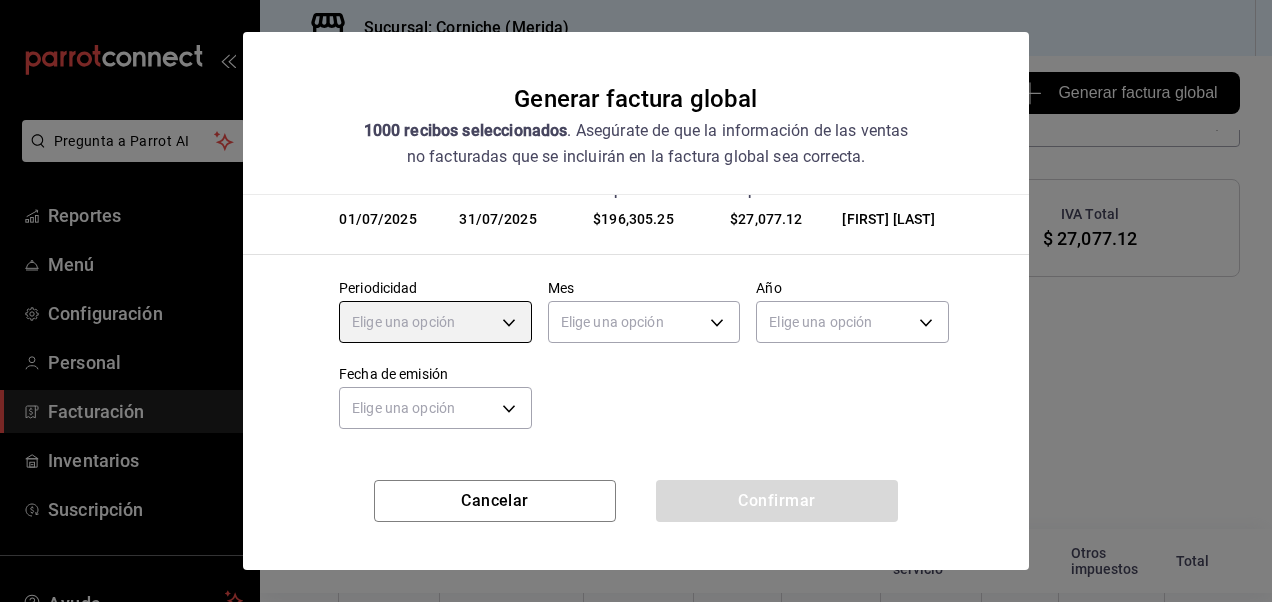 scroll, scrollTop: 0, scrollLeft: 0, axis: both 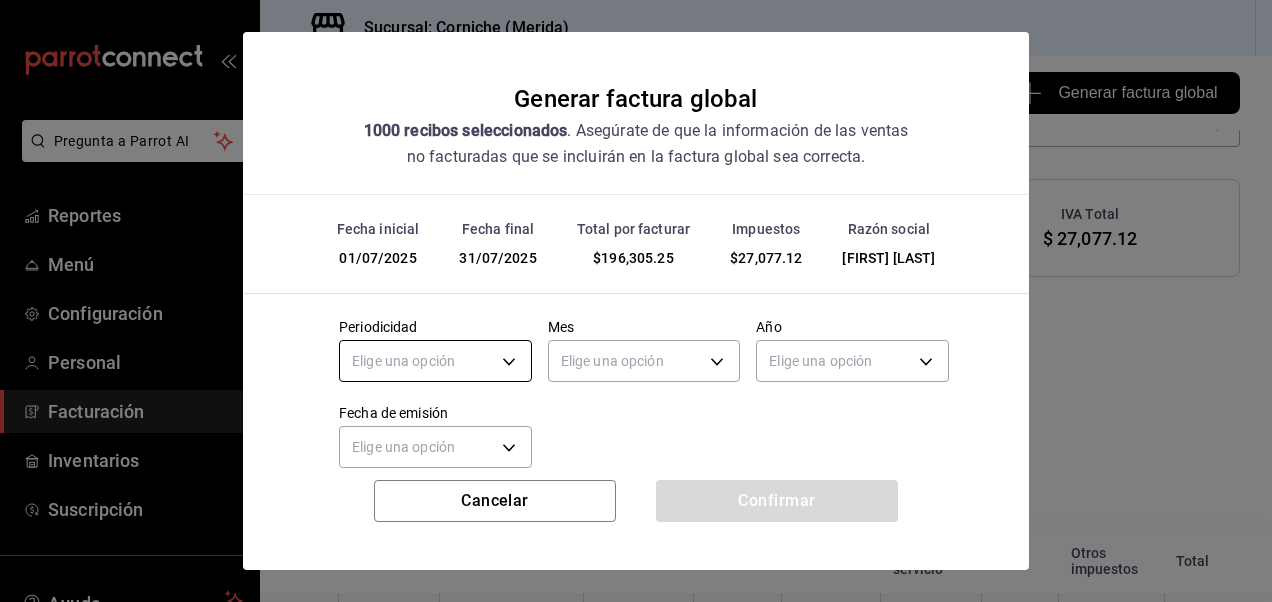 click on "Pregunta a Parrot AI Reportes   Menú   Configuración   Personal   Facturación   Inventarios   Suscripción   Ayuda Recomienda Parrot   [FIRST] [LAST]   Sugerir nueva función   Sucursal: Corniche ( [CITY] ) Regresar 1000 Recibos seleccionados Generar factura global Generar factura global Selecciona las ordenes que tus clientes no facturaron para emitir tu factural global. Fecha 2025-07-01 1 / 7 / 2025 - 2025-07-31 31 / 7 / 2025 Hora inicio 00:00 Hora inicio Hora fin 23:59 Hora fin Razón social [FIRST] [LAST] c8a2189d-ec4b-49d3-ae6b-184920dc65b4 Formas de pago Ver todo ALL Canal de venta Ver todas PARROT,UBER_EATS,RAPPI,DIDI_FOOD,ONLINE Marcas Ver todas a5e4ea80-a09b-4b49-842f-4acdef3f1c67 Ingresos totales $ [NUMBER], [NUMBER]. [NUMBER] Descuentos totales $ [NUMBER]. [NUMBER] IVA Total $ [NUMBER]. [NUMBER] Otros impuestos total $ [NUMBER]. [NUMBER] Total por facturar $ [NUMBER]. [NUMBER] Recibos Quita la selección a los recibos que no quieras incluir. Recuerda que sólo puedes generar facturas globales de hasta 1,000 recibos cada una. Fecha # de recibo" at bounding box center (636, 301) 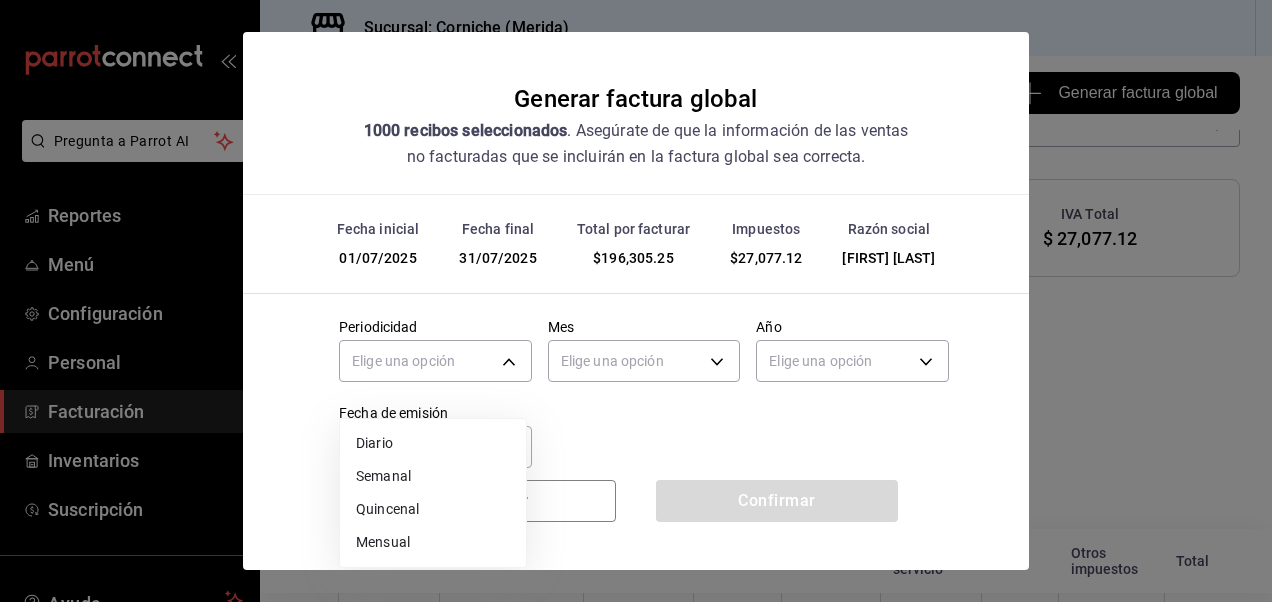 click on "Mensual" at bounding box center [433, 542] 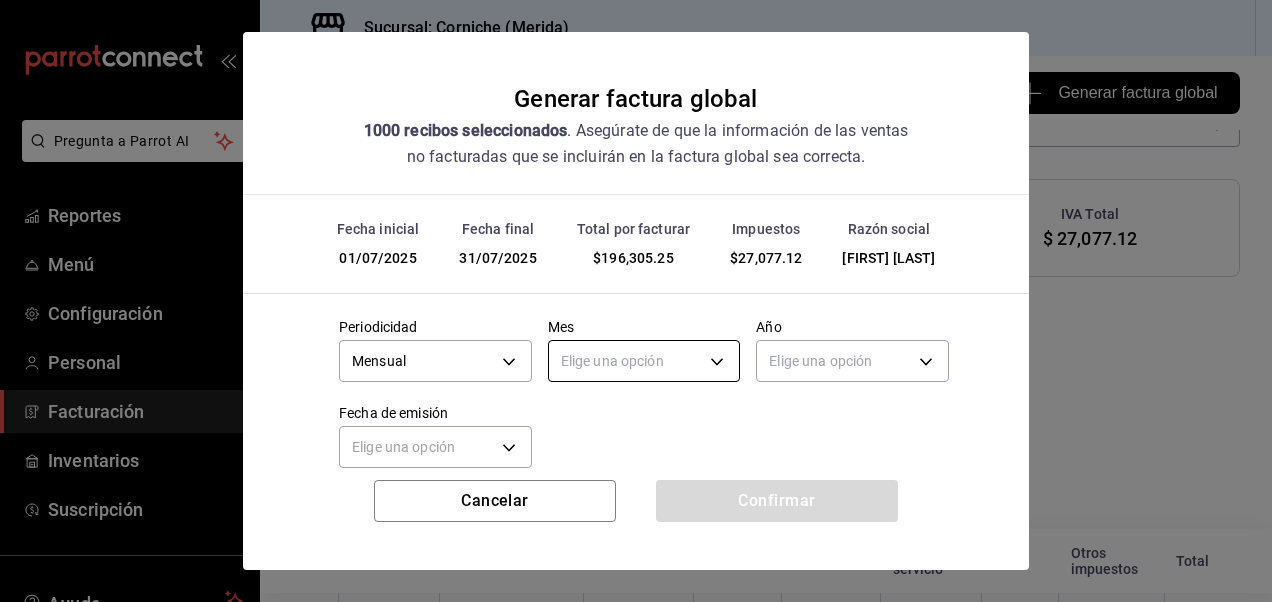 click on "Pregunta a Parrot AI Reportes   Menú   Configuración   Personal   Facturación   Inventarios   Suscripción   Ayuda Recomienda Parrot   [FIRST] [LAST]   Sugerir nueva función   Sucursal: Corniche ( [CITY] ) Regresar 1000 Recibos seleccionados Generar factura global Generar factura global Selecciona las ordenes que tus clientes no facturaron para emitir tu factural global. Fecha 2025-07-01 1 / 7 / 2025 - 2025-07-31 31 / 7 / 2025 Hora inicio 00:00 Hora inicio Hora fin 23:59 Hora fin Razón social [FIRST] [LAST] c8a2189d-ec4b-49d3-ae6b-184920dc65b4 Formas de pago Ver todo ALL Canal de venta Ver todas PARROT,UBER_EATS,RAPPI,DIDI_FOOD,ONLINE Marcas Ver todas a5e4ea80-a09b-4b49-842f-4acdef3f1c67 Ingresos totales $ [NUMBER], [NUMBER]. [NUMBER] Descuentos totales $ [NUMBER]. [NUMBER] IVA Total $ [NUMBER]. [NUMBER] Otros impuestos total $ [NUMBER]. [NUMBER] Total por facturar $ [NUMBER]. [NUMBER] Recibos Quita la selección a los recibos que no quieras incluir. Recuerda que sólo puedes generar facturas globales de hasta 1,000 recibos cada una. Fecha # de recibo" at bounding box center [636, 301] 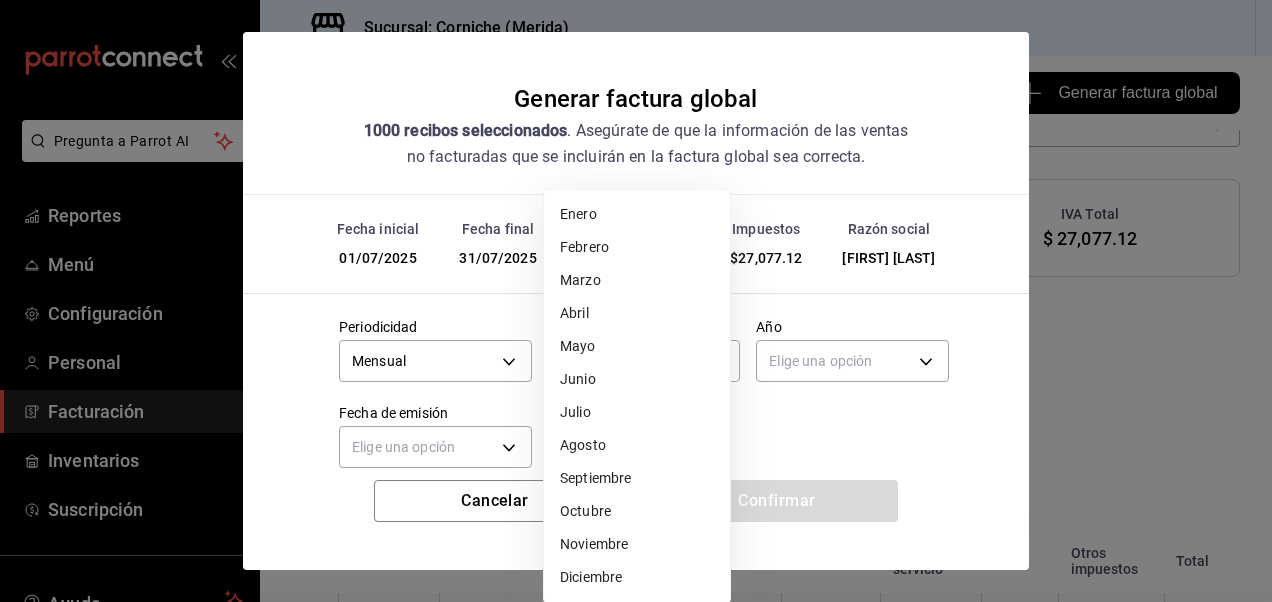 click on "Julio" at bounding box center (637, 412) 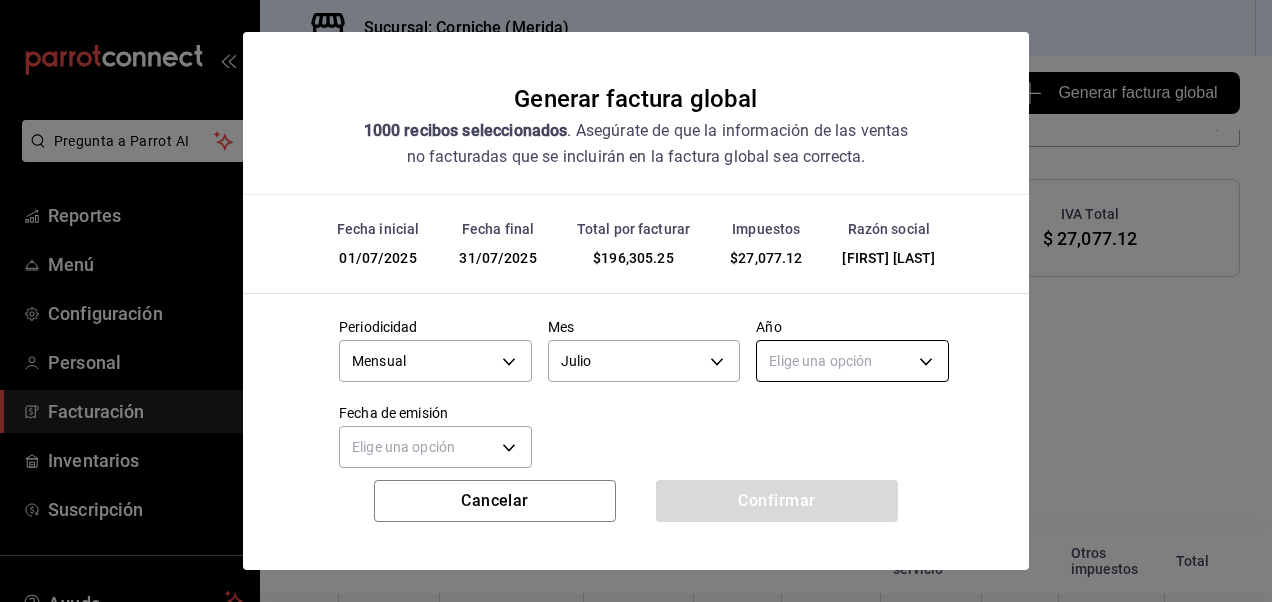 click on "Pregunta a Parrot AI Reportes   Menú   Configuración   Personal   Facturación   Inventarios   Suscripción   Ayuda Recomienda Parrot   [FIRST] [LAST]   Sugerir nueva función   Sucursal: Corniche ( [CITY] ) Regresar 1000 Recibos seleccionados Generar factura global Generar factura global Selecciona las ordenes que tus clientes no facturaron para emitir tu factural global. Fecha 2025-07-01 1 / 7 / 2025 - 2025-07-31 31 / 7 / 2025 Hora inicio 00:00 Hora inicio Hora fin 23:59 Hora fin Razón social [FIRST] [LAST] c8a2189d-ec4b-49d3-ae6b-184920dc65b4 Formas de pago Ver todo ALL Canal de venta Ver todas PARROT,UBER_EATS,RAPPI,DIDI_FOOD,ONLINE Marcas Ver todas a5e4ea80-a09b-4b49-842f-4acdef3f1c67 Ingresos totales $ [NUMBER], [NUMBER]. [NUMBER] Descuentos totales $ [NUMBER]. [NUMBER] IVA Total $ [NUMBER]. [NUMBER] Otros impuestos total $ [NUMBER]. [NUMBER] Total por facturar $ [NUMBER]. [NUMBER] Recibos Quita la selección a los recibos que no quieras incluir. Recuerda que sólo puedes generar facturas globales de hasta 1,000 recibos cada una. Fecha # de recibo" at bounding box center [636, 301] 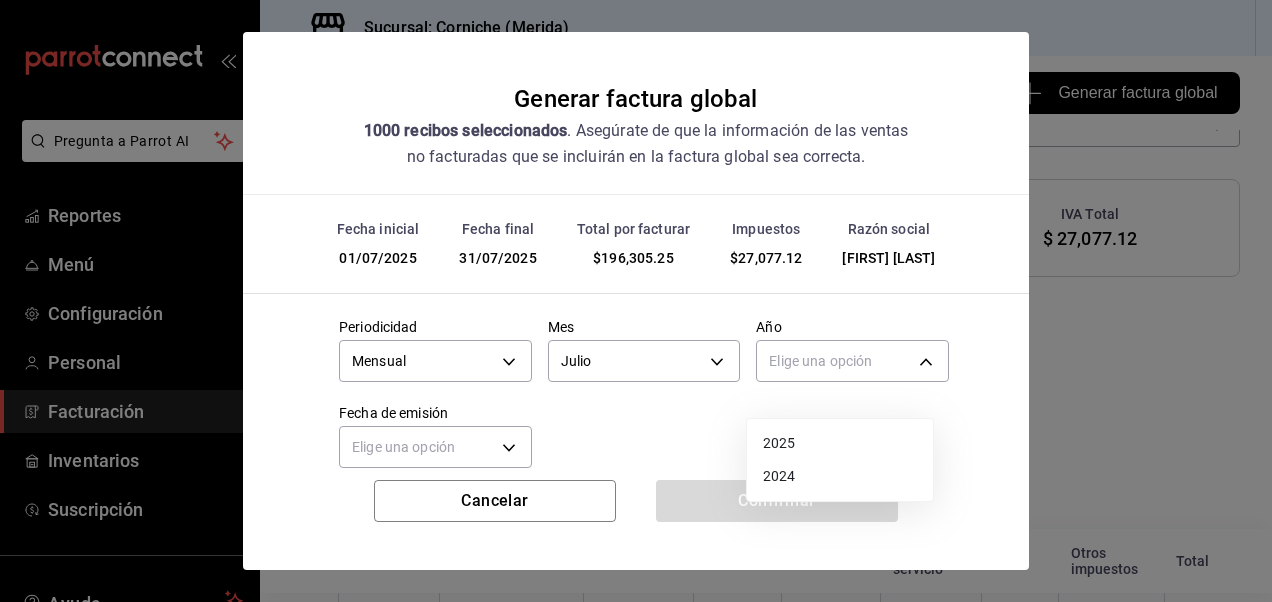 click on "2025" at bounding box center [840, 443] 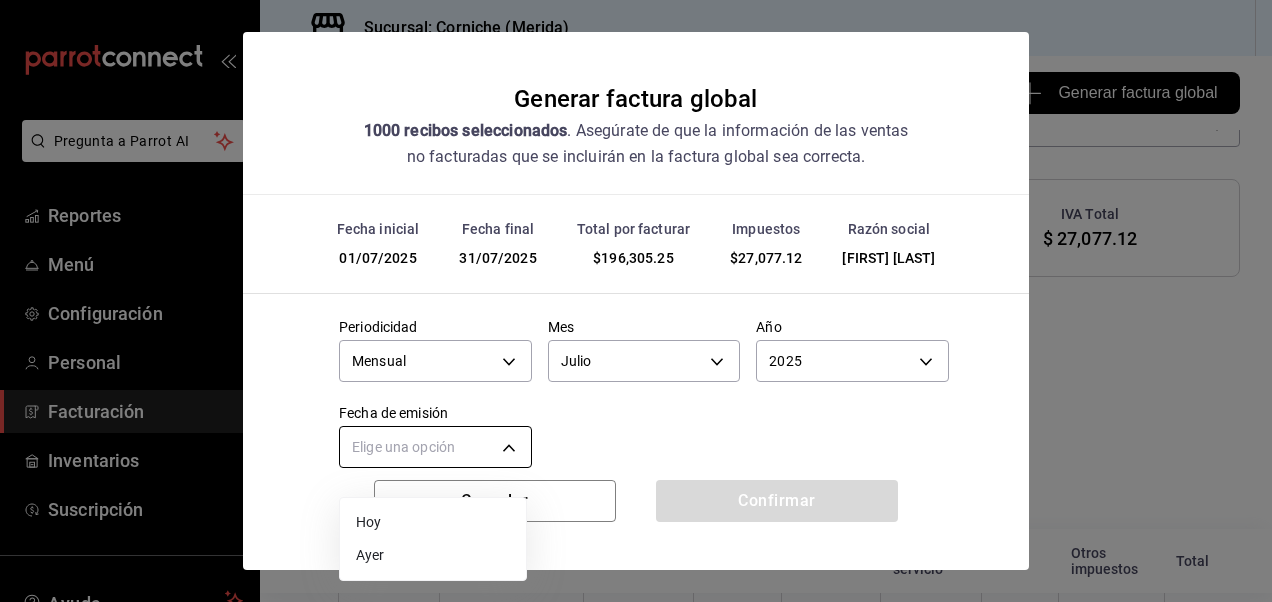click on "Pregunta a Parrot AI Reportes   Menú   Configuración   Personal   Facturación   Inventarios   Suscripción   Ayuda Recomienda Parrot   [FIRST] [LAST]   Sugerir nueva función   Sucursal: Corniche ( [CITY] ) Regresar 1000 Recibos seleccionados Generar factura global Generar factura global Selecciona las ordenes que tus clientes no facturaron para emitir tu factural global. Fecha 2025-07-01 1 / 7 / 2025 - 2025-07-31 31 / 7 / 2025 Hora inicio 00:00 Hora inicio Hora fin 23:59 Hora fin Razón social [FIRST] [LAST] c8a2189d-ec4b-49d3-ae6b-184920dc65b4 Formas de pago Ver todo ALL Canal de venta Ver todas PARROT,UBER_EATS,RAPPI,DIDI_FOOD,ONLINE Marcas Ver todas a5e4ea80-a09b-4b49-842f-4acdef3f1c67 Ingresos totales $ [NUMBER], [NUMBER]. [NUMBER] Descuentos totales $ [NUMBER]. [NUMBER] IVA Total $ [NUMBER]. [NUMBER] Otros impuestos total $ [NUMBER]. [NUMBER] Total por facturar $ [NUMBER]. [NUMBER] Recibos Quita la selección a los recibos que no quieras incluir. Recuerda que sólo puedes generar facturas globales de hasta 1,000 recibos cada una. Fecha # de recibo" at bounding box center [636, 301] 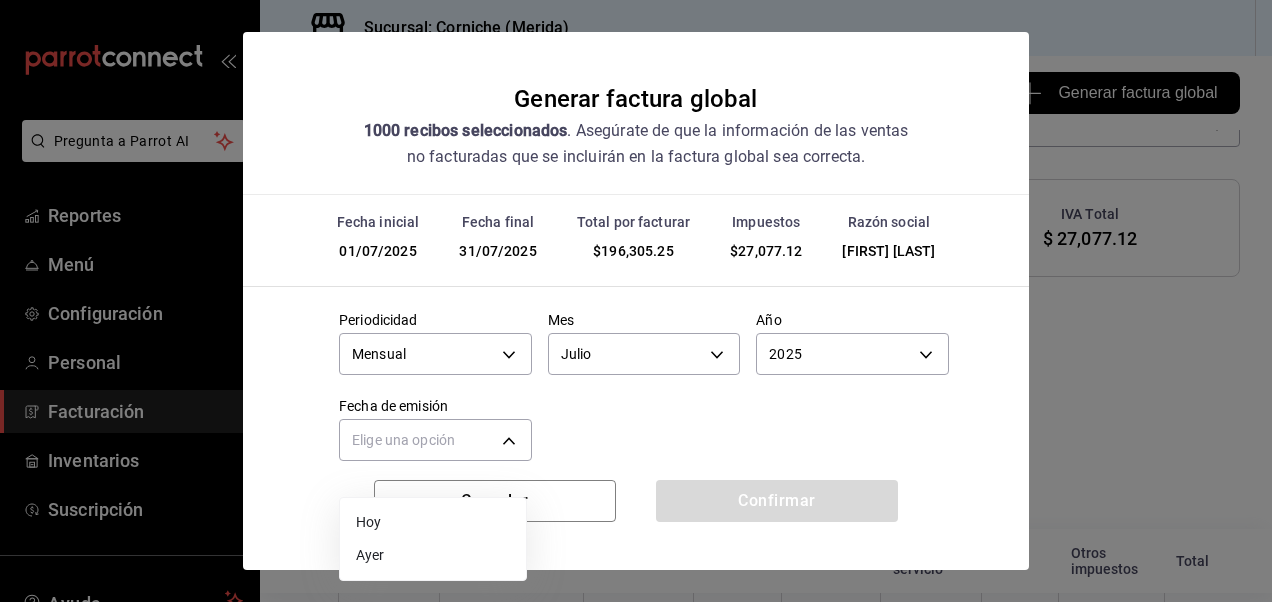 click on "Ayer" at bounding box center (433, 555) 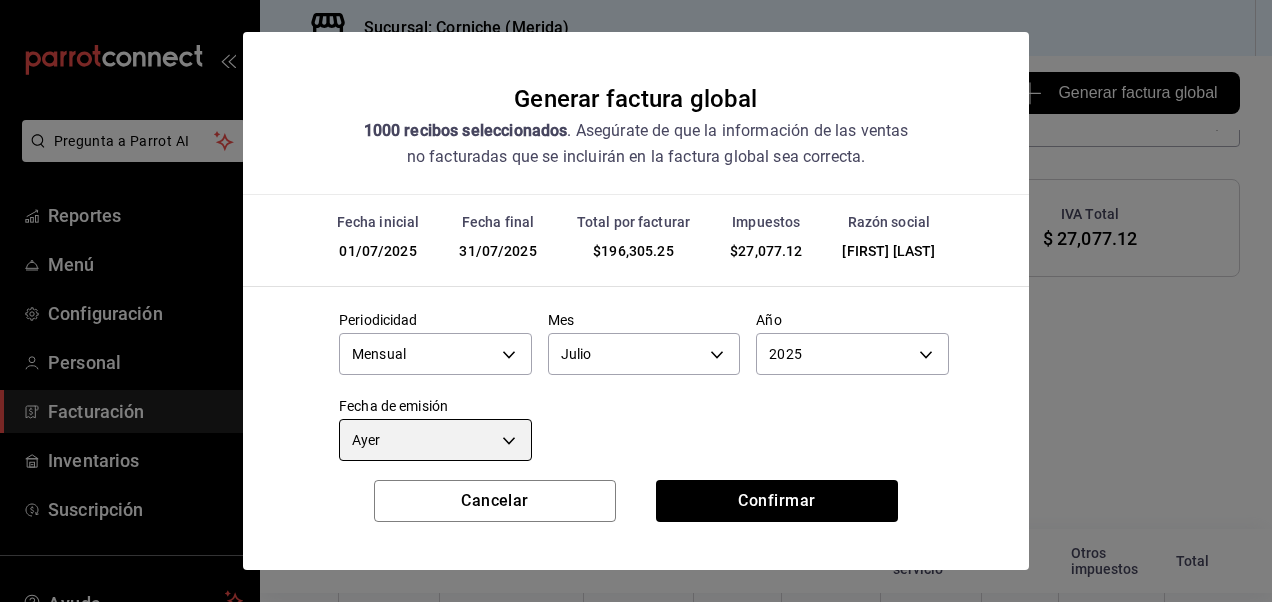scroll, scrollTop: 58, scrollLeft: 0, axis: vertical 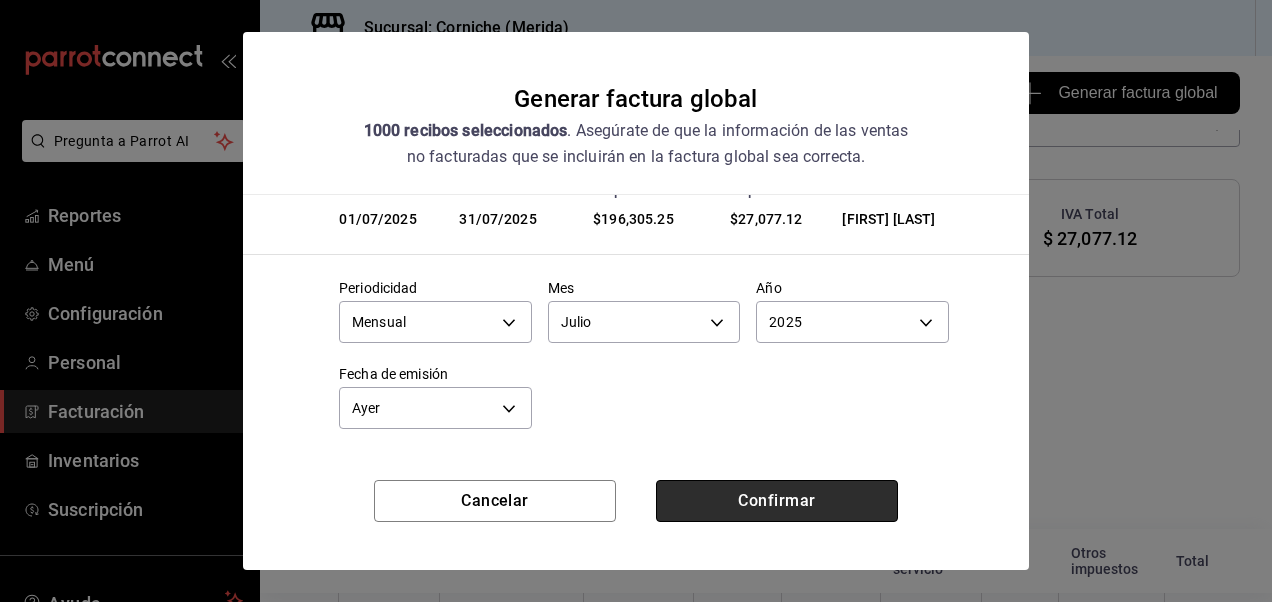 click on "Confirmar" at bounding box center (777, 501) 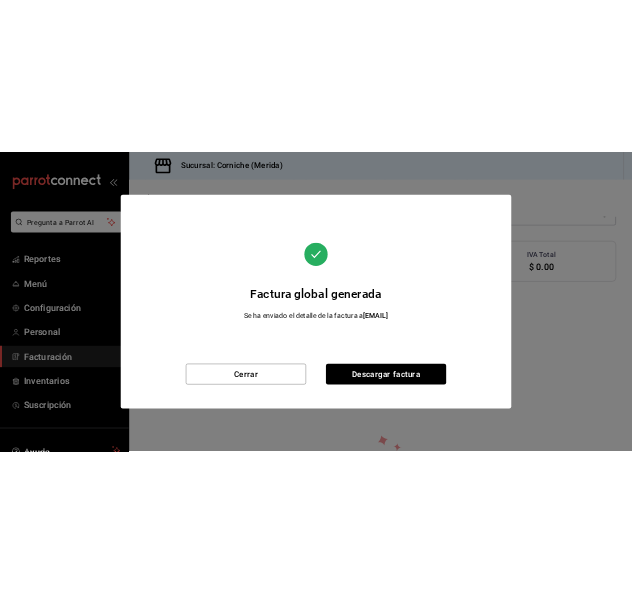scroll, scrollTop: 211, scrollLeft: 0, axis: vertical 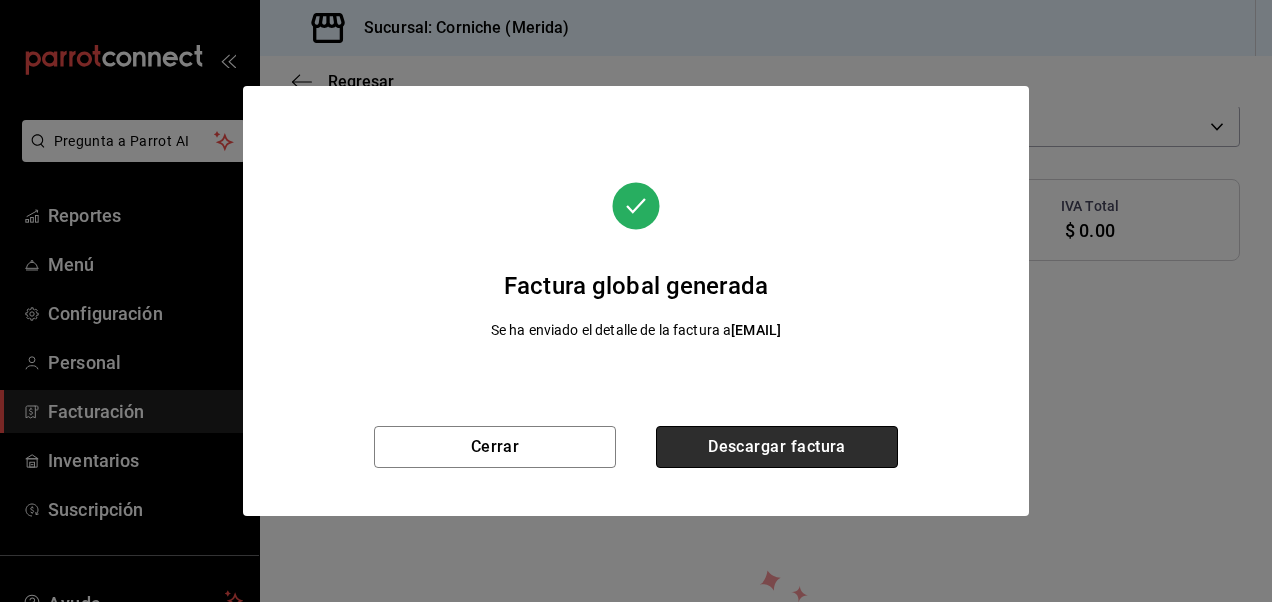 click on "Descargar factura" at bounding box center [777, 447] 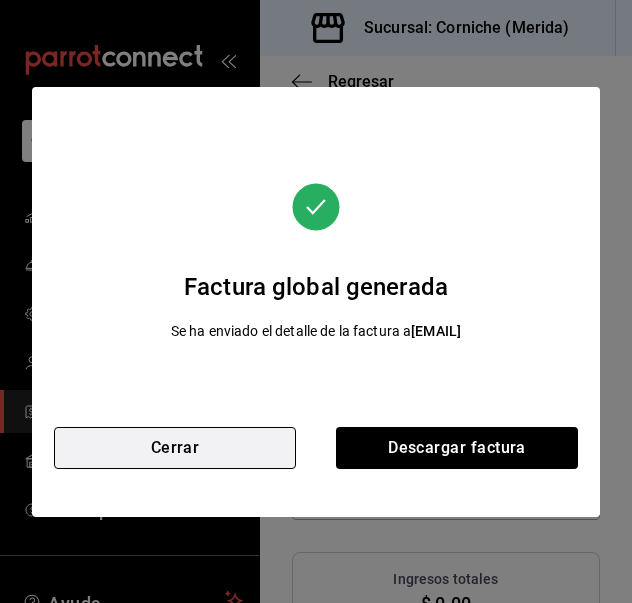 drag, startPoint x: 271, startPoint y: 445, endPoint x: 285, endPoint y: 444, distance: 14.035668 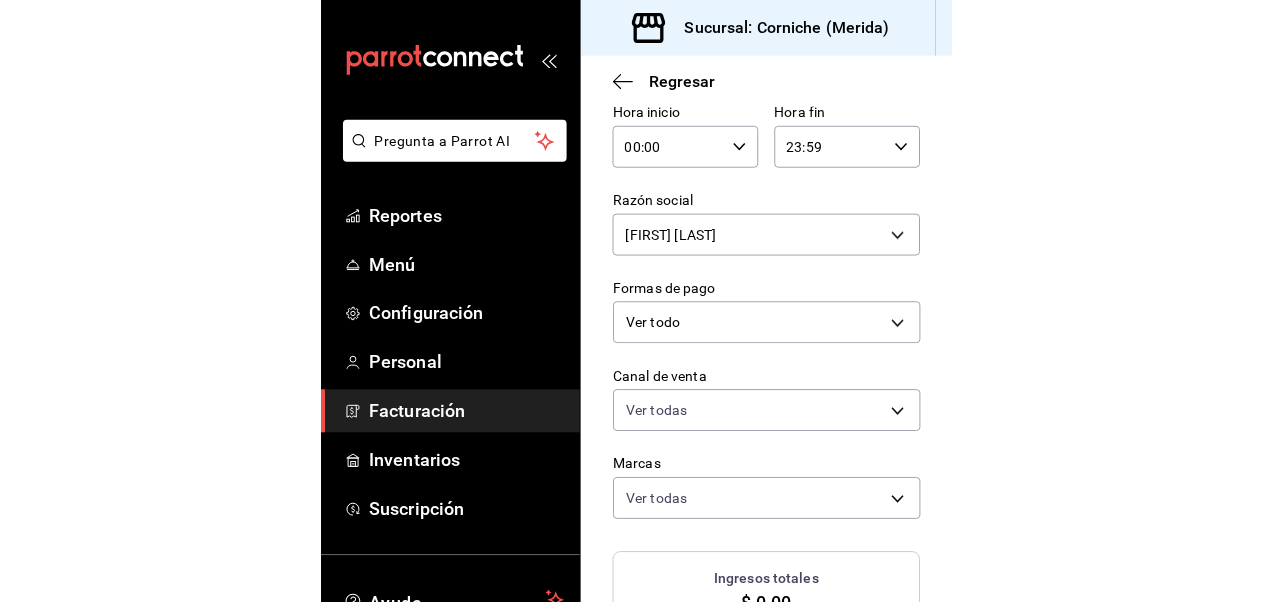 scroll, scrollTop: 0, scrollLeft: 0, axis: both 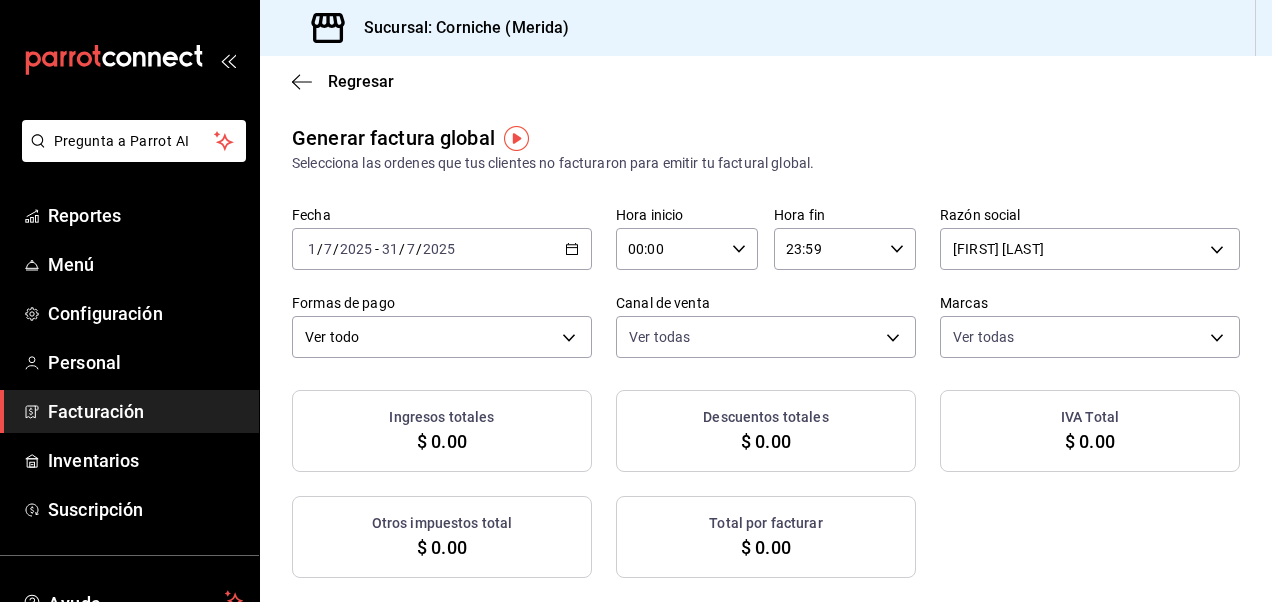 click on "Facturación" at bounding box center [145, 411] 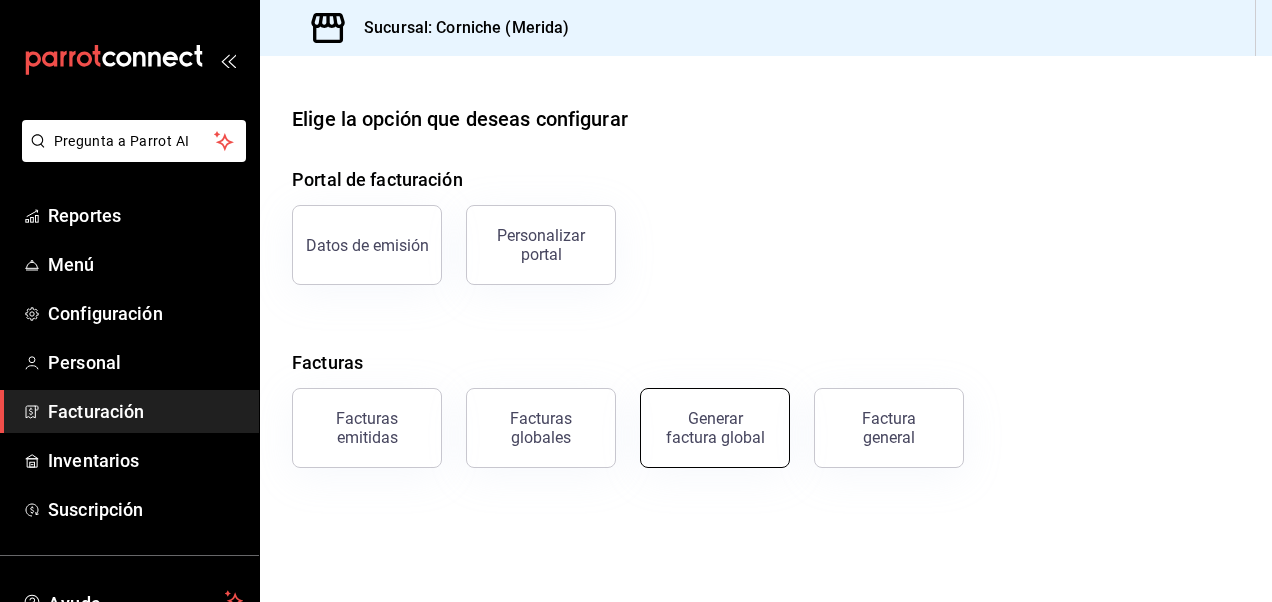 click on "Generar factura global" at bounding box center [715, 428] 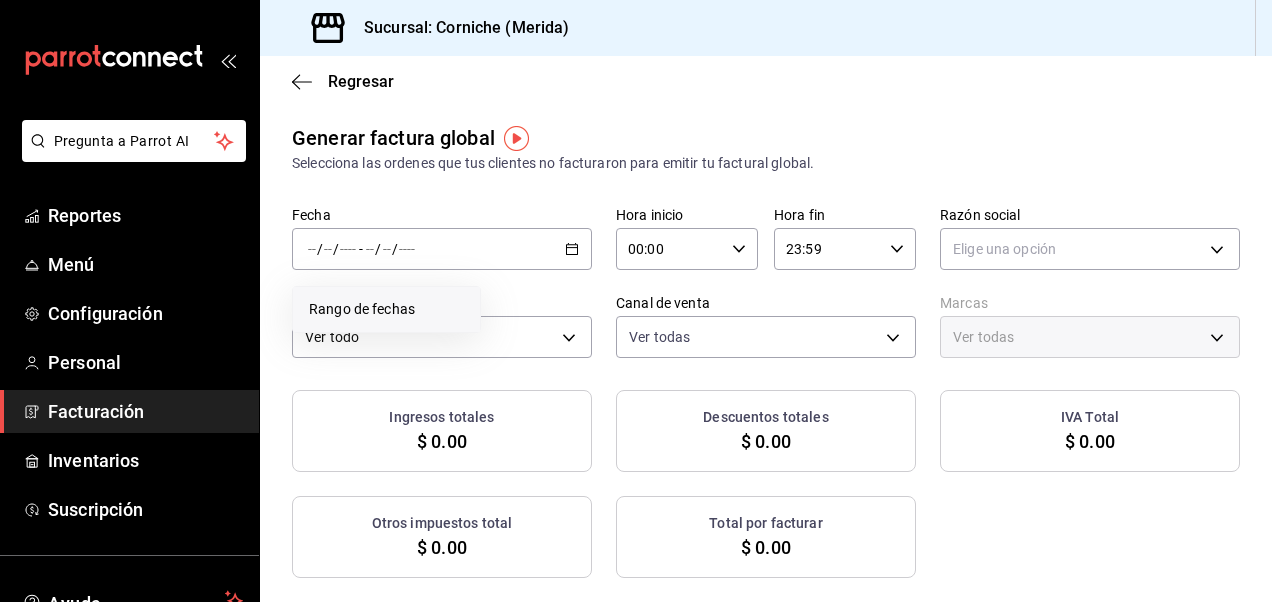click on "Rango de fechas" at bounding box center (386, 309) 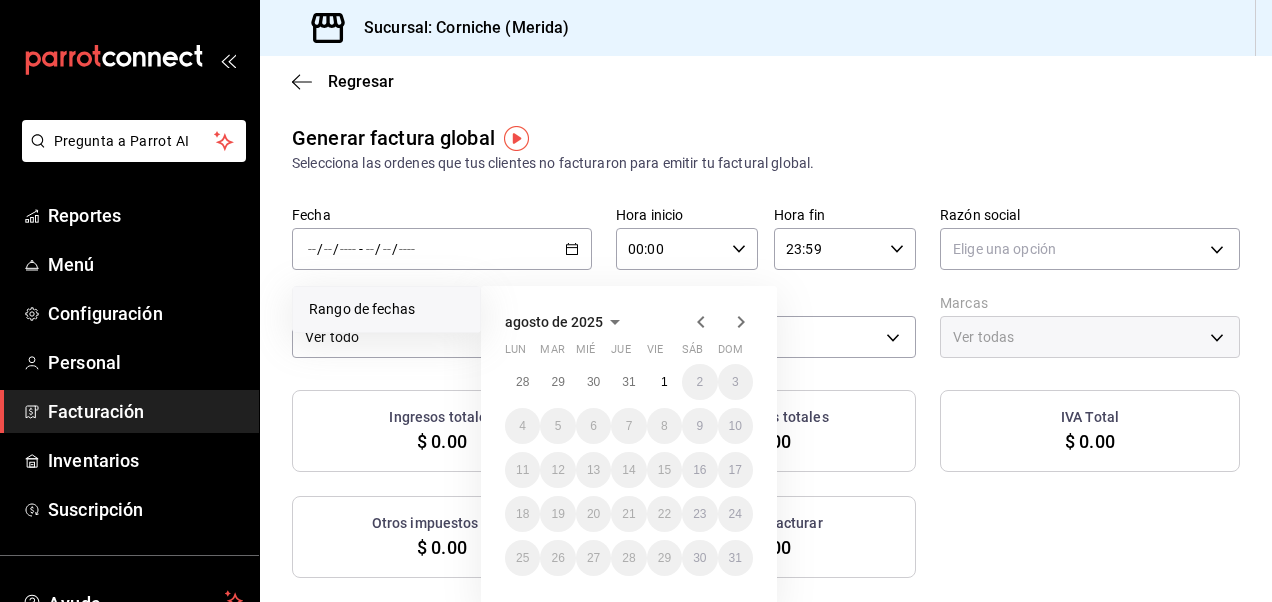 click 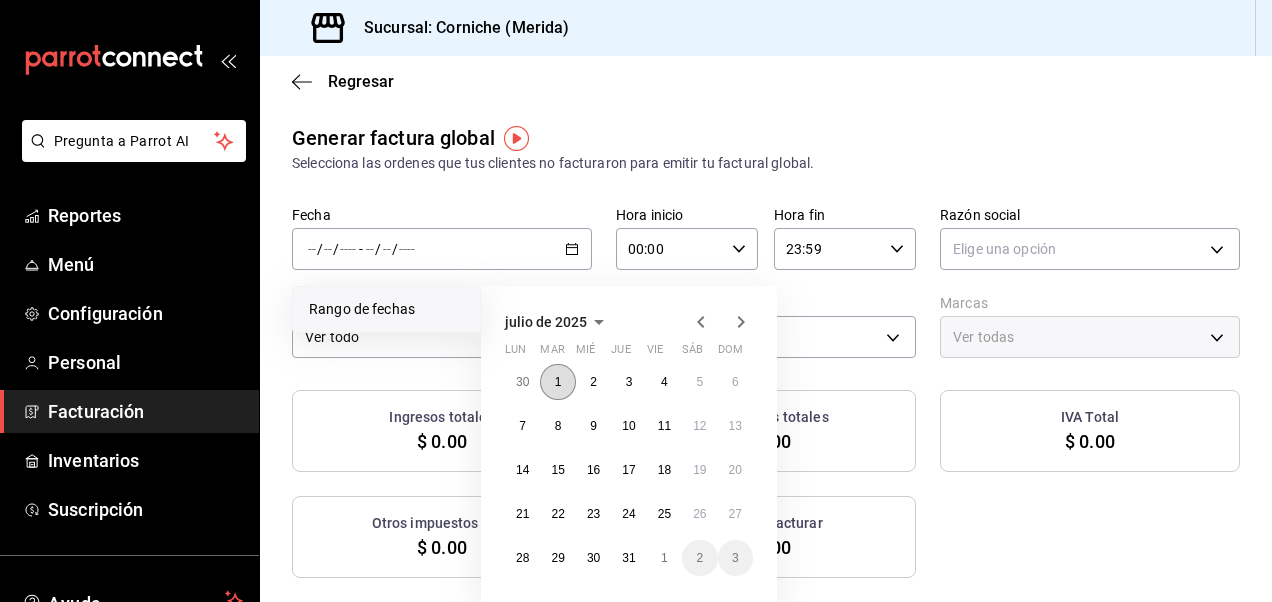 click on "1" at bounding box center [557, 382] 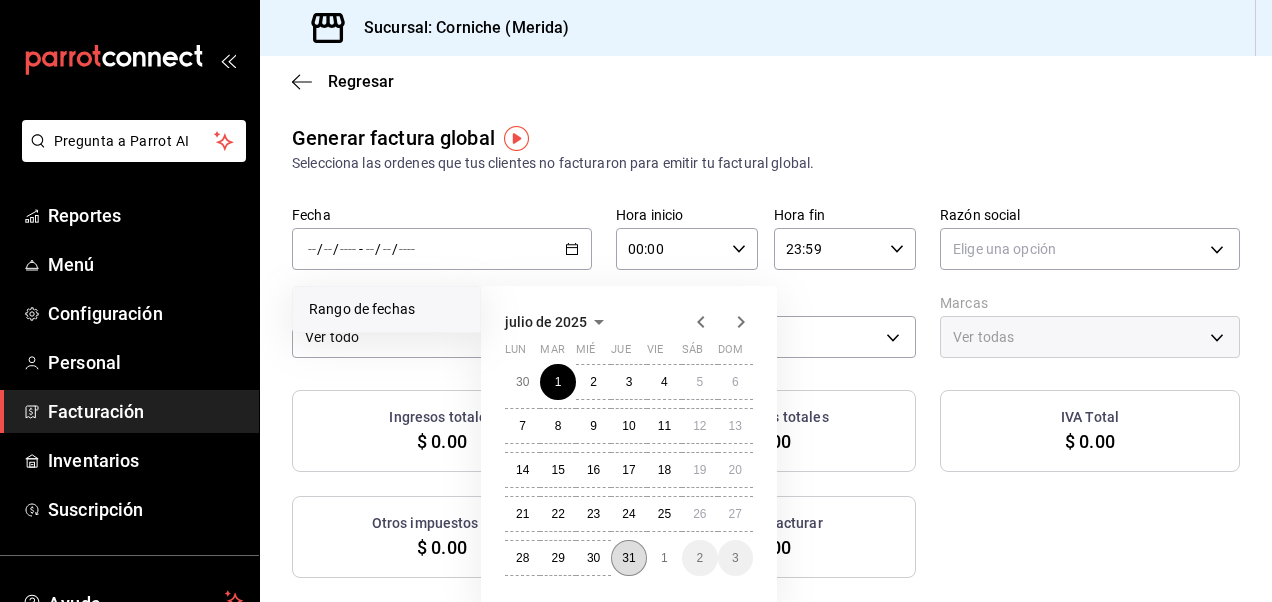 click on "31" at bounding box center [628, 558] 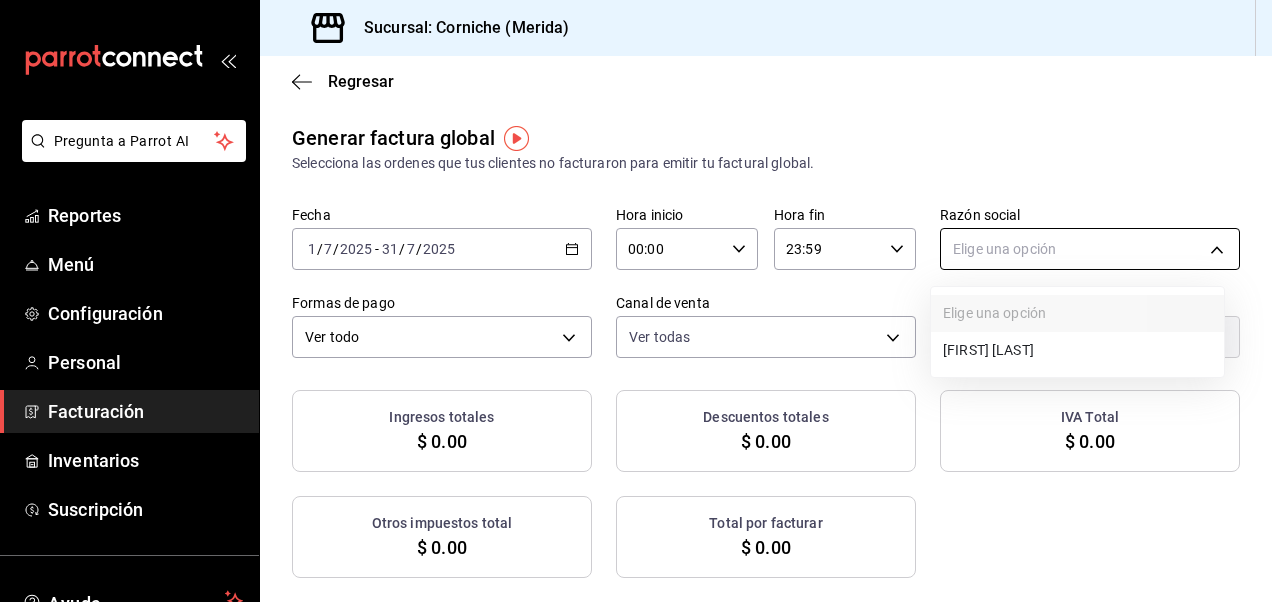 click on "Pregunta a Parrot AI Reportes   Menú   Configuración   Personal   Facturación   Inventarios   Suscripción   Ayuda Recomienda Parrot   [FIRST] [LAST]   Sugerir nueva función   Sucursal: Corniche ( [CITY] ) Regresar Generar factura global Selecciona las ordenes que tus clientes no facturaron para emitir tu factural global. Fecha 2025-07-01 1 / 7 / 2025 - 2025-07-31 31 / 7 / 2025 Hora inicio 00:00 Hora inicio Hora fin 23:59 Hora fin Razón social Elige una opción Formas de pago Ver todo ALL Canal de venta Ver todas PARROT,UBER_EATS,RAPPI,DIDI_FOOD,ONLINE Marcas Ver todas Ingresos totales $ [NUMBER]. [NUMBER] Descuentos totales $ [NUMBER]. [NUMBER] IVA Total $ [NUMBER]. [NUMBER] Otros impuestos total $ [NUMBER]. [NUMBER] Total por facturar $ [NUMBER]. [NUMBER] No hay información que mostrar GANA 1 MES GRATIS EN TU SUSCRIPCIÓN AQUÍ Ver video tutorial Ir a video Pregunta a Parrot AI Reportes   Menú   Configuración   Personal   Facturación   Inventarios   Suscripción   Ayuda Recomienda Parrot   [FIRST] [LAST]   Sugerir nueva función   Visitar centro de ayuda ([PHONE])" at bounding box center [636, 301] 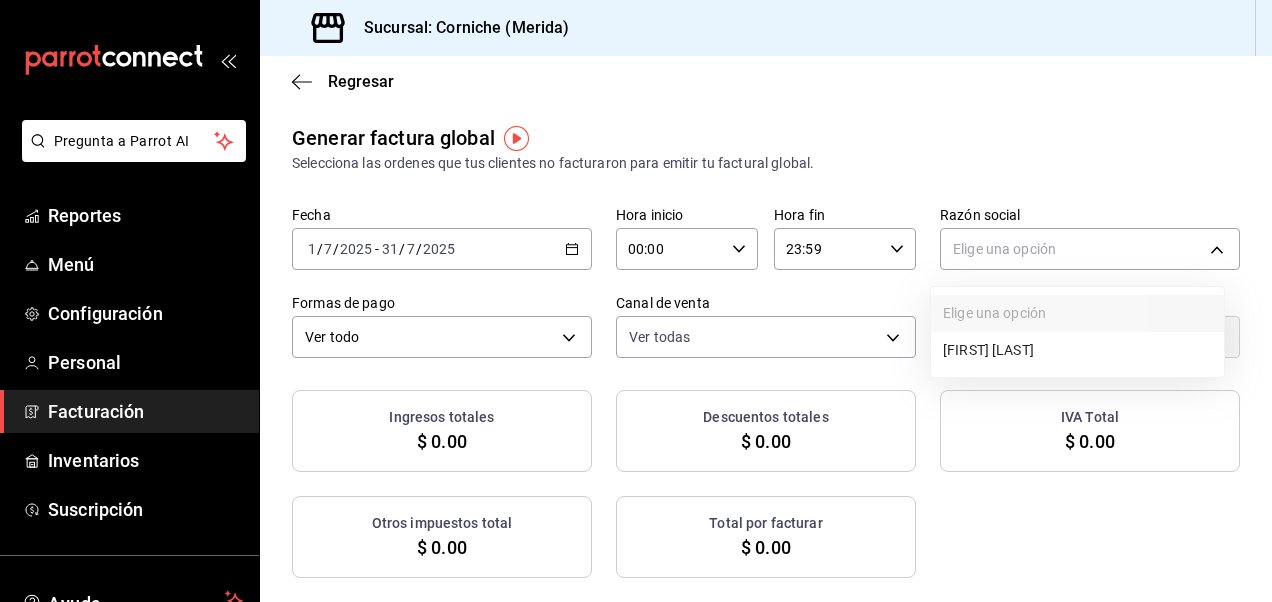 click on "[FIRST] [LAST]" at bounding box center (1077, 350) 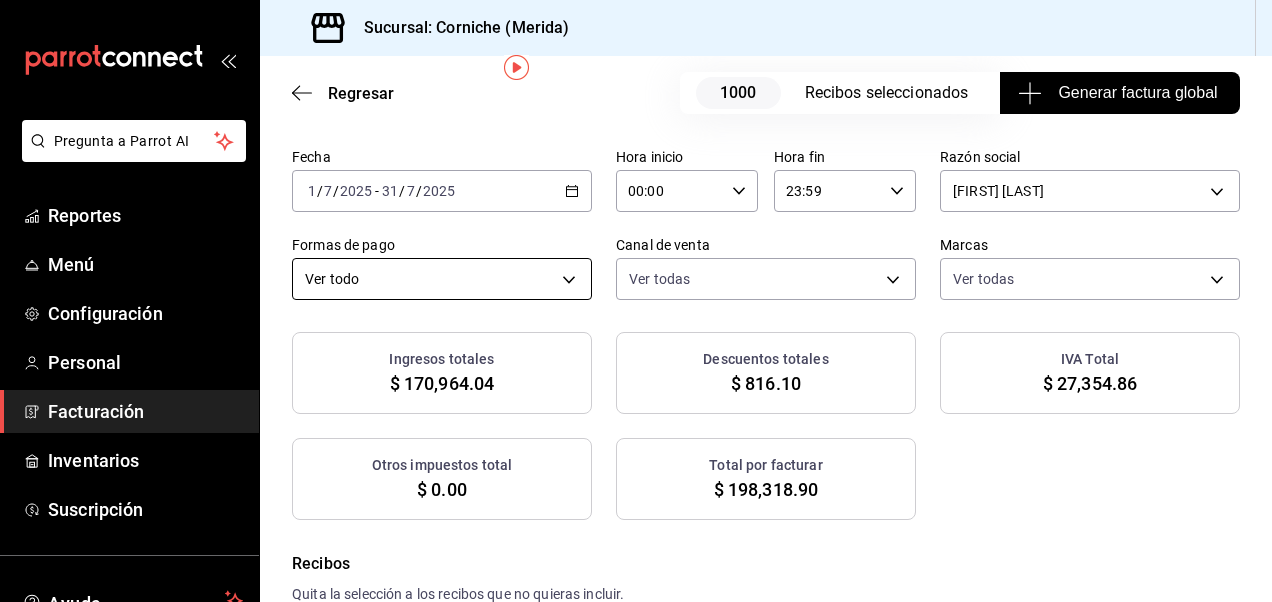 scroll, scrollTop: 93, scrollLeft: 0, axis: vertical 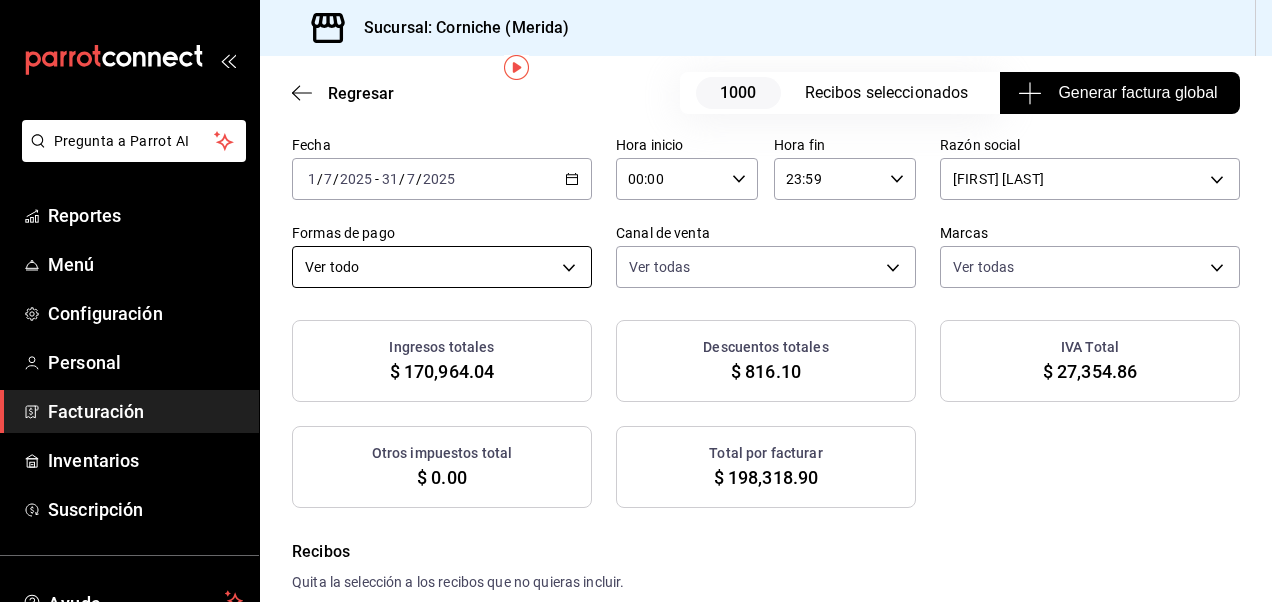 click on "Pregunta a Parrot AI Reportes   Menú   Configuración   Personal   Facturación   Inventarios   Suscripción   Ayuda Recomienda Parrot   [FIRST] [LAST]   Sugerir nueva función   Sucursal: Corniche ( [CITY] ) Regresar 1000 Recibos seleccionados Generar factura global Generar factura global Selecciona las ordenes que tus clientes no facturaron para emitir tu factural global. Fecha 2025-07-01 1 / 7 / 2025 - 2025-07-31 31 / 7 / 2025 Hora inicio 00:00 Hora inicio Hora fin 23:59 Hora fin Razón social [FIRST] [LAST] c8a2189d-ec4b-49d3-ae6b-184920dc65b4 Formas de pago Ver todo ALL Canal de venta Ver todas PARROT,UBER_EATS,RAPPI,DIDI_FOOD,ONLINE Marcas Ver todas a5e4ea80-a09b-4b49-842f-4acdef3f1c67 Ingresos totales $ [NUMBER], [NUMBER]. [NUMBER] Descuentos totales $ [NUMBER]. [NUMBER] IVA Total $ [NUMBER]. [NUMBER] Otros impuestos total $ [NUMBER]. [NUMBER] Total por facturar $ [NUMBER]. [NUMBER] Recibos Quita la selección a los recibos que no quieras incluir. Recuerda que sólo puedes generar facturas globales de hasta 1,000 recibos cada una. Fecha # de recibo" at bounding box center [636, 301] 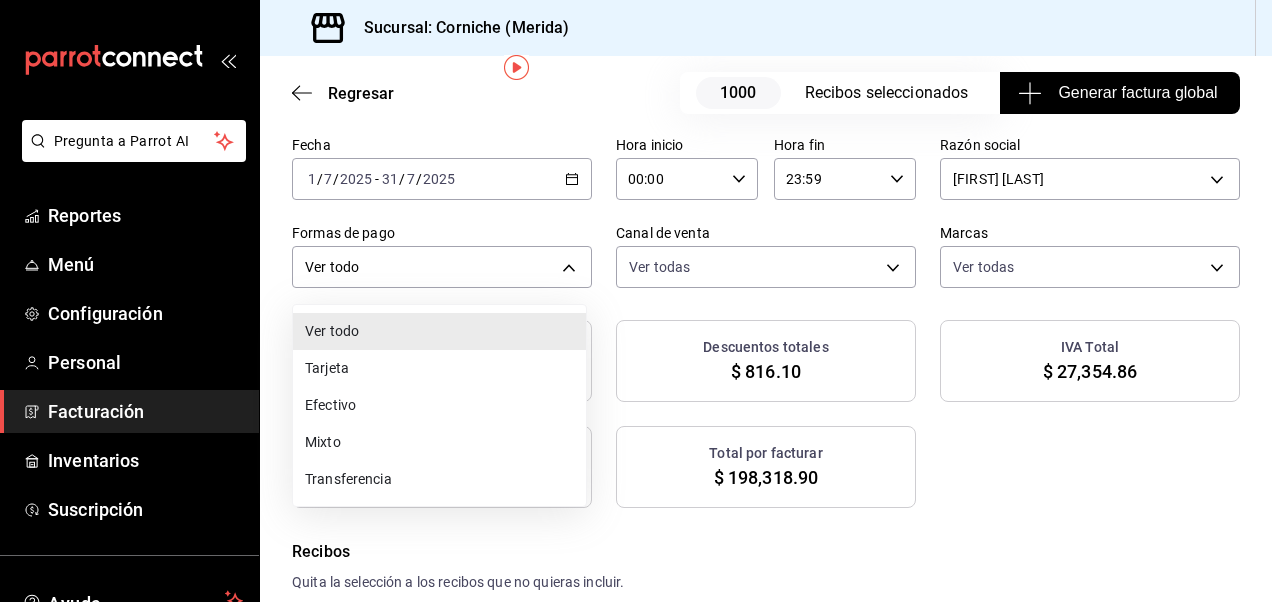 click at bounding box center [636, 301] 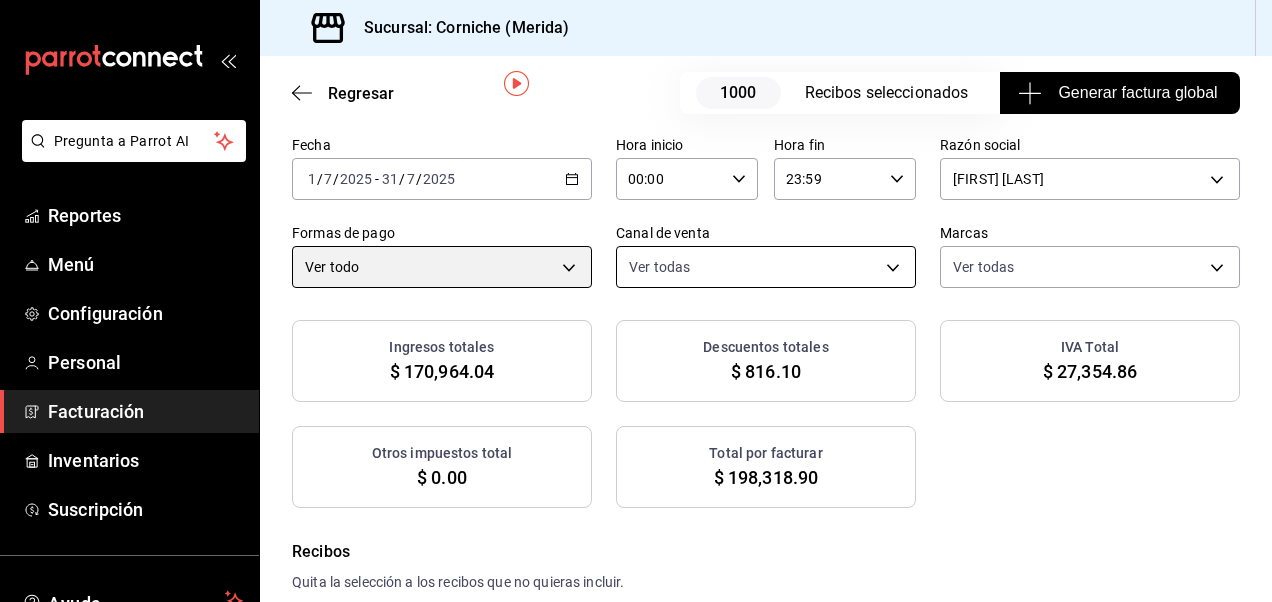 scroll, scrollTop: 49, scrollLeft: 0, axis: vertical 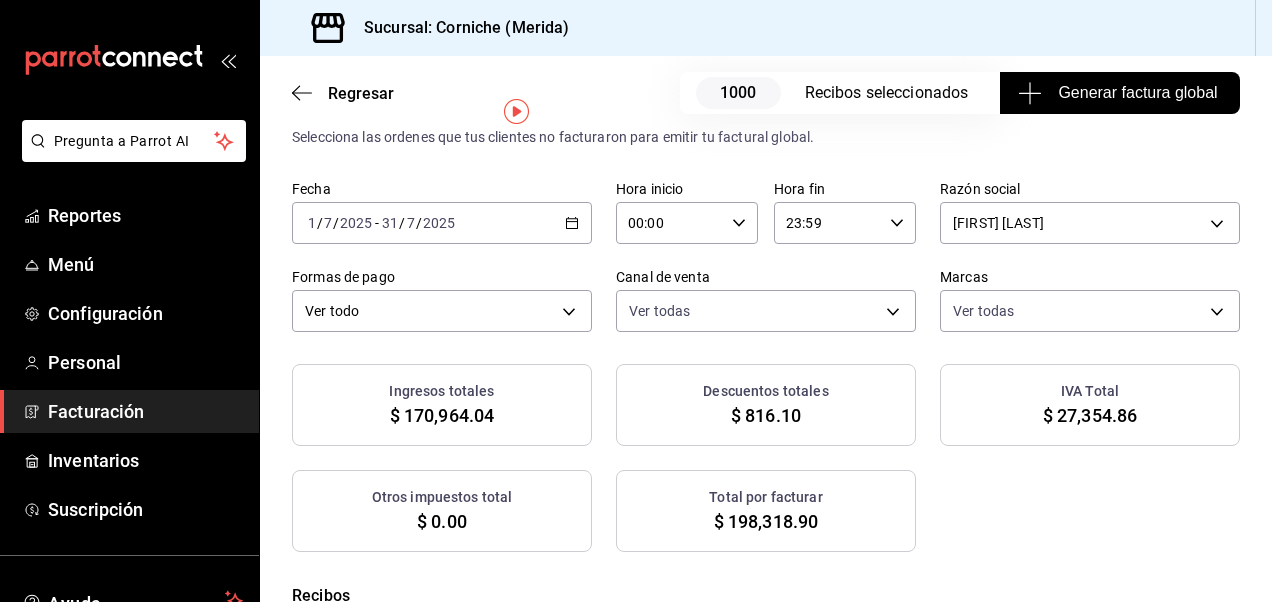 click on "Generar factura global" at bounding box center [1120, 93] 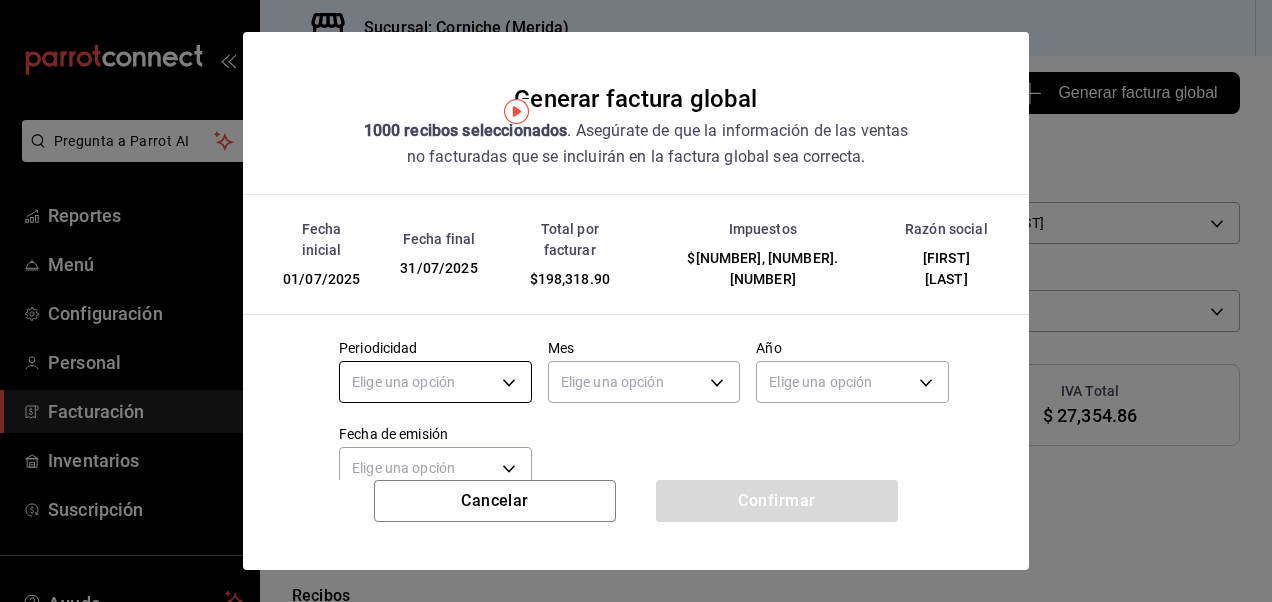 click on "Pregunta a Parrot AI Reportes   Menú   Configuración   Personal   Facturación   Inventarios   Suscripción   Ayuda Recomienda Parrot   [FIRST] [LAST]   Sugerir nueva función   Sucursal: Corniche ( [CITY] ) Regresar 1000 Recibos seleccionados Generar factura global Generar factura global Selecciona las ordenes que tus clientes no facturaron para emitir tu factural global. Fecha 2025-07-01 1 / 7 / 2025 - 2025-07-31 31 / 7 / 2025 Hora inicio 00:00 Hora inicio Hora fin 23:59 Hora fin Razón social [FIRST] [LAST] c8a2189d-ec4b-49d3-ae6b-184920dc65b4 Formas de pago Ver todo ALL Canal de venta Ver todas PARROT,UBER_EATS,RAPPI,DIDI_FOOD,ONLINE Marcas Ver todas a5e4ea80-a09b-4b49-842f-4acdef3f1c67 Ingresos totales $ [NUMBER], [NUMBER]. [NUMBER] Descuentos totales $ [NUMBER]. [NUMBER] IVA Total $ [NUMBER]. [NUMBER] Otros impuestos total $ [NUMBER]. [NUMBER] Total por facturar $ [NUMBER]. [NUMBER] Recibos Quita la selección a los recibos que no quieras incluir. Recuerda que sólo puedes generar facturas globales de hasta 1,000 recibos cada una. Fecha # de recibo" at bounding box center [636, 301] 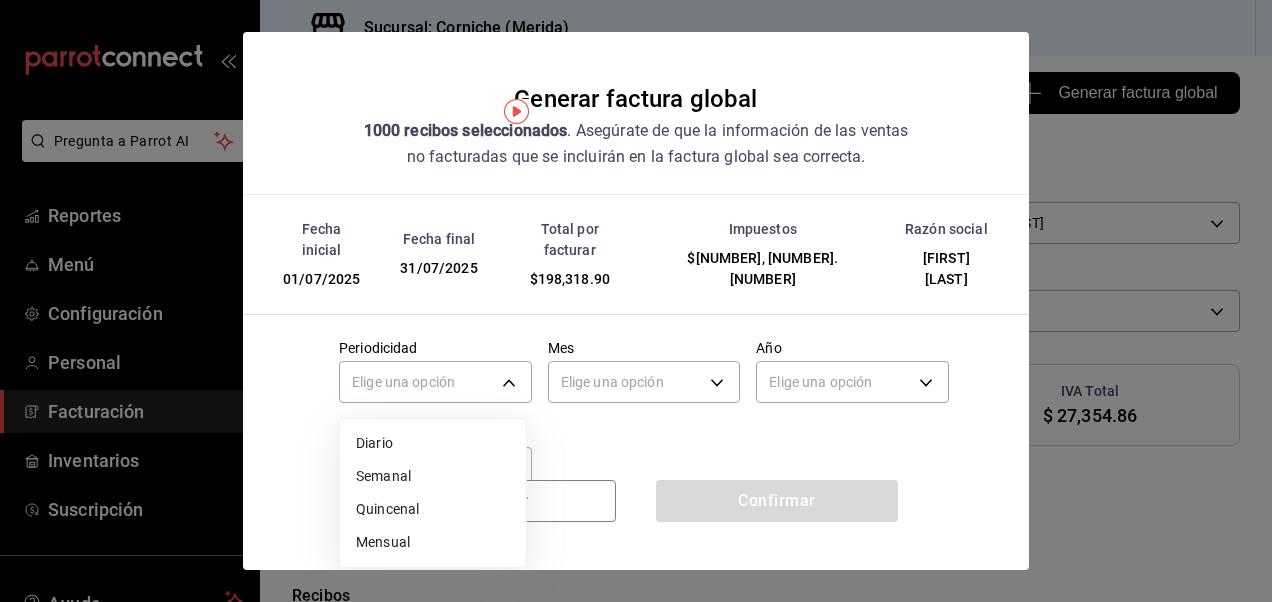 click on "Mensual" at bounding box center [433, 542] 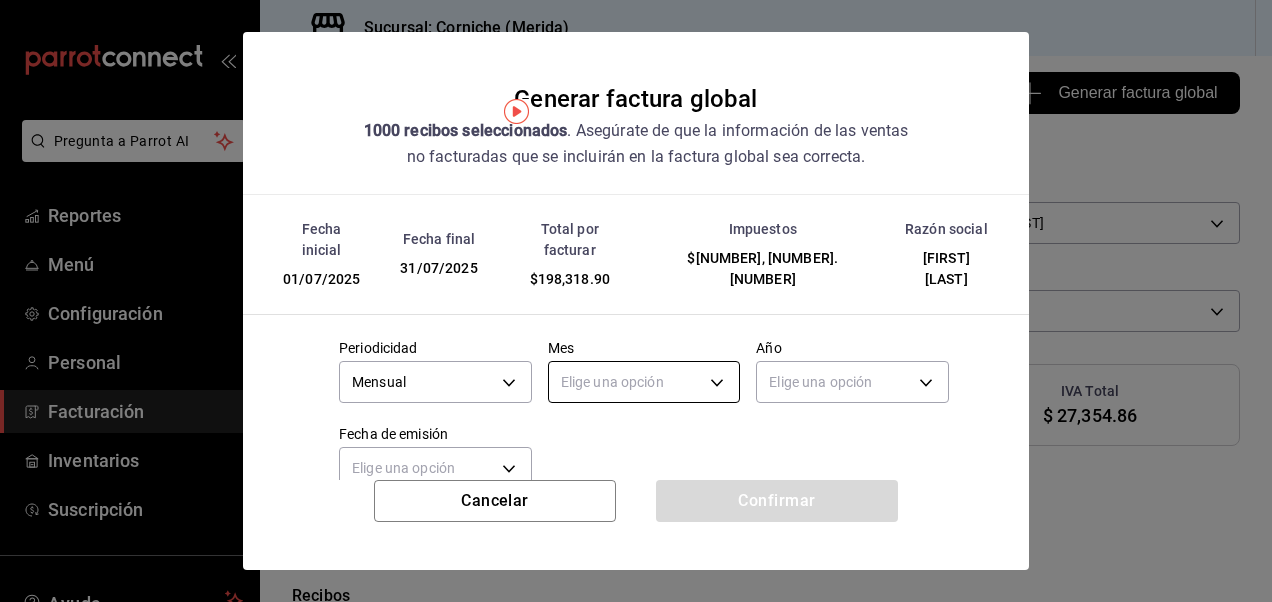 click on "Pregunta a Parrot AI Reportes   Menú   Configuración   Personal   Facturación   Inventarios   Suscripción   Ayuda Recomienda Parrot   [FIRST] [LAST]   Sugerir nueva función   Sucursal: Corniche ( [CITY] ) Regresar 1000 Recibos seleccionados Generar factura global Generar factura global Selecciona las ordenes que tus clientes no facturaron para emitir tu factural global. Fecha 2025-07-01 1 / 7 / 2025 - 2025-07-31 31 / 7 / 2025 Hora inicio 00:00 Hora inicio Hora fin 23:59 Hora fin Razón social [FIRST] [LAST] c8a2189d-ec4b-49d3-ae6b-184920dc65b4 Formas de pago Ver todo ALL Canal de venta Ver todas PARROT,UBER_EATS,RAPPI,DIDI_FOOD,ONLINE Marcas Ver todas a5e4ea80-a09b-4b49-842f-4acdef3f1c67 Ingresos totales $ [NUMBER], [NUMBER]. [NUMBER] Descuentos totales $ [NUMBER]. [NUMBER] IVA Total $ [NUMBER]. [NUMBER] Otros impuestos total $ [NUMBER]. [NUMBER] Total por facturar $ [NUMBER]. [NUMBER] Recibos Quita la selección a los recibos que no quieras incluir. Recuerda que sólo puedes generar facturas globales de hasta 1,000 recibos cada una. Fecha # de recibo" at bounding box center [636, 301] 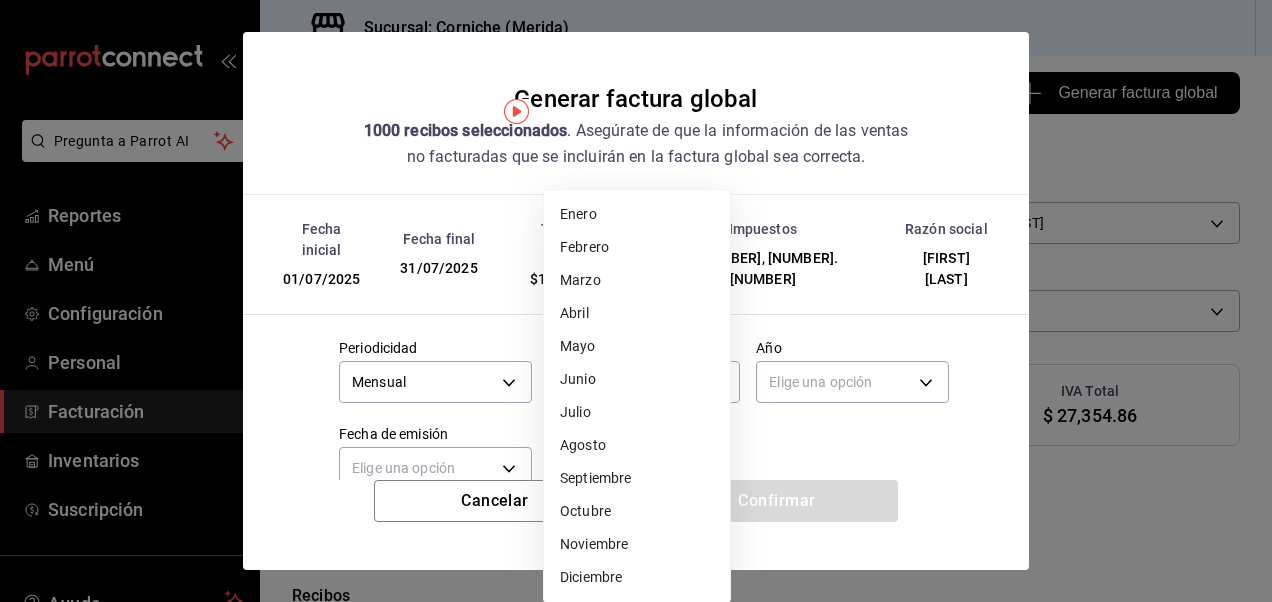 click on "Julio" at bounding box center (637, 412) 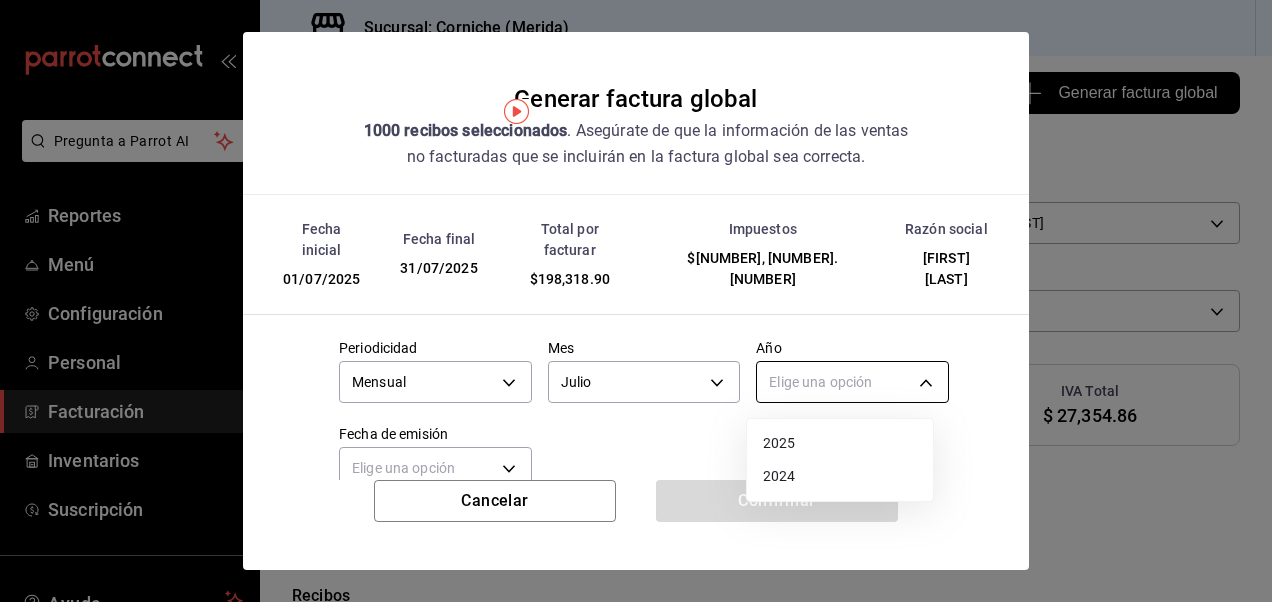 click on "Pregunta a Parrot AI Reportes   Menú   Configuración   Personal   Facturación   Inventarios   Suscripción   Ayuda Recomienda Parrot   [FIRST] [LAST]   Sugerir nueva función   Sucursal: Corniche ( [CITY] ) Regresar 1000 Recibos seleccionados Generar factura global Generar factura global Selecciona las ordenes que tus clientes no facturaron para emitir tu factural global. Fecha 2025-07-01 1 / 7 / 2025 - 2025-07-31 31 / 7 / 2025 Hora inicio 00:00 Hora inicio Hora fin 23:59 Hora fin Razón social [FIRST] [LAST] c8a2189d-ec4b-49d3-ae6b-184920dc65b4 Formas de pago Ver todo ALL Canal de venta Ver todas PARROT,UBER_EATS,RAPPI,DIDI_FOOD,ONLINE Marcas Ver todas a5e4ea80-a09b-4b49-842f-4acdef3f1c67 Ingresos totales $ [NUMBER], [NUMBER]. [NUMBER] Descuentos totales $ [NUMBER]. [NUMBER] IVA Total $ [NUMBER]. [NUMBER] Otros impuestos total $ [NUMBER]. [NUMBER] Total por facturar $ [NUMBER]. [NUMBER] Recibos Quita la selección a los recibos que no quieras incluir. Recuerda que sólo puedes generar facturas globales de hasta 1,000 recibos cada una. Fecha # de recibo" at bounding box center [636, 301] 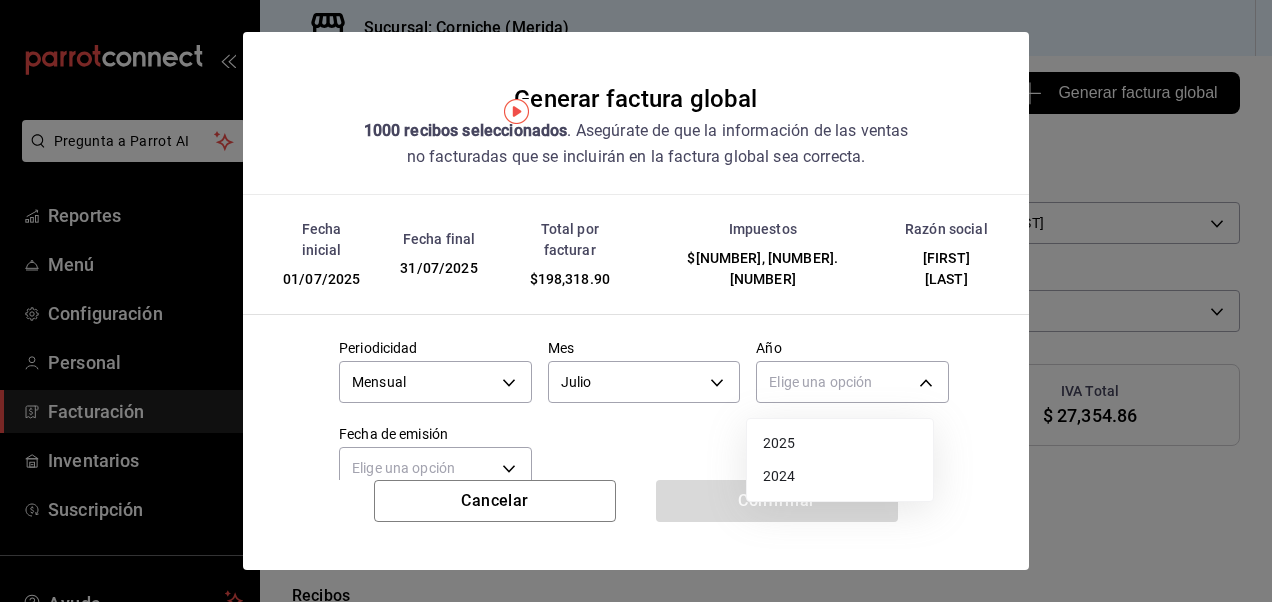 click on "2025" at bounding box center (840, 443) 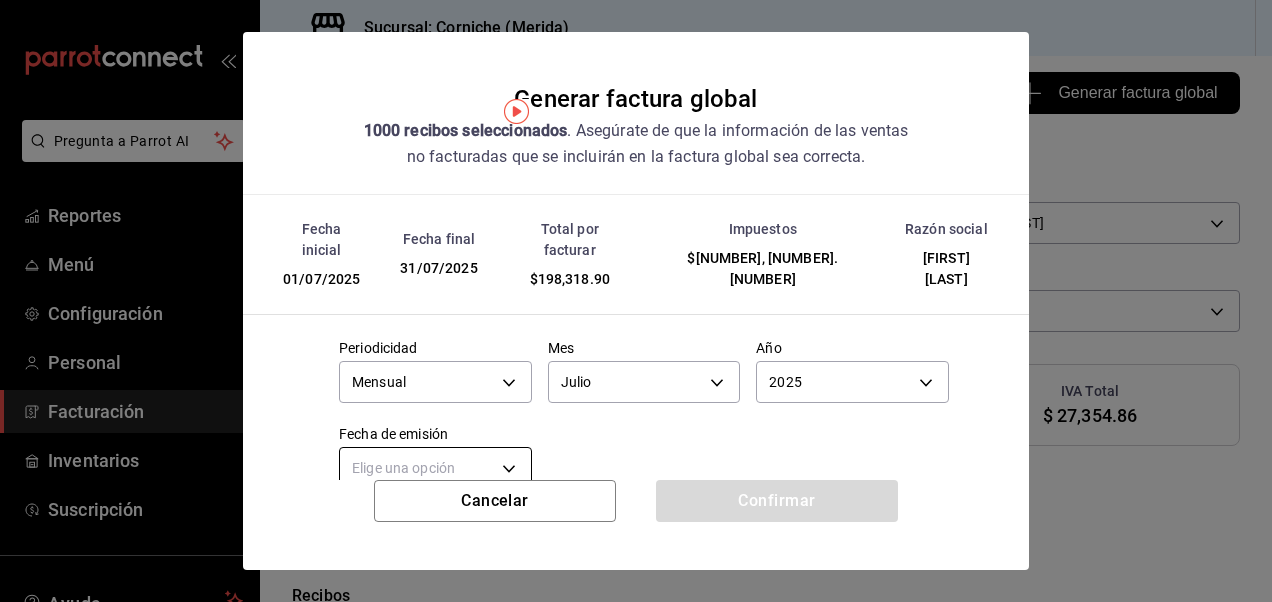 click on "Pregunta a Parrot AI Reportes   Menú   Configuración   Personal   Facturación   Inventarios   Suscripción   Ayuda Recomienda Parrot   [FIRST] [LAST]   Sugerir nueva función   Sucursal: Corniche ( [CITY] ) Regresar 1000 Recibos seleccionados Generar factura global Generar factura global Selecciona las ordenes que tus clientes no facturaron para emitir tu factural global. Fecha 2025-07-01 1 / 7 / 2025 - 2025-07-31 31 / 7 / 2025 Hora inicio 00:00 Hora inicio Hora fin 23:59 Hora fin Razón social [FIRST] [LAST] c8a2189d-ec4b-49d3-ae6b-184920dc65b4 Formas de pago Ver todo ALL Canal de venta Ver todas PARROT,UBER_EATS,RAPPI,DIDI_FOOD,ONLINE Marcas Ver todas a5e4ea80-a09b-4b49-842f-4acdef3f1c67 Ingresos totales $ [NUMBER], [NUMBER]. [NUMBER] Descuentos totales $ [NUMBER]. [NUMBER] IVA Total $ [NUMBER]. [NUMBER] Otros impuestos total $ [NUMBER]. [NUMBER] Total por facturar $ [NUMBER]. [NUMBER] Recibos Quita la selección a los recibos que no quieras incluir. Recuerda que sólo puedes generar facturas globales de hasta 1,000 recibos cada una. Fecha # de recibo" at bounding box center (636, 301) 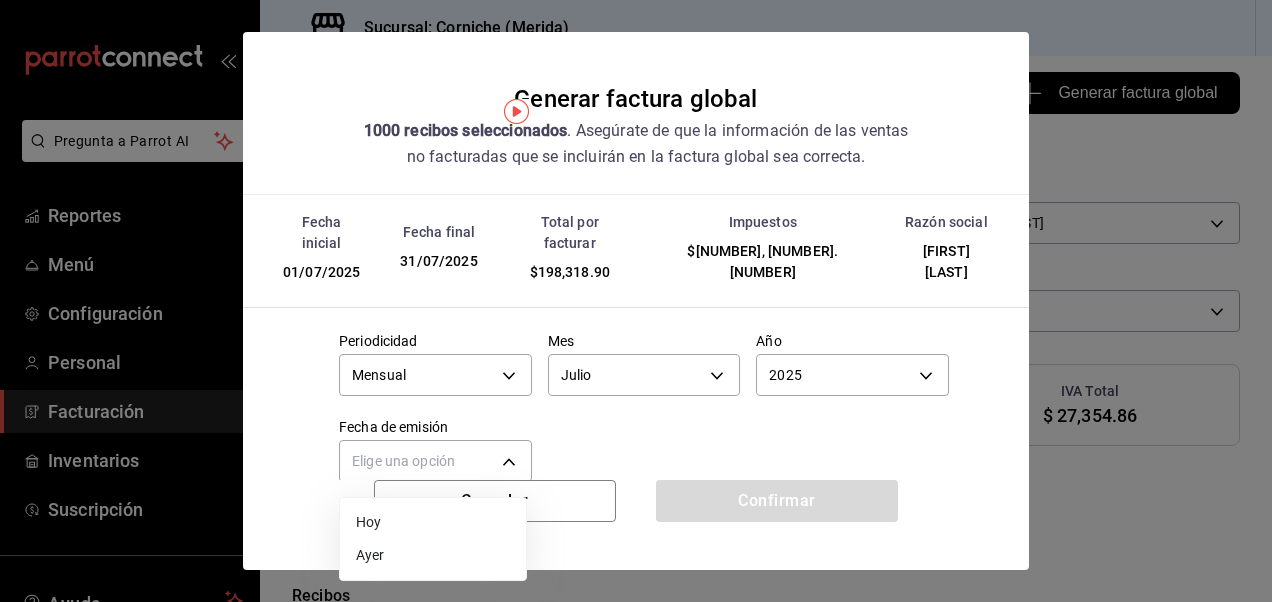 click on "Ayer" at bounding box center (433, 555) 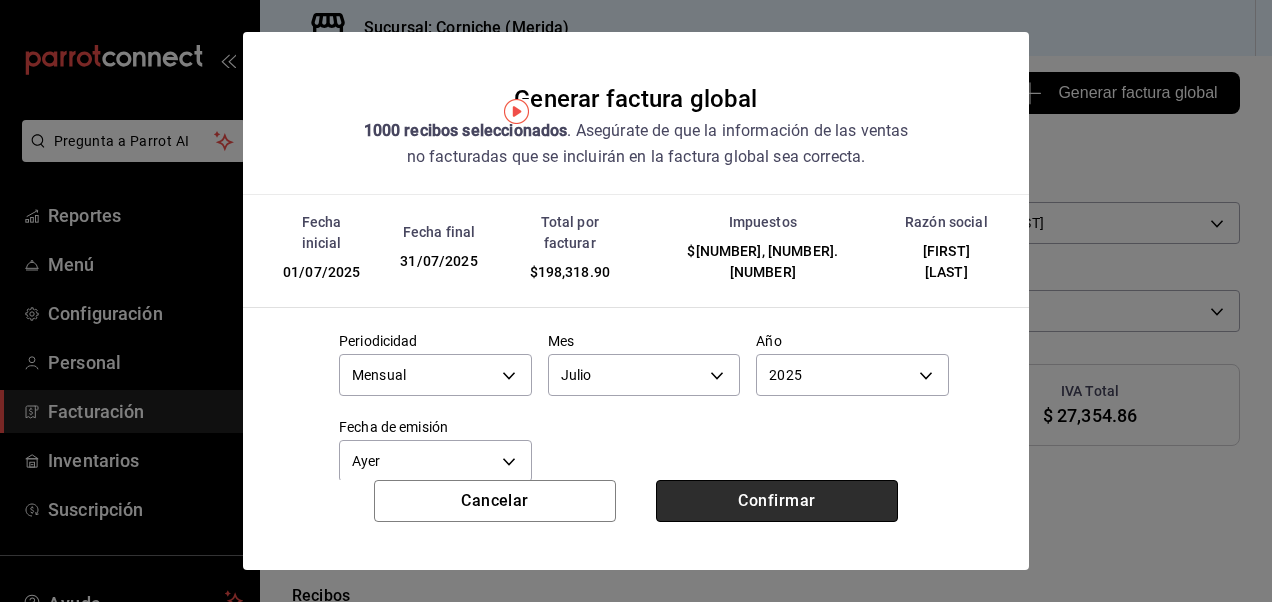 click on "Confirmar" at bounding box center [777, 501] 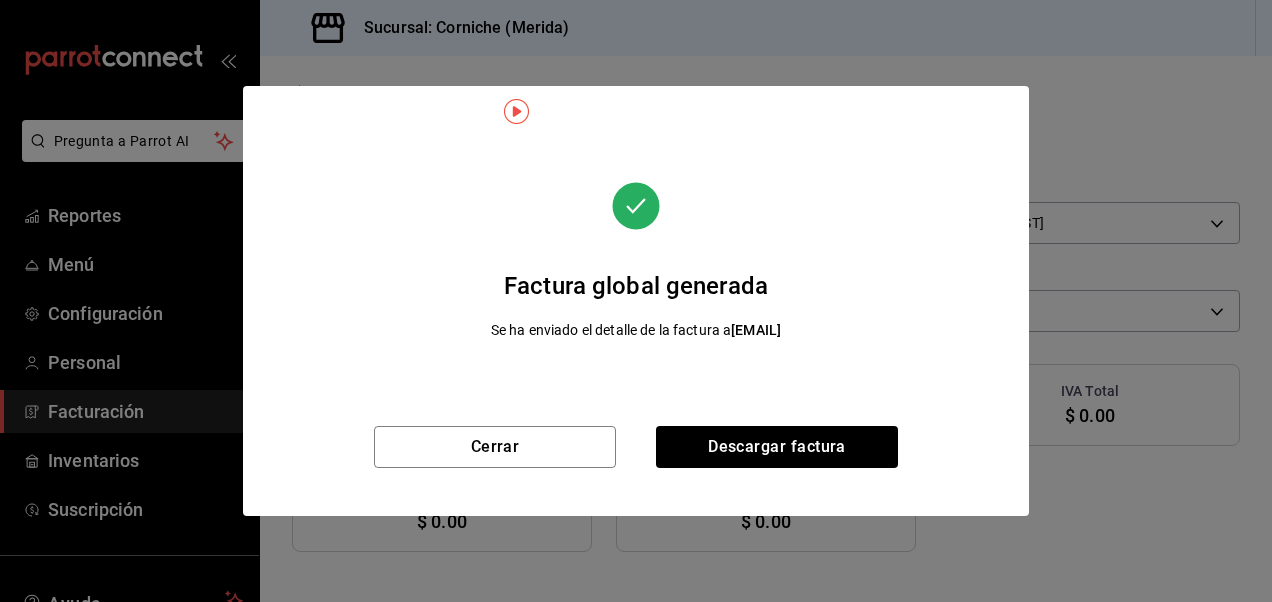 scroll, scrollTop: 26, scrollLeft: 0, axis: vertical 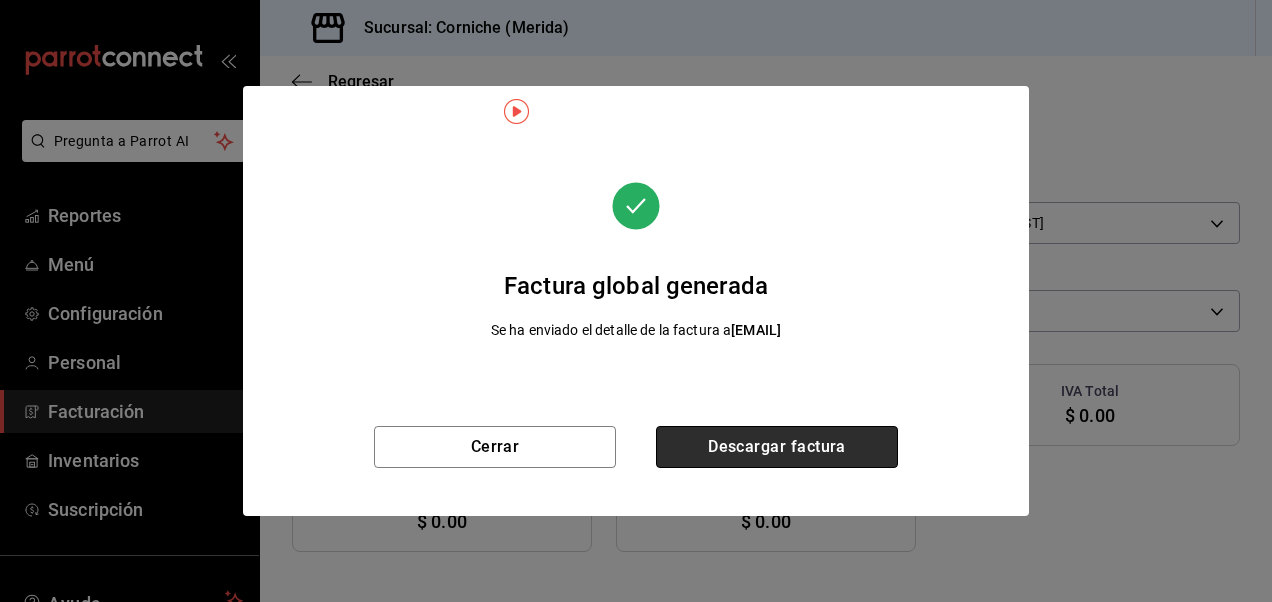 click on "Descargar factura" at bounding box center [777, 447] 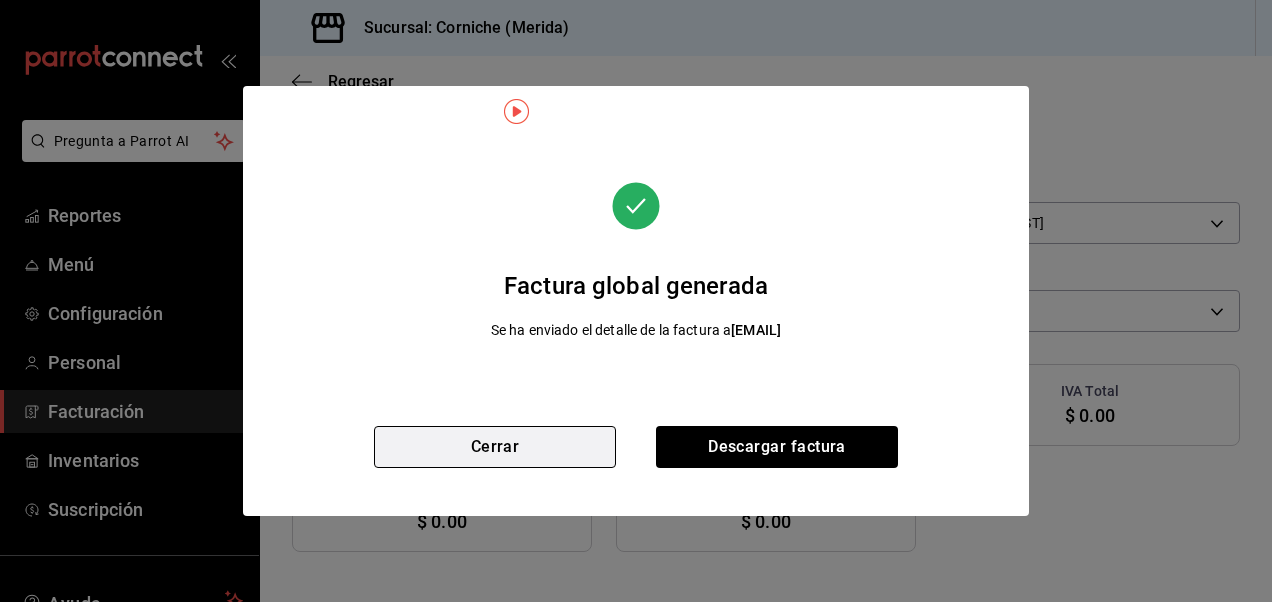 click on "Cerrar" at bounding box center (495, 447) 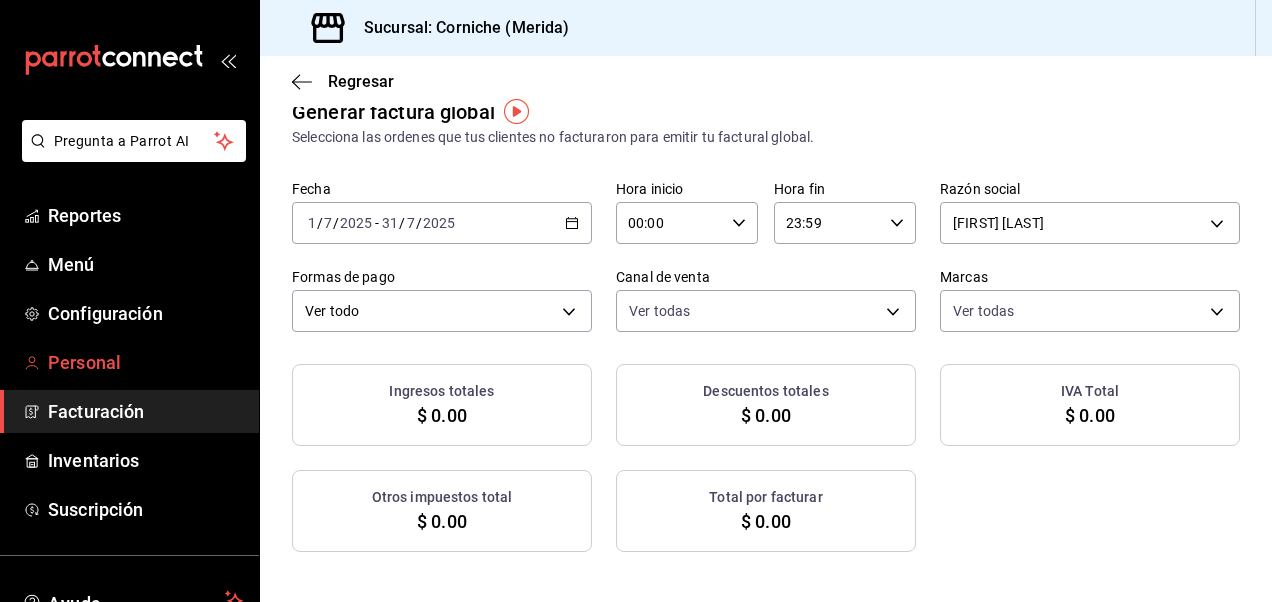 click on "Personal" at bounding box center [145, 362] 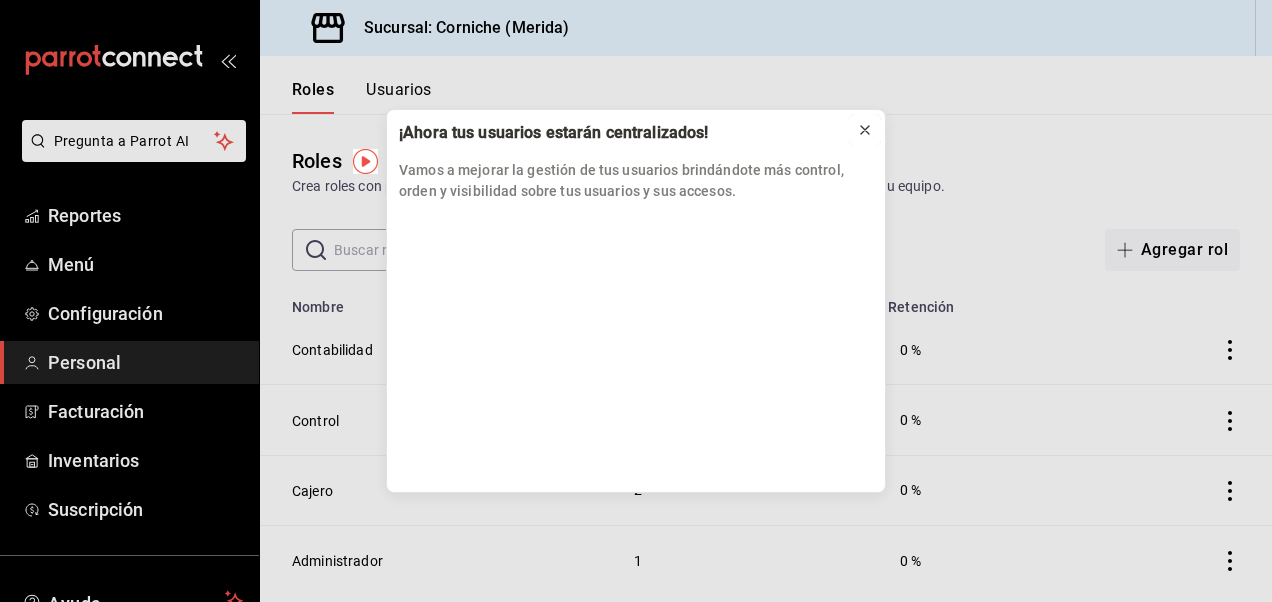 click 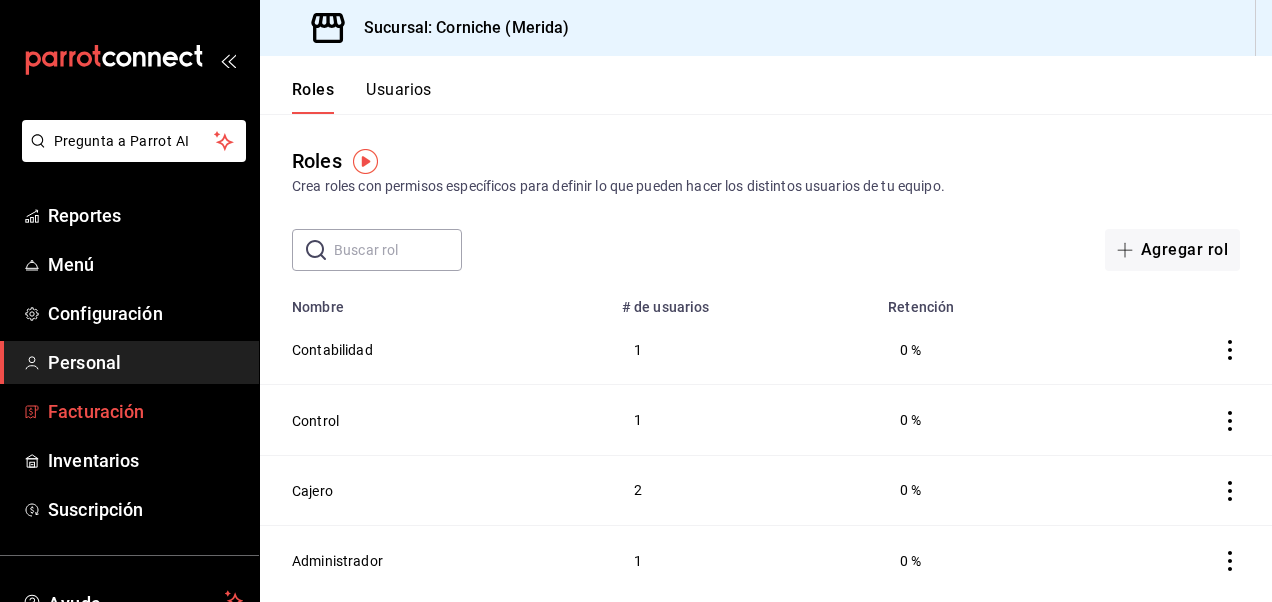 click on "Facturación" at bounding box center [145, 411] 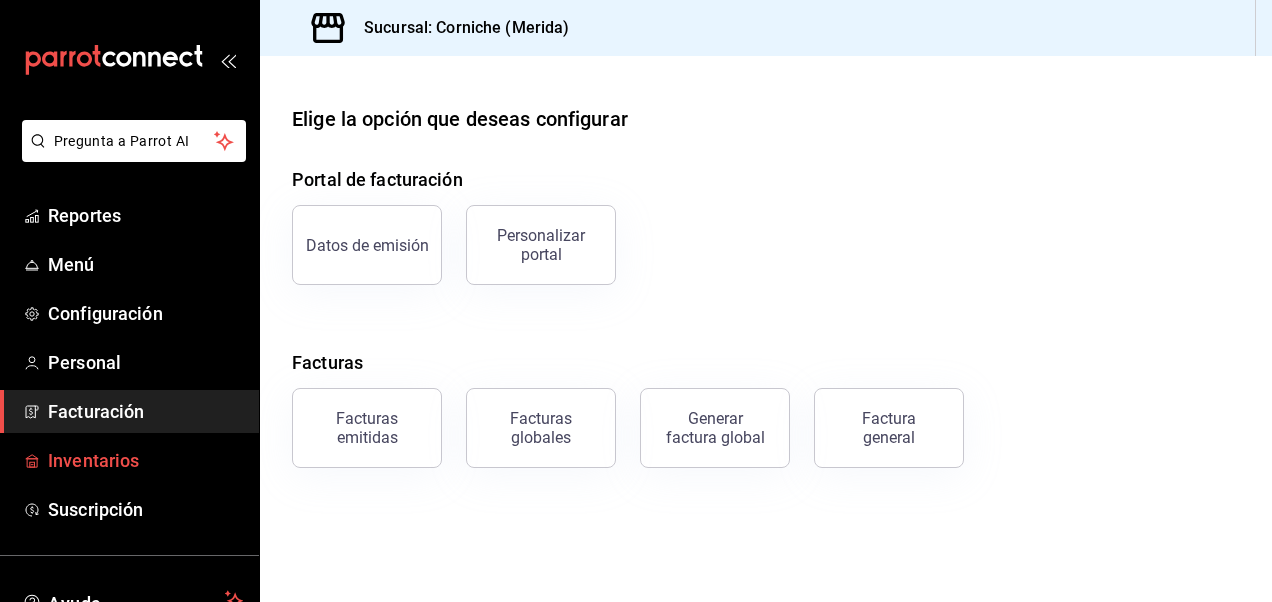 click on "Inventarios" at bounding box center (145, 460) 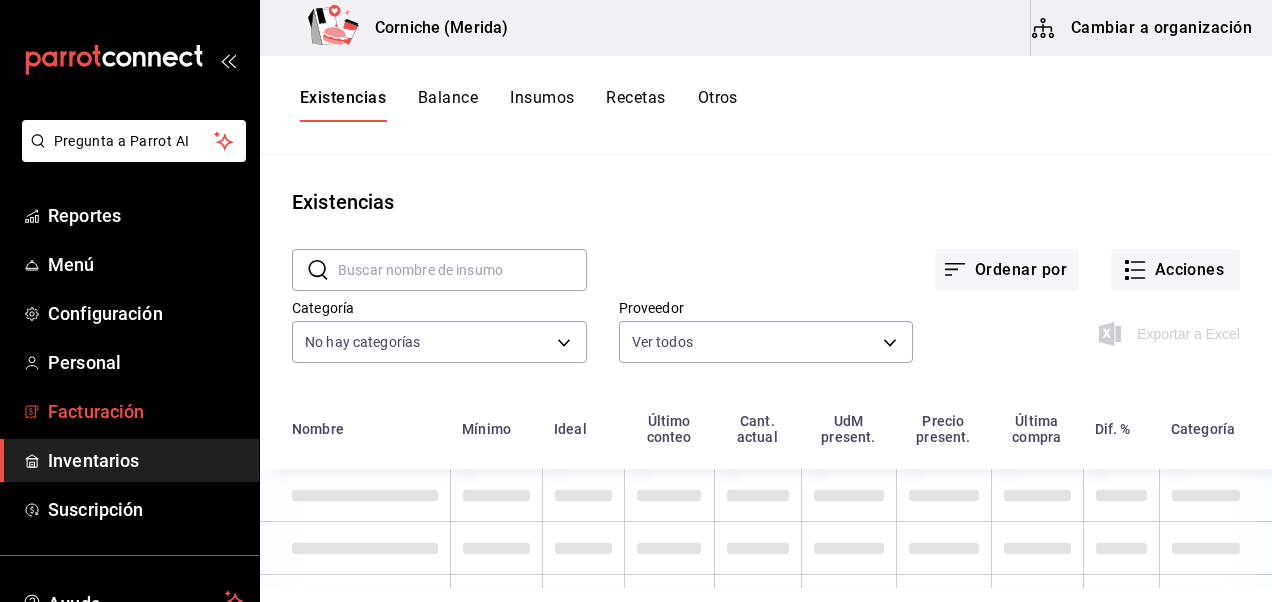 click on "Facturación" at bounding box center [129, 411] 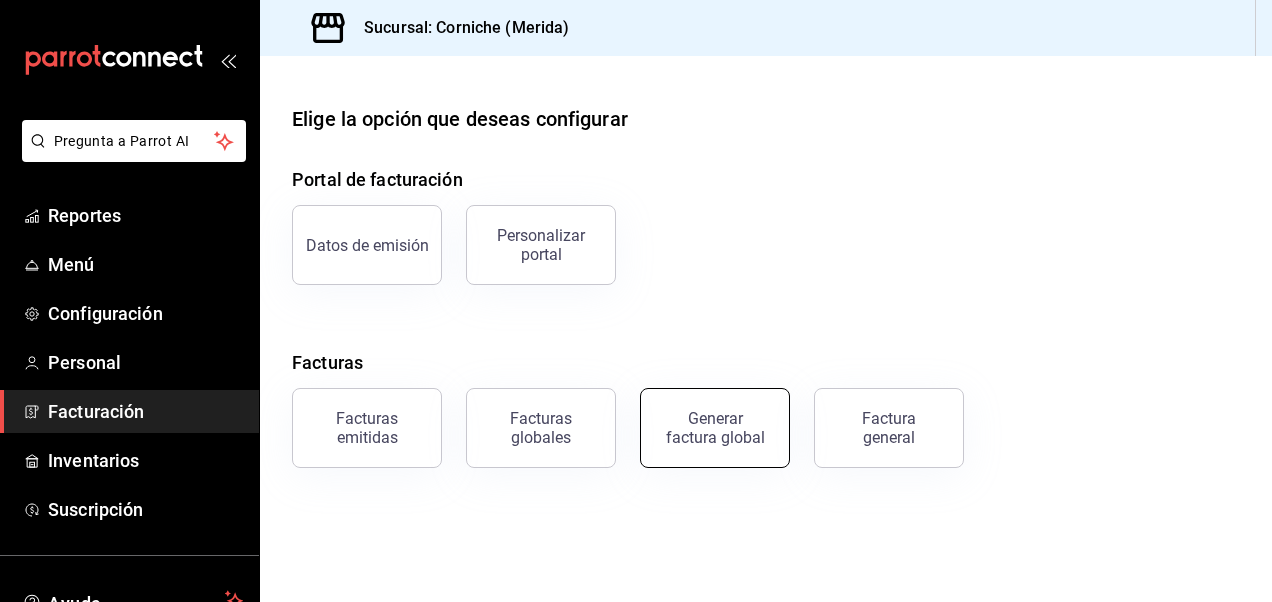 click on "Generar factura global" at bounding box center (715, 428) 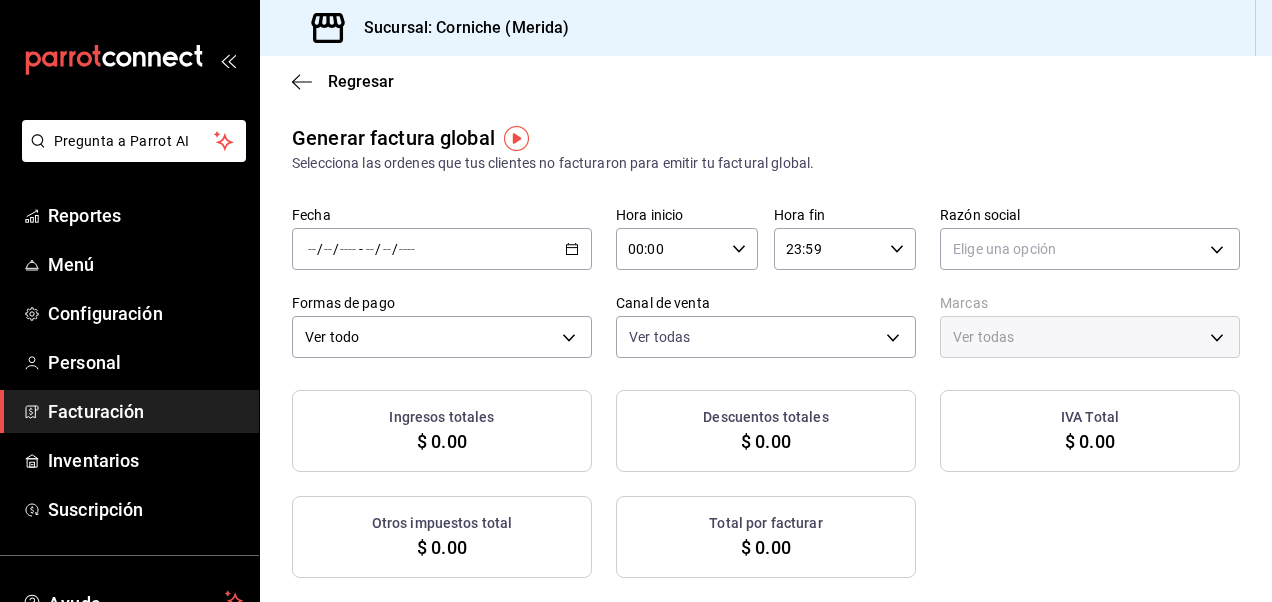 click 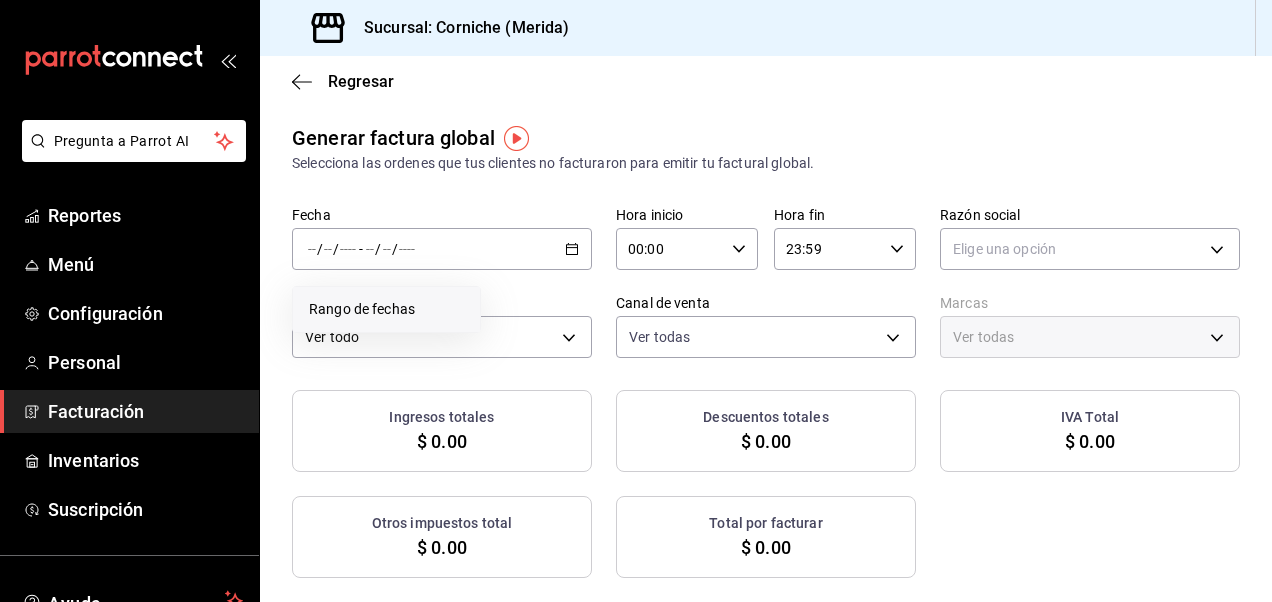 click on "Rango de fechas" at bounding box center (386, 309) 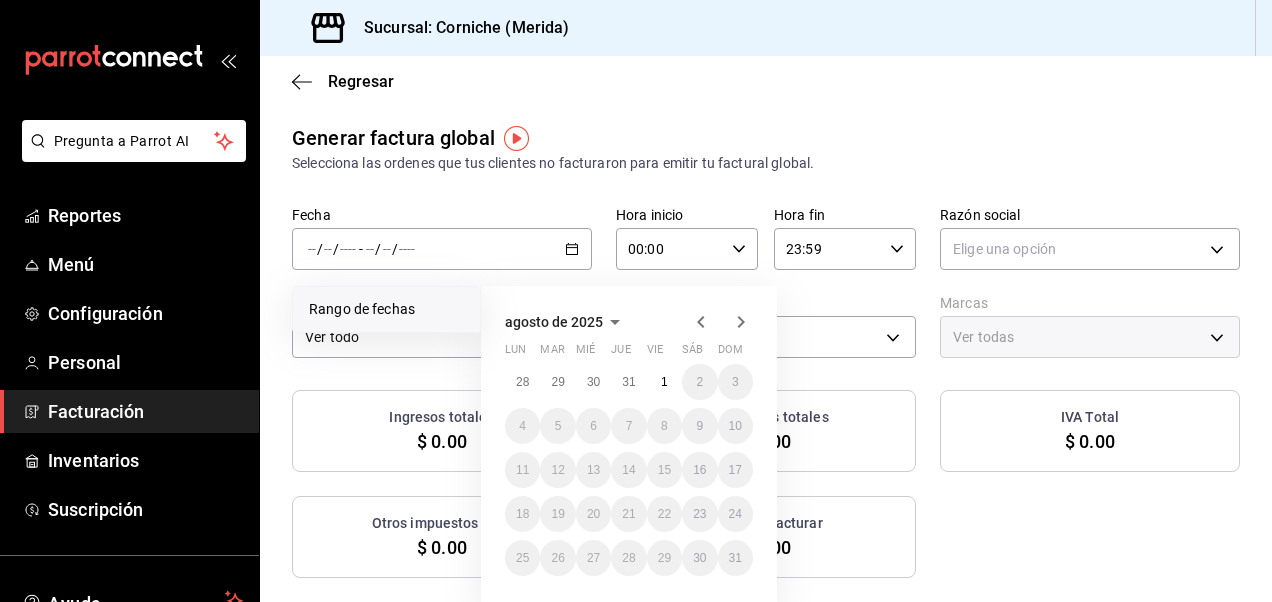 click 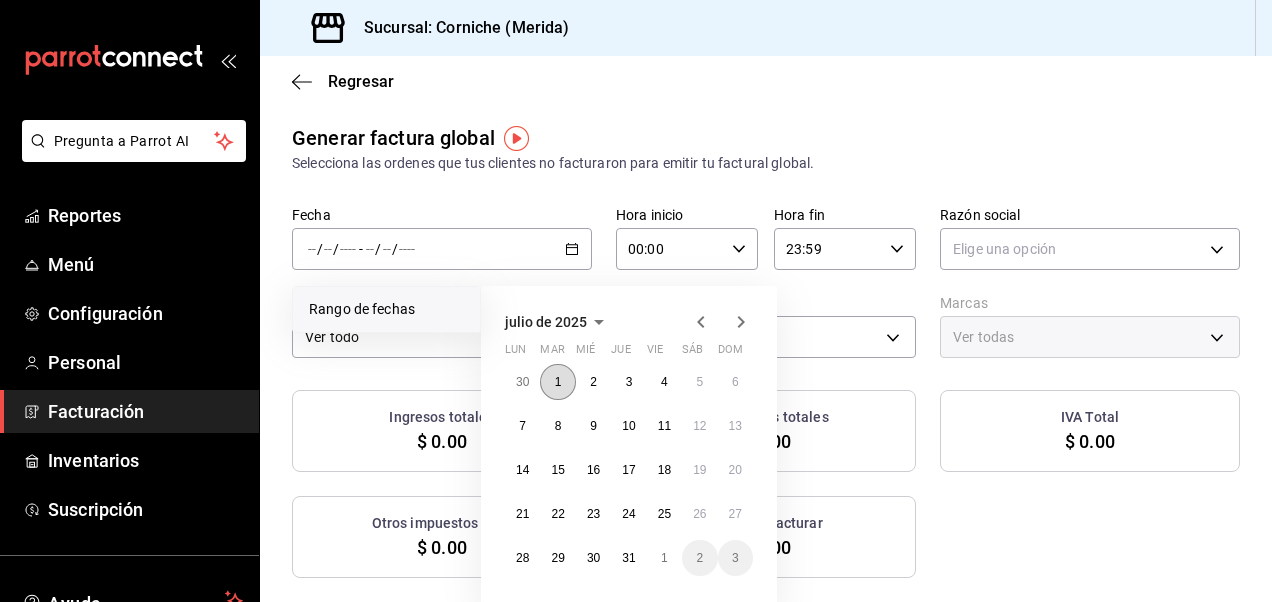 click on "1" at bounding box center [557, 382] 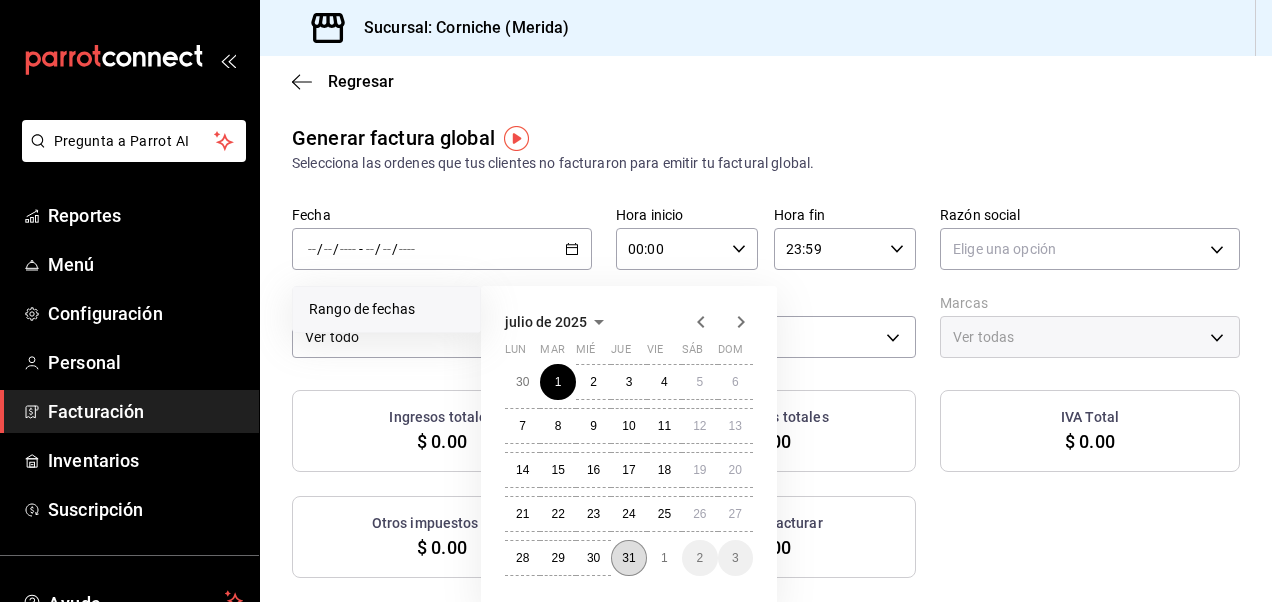 click on "31" at bounding box center [628, 558] 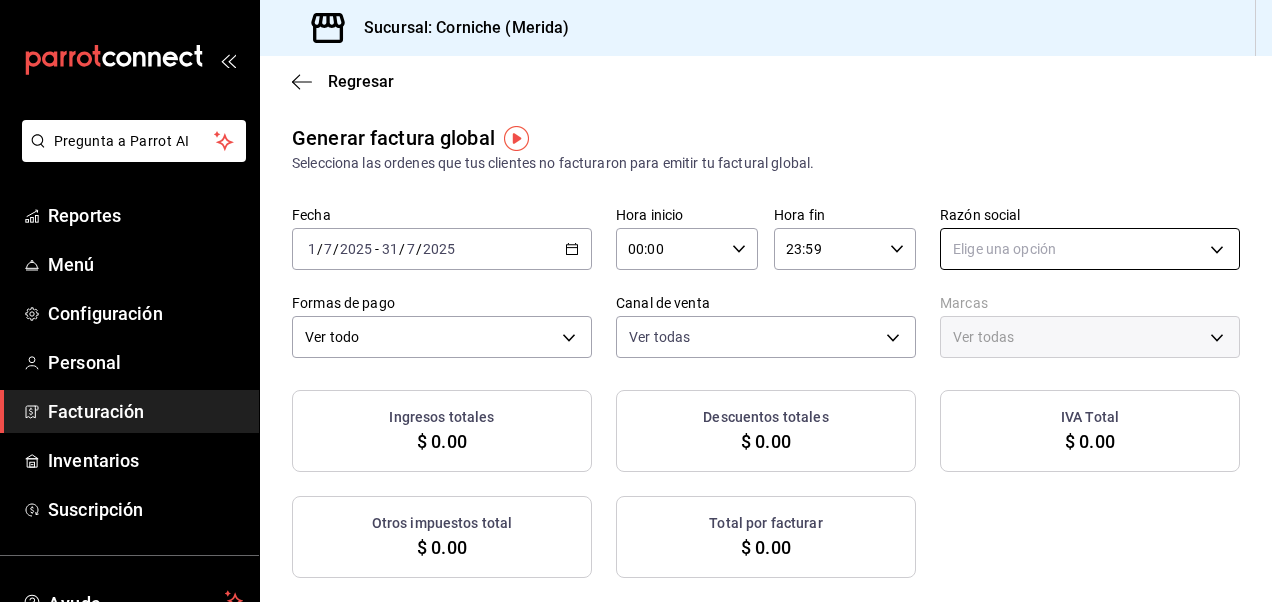 click on "Pregunta a Parrot AI Reportes   Menú   Configuración   Personal   Facturación   Inventarios   Suscripción   Ayuda Recomienda Parrot   [FIRST] [LAST]   Sugerir nueva función   Sucursal: Corniche ( [CITY] ) Regresar Generar factura global Selecciona las ordenes que tus clientes no facturaron para emitir tu factural global. Fecha 2025-07-01 1 / 7 / 2025 - 2025-07-31 31 / 7 / 2025 Hora inicio 00:00 Hora inicio Hora fin 23:59 Hora fin Razón social Elige una opción Formas de pago Ver todo ALL Canal de venta Ver todas PARROT,UBER_EATS,RAPPI,DIDI_FOOD,ONLINE Marcas Ver todas Ingresos totales $ [NUMBER]. [NUMBER] Descuentos totales $ [NUMBER]. [NUMBER] IVA Total $ [NUMBER]. [NUMBER] Otros impuestos total $ [NUMBER]. [NUMBER] Total por facturar $ [NUMBER]. [NUMBER] No hay información que mostrar GANA 1 MES GRATIS EN TU SUSCRIPCIÓN AQUÍ Ver video tutorial Ir a video Pregunta a Parrot AI Reportes   Menú   Configuración   Personal   Facturación   Inventarios   Suscripción   Ayuda Recomienda Parrot   [FIRST] [LAST]   Sugerir nueva función   Visitar centro de ayuda ([PHONE])" at bounding box center [636, 301] 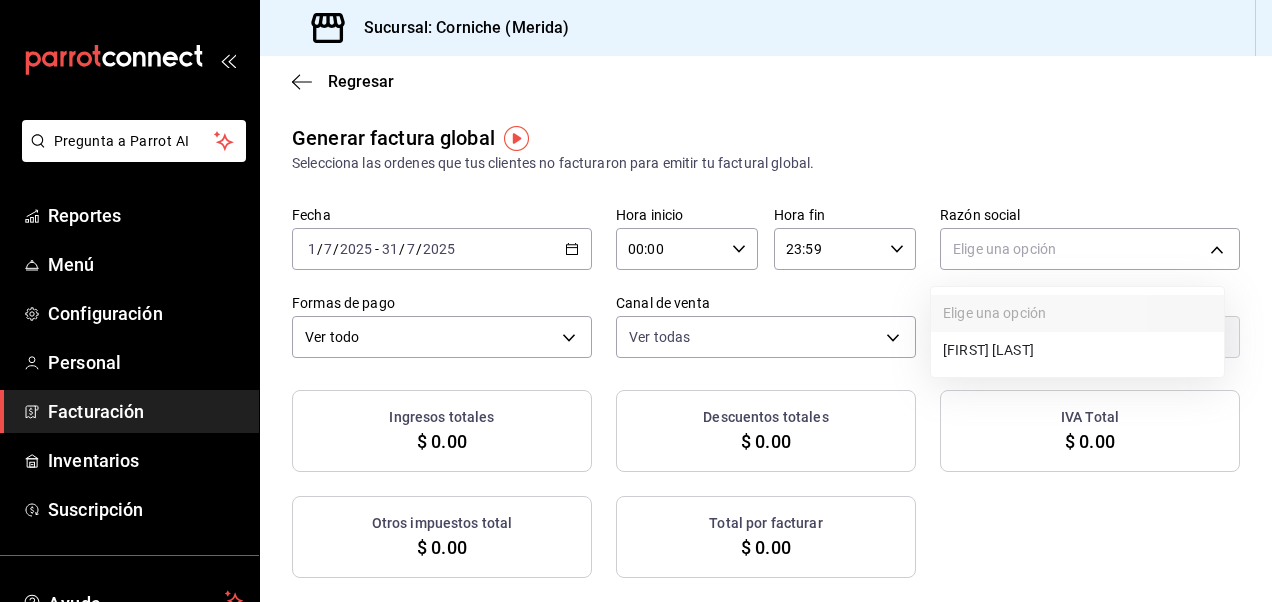 click on "[FIRST] [LAST]" at bounding box center [1077, 350] 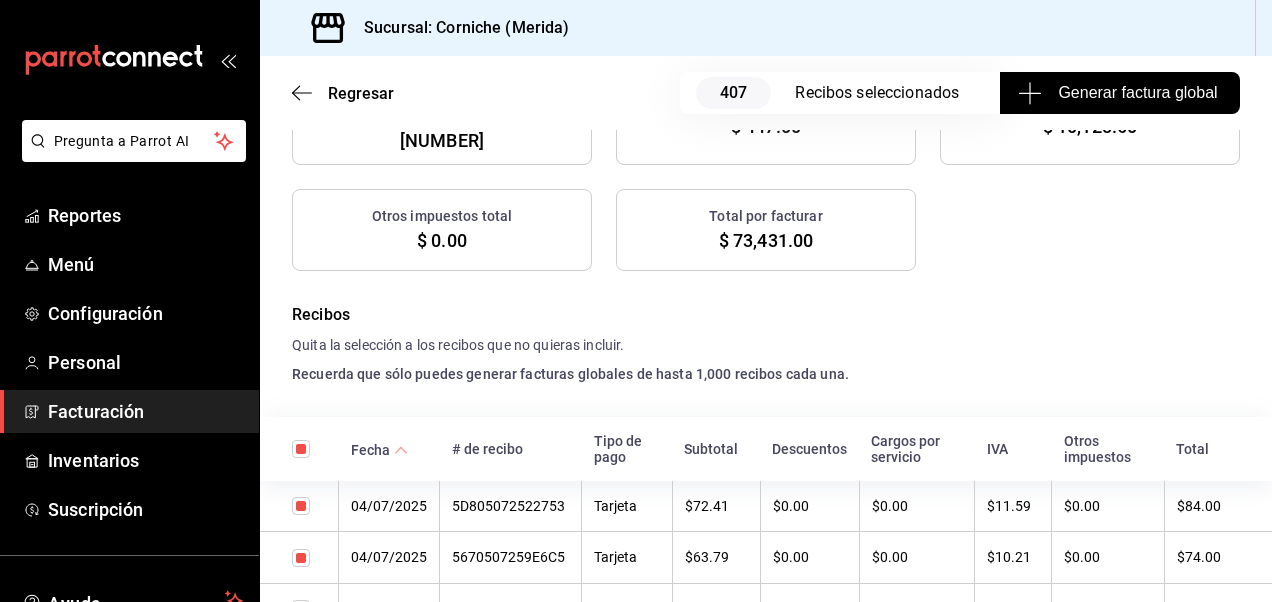 scroll, scrollTop: 0, scrollLeft: 0, axis: both 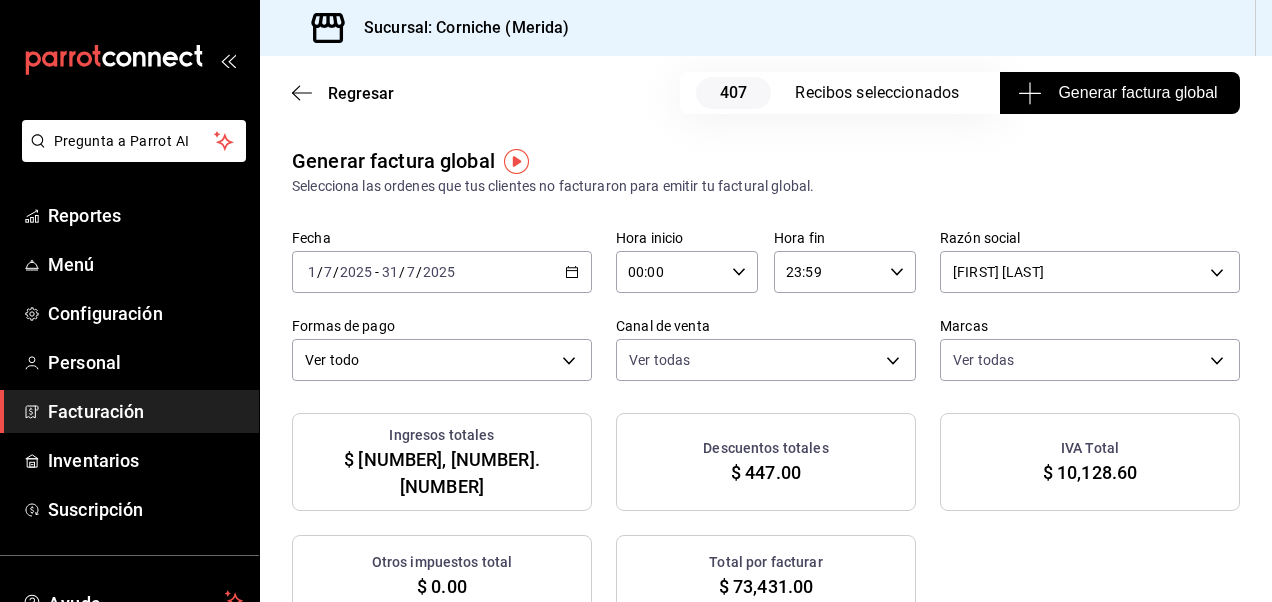 click on "Generar factura global" at bounding box center [1119, 93] 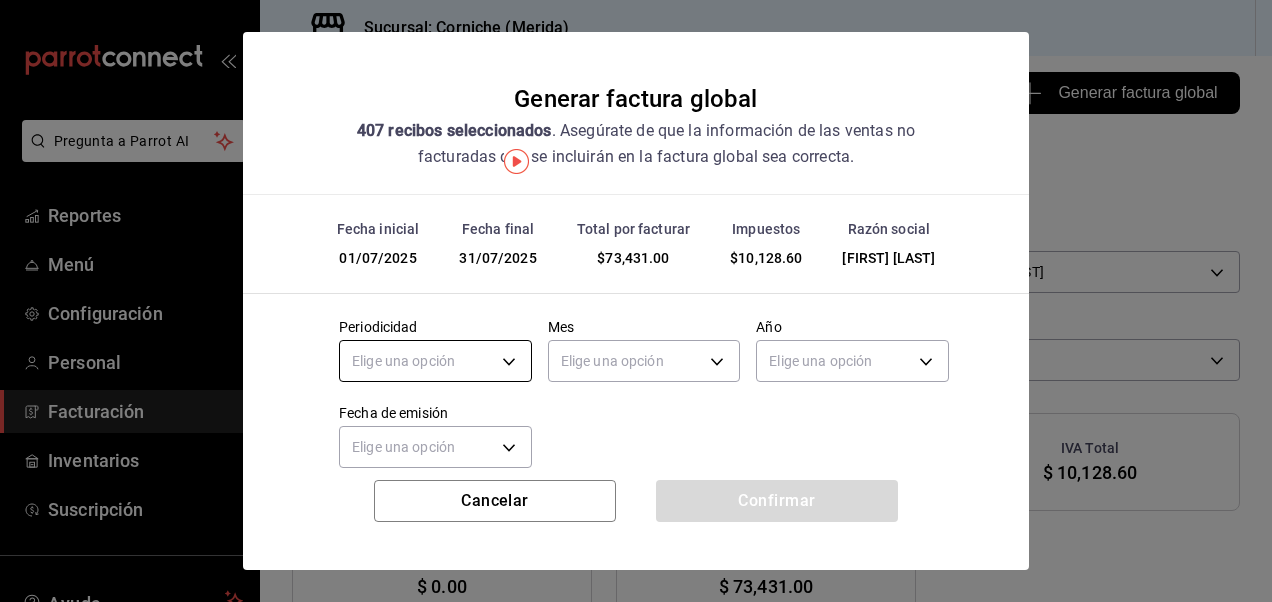 click on "Pregunta a Parrot AI Reportes   Menú   Configuración   Personal   Facturación   Inventarios   Suscripción   Ayuda Recomienda Parrot   [FULL_NAME]   Sugerir nueva función   Sucursal: Corniche (Merida) Regresar 407 Recibos seleccionados Generar factura global Generar factura global Selecciona las ordenes que tus clientes no facturaron para emitir tu factural global. Fecha 2025-07-01 1 / 7 / 2025 - 2025-07-31 31 / 7 / 2025 Hora inicio 00:00 Hora inicio Hora fin 23:59 Hora fin Razón social [FULL_NAME] c8a2189d-ec4b-49d3-ae6b-184920dc65b4 Formas de pago Ver todo ALL Canal de venta Ver todas PARROT,UBER_EATS,RAPPI,DIDI_FOOD,ONLINE Marcas Ver todas a5e4ea80-a09b-4b49-842f-4acdef3f1c67 Ingresos totales $ 63,302.40 Descuentos totales $ 447.00 IVA Total $ 10,128.60 Otros impuestos total $ 0.00 Total por facturar $ 73,431.00 Recibos Quita la selección a los recibos que no quieras incluir. Recuerda que sólo puedes generar facturas globales de hasta 1,000 recibos cada una. Fecha # de recibo IVA" at bounding box center [636, 301] 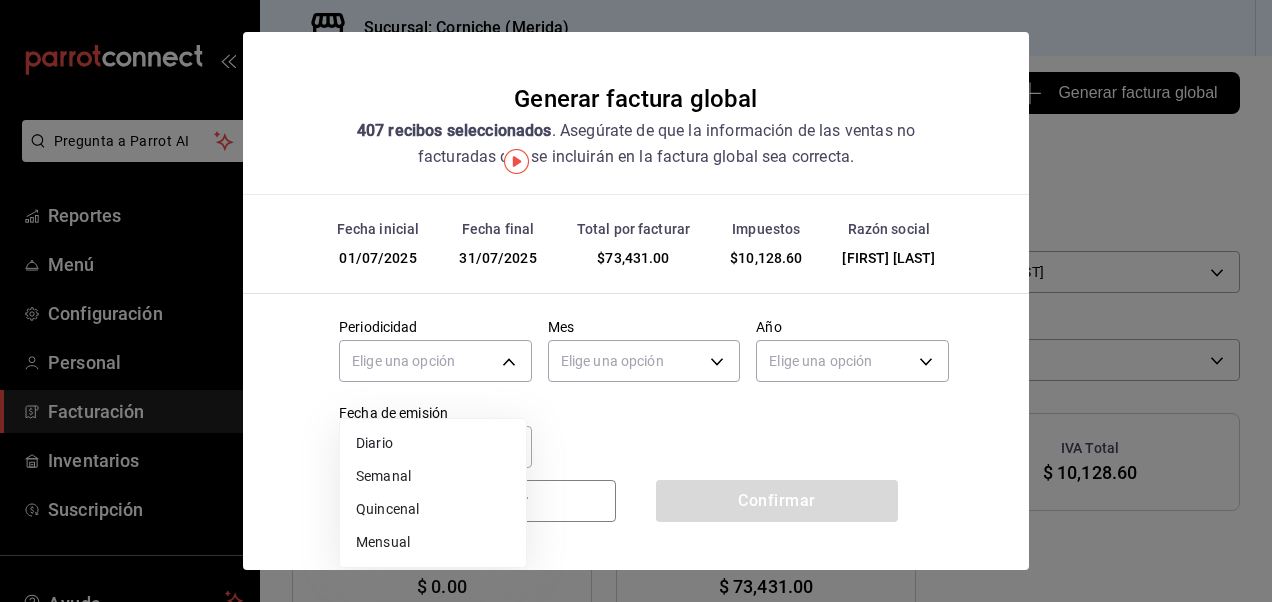 click on "Mensual" at bounding box center [433, 542] 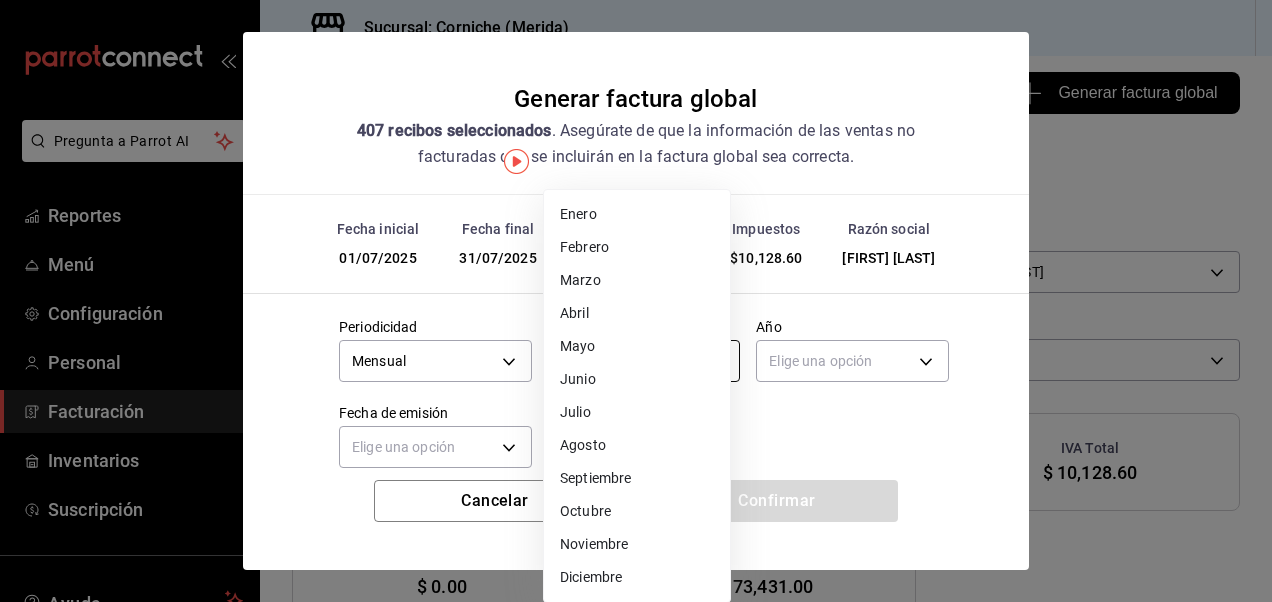 click on "Pregunta a Parrot AI Reportes   Menú   Configuración   Personal   Facturación   Inventarios   Suscripción   Ayuda Recomienda Parrot   [FULL_NAME]   Sugerir nueva función   Sucursal: Corniche (Merida) Regresar 407 Recibos seleccionados Generar factura global Generar factura global Selecciona las ordenes que tus clientes no facturaron para emitir tu factural global. Fecha 2025-07-01 1 / 7 / 2025 - 2025-07-31 31 / 7 / 2025 Hora inicio 00:00 Hora inicio Hora fin 23:59 Hora fin Razón social [FULL_NAME] c8a2189d-ec4b-49d3-ae6b-184920dc65b4 Formas de pago Ver todo ALL Canal de venta Ver todas PARROT,UBER_EATS,RAPPI,DIDI_FOOD,ONLINE Marcas Ver todas a5e4ea80-a09b-4b49-842f-4acdef3f1c67 Ingresos totales $ 63,302.40 Descuentos totales $ 447.00 IVA Total $ 10,128.60 Otros impuestos total $ 0.00 Total por facturar $ 73,431.00 Recibos Quita la selección a los recibos que no quieras incluir. Recuerda que sólo puedes generar facturas globales de hasta 1,000 recibos cada una. Fecha # de recibo IVA" at bounding box center (636, 301) 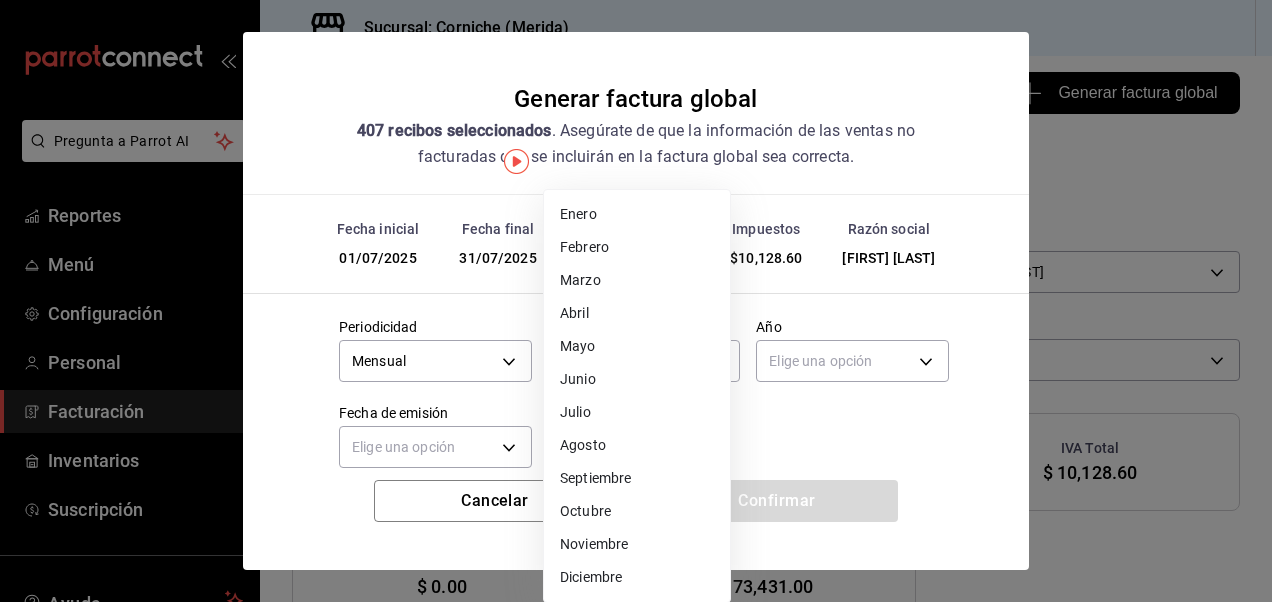 click on "Julio" at bounding box center [637, 412] 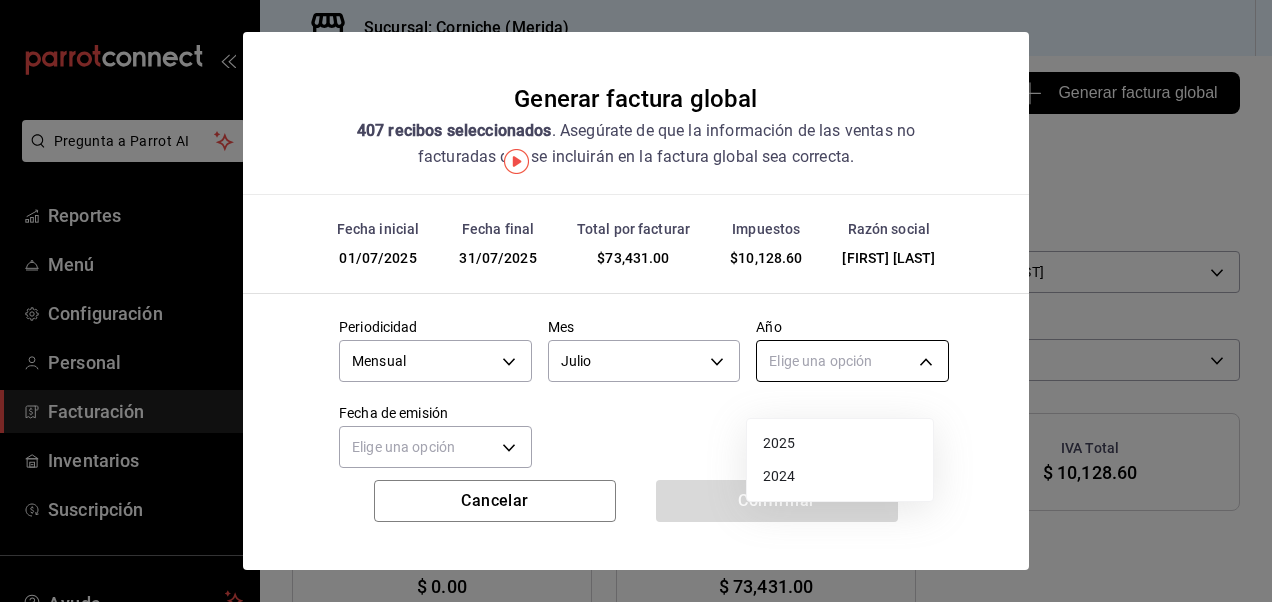 click on "Pregunta a Parrot AI Reportes   Menú   Configuración   Personal   Facturación   Inventarios   Suscripción   Ayuda Recomienda Parrot   [FULL_NAME]   Sugerir nueva función   Sucursal: Corniche (Merida) Regresar 407 Recibos seleccionados Generar factura global Generar factura global Selecciona las ordenes que tus clientes no facturaron para emitir tu factural global. Fecha 2025-07-01 1 / 7 / 2025 - 2025-07-31 31 / 7 / 2025 Hora inicio 00:00 Hora inicio Hora fin 23:59 Hora fin Razón social [FULL_NAME] c8a2189d-ec4b-49d3-ae6b-184920dc65b4 Formas de pago Ver todo ALL Canal de venta Ver todas PARROT,UBER_EATS,RAPPI,DIDI_FOOD,ONLINE Marcas Ver todas a5e4ea80-a09b-4b49-842f-4acdef3f1c67 Ingresos totales $ 63,302.40 Descuentos totales $ 447.00 IVA Total $ 10,128.60 Otros impuestos total $ 0.00 Total por facturar $ 73,431.00 Recibos Quita la selección a los recibos que no quieras incluir. Recuerda que sólo puedes generar facturas globales de hasta 1,000 recibos cada una. Fecha # de recibo IVA" at bounding box center (636, 301) 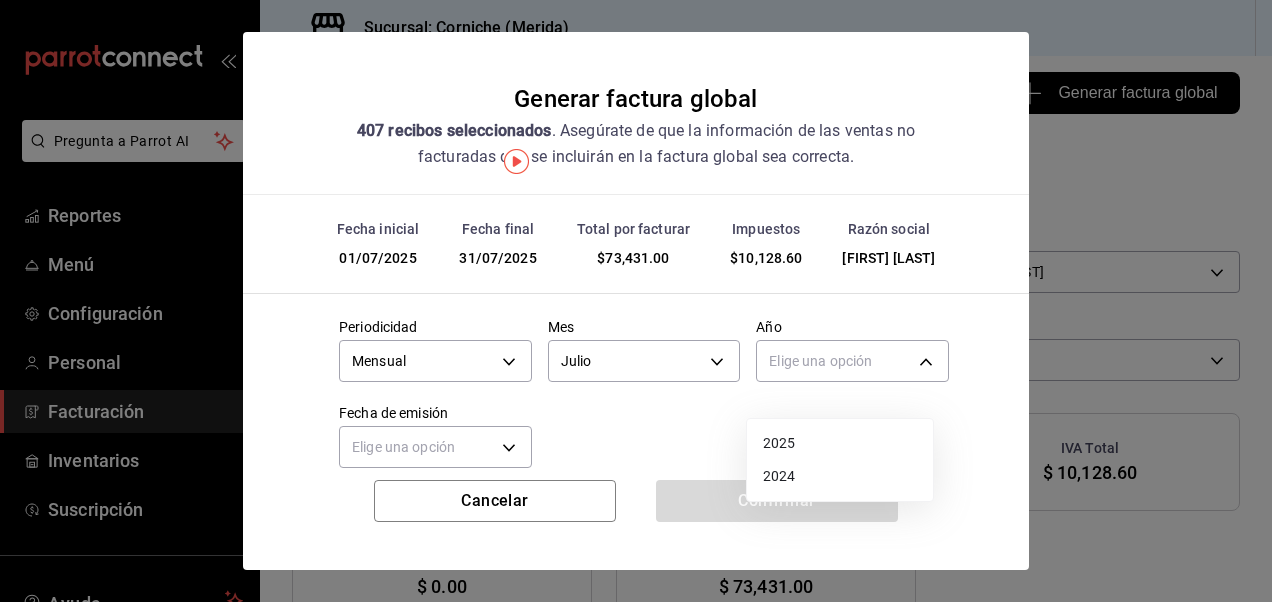 click on "2025" at bounding box center (840, 443) 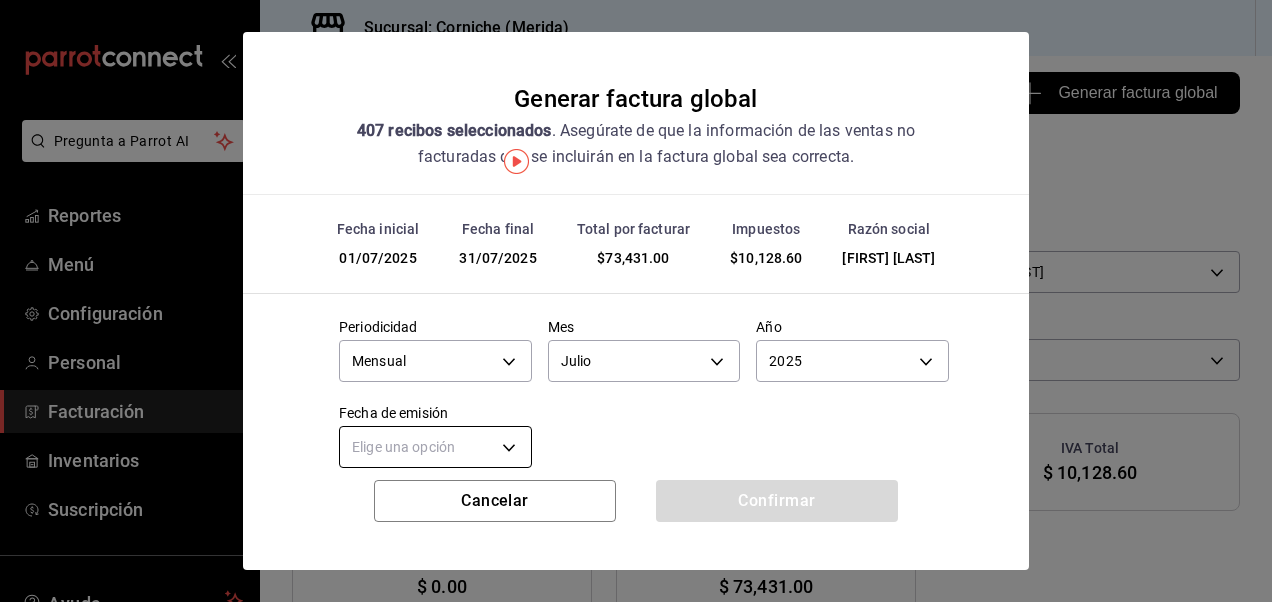 click on "Pregunta a Parrot AI Reportes   Menú   Configuración   Personal   Facturación   Inventarios   Suscripción   Ayuda Recomienda Parrot   [FULL_NAME]   Sugerir nueva función   Sucursal: Corniche (Merida) Regresar 407 Recibos seleccionados Generar factura global Generar factura global Selecciona las ordenes que tus clientes no facturaron para emitir tu factural global. Fecha 2025-07-01 1 / 7 / 2025 - 2025-07-31 31 / 7 / 2025 Hora inicio 00:00 Hora inicio Hora fin 23:59 Hora fin Razón social [FULL_NAME] c8a2189d-ec4b-49d3-ae6b-184920dc65b4 Formas de pago Ver todo ALL Canal de venta Ver todas PARROT,UBER_EATS,RAPPI,DIDI_FOOD,ONLINE Marcas Ver todas a5e4ea80-a09b-4b49-842f-4acdef3f1c67 Ingresos totales $ 63,302.40 Descuentos totales $ 447.00 IVA Total $ 10,128.60 Otros impuestos total $ 0.00 Total por facturar $ 73,431.00 Recibos Quita la selección a los recibos que no quieras incluir. Recuerda que sólo puedes generar facturas globales de hasta 1,000 recibos cada una. Fecha # de recibo IVA" at bounding box center (636, 301) 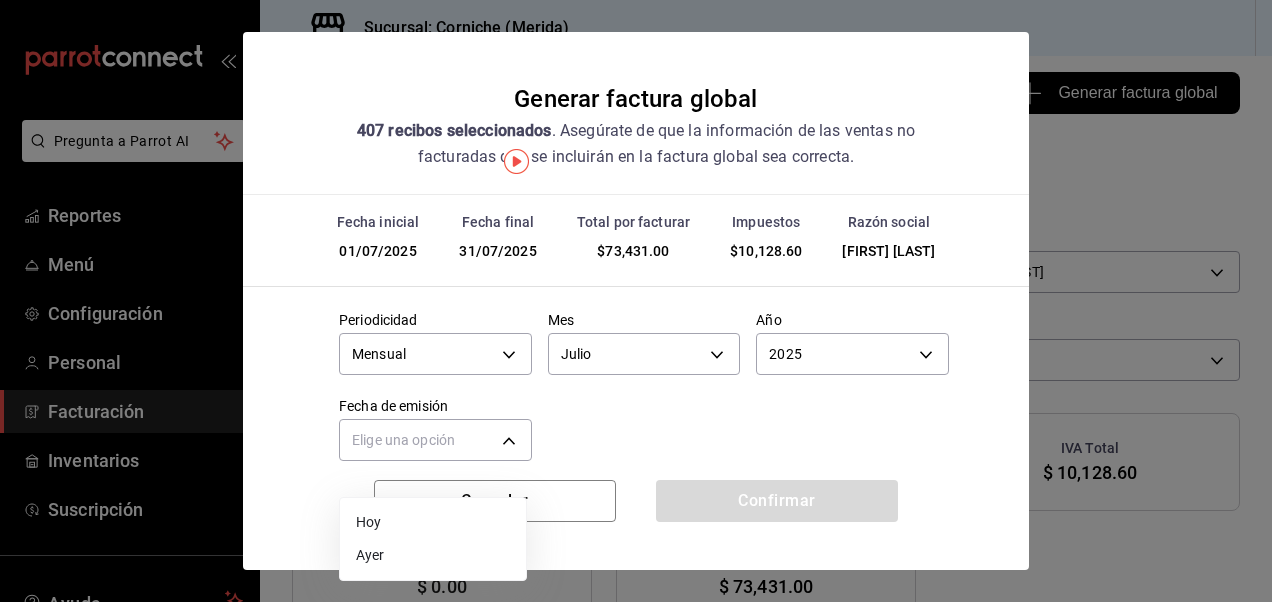 click on "Ayer" at bounding box center [433, 555] 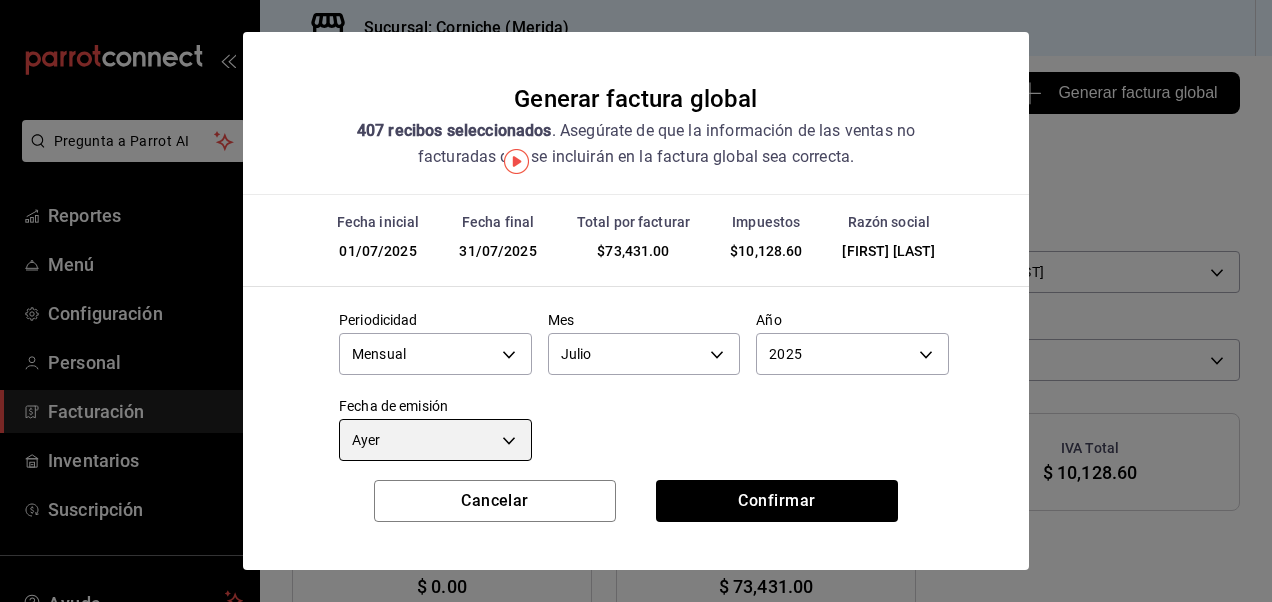 scroll, scrollTop: 58, scrollLeft: 0, axis: vertical 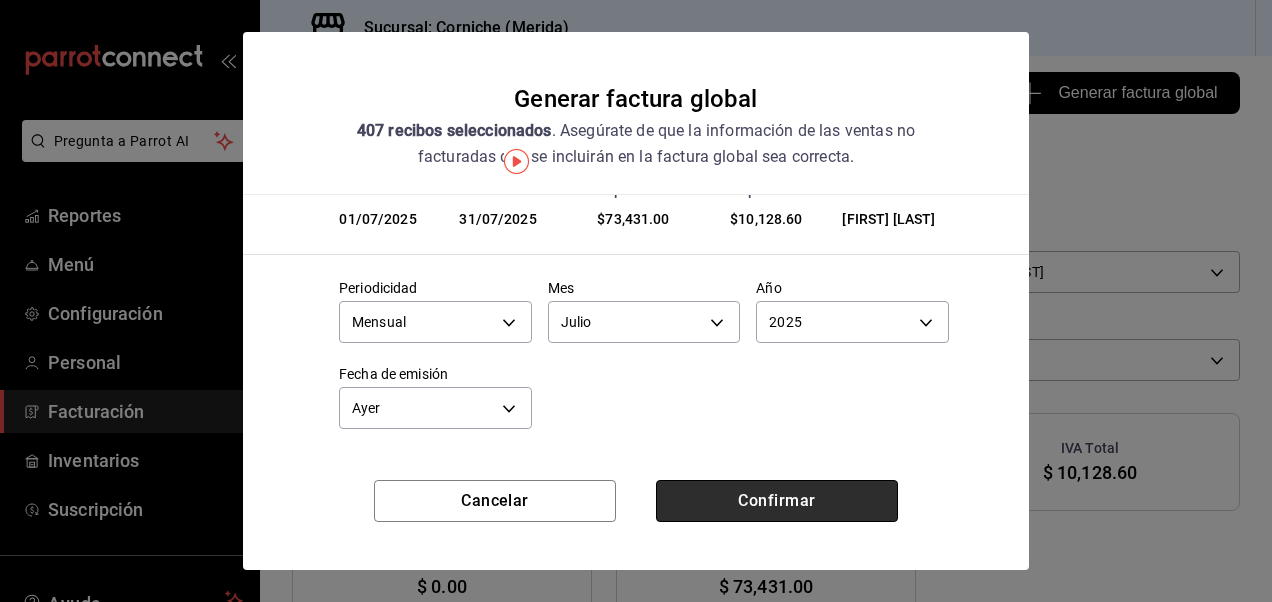 click on "Confirmar" at bounding box center [777, 501] 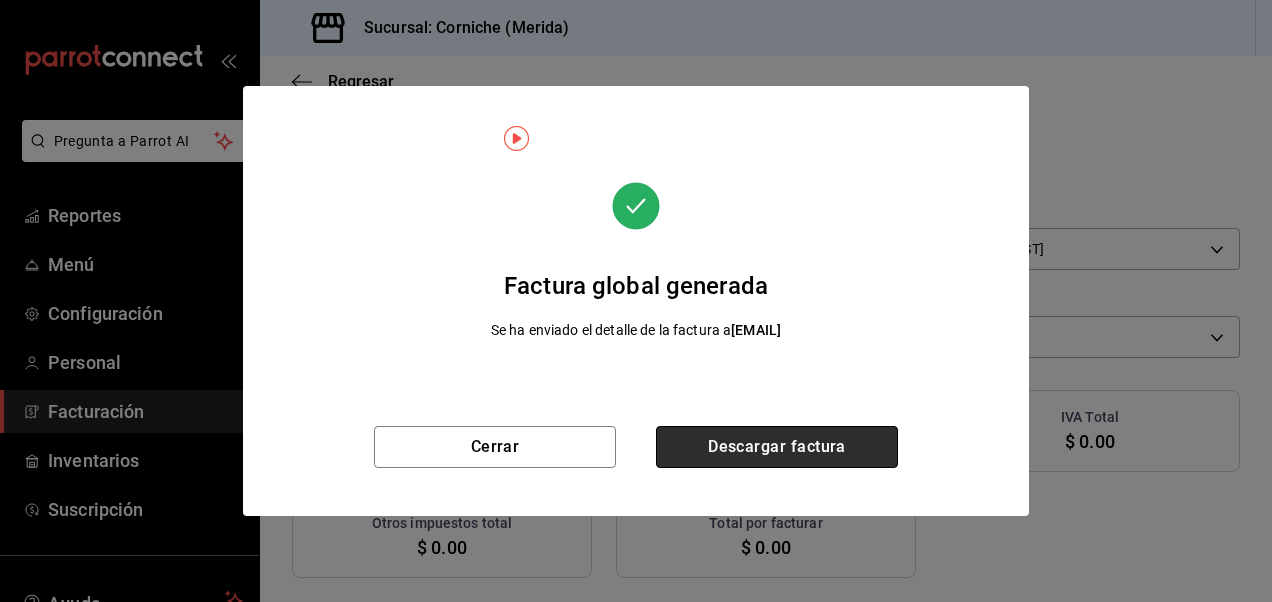 click on "Descargar factura" at bounding box center [777, 447] 